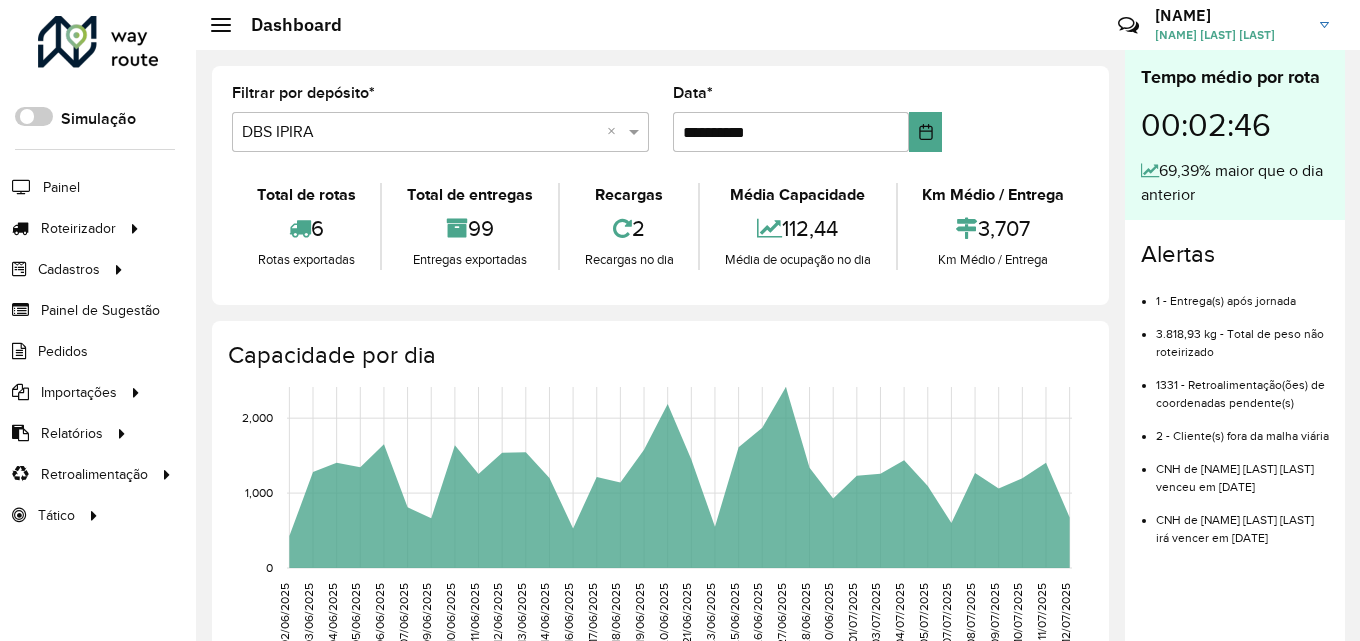 scroll, scrollTop: 0, scrollLeft: 0, axis: both 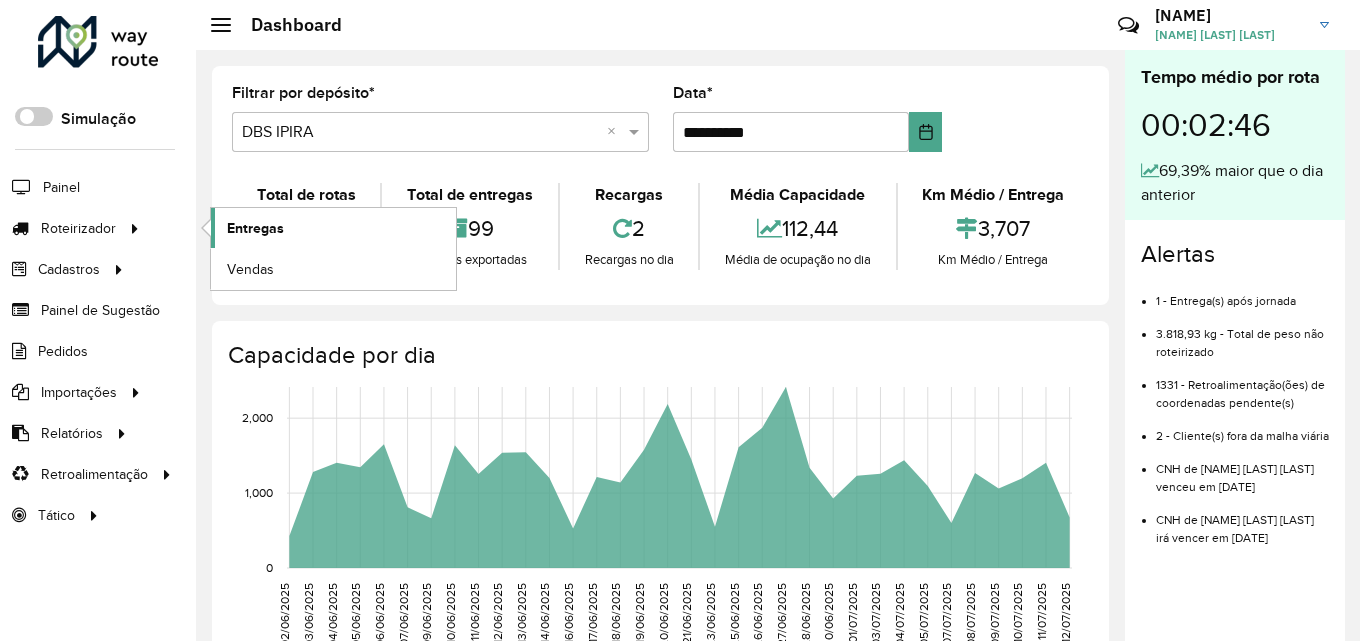 click on "Entregas" 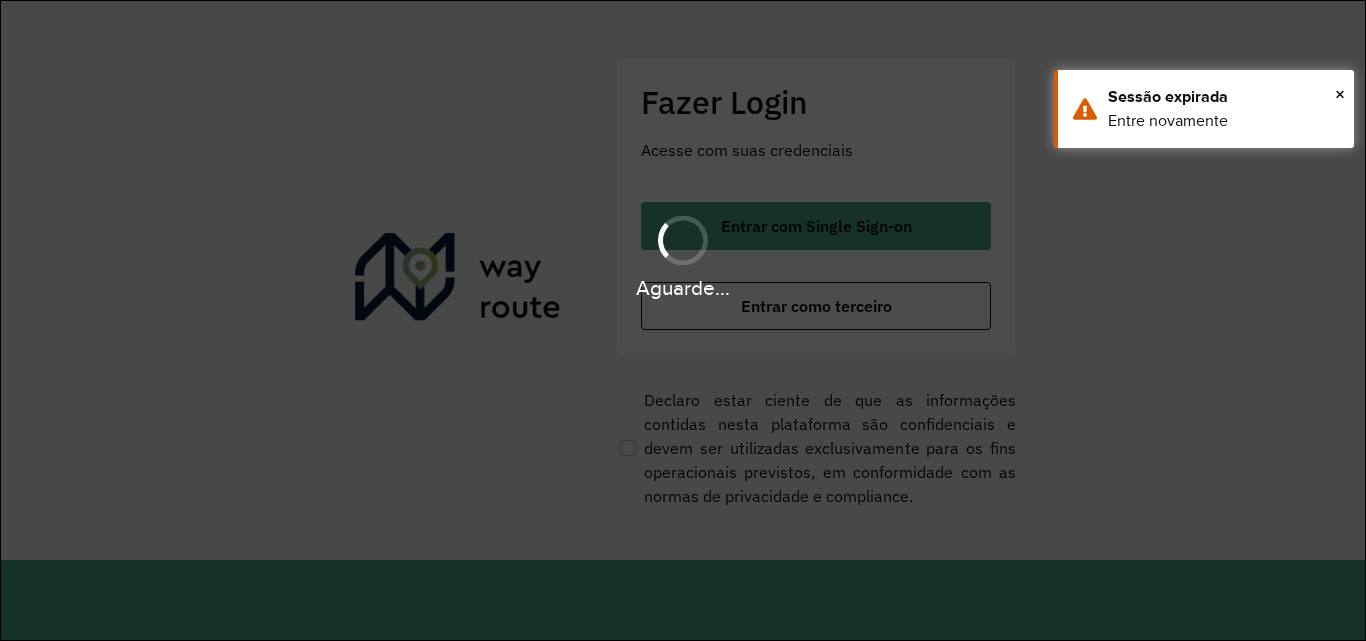 scroll, scrollTop: 0, scrollLeft: 0, axis: both 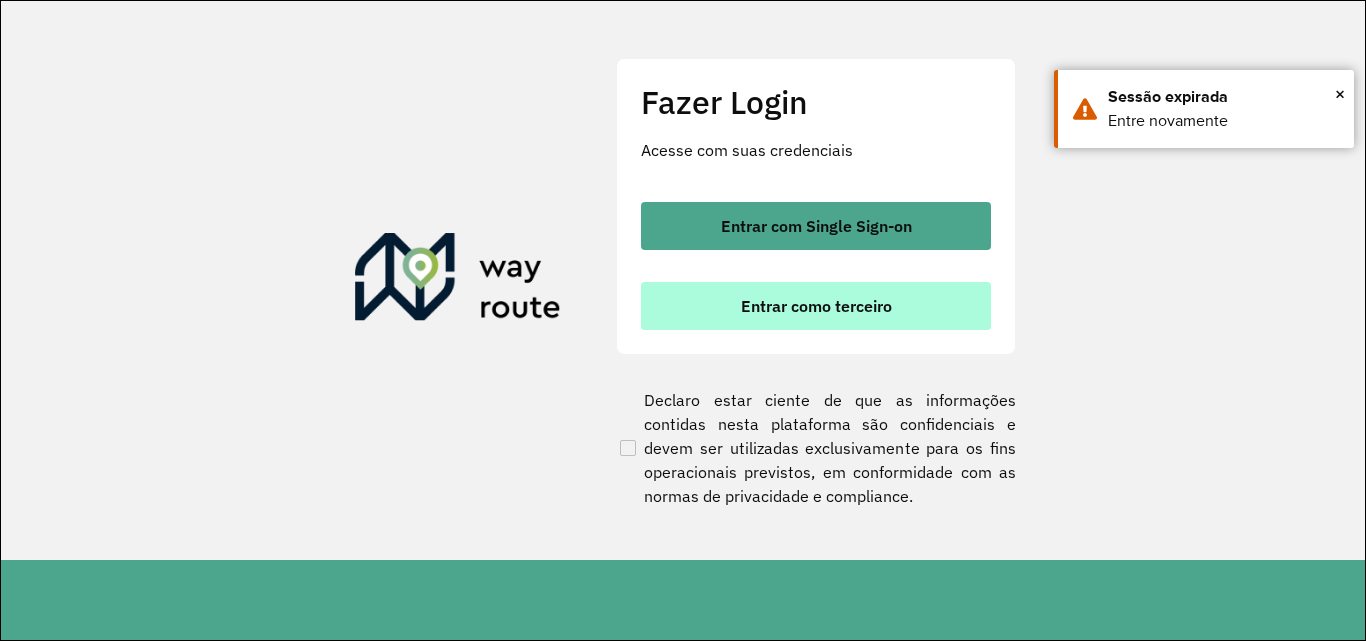 click on "Entrar como terceiro" at bounding box center [816, 306] 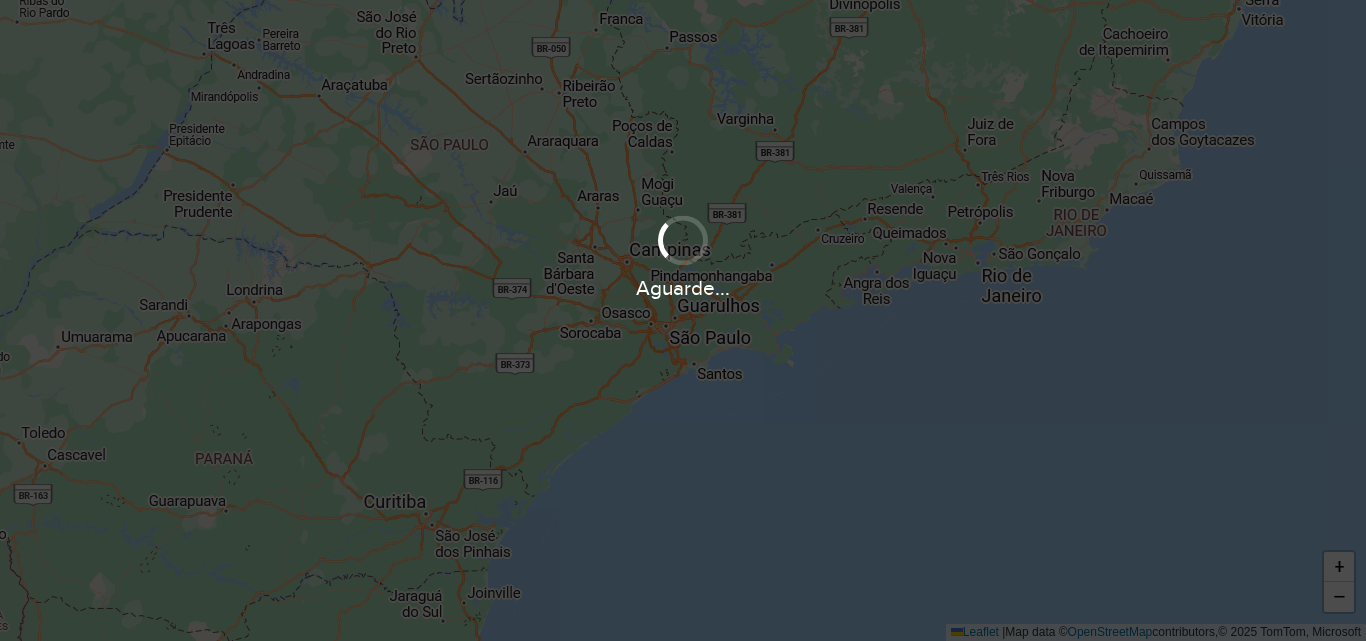scroll, scrollTop: 0, scrollLeft: 0, axis: both 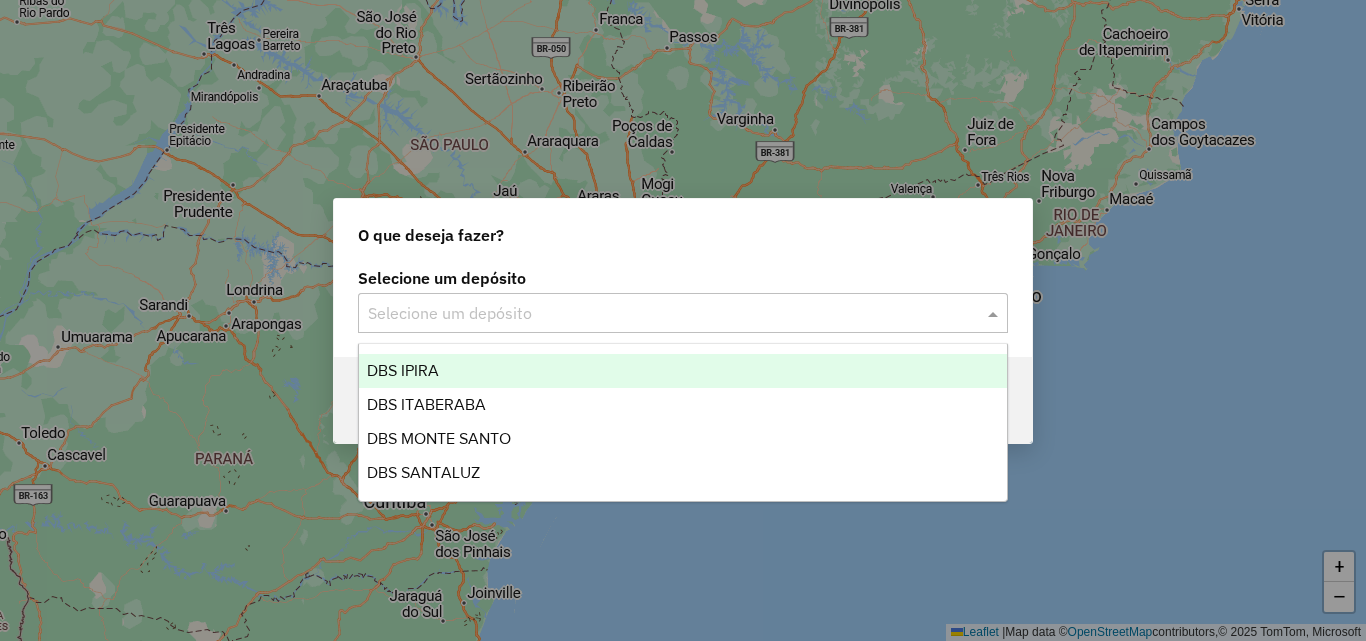 click 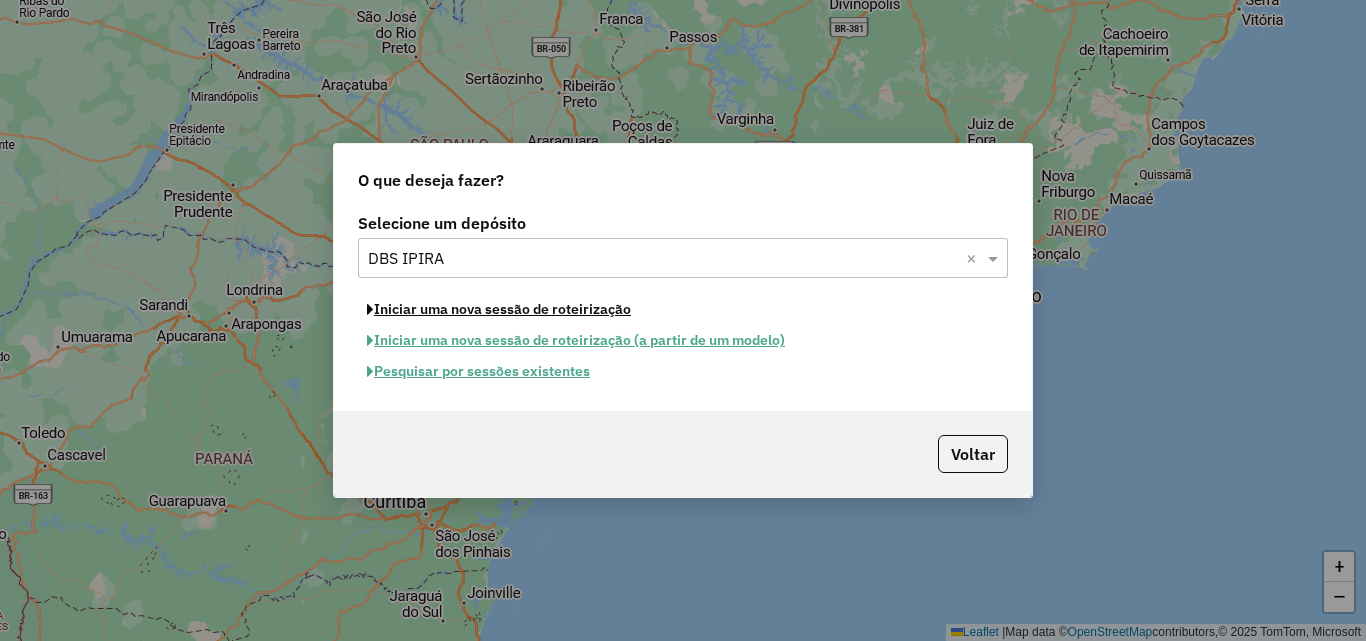 click on "Iniciar uma nova sessão de roteirização" 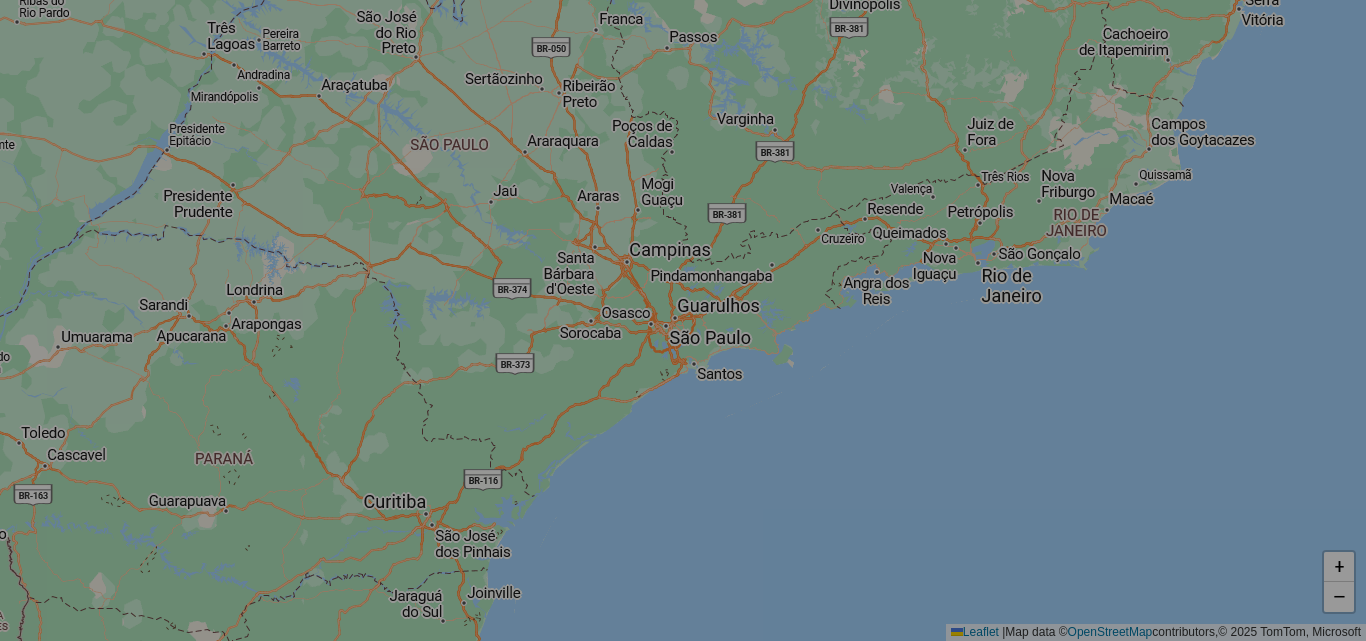 select on "*" 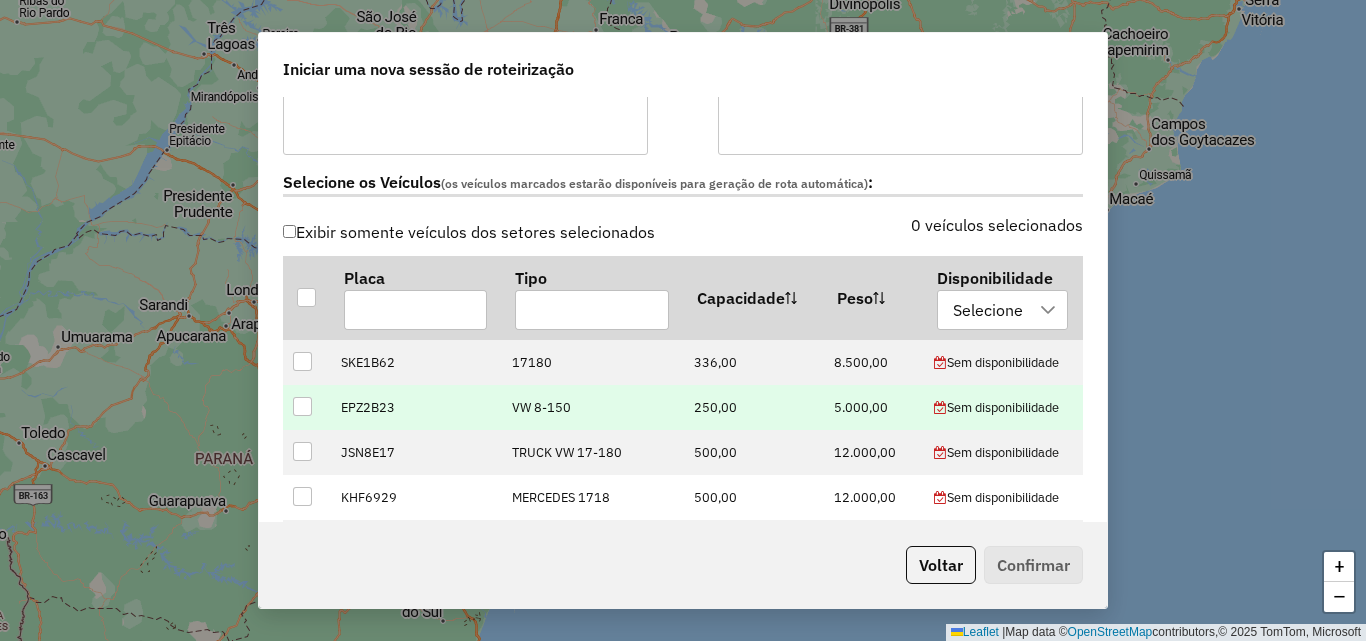 scroll, scrollTop: 600, scrollLeft: 0, axis: vertical 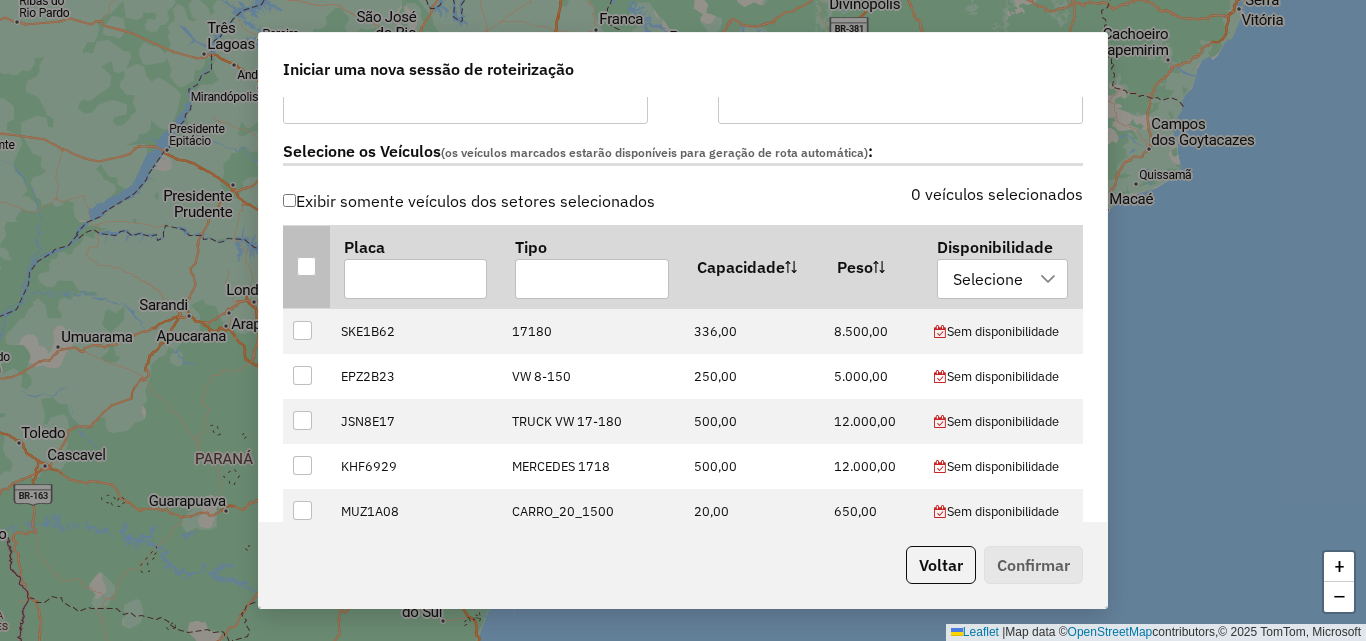 click at bounding box center [306, 266] 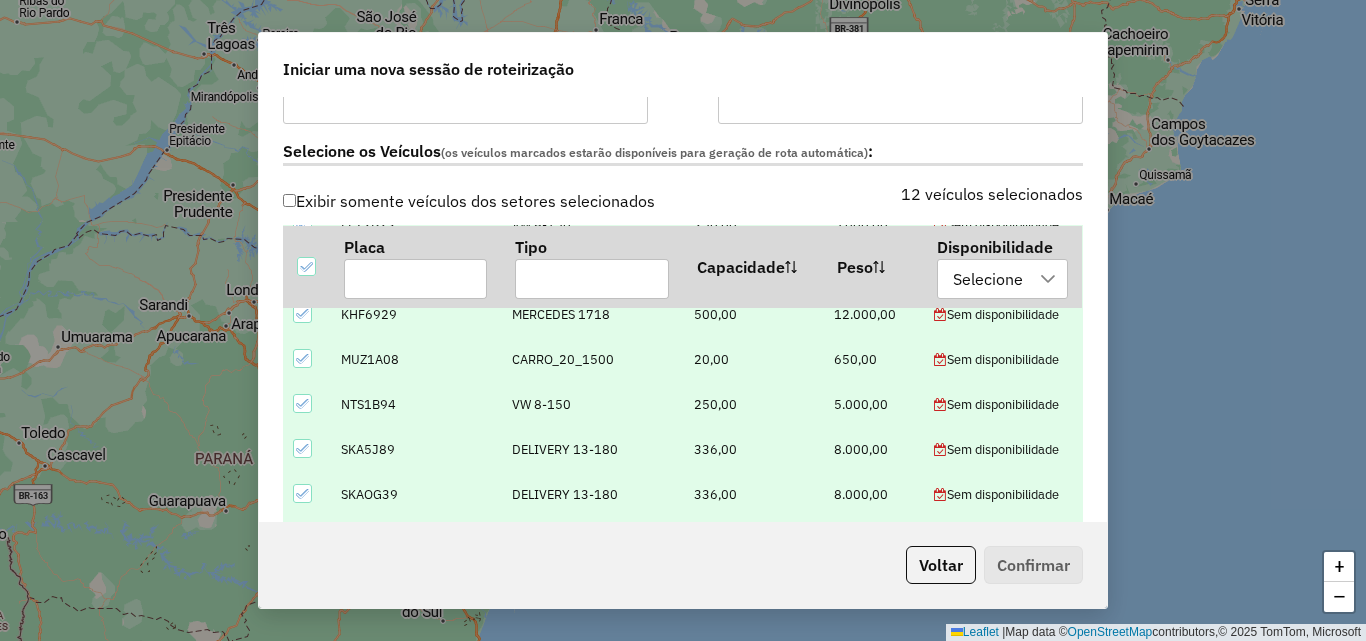 scroll, scrollTop: 324, scrollLeft: 0, axis: vertical 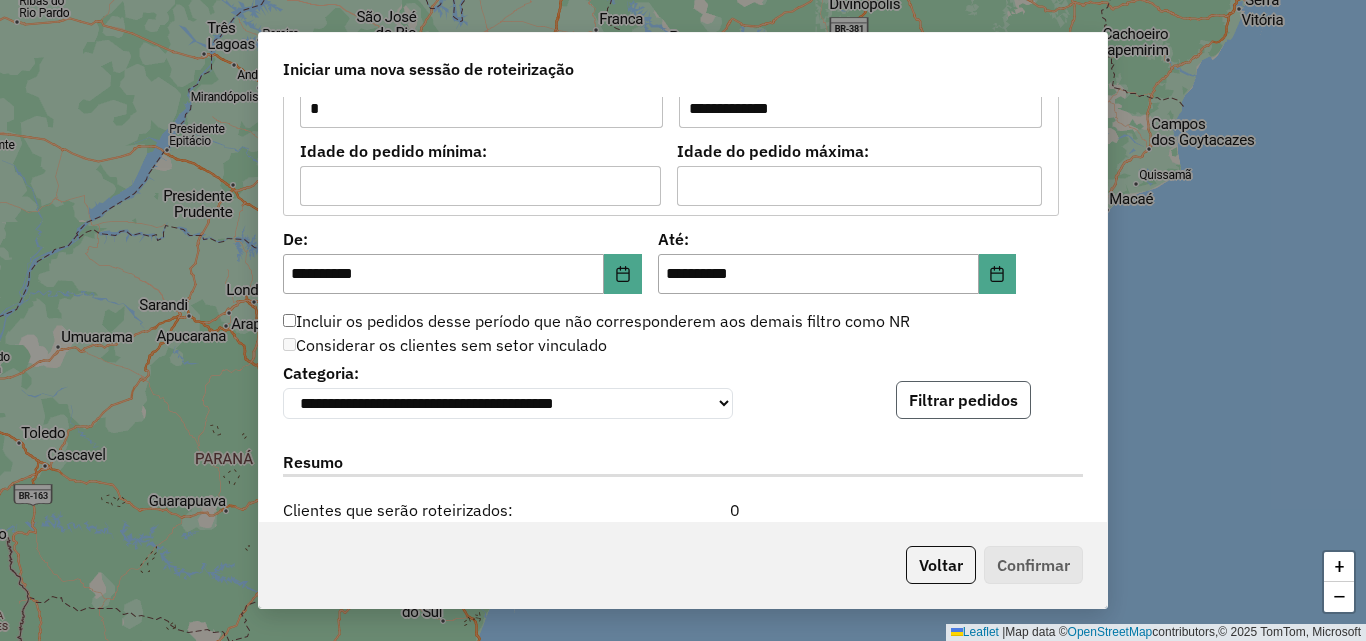 click on "Filtrar pedidos" 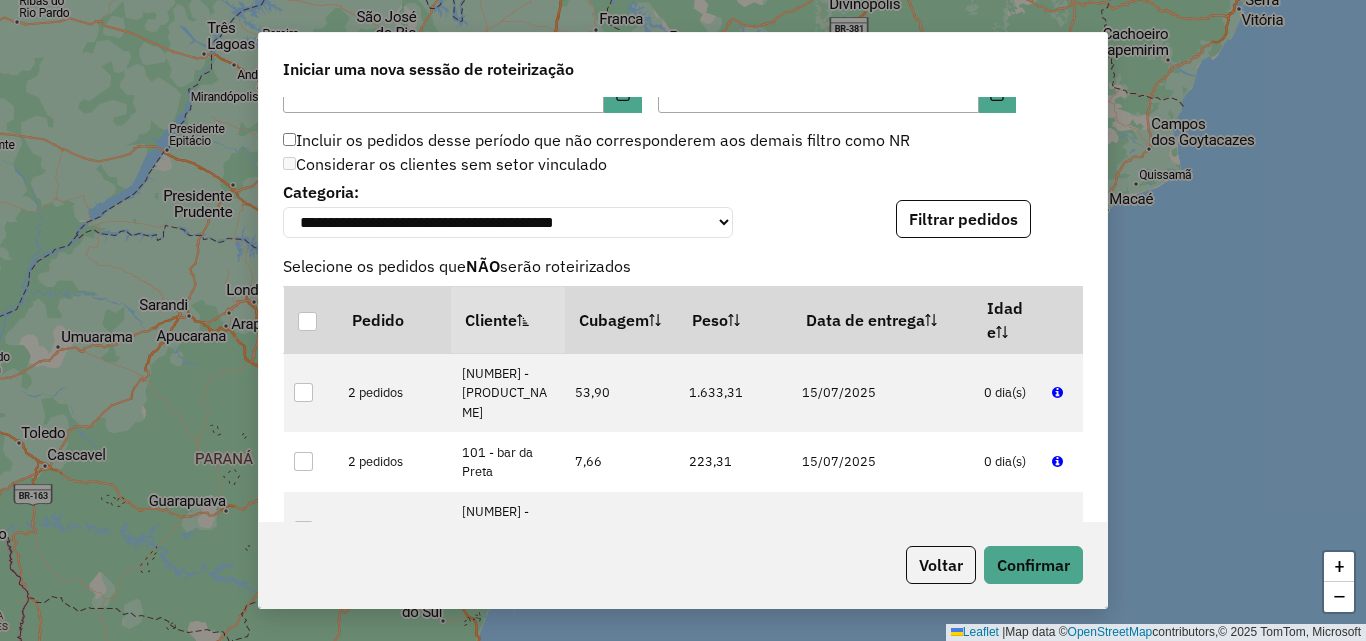 scroll, scrollTop: 2300, scrollLeft: 0, axis: vertical 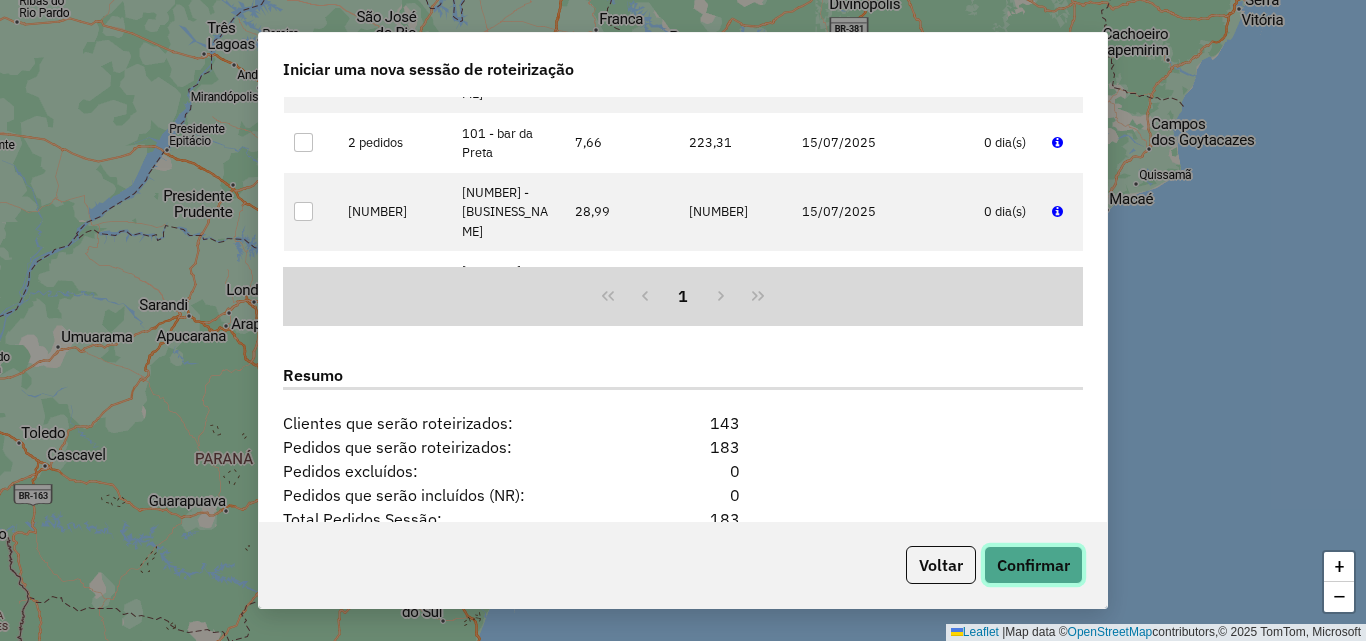 click on "Confirmar" 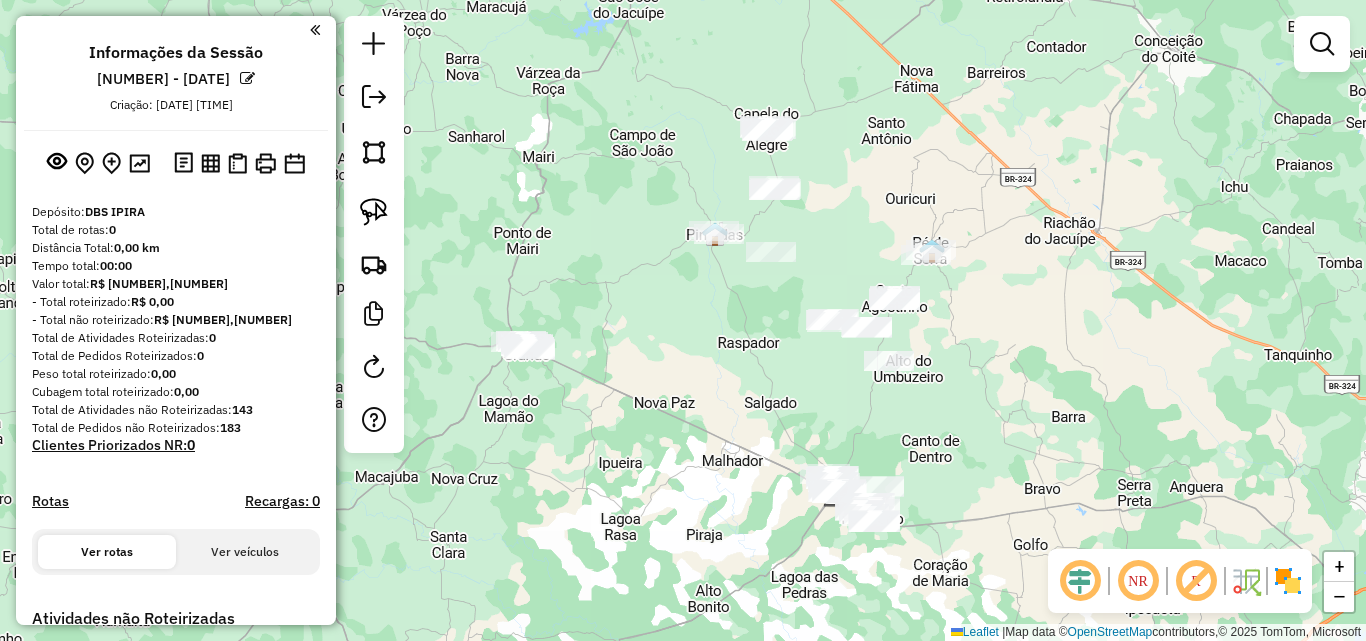 drag, startPoint x: 846, startPoint y: 246, endPoint x: 1000, endPoint y: 421, distance: 233.11156 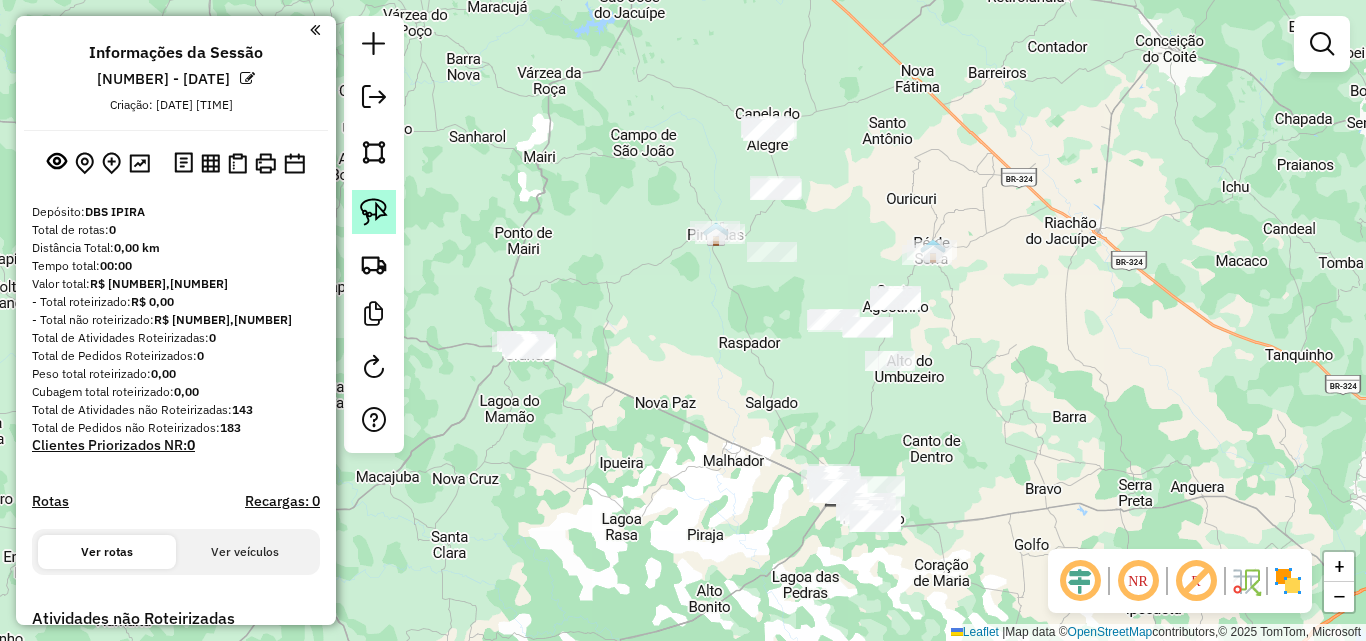 click 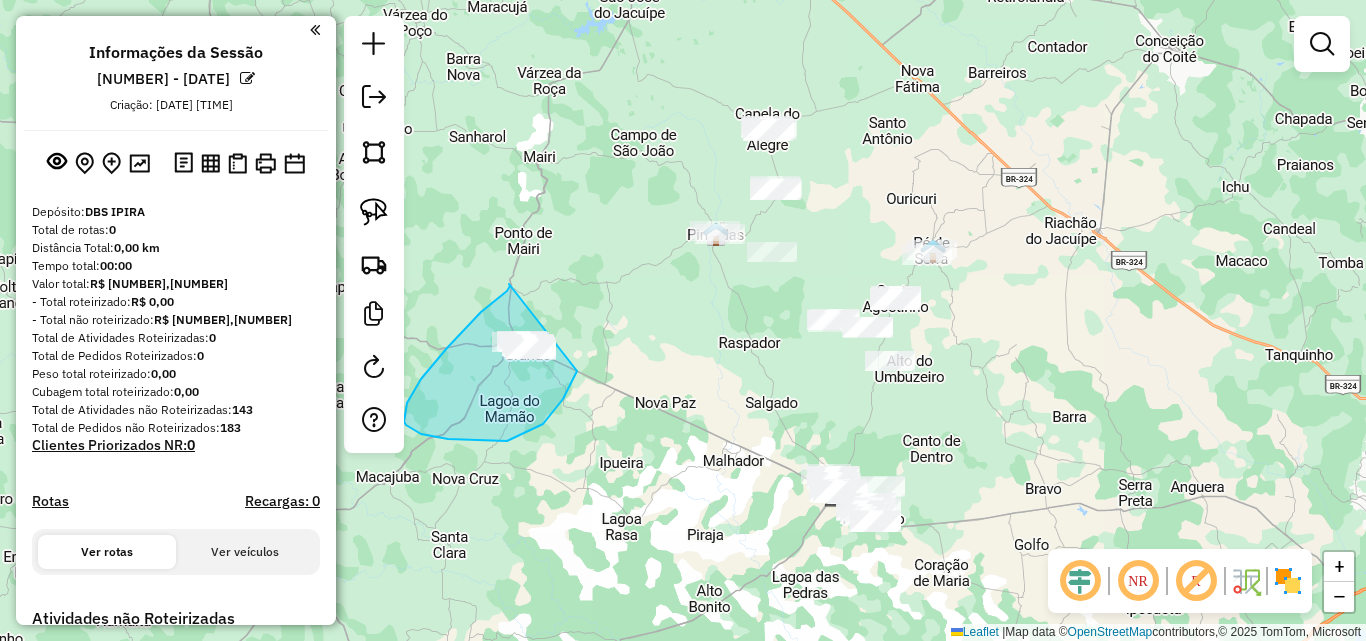 drag, startPoint x: 509, startPoint y: 284, endPoint x: 577, endPoint y: 371, distance: 110.42192 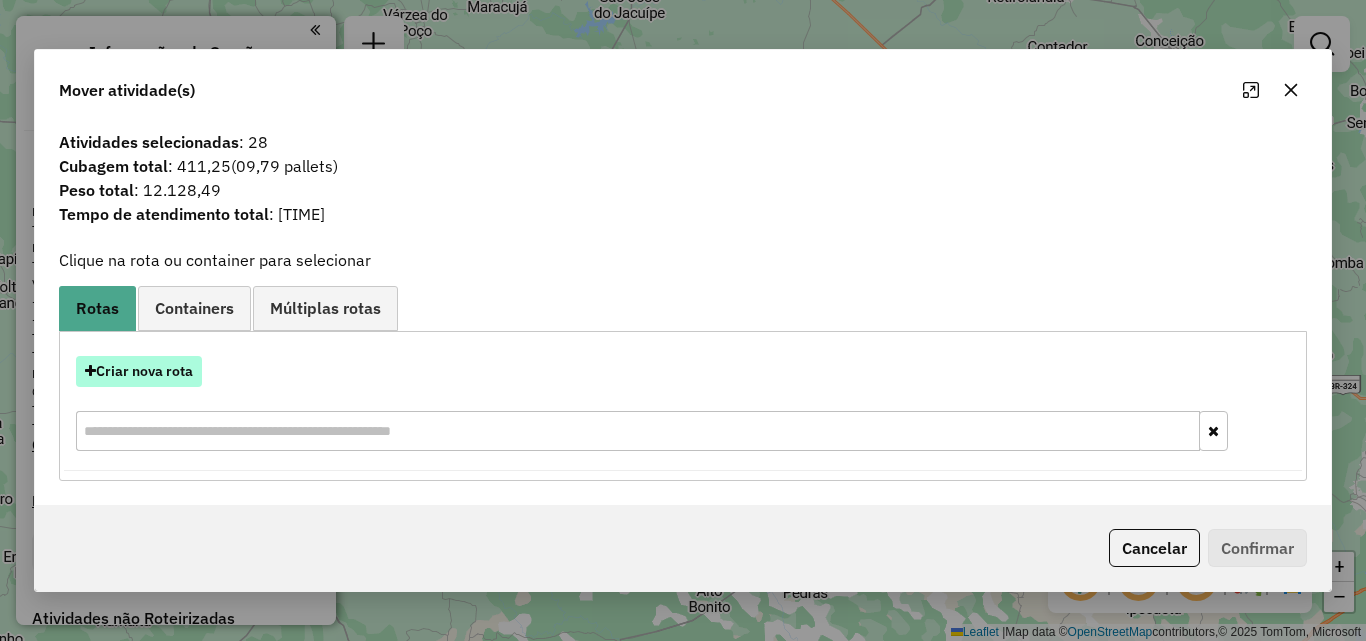 click on "Criar nova rota" at bounding box center (139, 371) 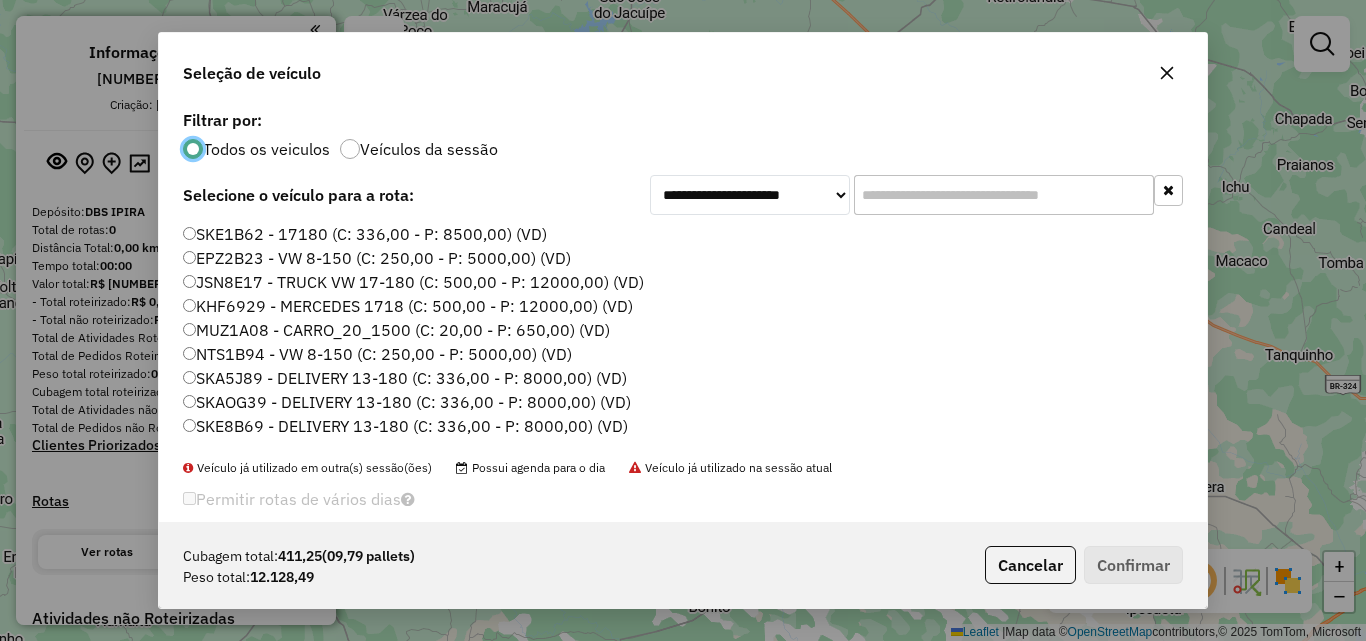 scroll, scrollTop: 11, scrollLeft: 6, axis: both 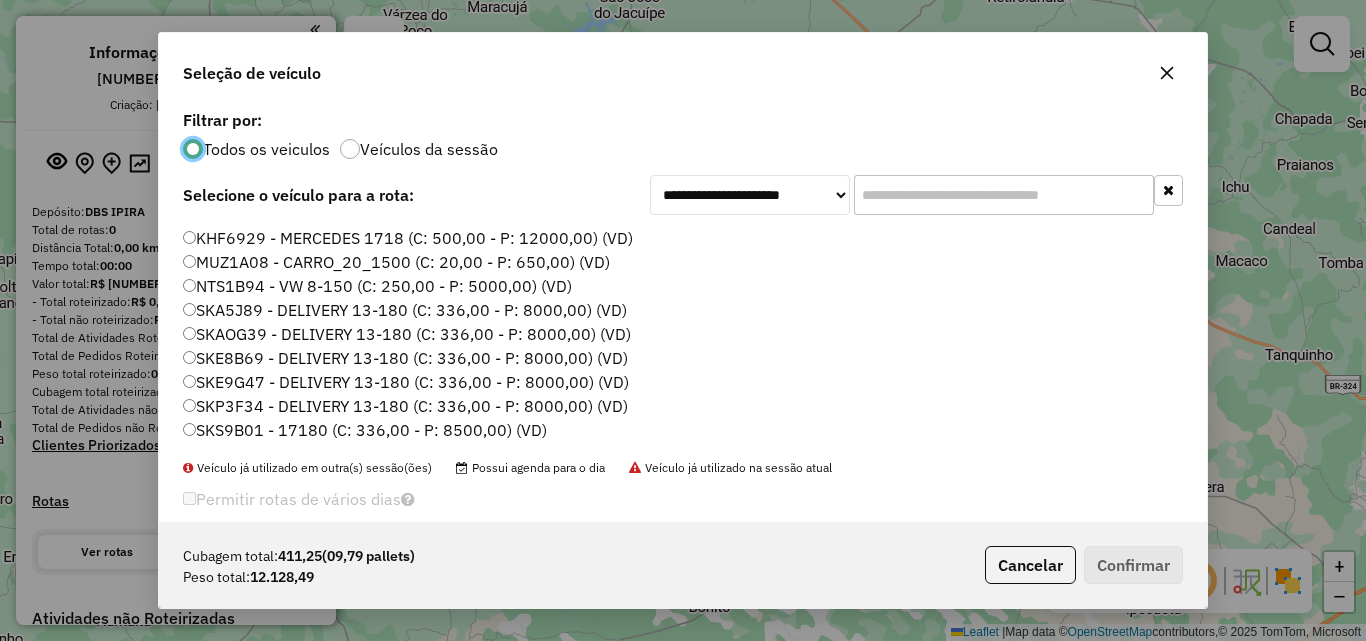 click on "SKE9G47 - DELIVERY 13-180 (C: 336,00 - P: 8000,00) (VD)" 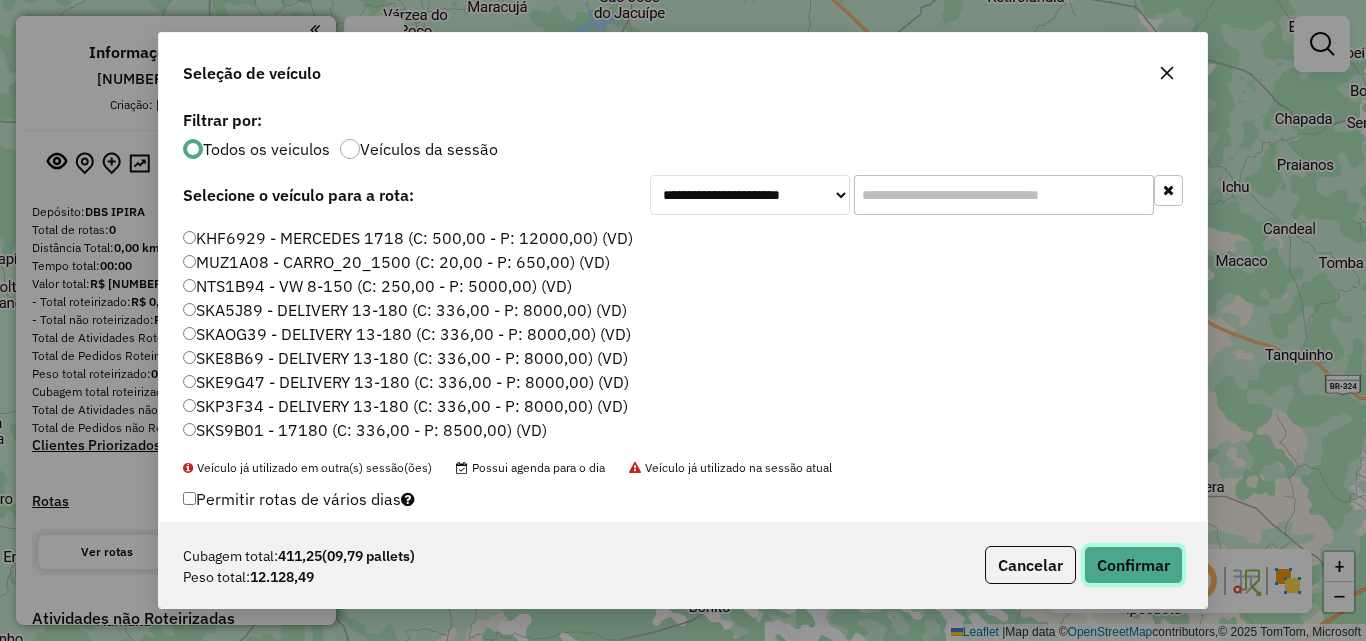 click on "Confirmar" 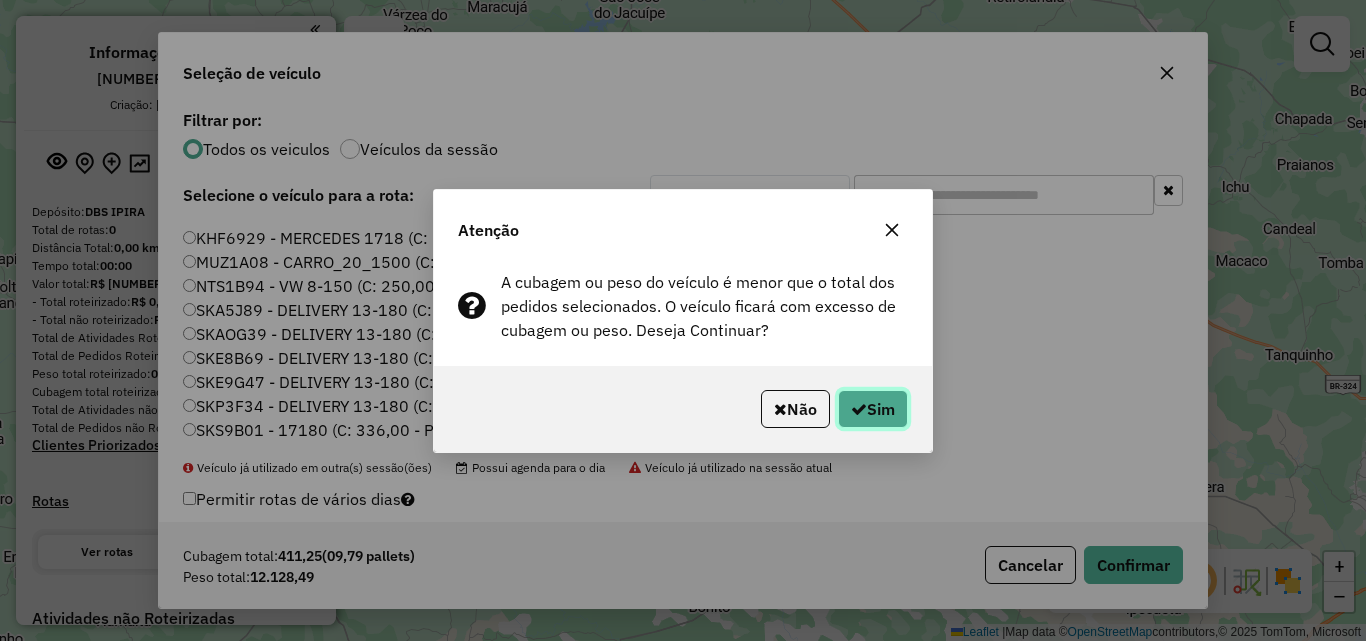 click on "Sim" 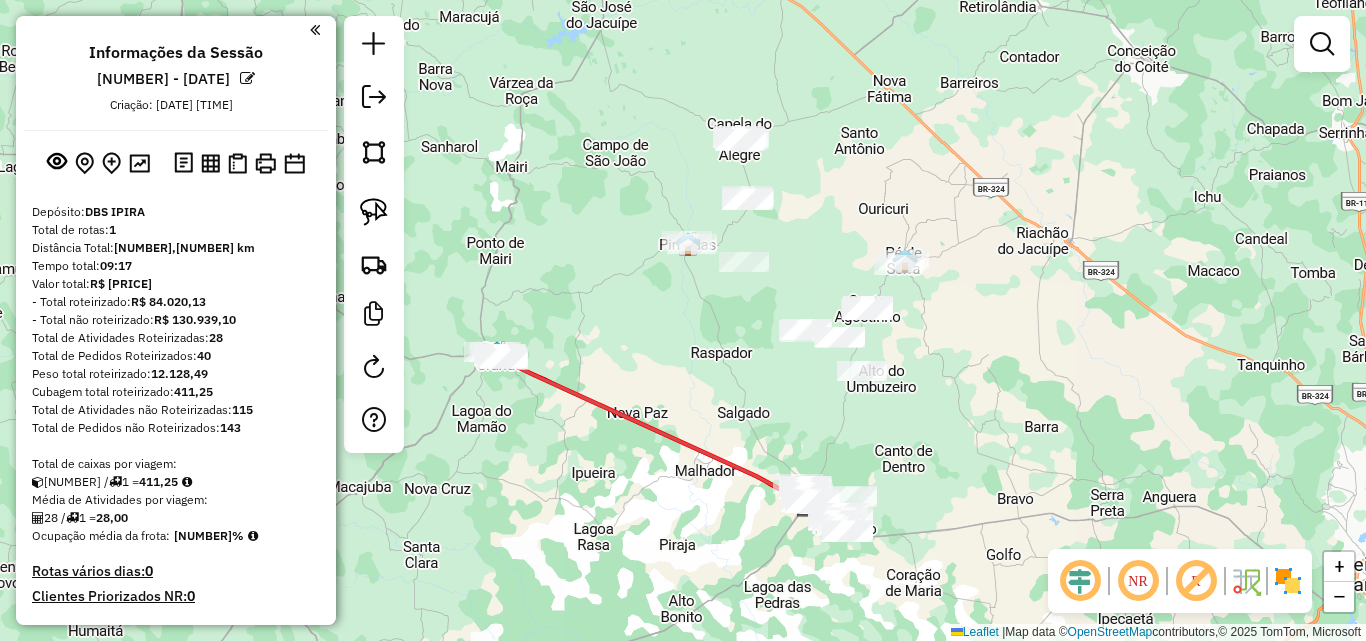 drag, startPoint x: 713, startPoint y: 327, endPoint x: 685, endPoint y: 337, distance: 29.732138 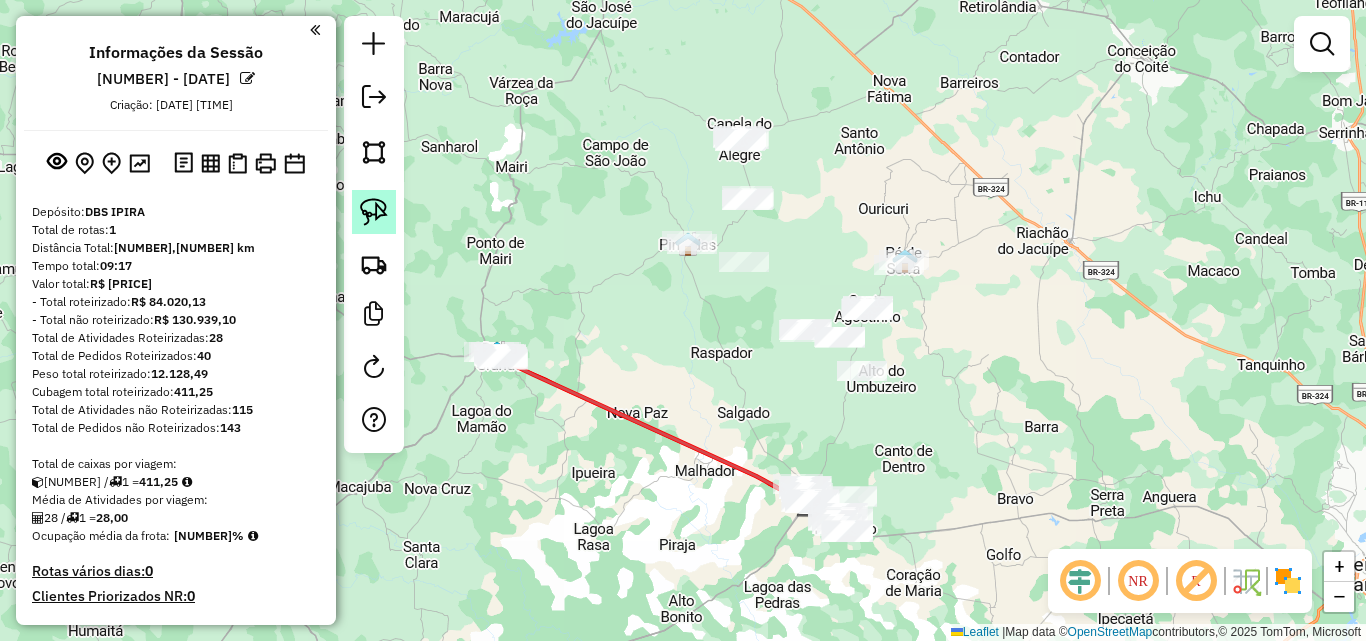 click 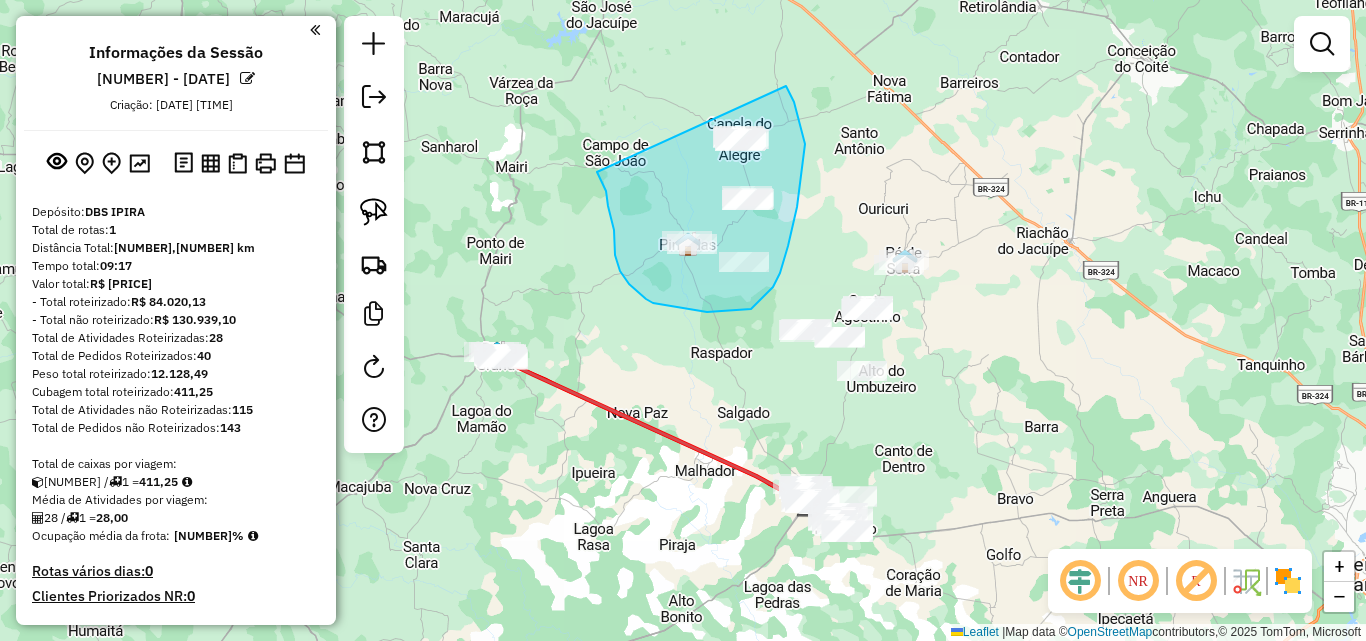 drag, startPoint x: 607, startPoint y: 199, endPoint x: 786, endPoint y: 86, distance: 211.68373 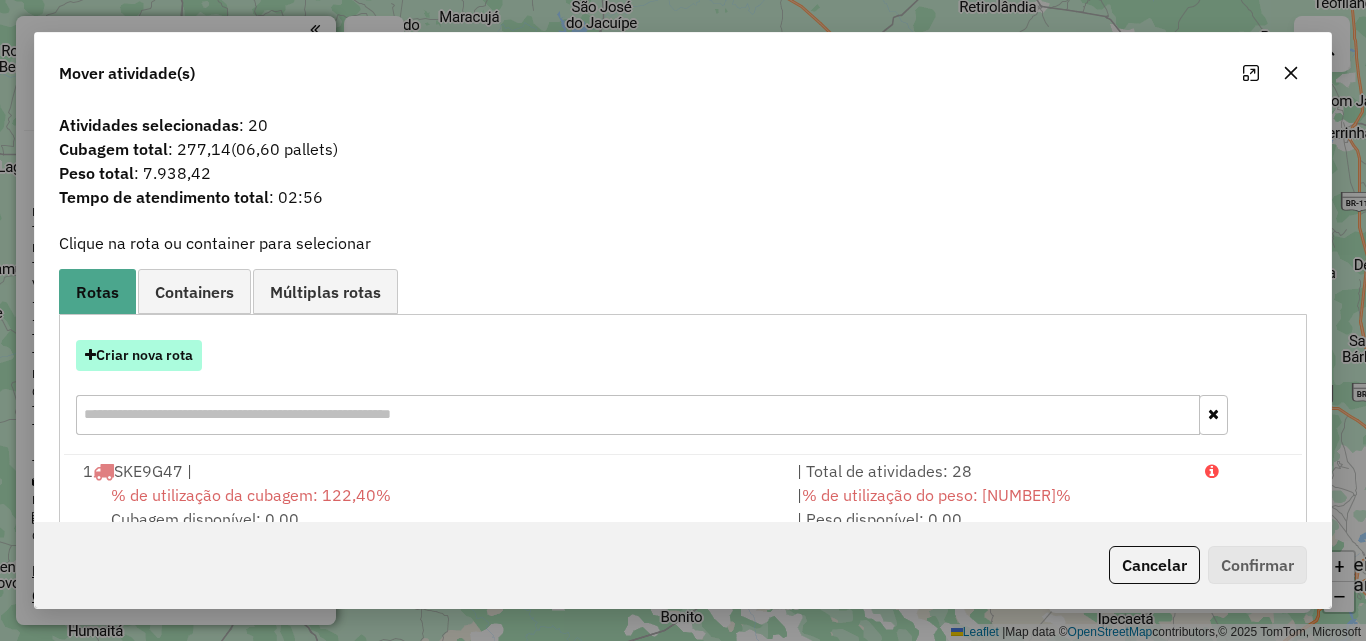 click on "Criar nova rota" at bounding box center (139, 355) 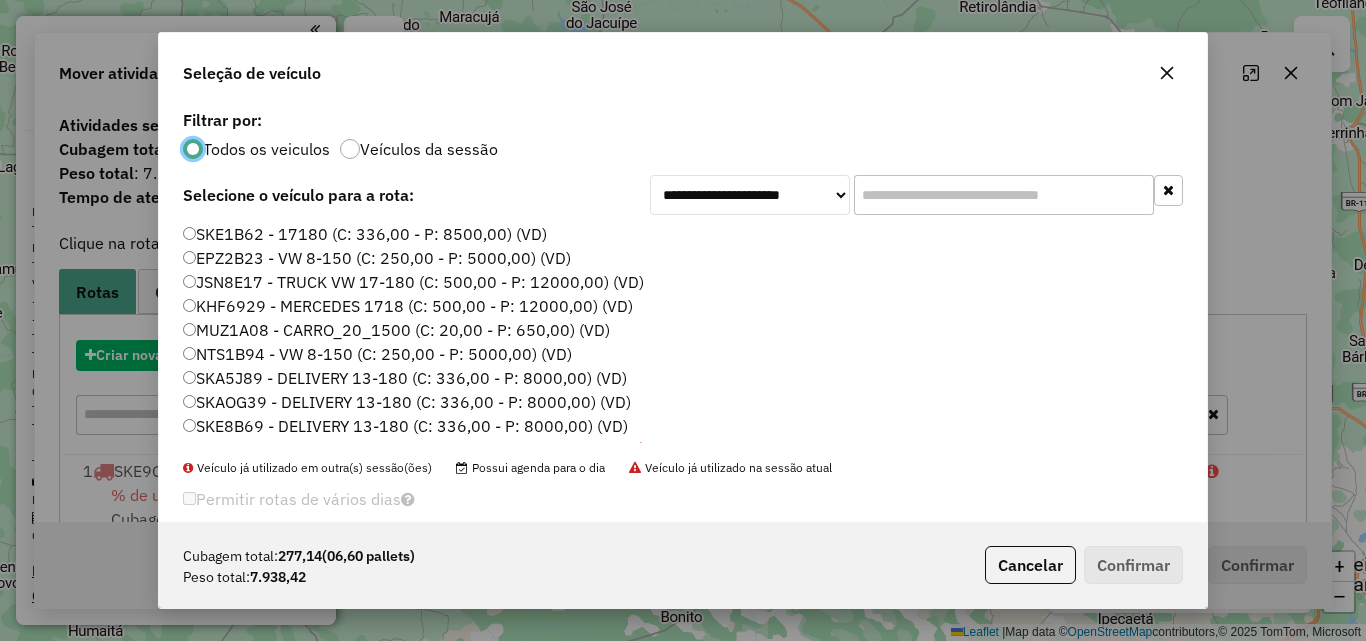 scroll, scrollTop: 11, scrollLeft: 6, axis: both 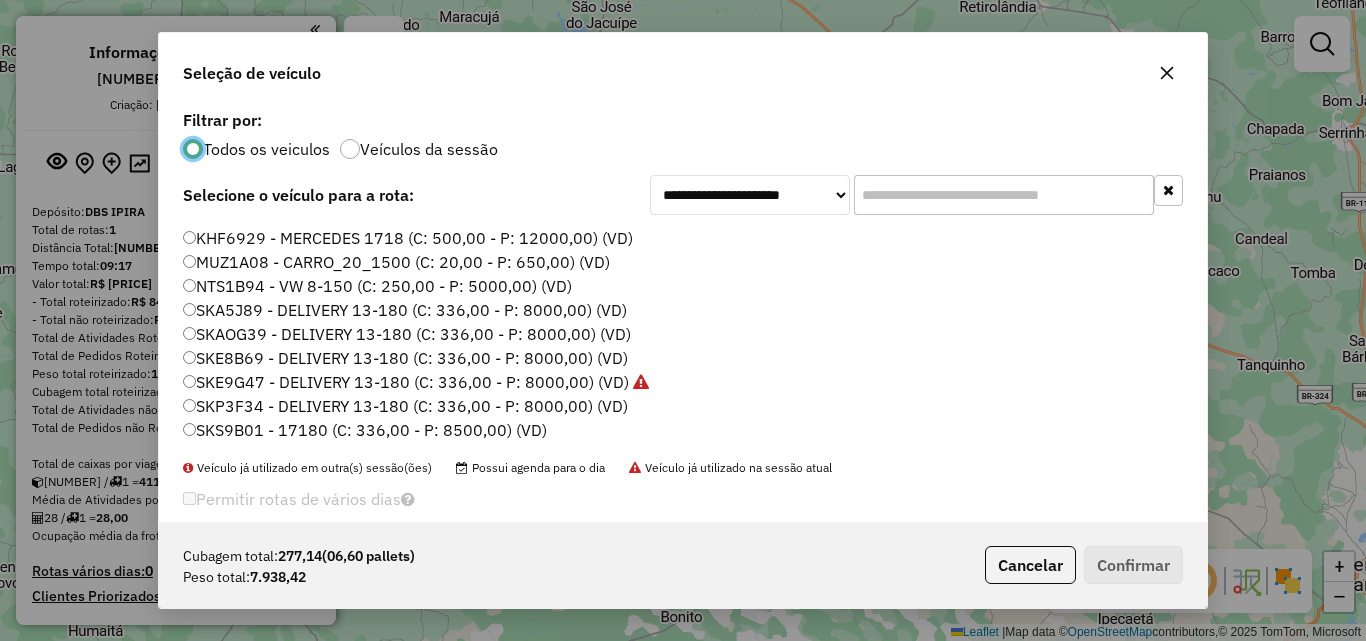 click on "SKP3F34 - DELIVERY 13-180 (C: 336,00 - P: 8000,00) (VD)" 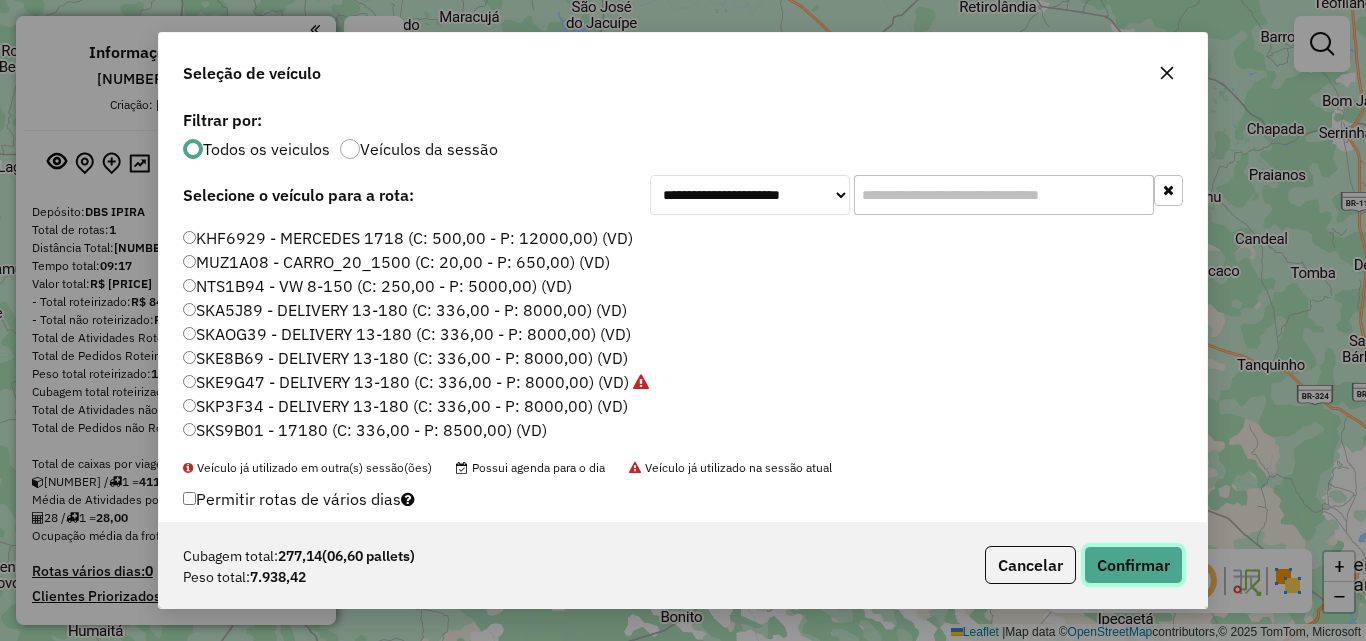 click on "Confirmar" 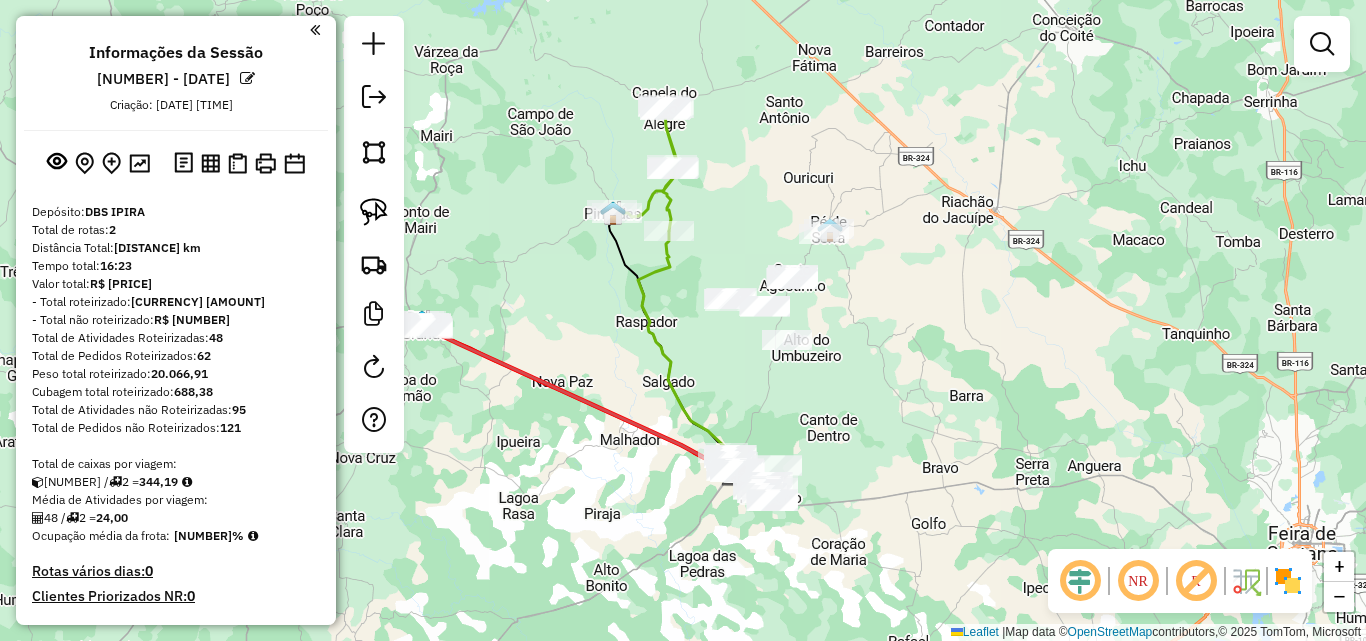 drag, startPoint x: 938, startPoint y: 413, endPoint x: 863, endPoint y: 382, distance: 81.154175 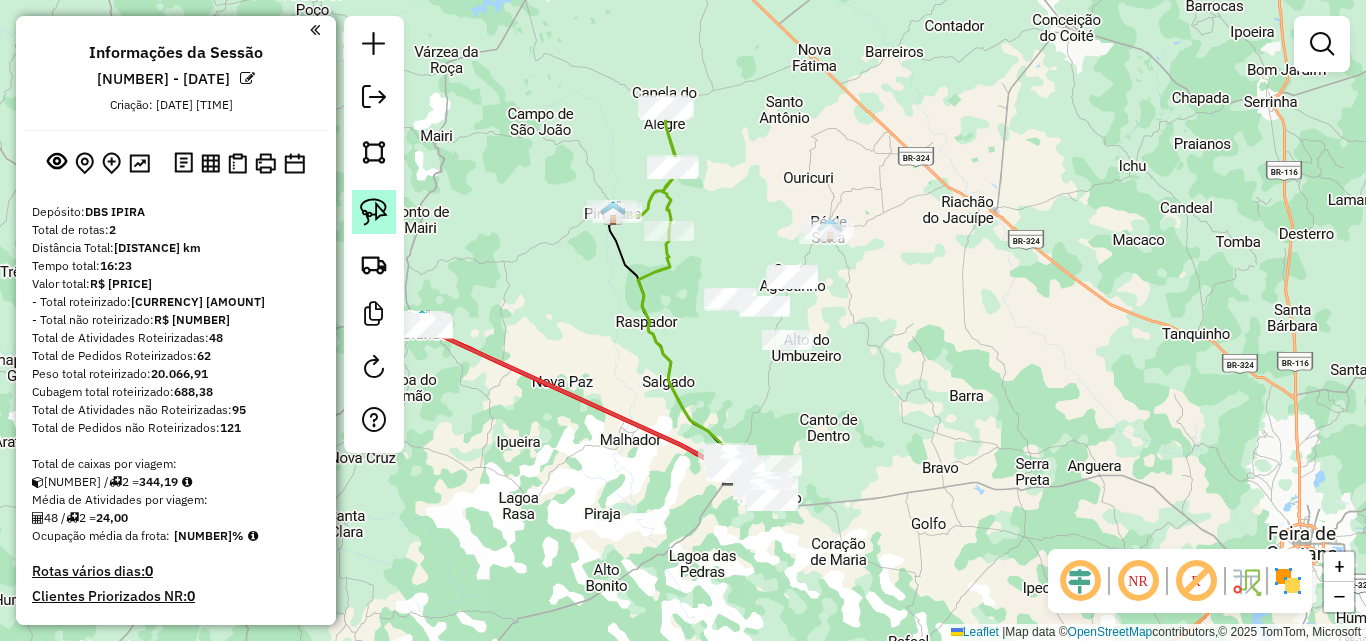 click 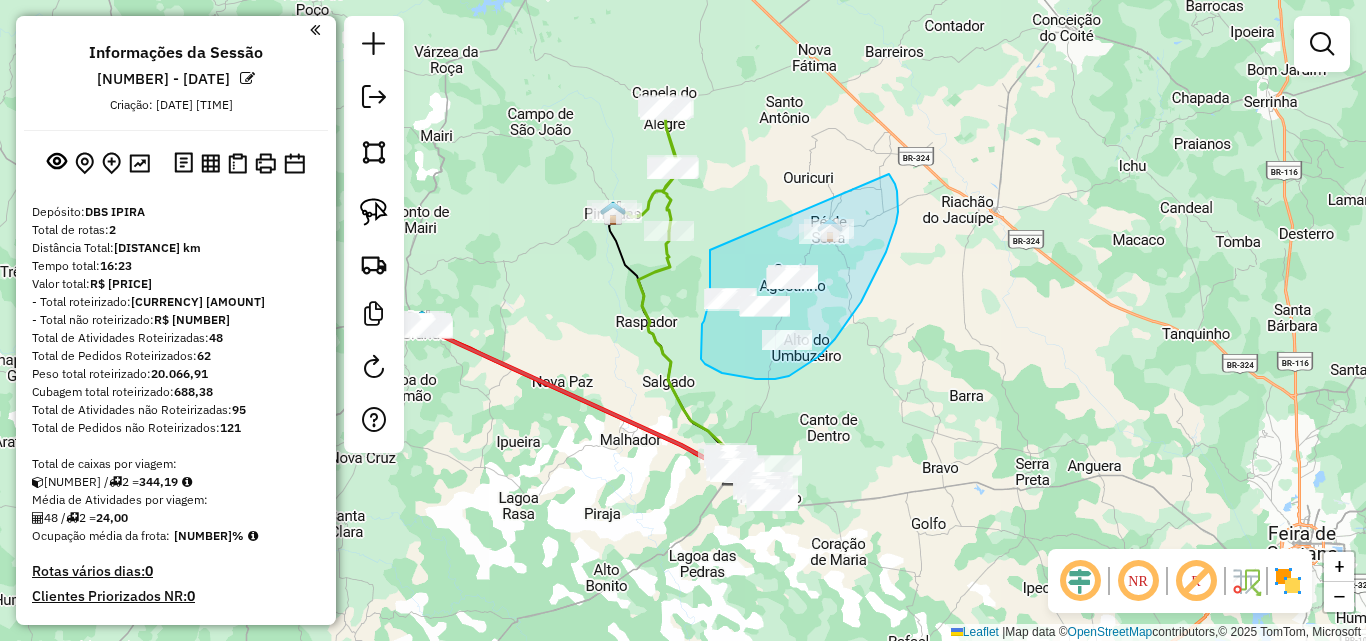 drag, startPoint x: 710, startPoint y: 250, endPoint x: 886, endPoint y: 170, distance: 193.32874 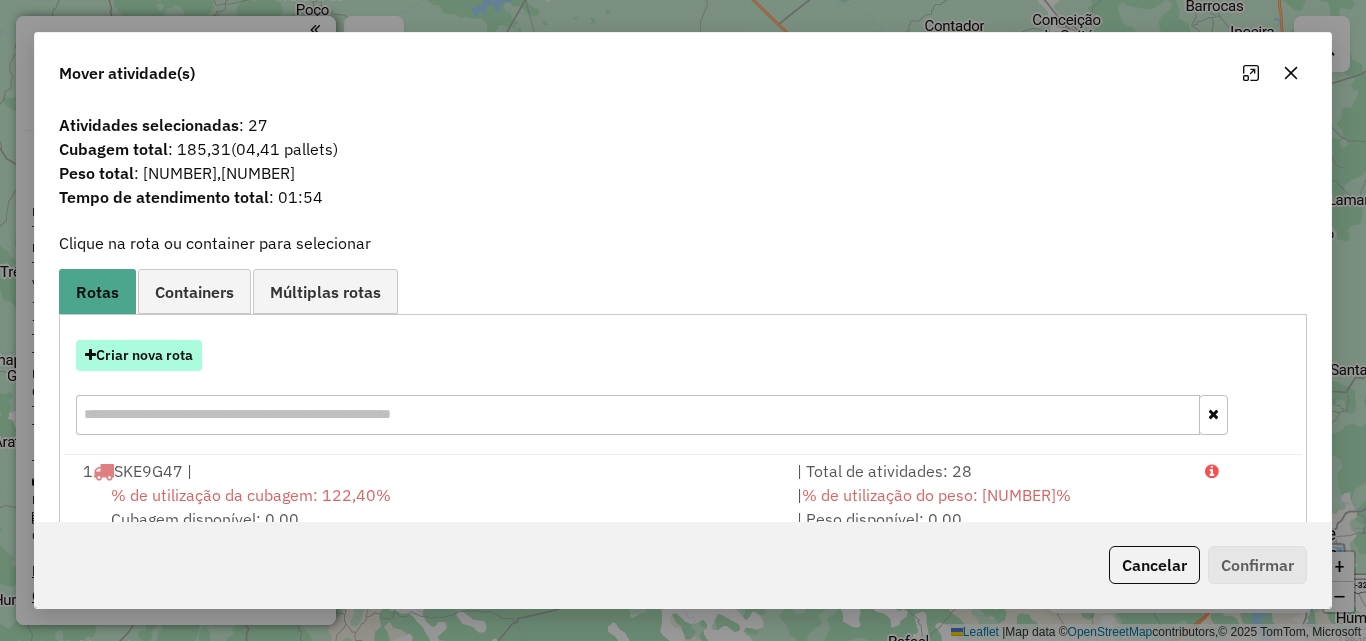 click on "Criar nova rota" at bounding box center (139, 355) 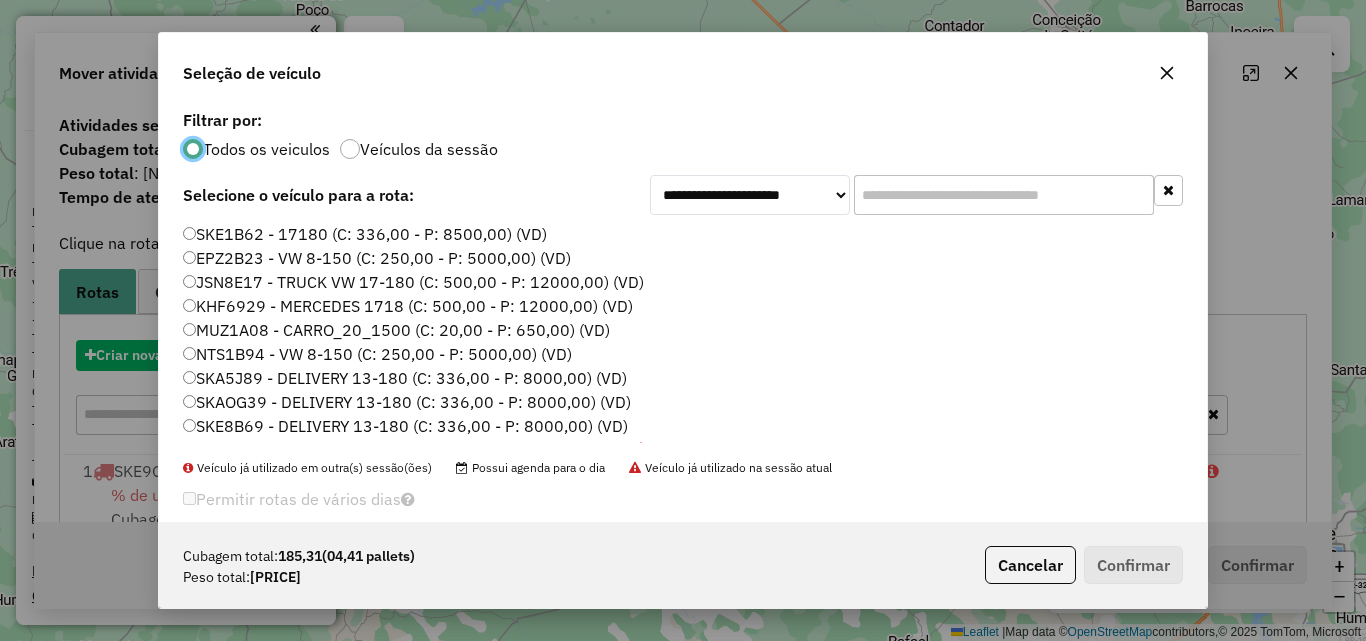 scroll, scrollTop: 11, scrollLeft: 6, axis: both 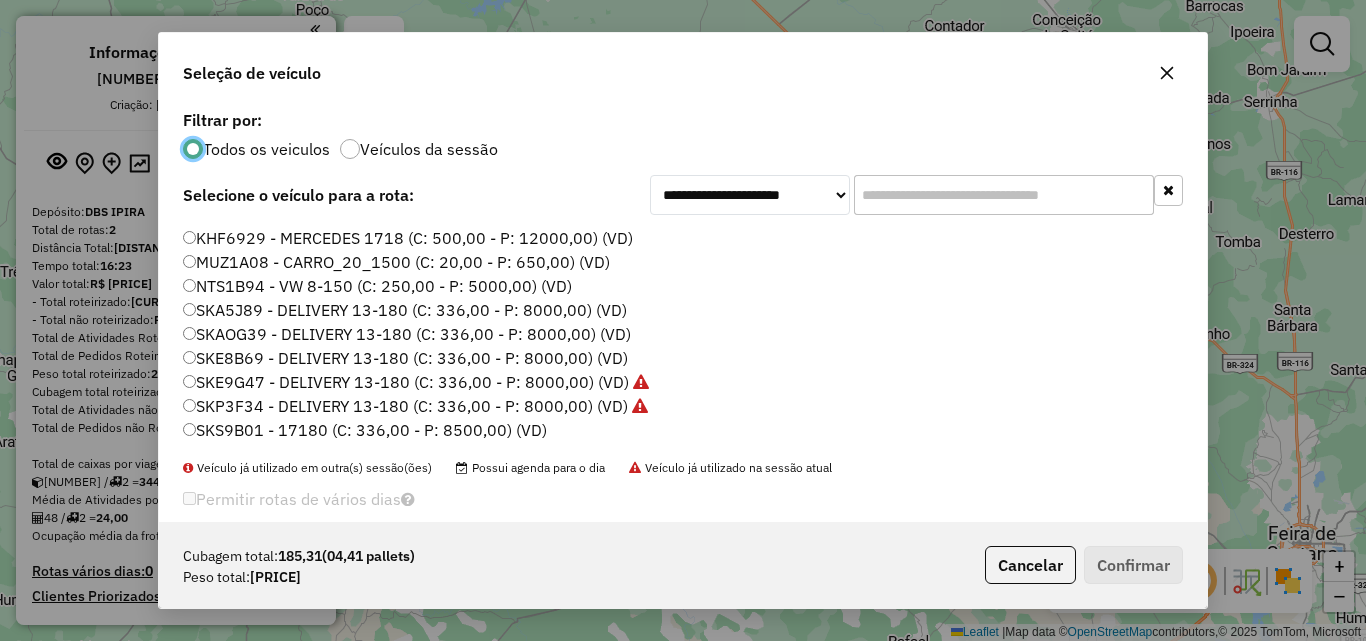 click on "SKS9B01 - 17180 (C: 336,00 - P: 8500,00) (VD)" 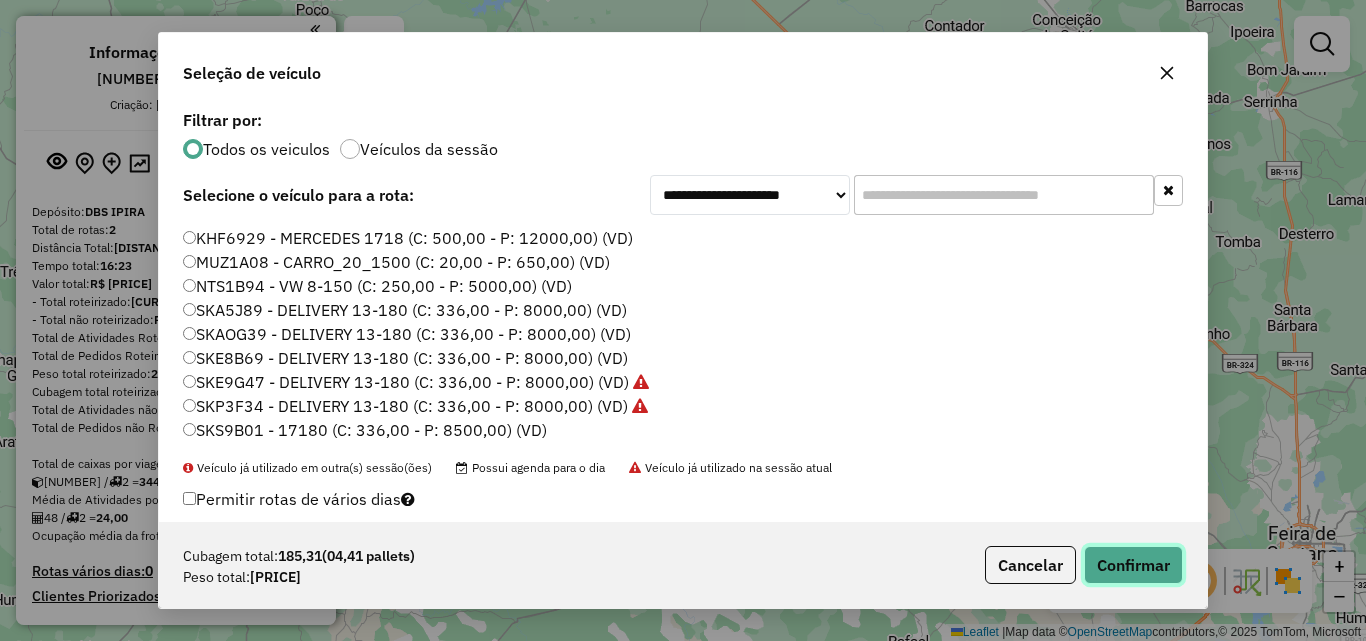 click on "Confirmar" 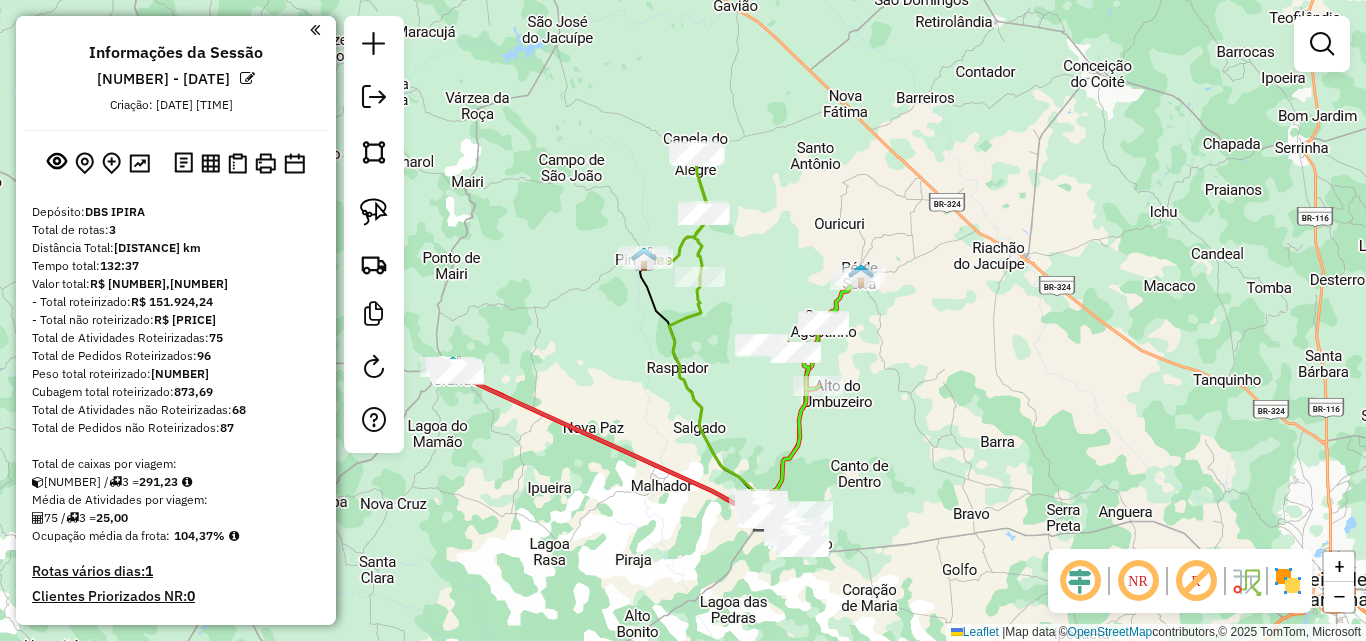 drag, startPoint x: 738, startPoint y: 201, endPoint x: 756, endPoint y: 224, distance: 29.206163 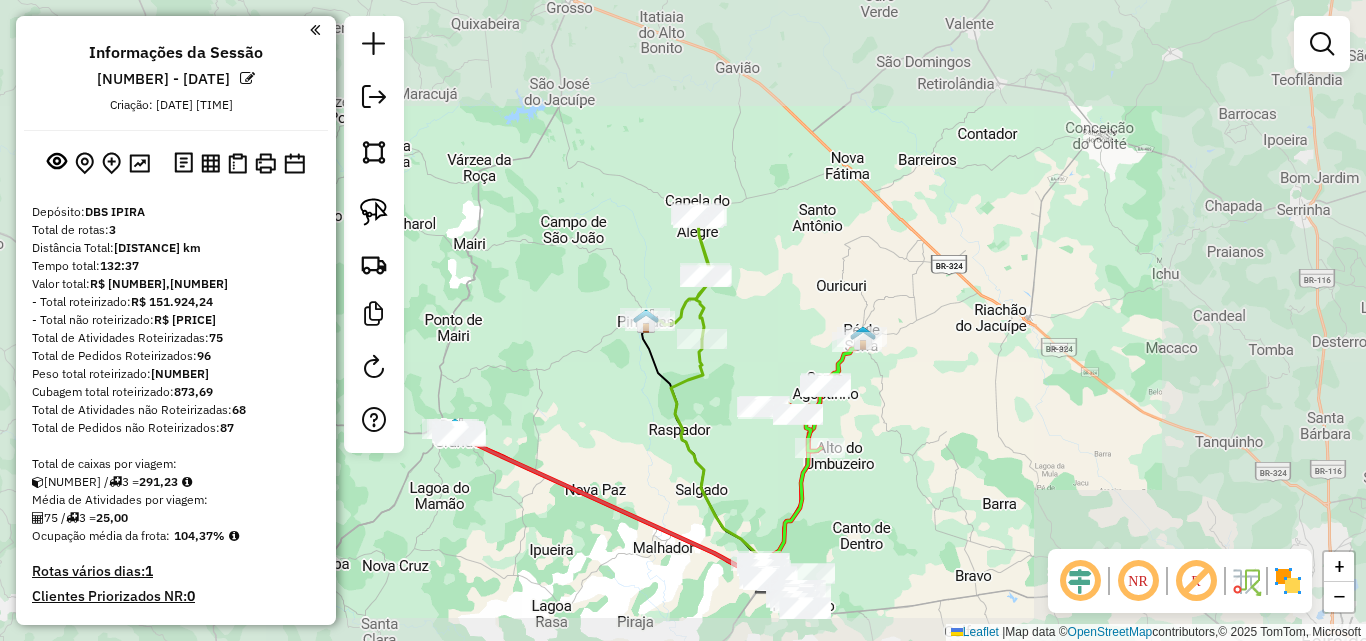 drag, startPoint x: 751, startPoint y: 359, endPoint x: 743, endPoint y: 261, distance: 98.32599 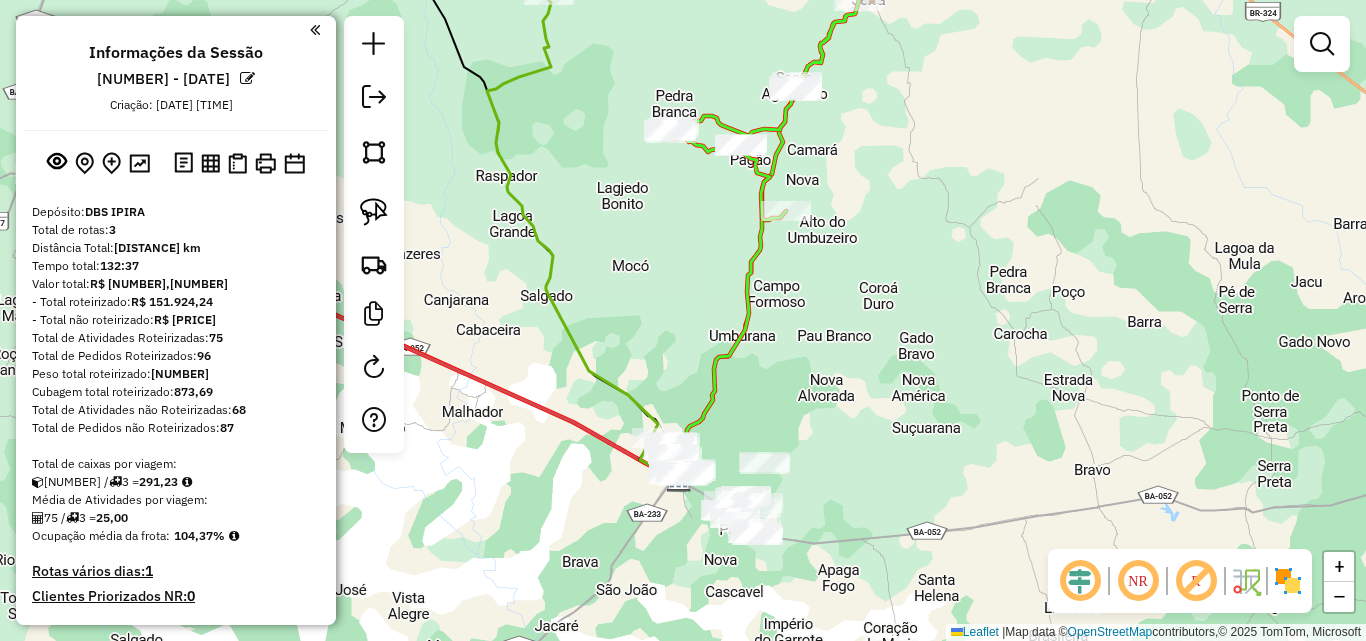 drag, startPoint x: 843, startPoint y: 521, endPoint x: 831, endPoint y: 302, distance: 219.32852 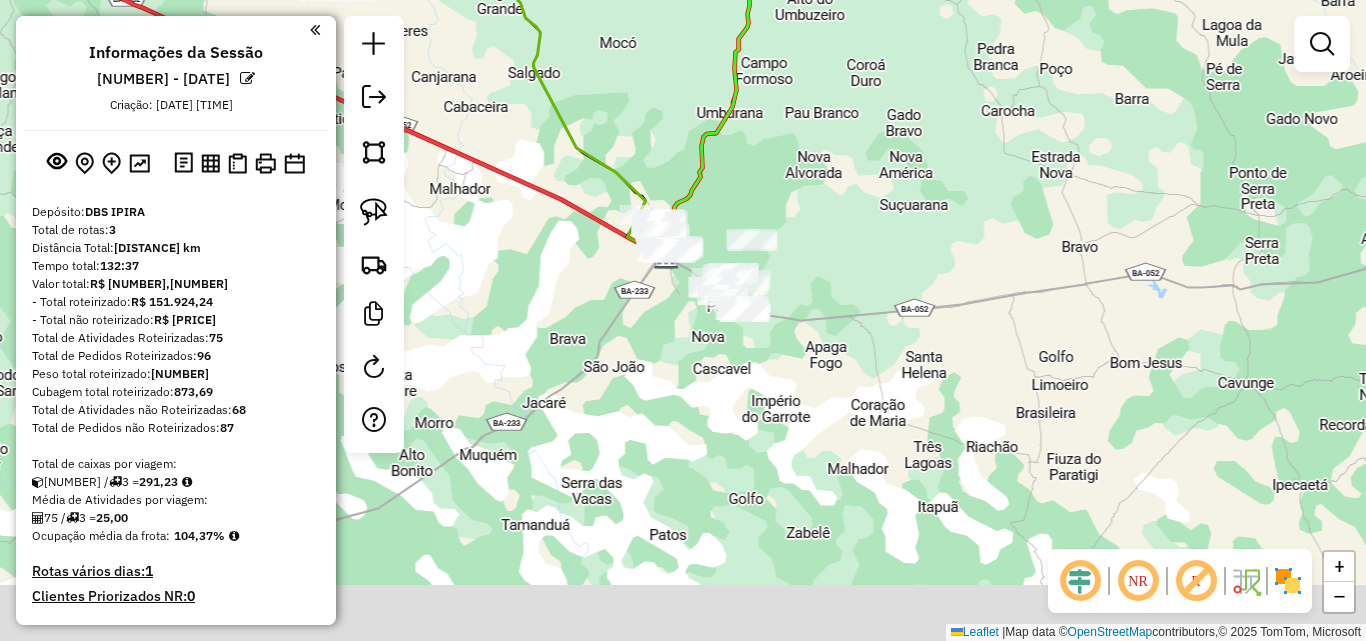 click on "Janela de atendimento Grade de atendimento Capacidade Transportadoras Veículos Cliente Pedidos  Rotas Selecione os dias de semana para filtrar as janelas de atendimento  Seg   Ter   Qua   Qui   Sex   Sáb   Dom  Informe o período da janela de atendimento: De: Até:  Filtrar exatamente a janela do cliente  Considerar janela de atendimento padrão  Selecione os dias de semana para filtrar as grades de atendimento  Seg   Ter   Qua   Qui   Sex   Sáb   Dom   Considerar clientes sem dia de atendimento cadastrado  Clientes fora do dia de atendimento selecionado Filtrar as atividades entre os valores definidos abaixo:  Peso mínimo:   Peso máximo:   Cubagem mínima:   Cubagem máxima:   De:   Até:  Filtrar as atividades entre o tempo de atendimento definido abaixo:  De:   Até:   Considerar capacidade total dos clientes não roteirizados Transportadora: Selecione um ou mais itens Tipo de veículo: Selecione um ou mais itens Veículo: Selecione um ou mais itens Motorista: Selecione um ou mais itens Nome: Rótulo:" 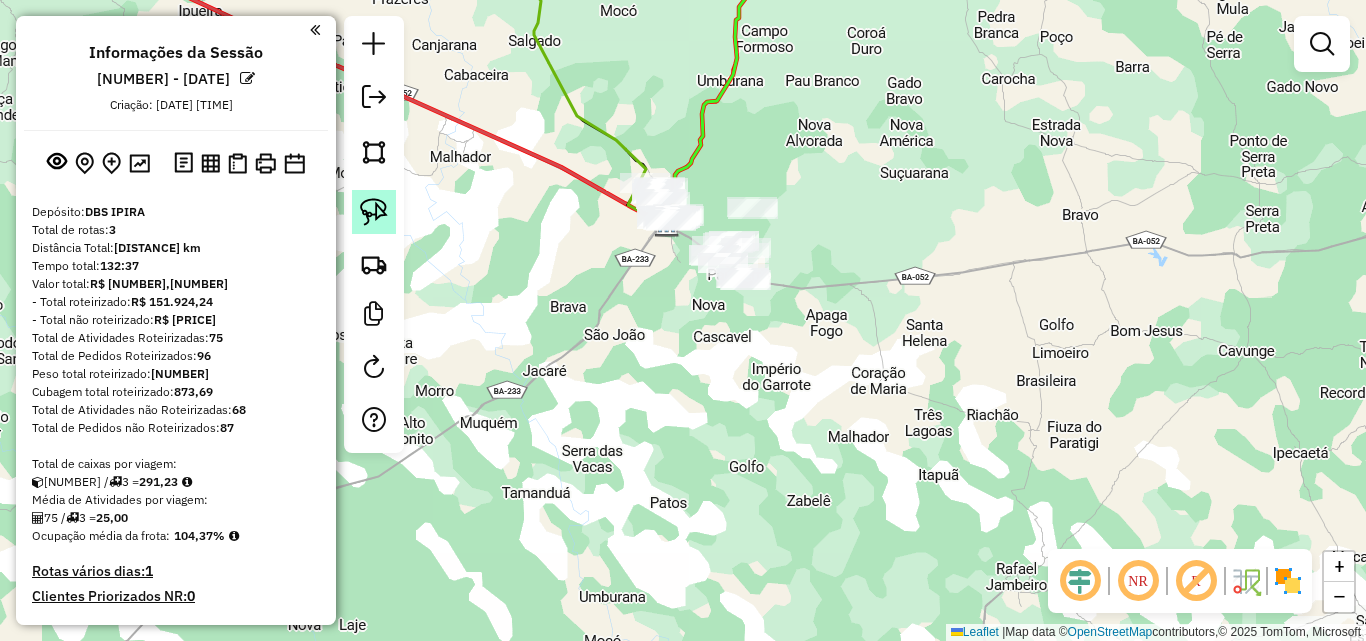 click 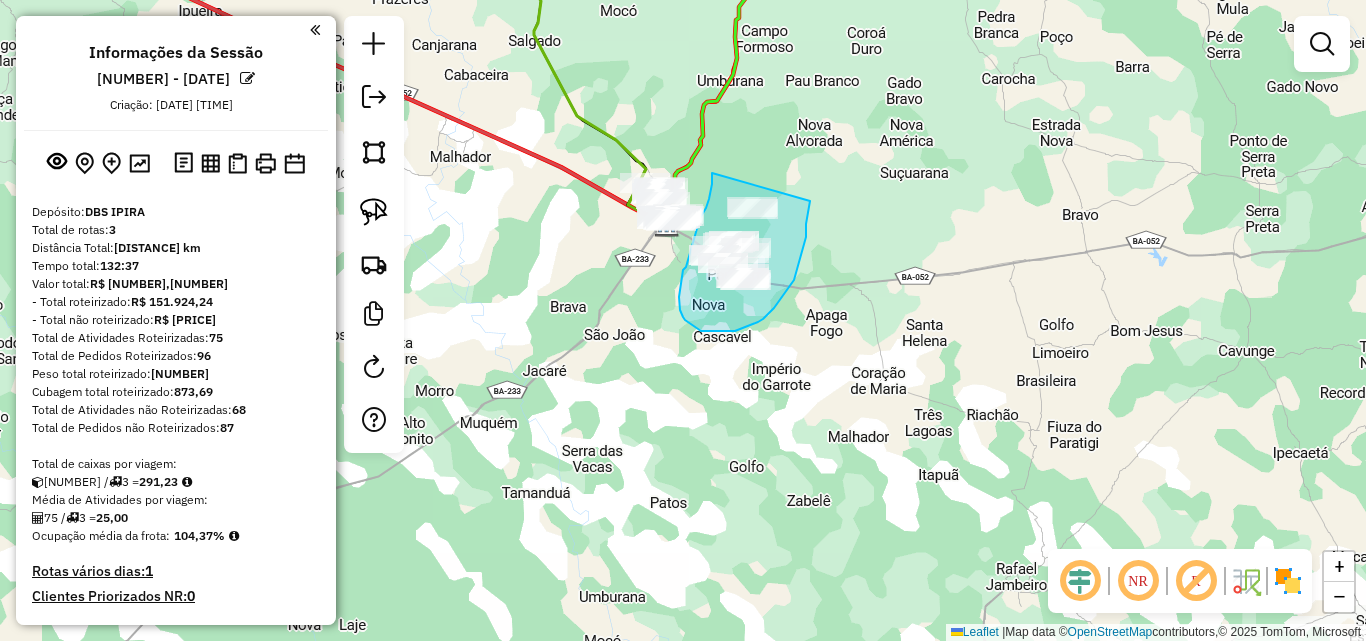 drag, startPoint x: 712, startPoint y: 173, endPoint x: 812, endPoint y: 165, distance: 100.31949 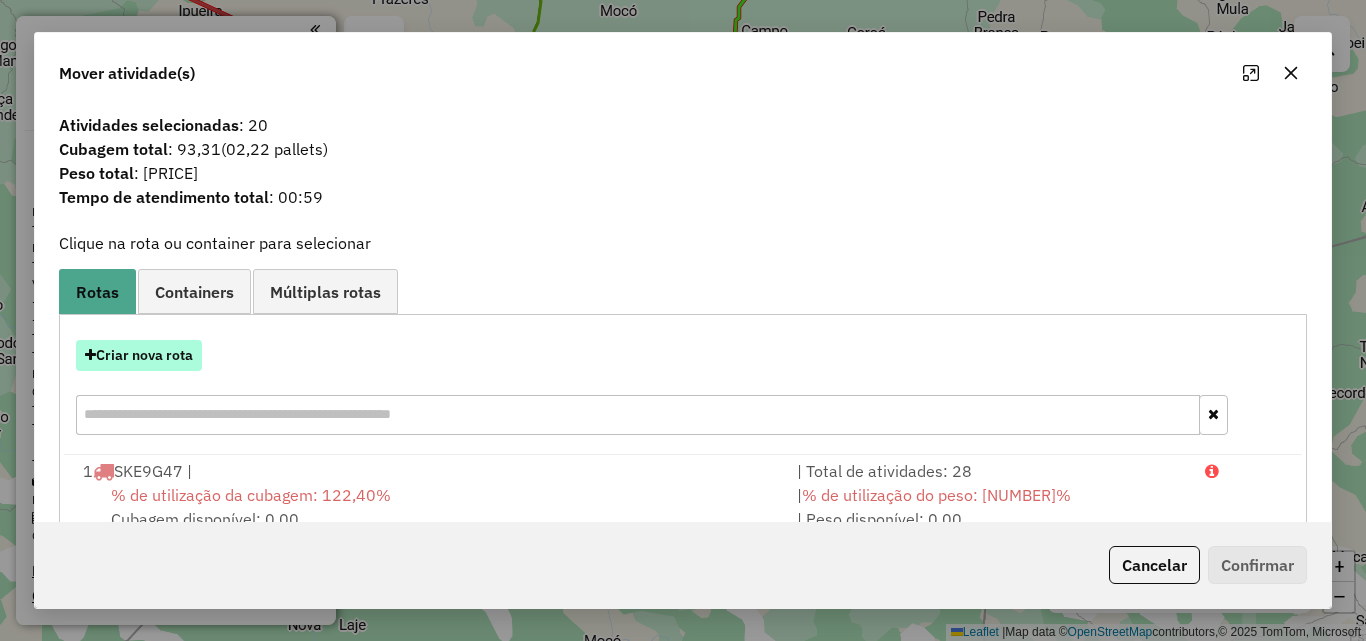 click on "Criar nova rota" at bounding box center [139, 355] 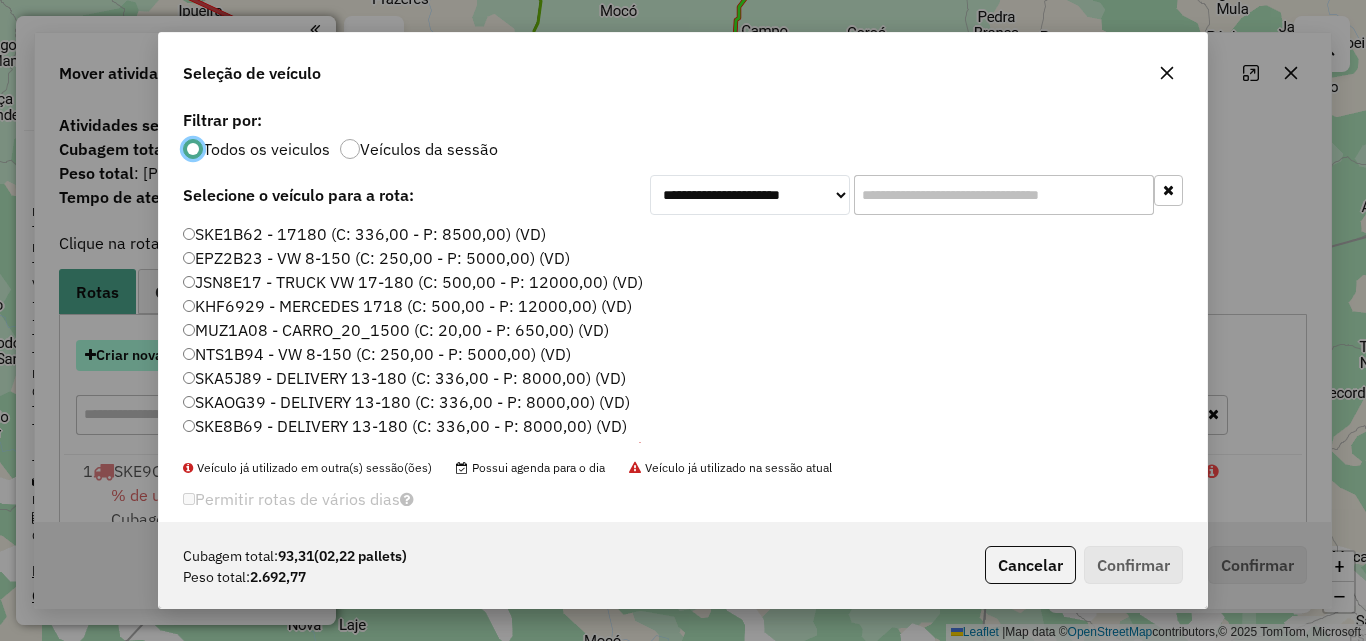 scroll, scrollTop: 11, scrollLeft: 6, axis: both 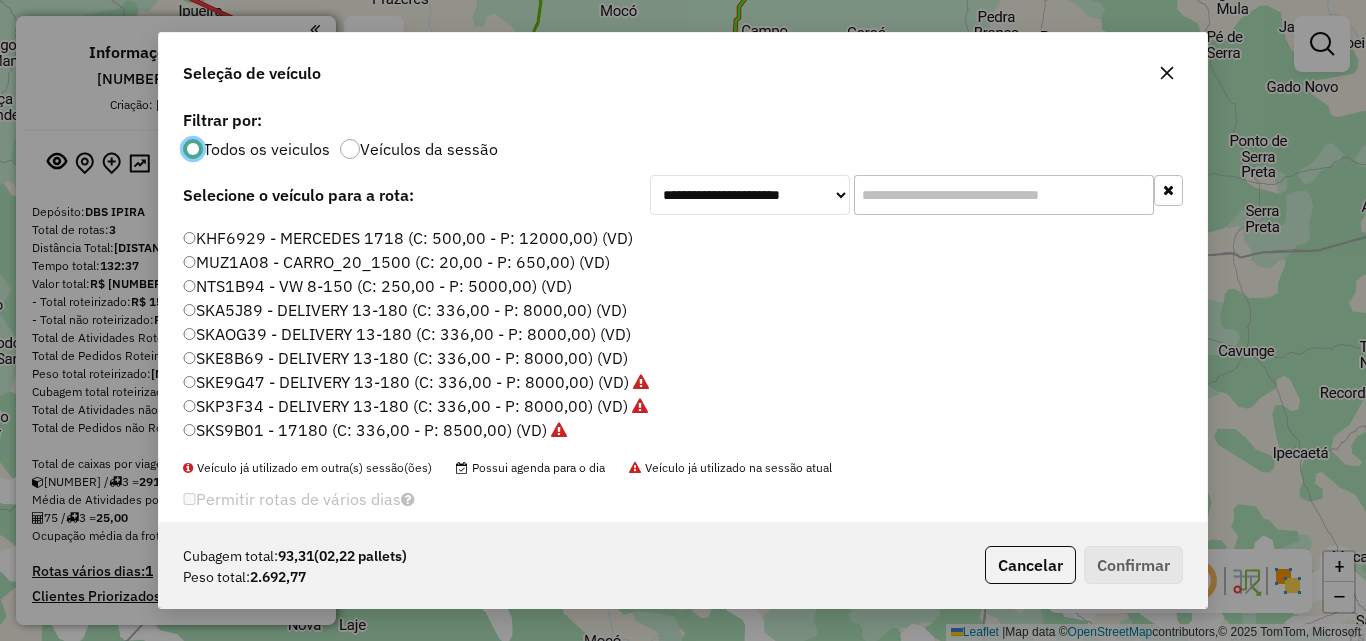 click on "SKE8B69 - DELIVERY 13-180 (C: 336,00 - P: 8000,00) (VD)" 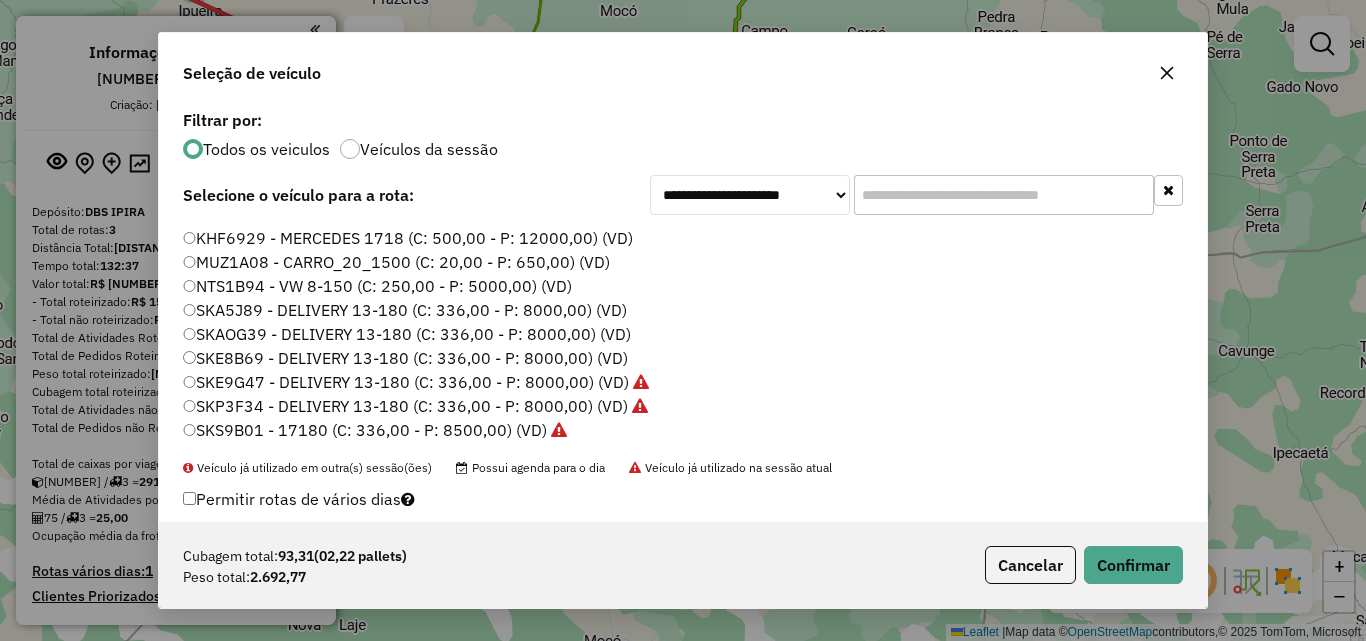 scroll, scrollTop: 88, scrollLeft: 0, axis: vertical 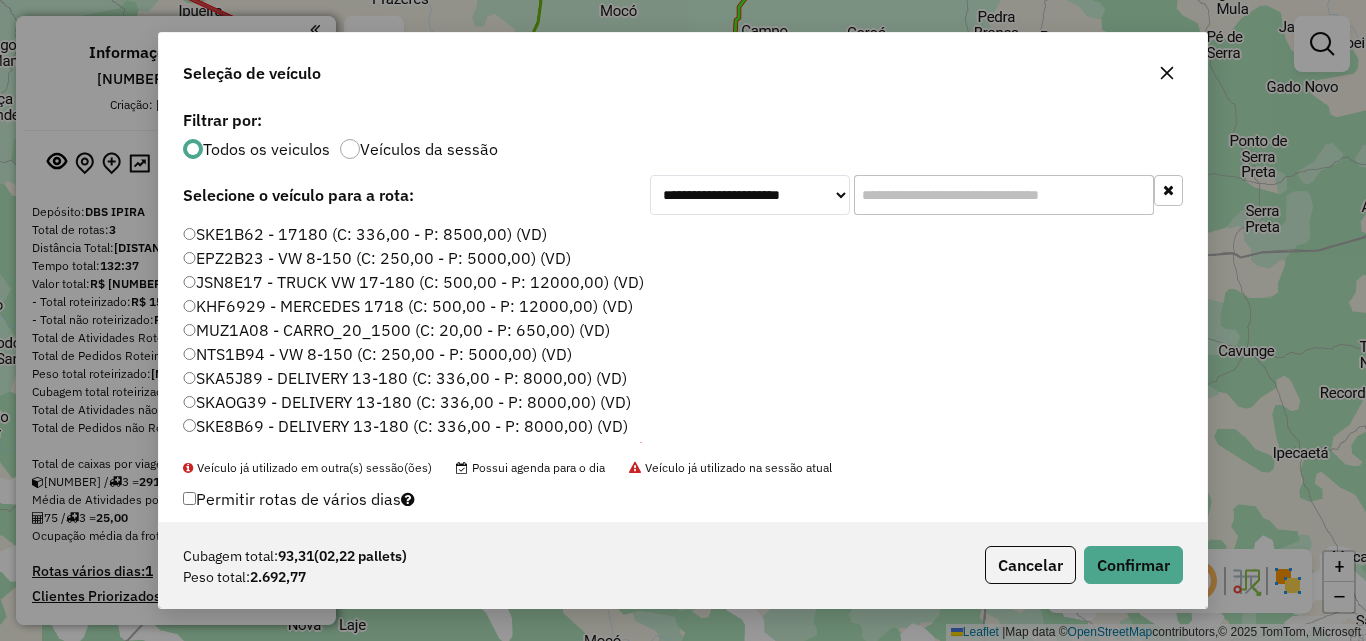 click on "SKE1B62 - 17180 (C: 336,00 - P: 8500,00) (VD)" 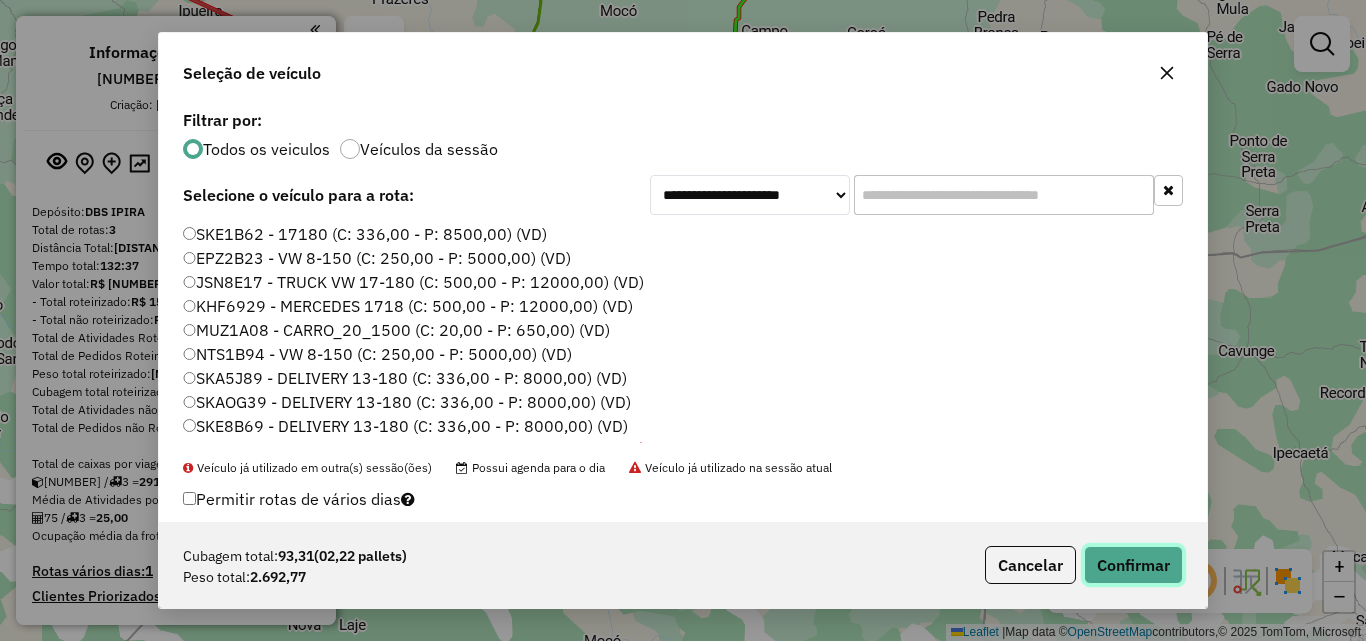click on "Confirmar" 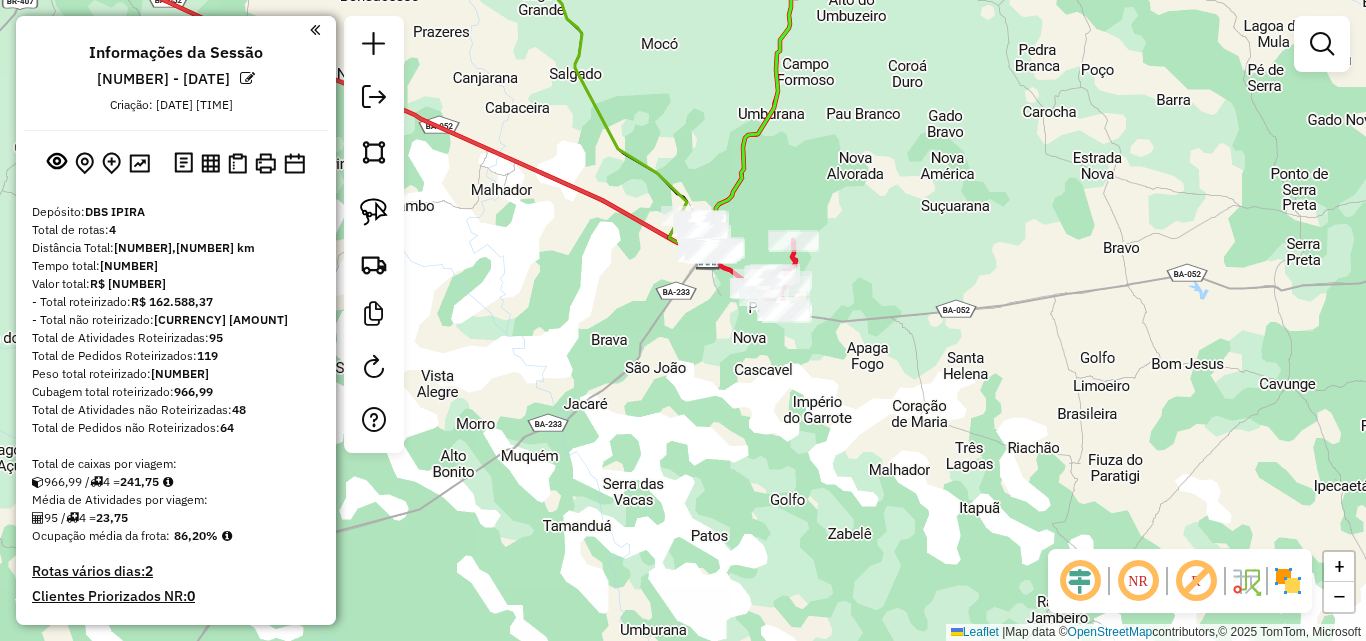 drag, startPoint x: 934, startPoint y: 214, endPoint x: 1076, endPoint y: 248, distance: 146.0137 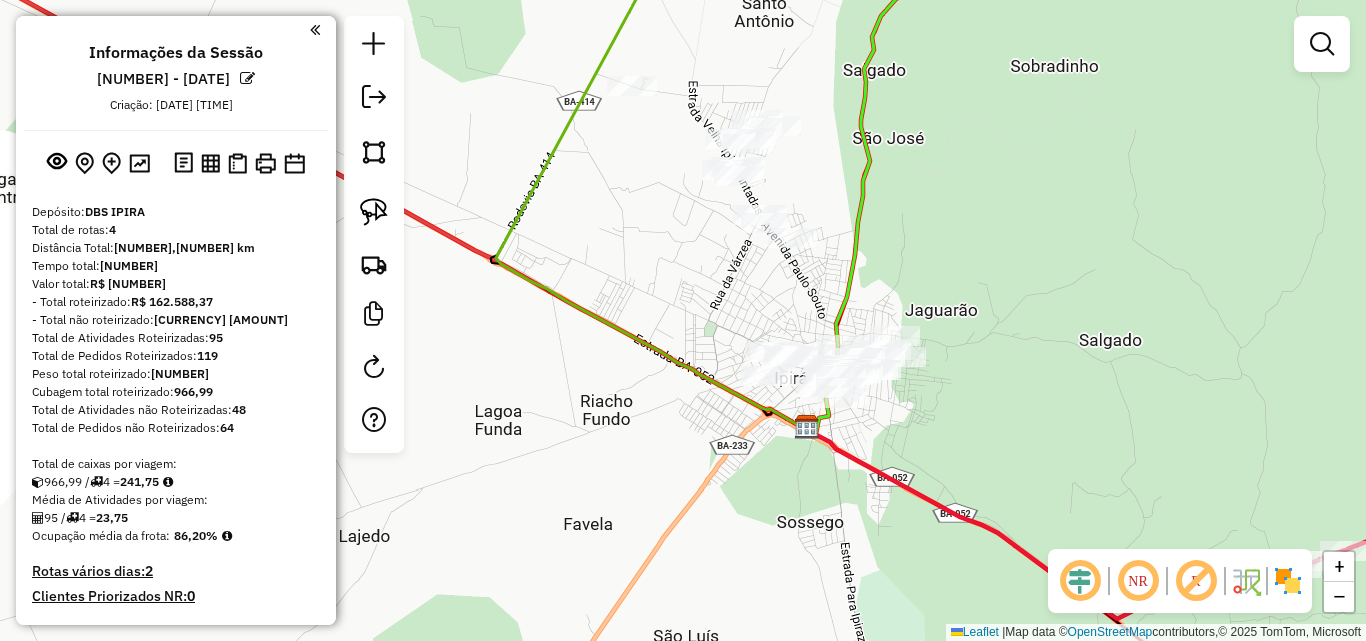 drag, startPoint x: 835, startPoint y: 263, endPoint x: 840, endPoint y: 239, distance: 24.5153 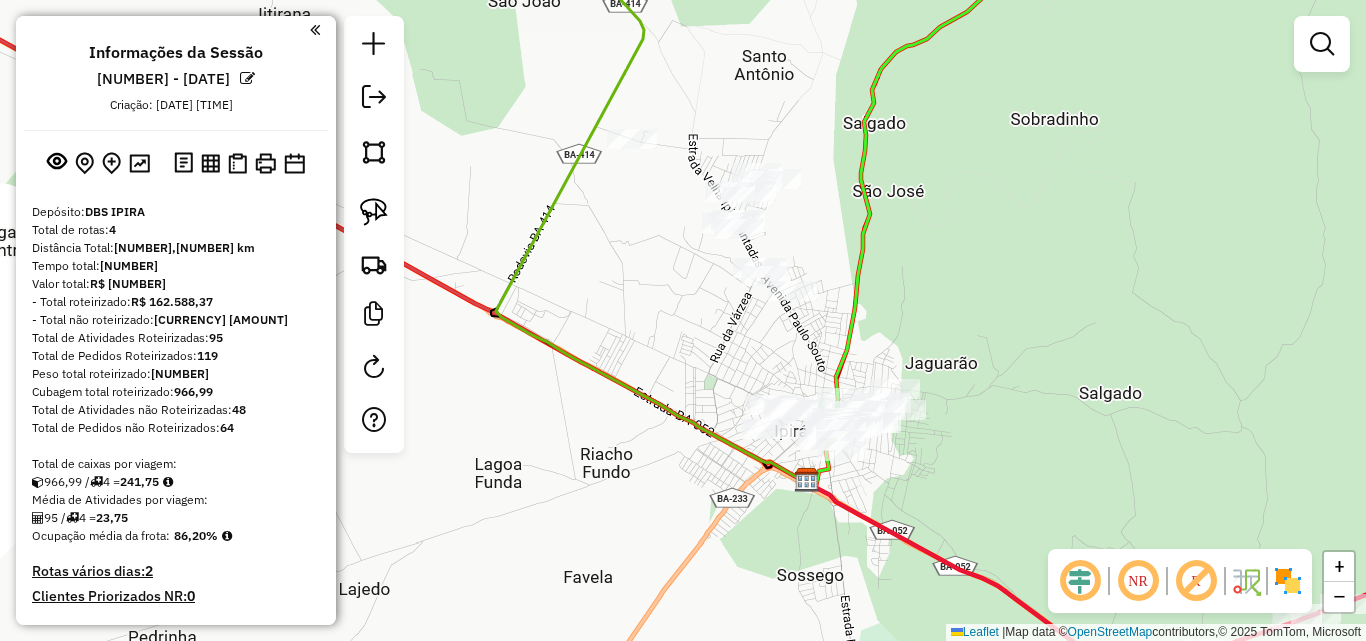 drag, startPoint x: 827, startPoint y: 259, endPoint x: 827, endPoint y: 312, distance: 53 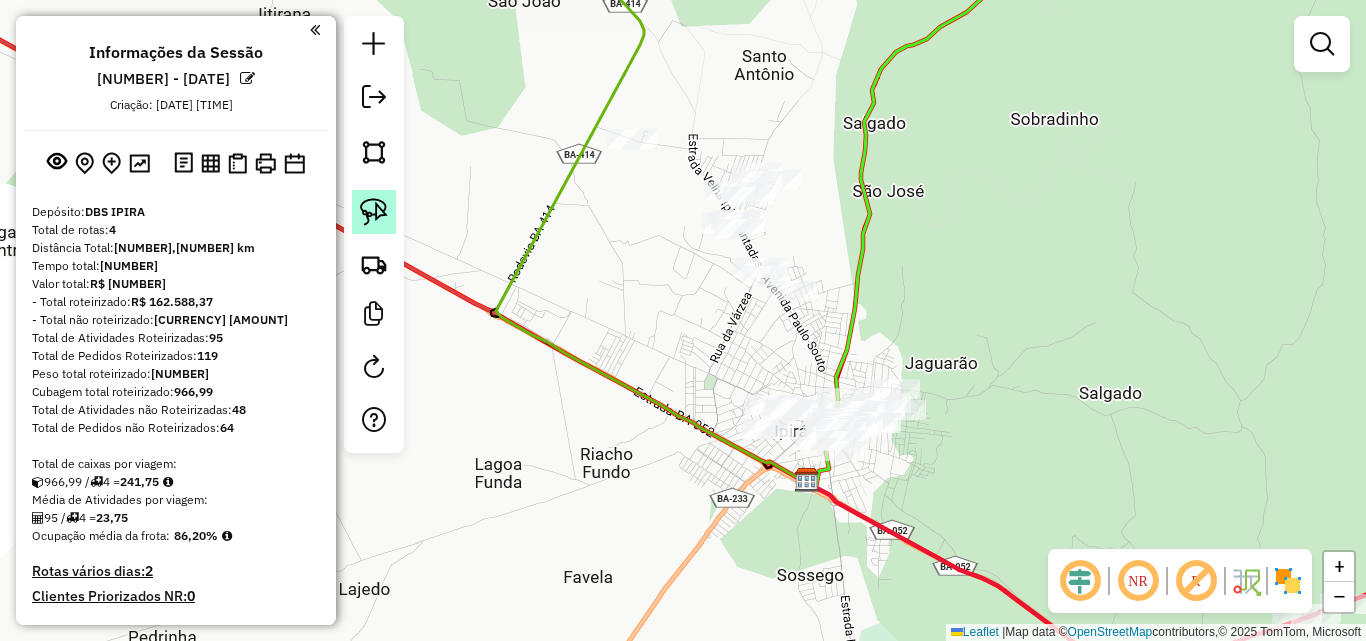click 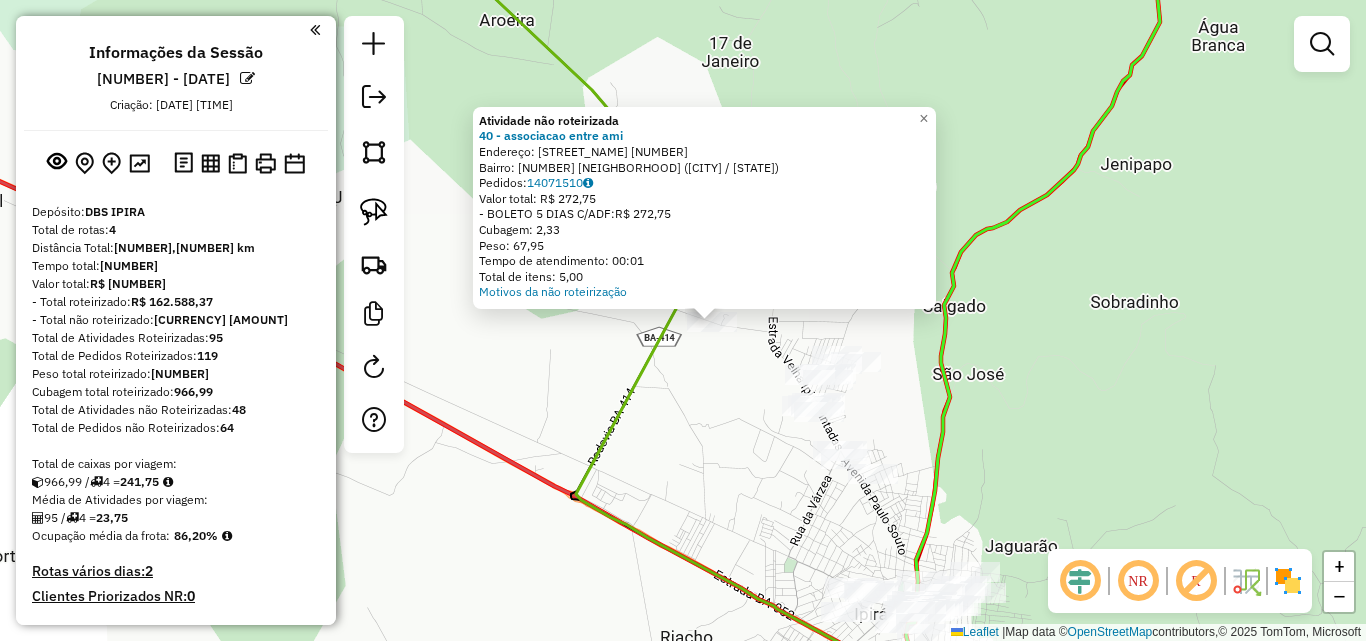 drag, startPoint x: 731, startPoint y: 481, endPoint x: 729, endPoint y: 400, distance: 81.02469 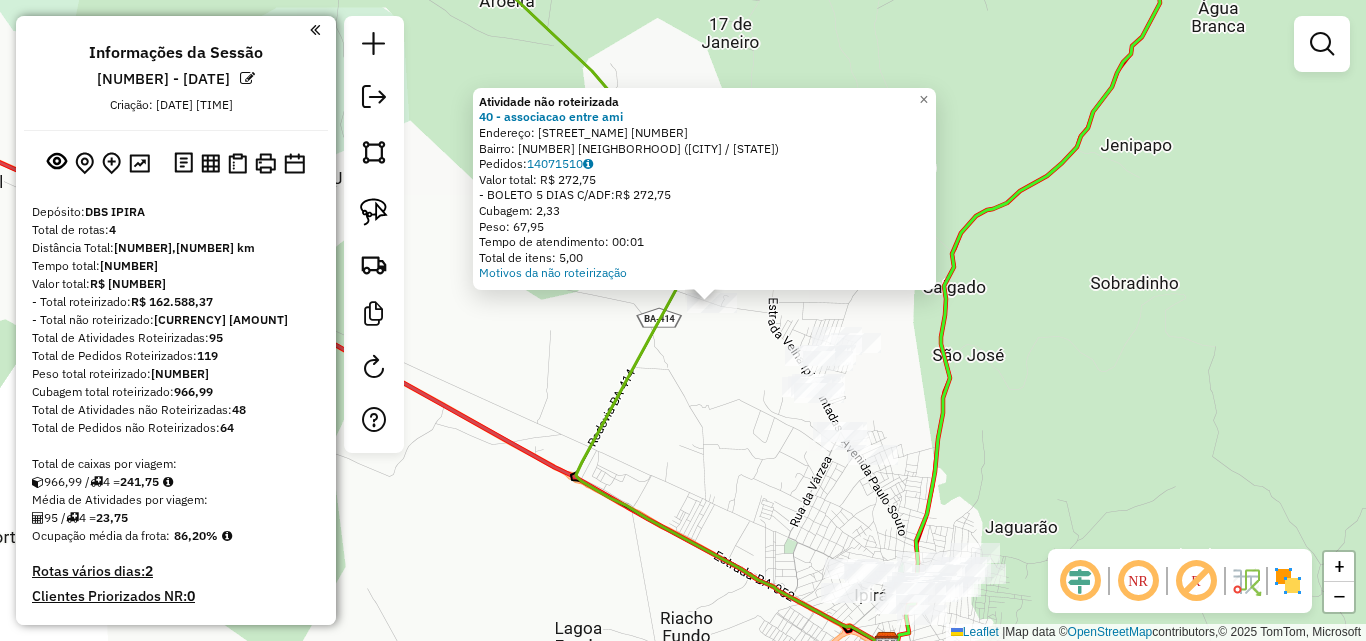 click on "Atividade não roteirizada 40 - associacao entre ami  Endereço:  estrada velha de pintadas [NUMBER]   Bairro: [NUMBER] [NEIGHBORHOOD] ([CITY] / [STATE])   Pedidos:  [NUMBER]   Valor total: R$ [NUMBER],[NUMBER]   - BOLETO 5 DIAS C/ADF:  R$ [NUMBER],[NUMBER]   Cubagem: [NUMBER],[NUMBER]   Peso: [NUMBER],[NUMBER]   Tempo de atendimento: 00:01   Total de itens: [NUMBER],[NUMBER]  Motivos da não roteirização × Janela de atendimento Grade de atendimento Capacidade Transportadoras Veículos Cliente Pedidos  Rotas Selecione os dias de semana para filtrar as janelas de atendimento  Seg   Ter   Qua   Qui   Sex   Sáb   Dom  Informe o período da janela de atendimento: De: Até:  Filtrar exatamente a janela do cliente  Considerar janela de atendimento padrão  Selecione os dias de semana para filtrar as grades de atendimento  Seg   Ter   Qua   Qui   Sex   Sáb   Dom   Considerar clientes sem dia de atendimento cadastrado  Clientes fora do dia de atendimento selecionado Filtrar as atividades entre os valores definidos abaixo:  Peso mínimo:   Peso máximo:   Cubagem mínima:   Cubagem máxima:  De:" 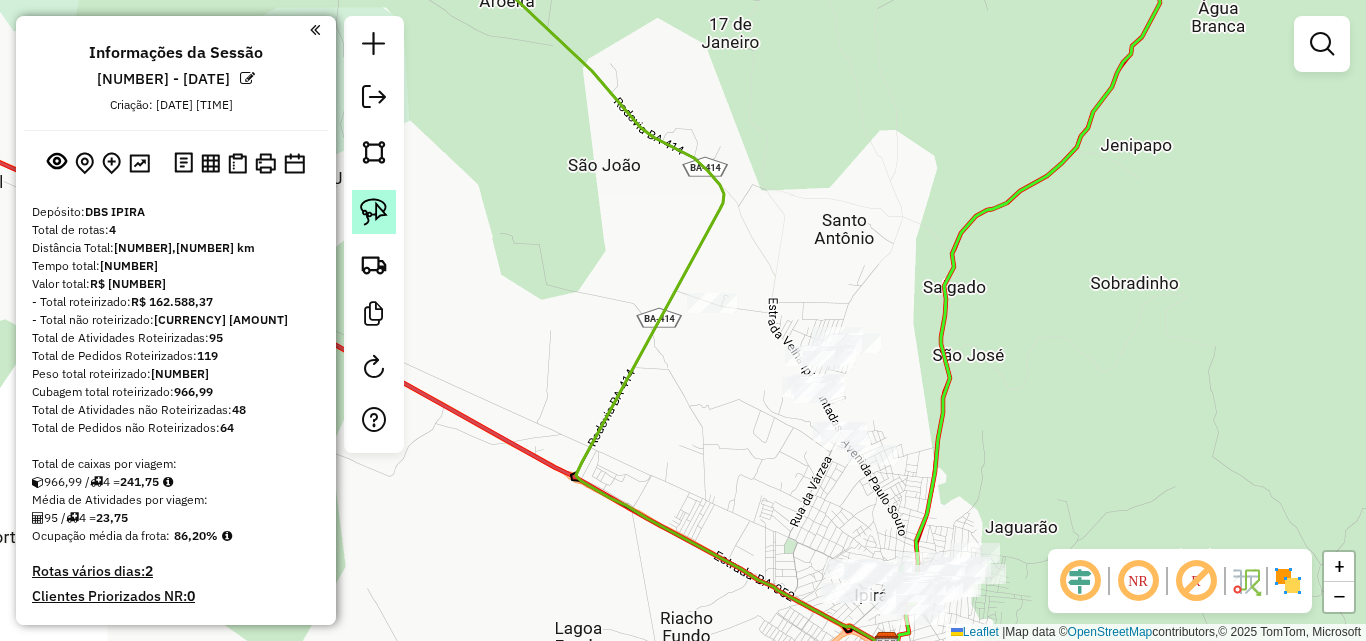 click 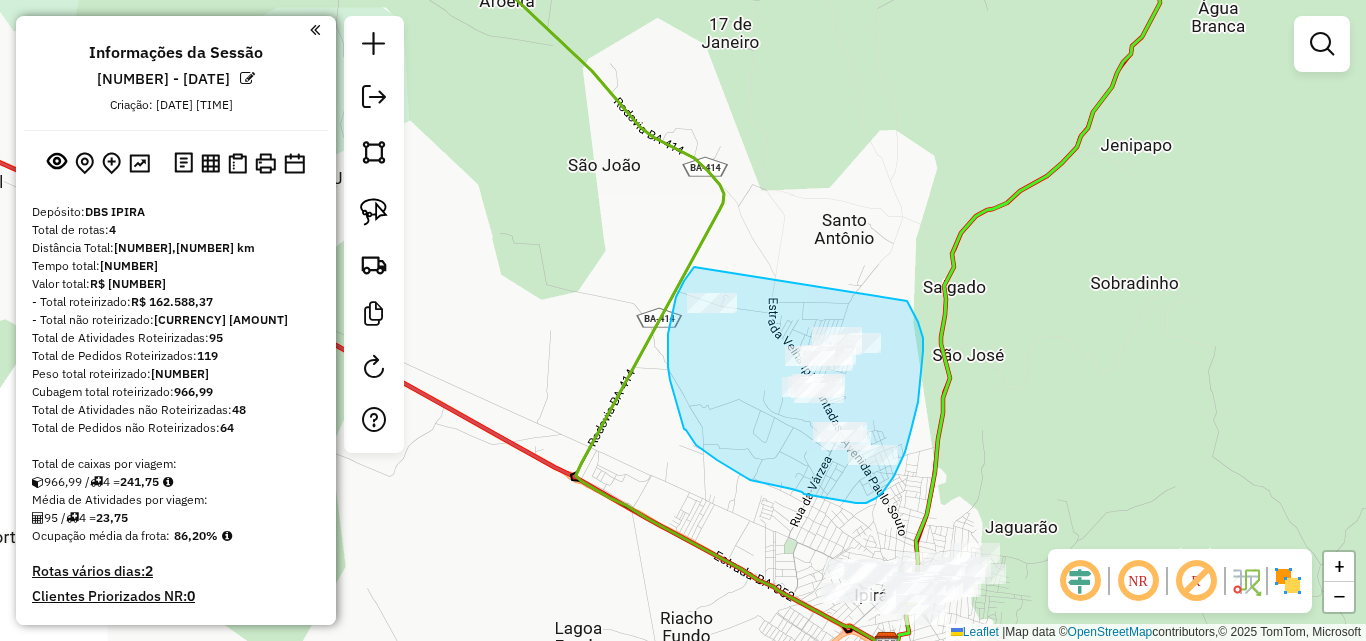 drag, startPoint x: 694, startPoint y: 267, endPoint x: 903, endPoint y: 295, distance: 210.86726 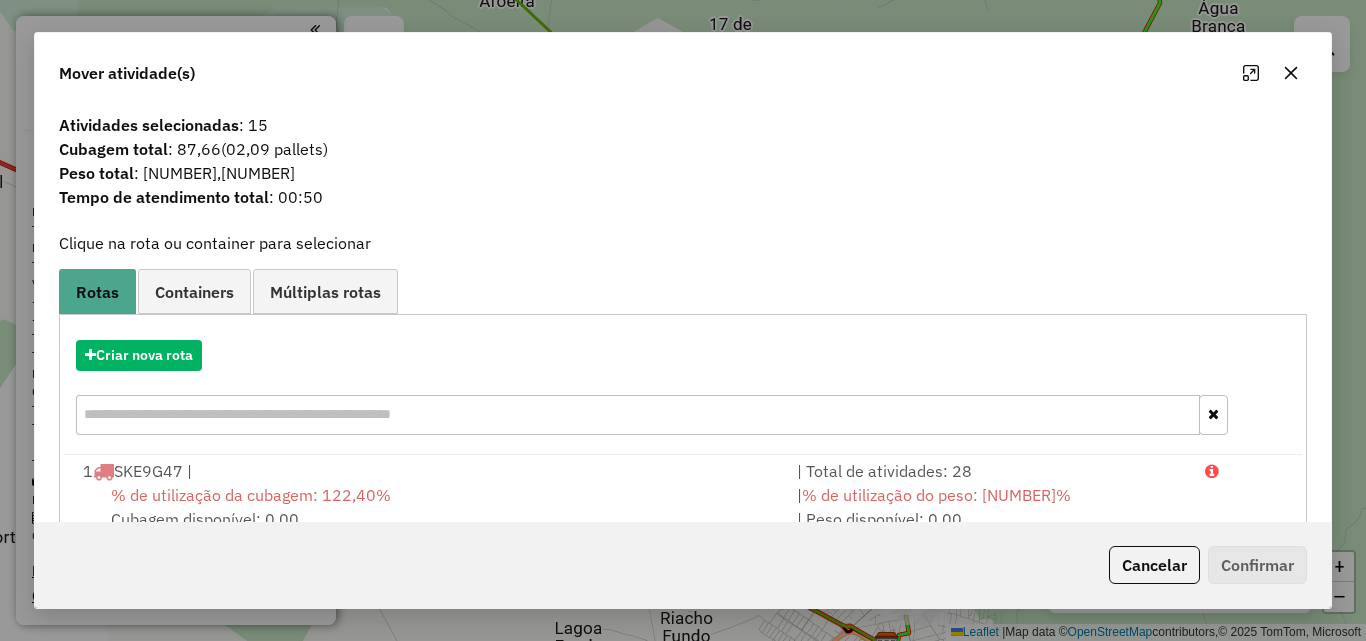 click 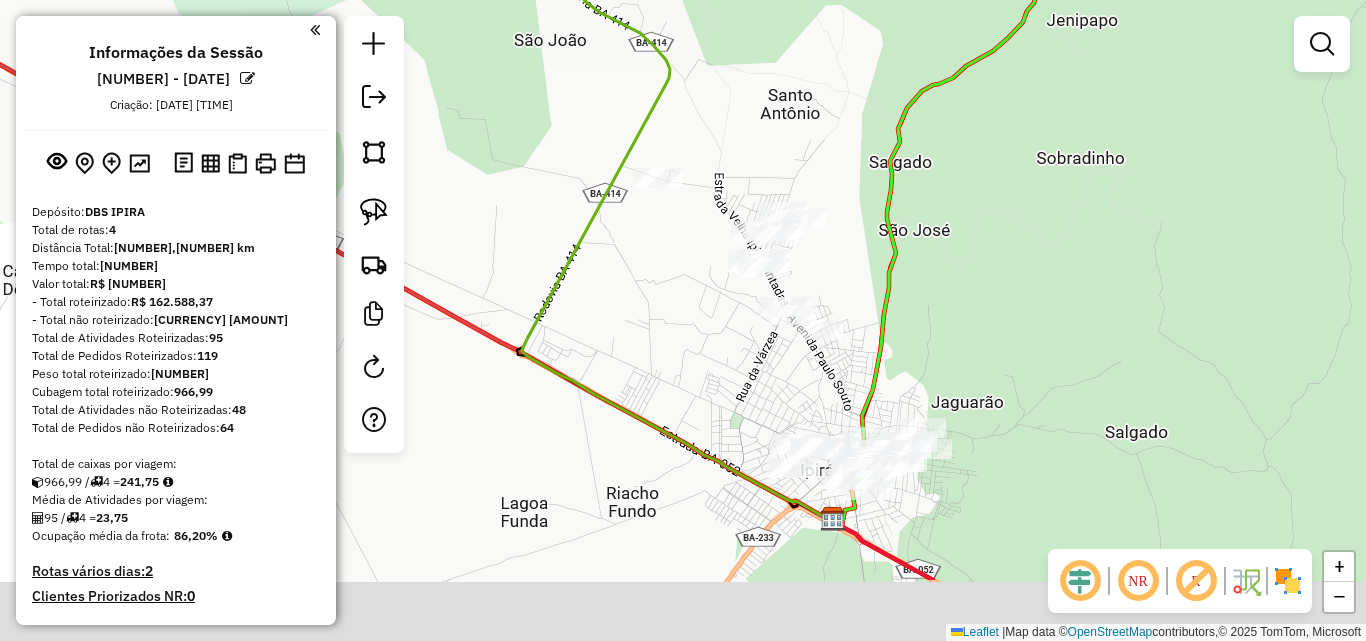 drag, startPoint x: 980, startPoint y: 459, endPoint x: 900, endPoint y: 231, distance: 241.6278 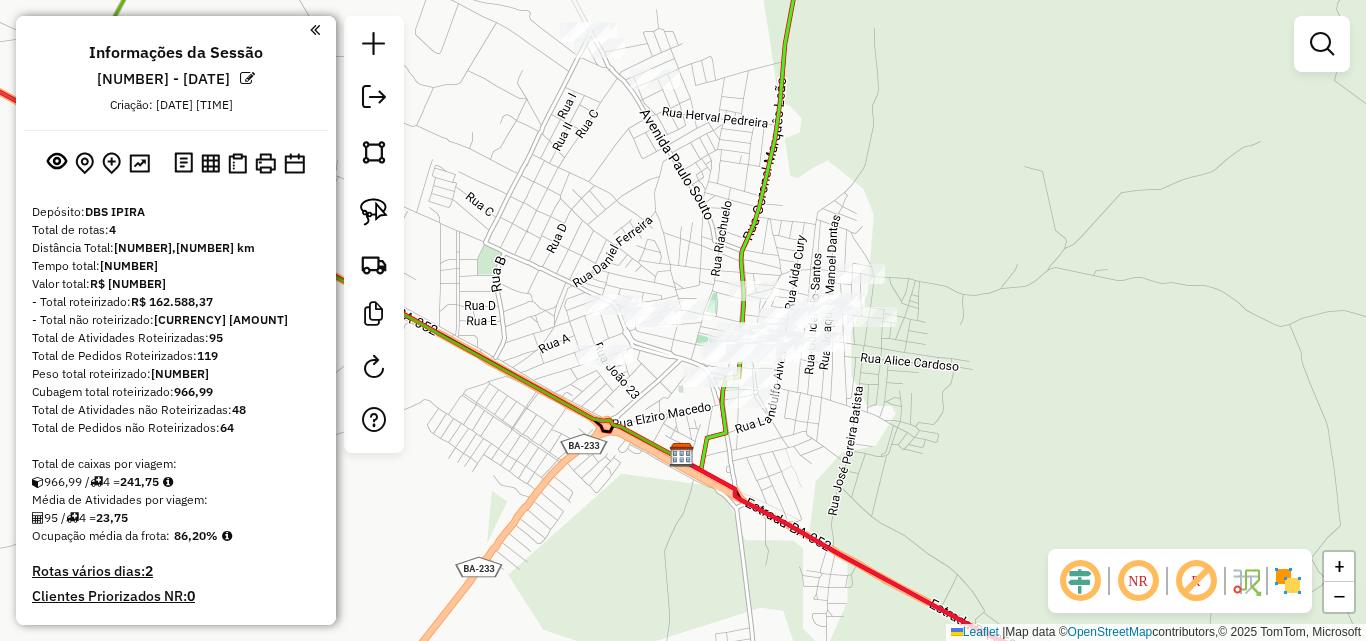 click on "Janela de atendimento Grade de atendimento Capacidade Transportadoras Veículos Cliente Pedidos  Rotas Selecione os dias de semana para filtrar as janelas de atendimento  Seg   Ter   Qua   Qui   Sex   Sáb   Dom  Informe o período da janela de atendimento: De: Até:  Filtrar exatamente a janela do cliente  Considerar janela de atendimento padrão  Selecione os dias de semana para filtrar as grades de atendimento  Seg   Ter   Qua   Qui   Sex   Sáb   Dom   Considerar clientes sem dia de atendimento cadastrado  Clientes fora do dia de atendimento selecionado Filtrar as atividades entre os valores definidos abaixo:  Peso mínimo:   Peso máximo:   Cubagem mínima:   Cubagem máxima:   De:   Até:  Filtrar as atividades entre o tempo de atendimento definido abaixo:  De:   Até:   Considerar capacidade total dos clientes não roteirizados Transportadora: Selecione um ou mais itens Tipo de veículo: Selecione um ou mais itens Veículo: Selecione um ou mais itens Motorista: Selecione um ou mais itens Nome: Rótulo:" 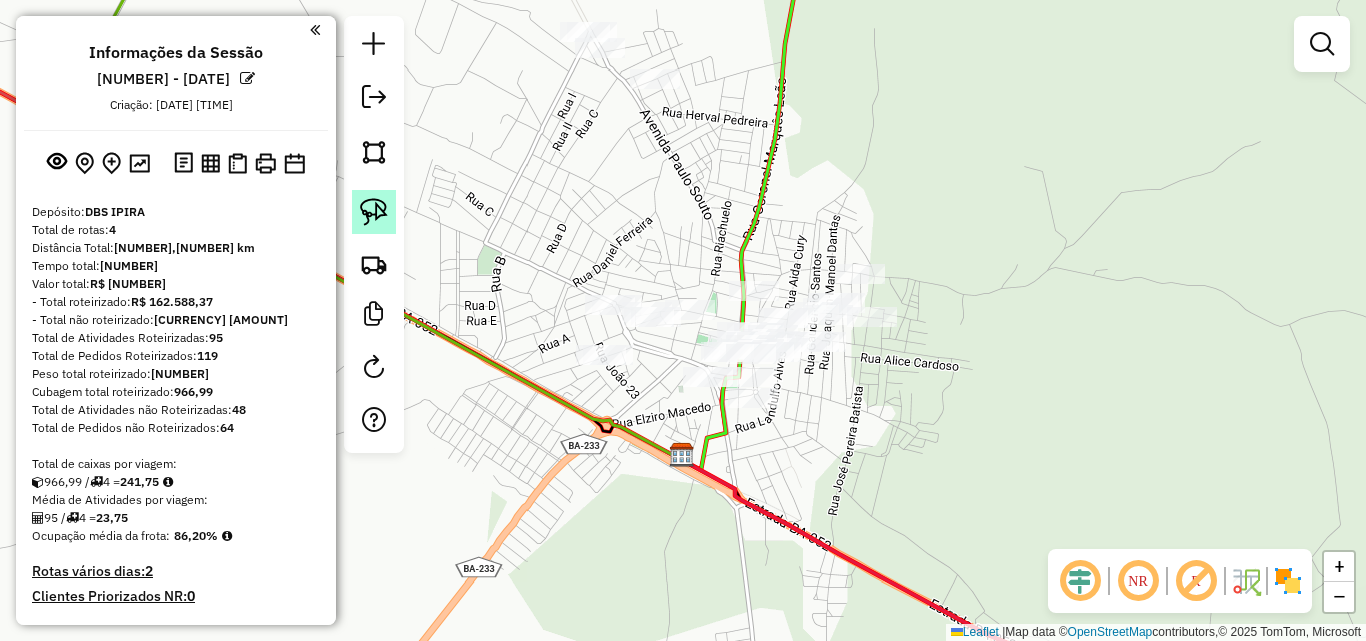 click 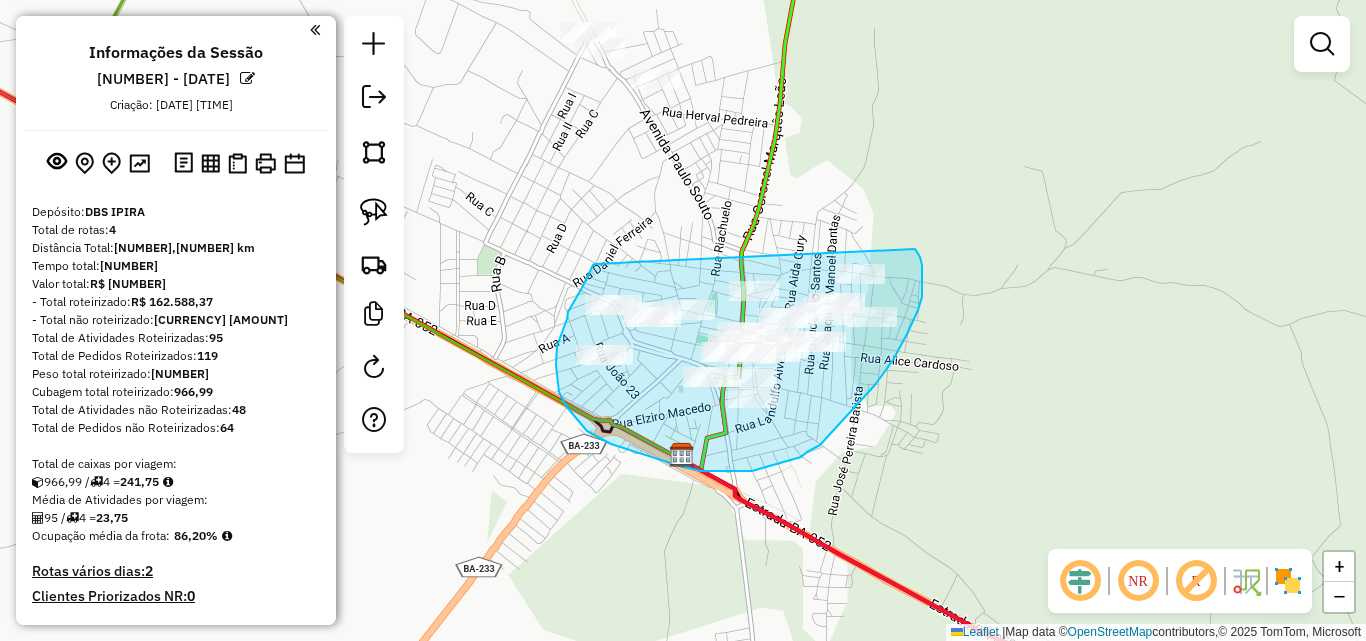 drag, startPoint x: 595, startPoint y: 264, endPoint x: 908, endPoint y: 234, distance: 314.43442 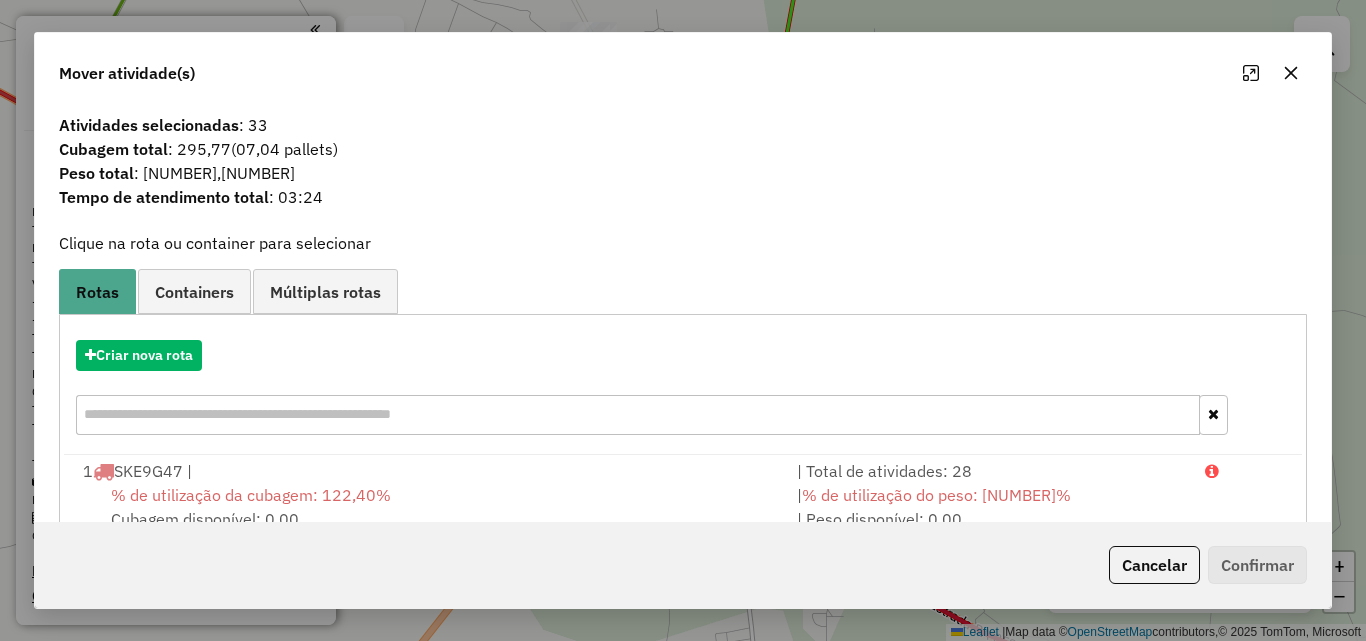 click 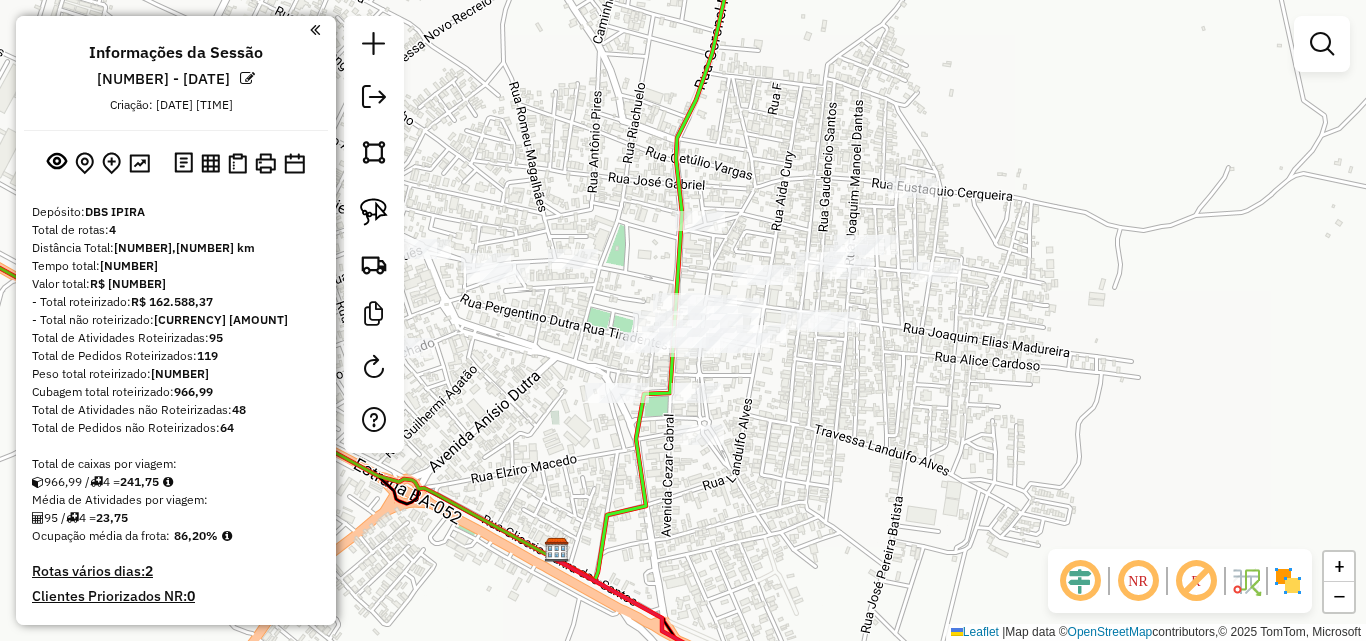 drag, startPoint x: 792, startPoint y: 423, endPoint x: 838, endPoint y: 381, distance: 62.289646 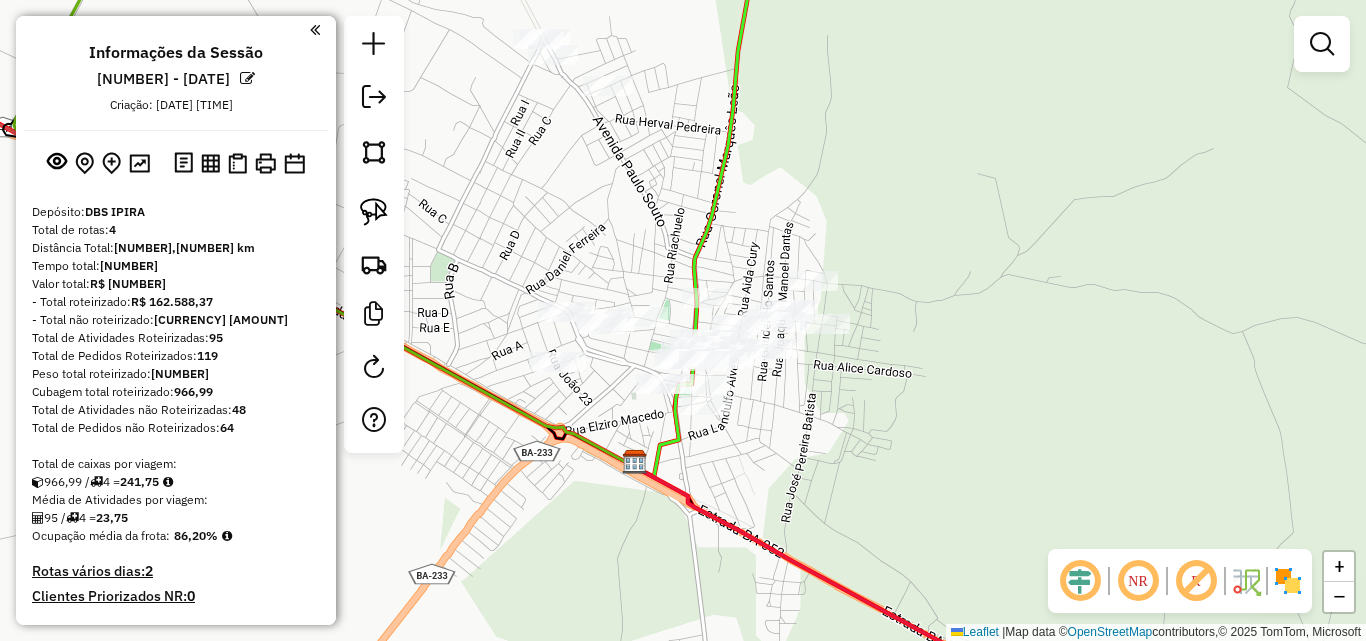 drag, startPoint x: 781, startPoint y: 95, endPoint x: 714, endPoint y: 247, distance: 166.1114 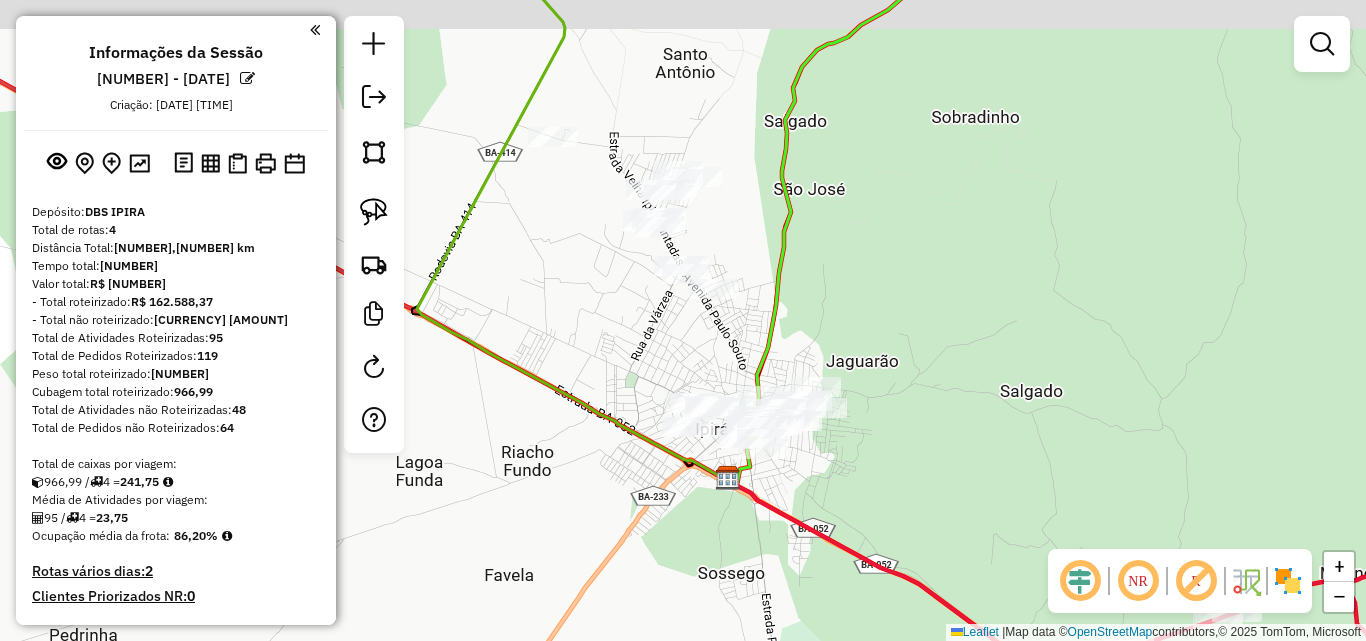 drag, startPoint x: 681, startPoint y: 161, endPoint x: 739, endPoint y: 222, distance: 84.17244 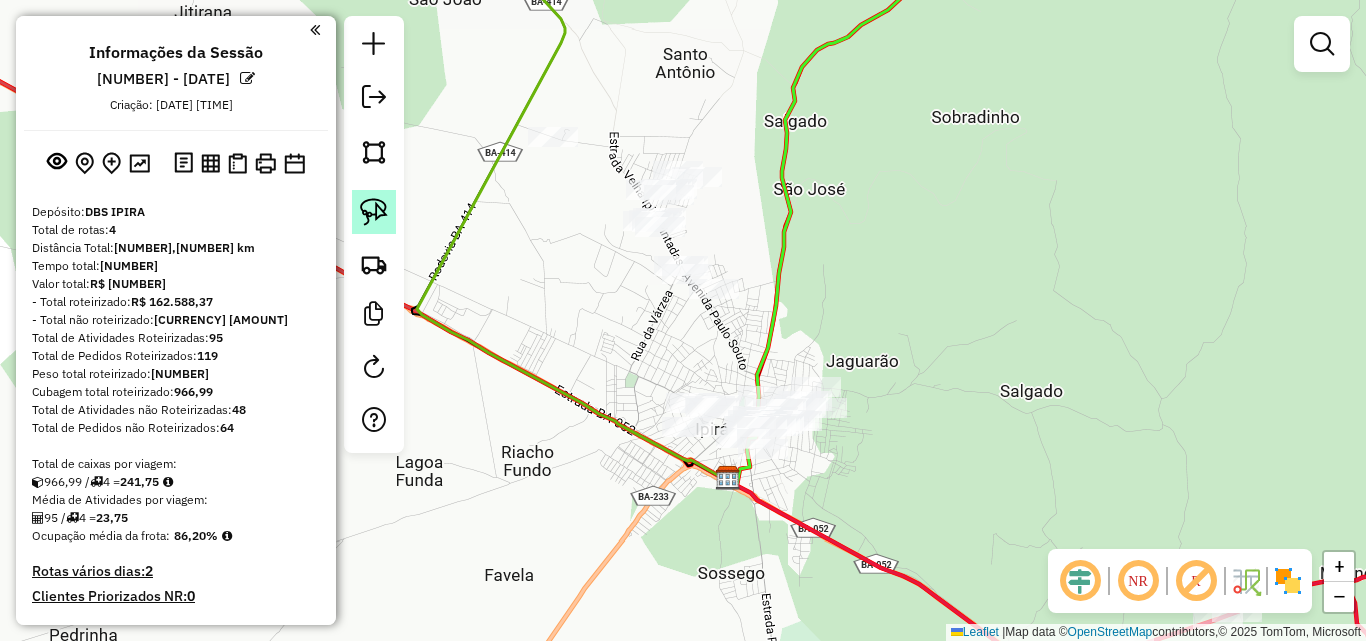 click 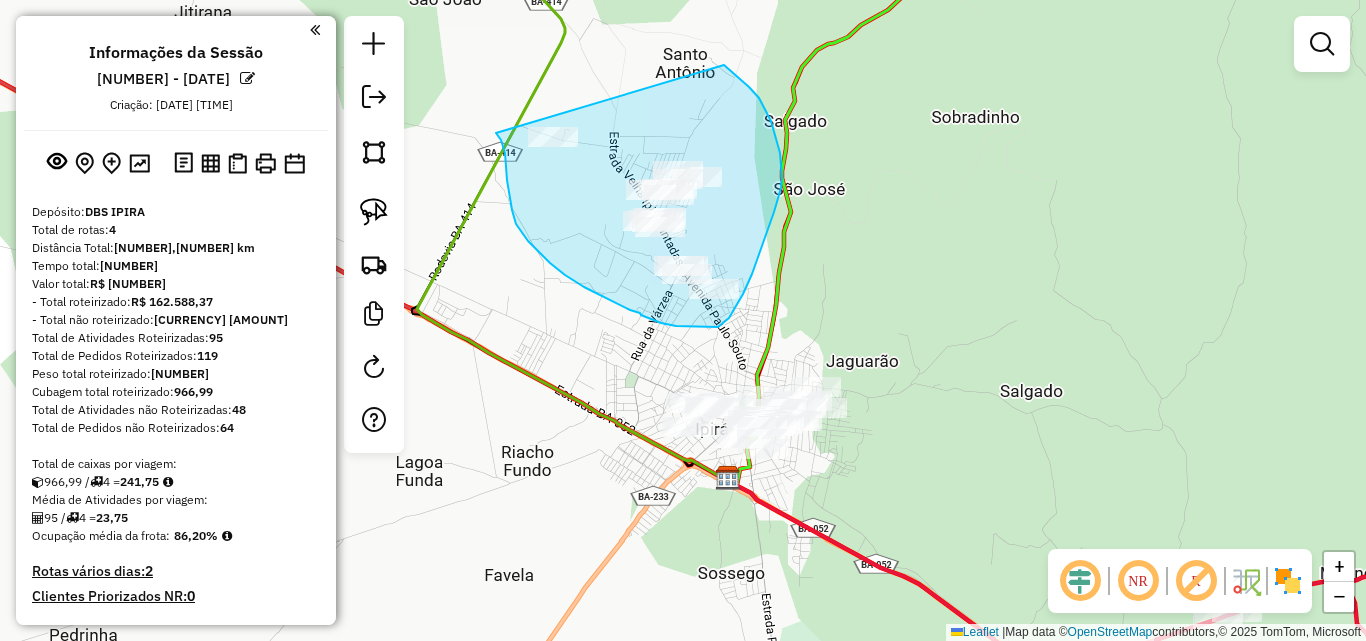 drag, startPoint x: 499, startPoint y: 138, endPoint x: 724, endPoint y: 65, distance: 236.54597 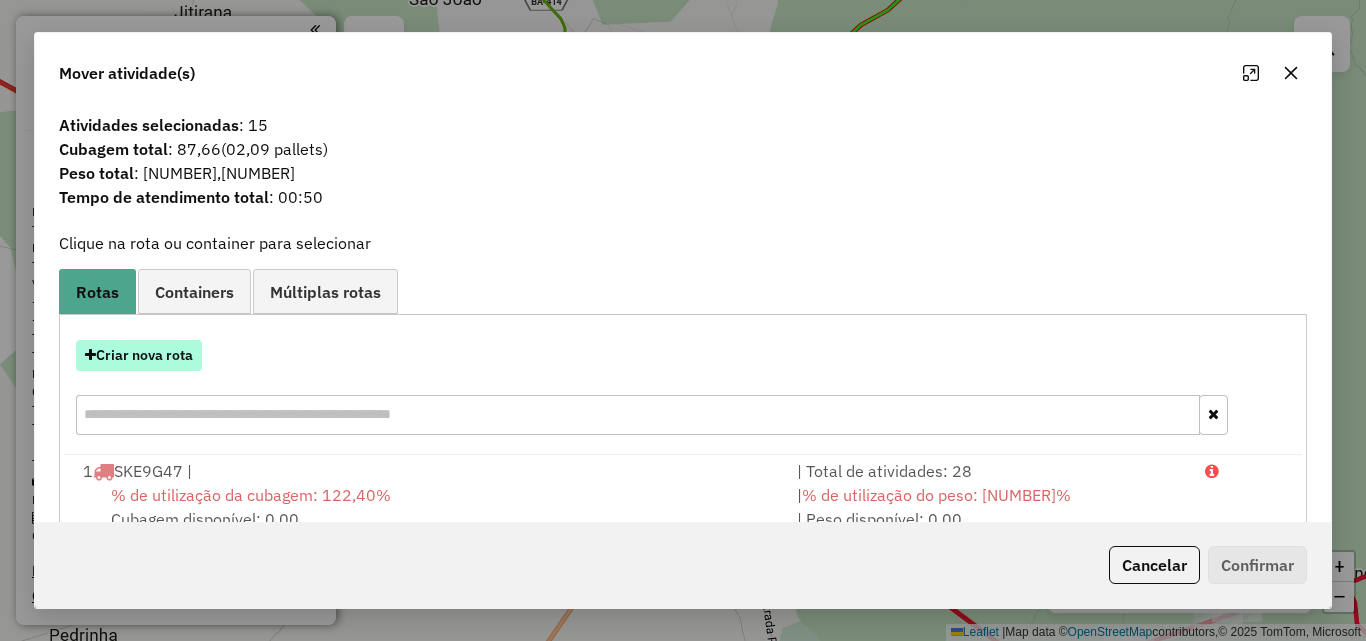 click on "Criar nova rota" at bounding box center [139, 355] 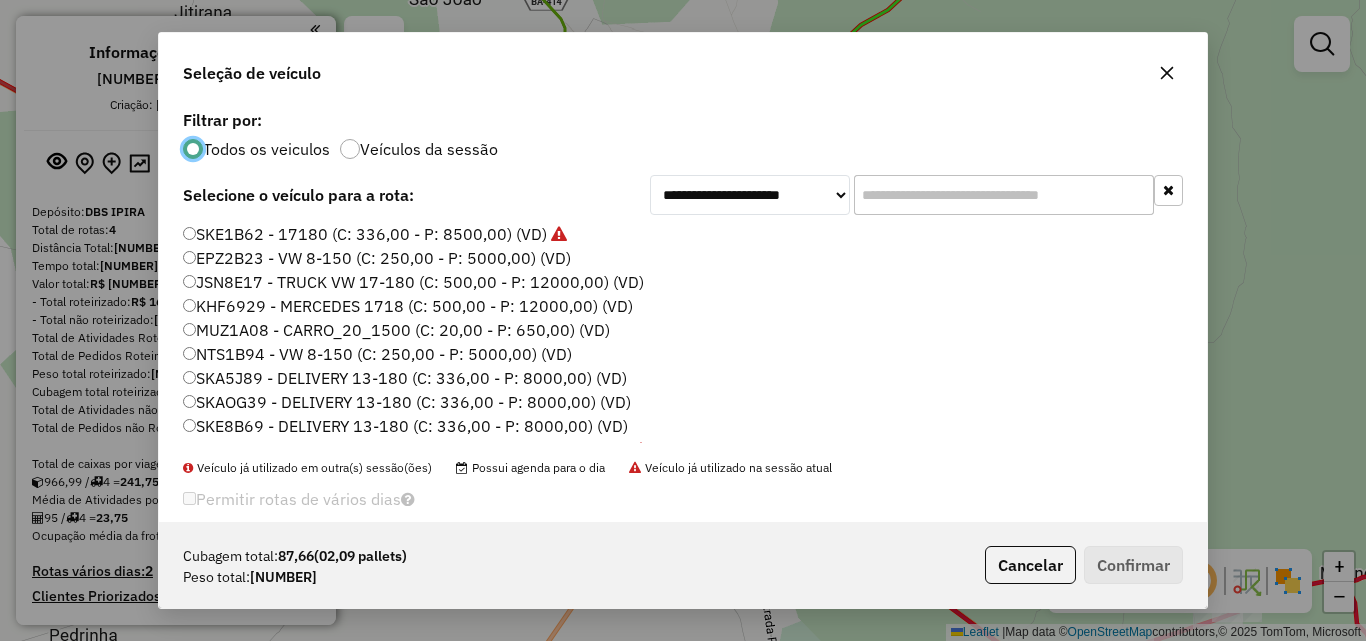 scroll, scrollTop: 11, scrollLeft: 6, axis: both 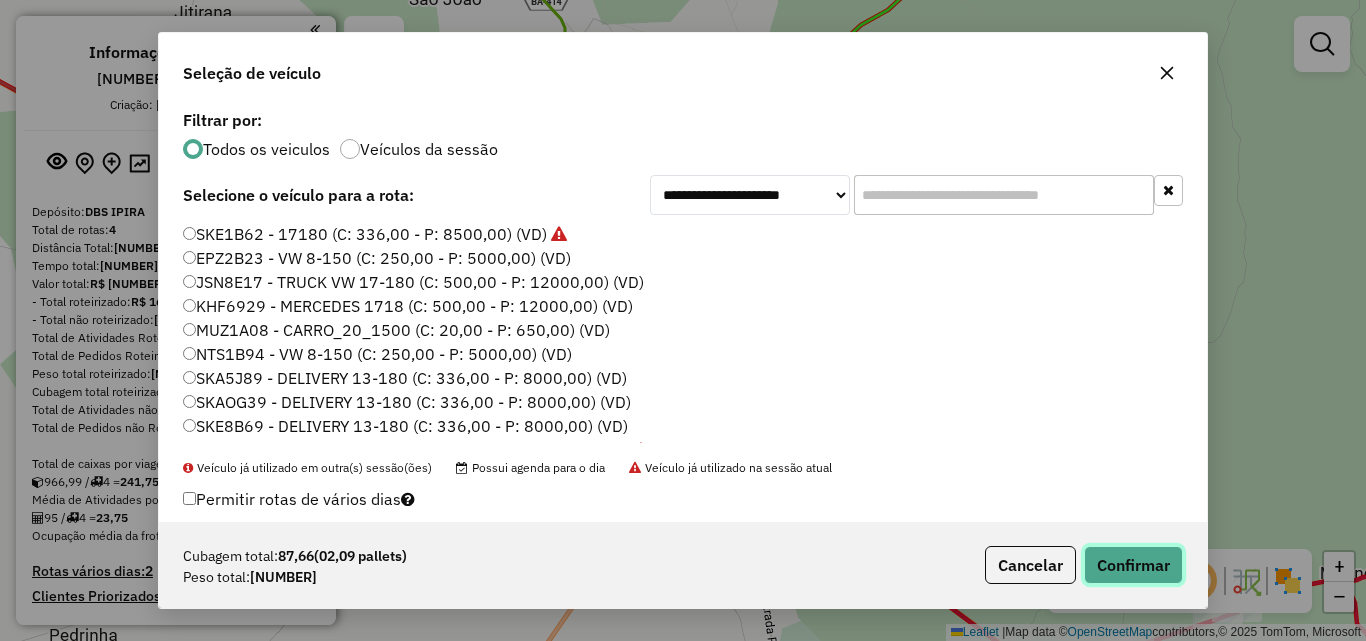 click on "Confirmar" 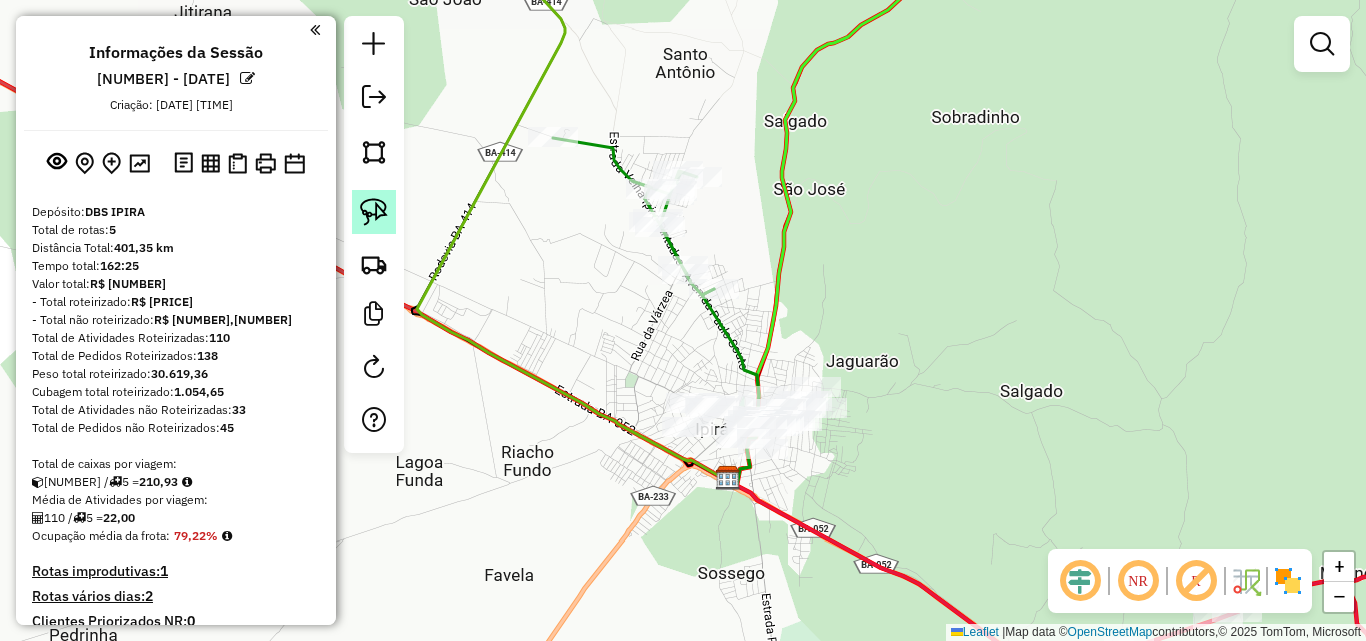 click 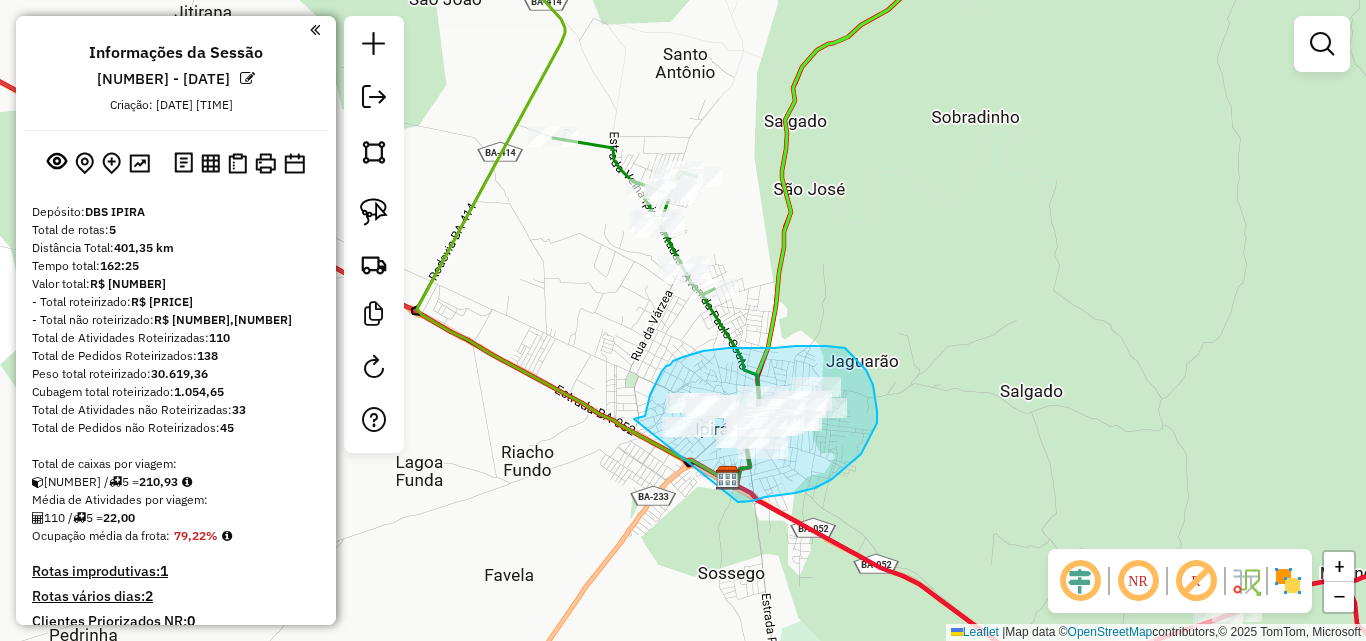 drag, startPoint x: 634, startPoint y: 419, endPoint x: 738, endPoint y: 502, distance: 133.06013 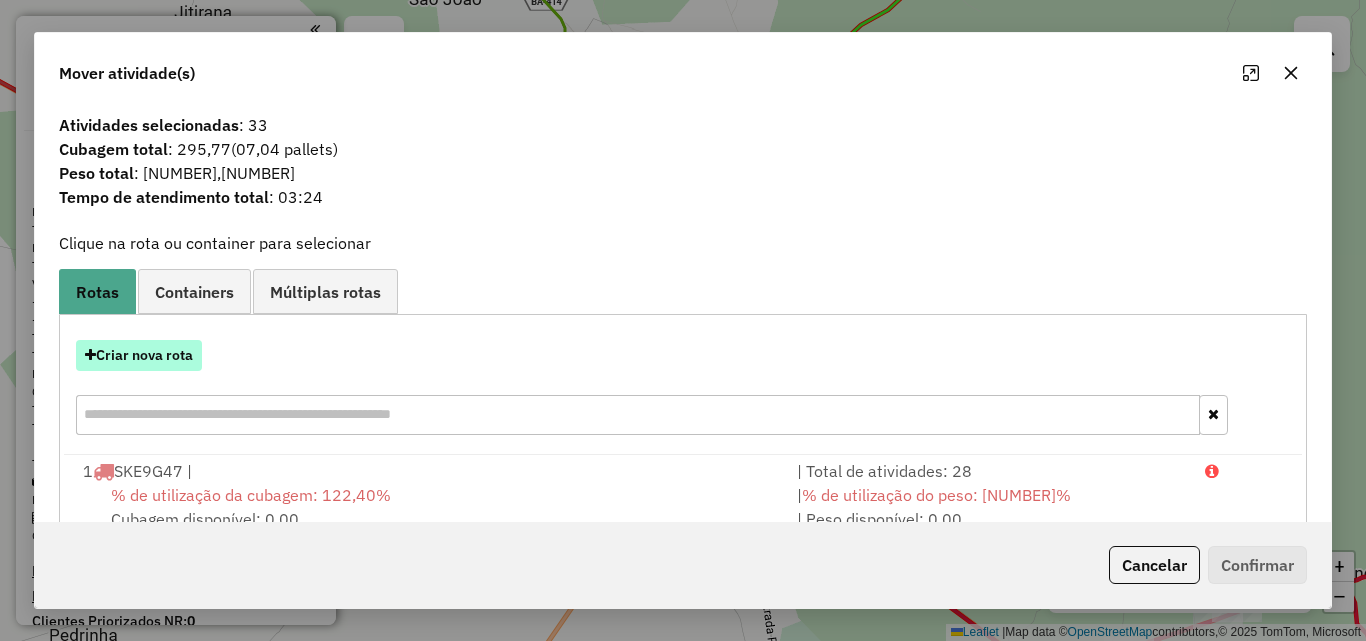 click on "Criar nova rota" at bounding box center [139, 355] 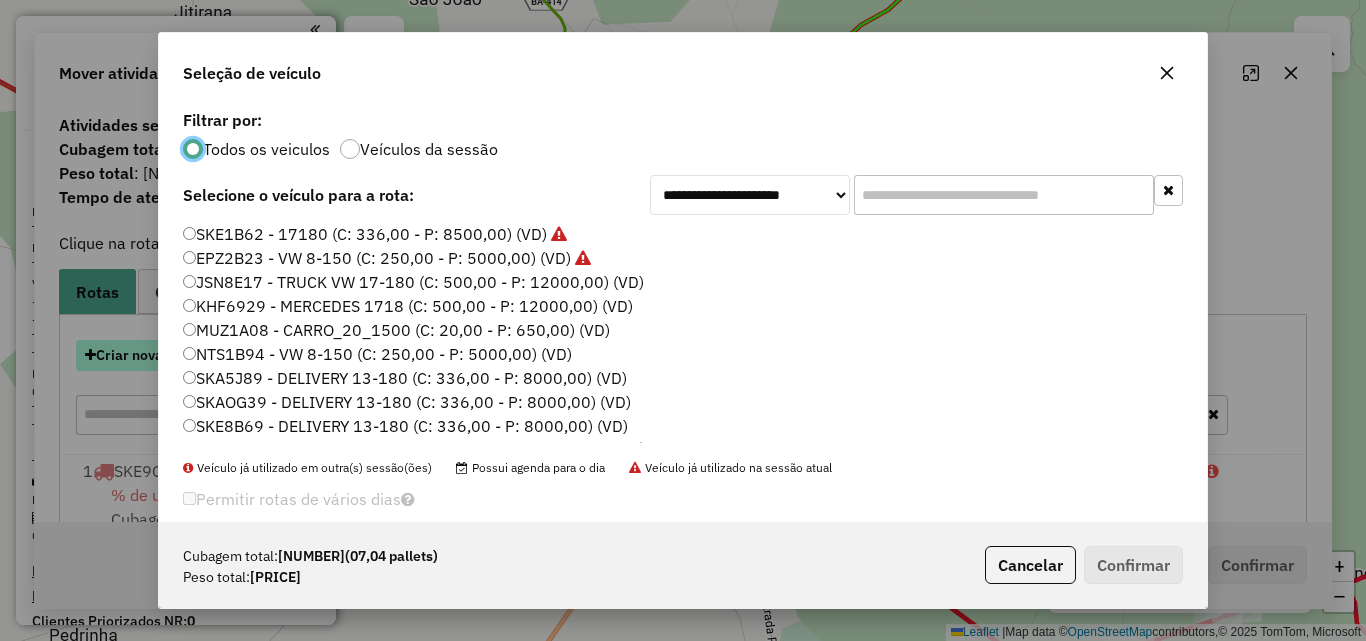 scroll, scrollTop: 11, scrollLeft: 6, axis: both 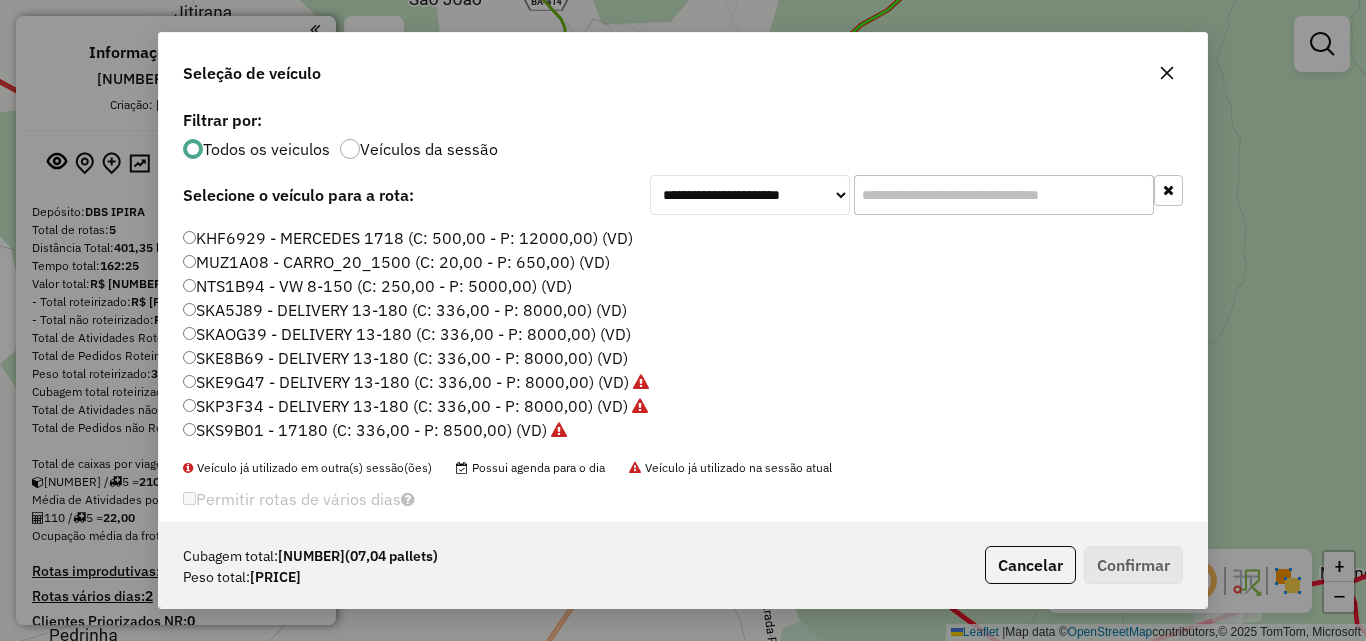 click on "SKE8B69 - DELIVERY 13-180 (C: 336,00 - P: 8000,00) (VD)" 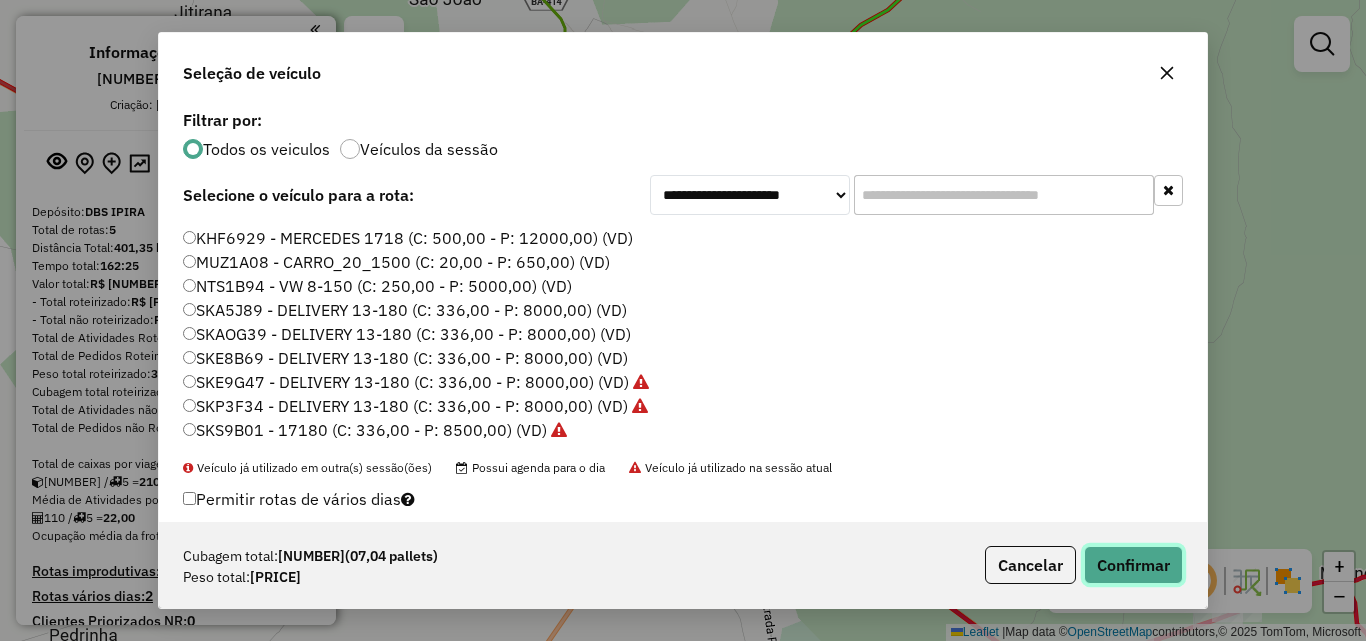 click on "Confirmar" 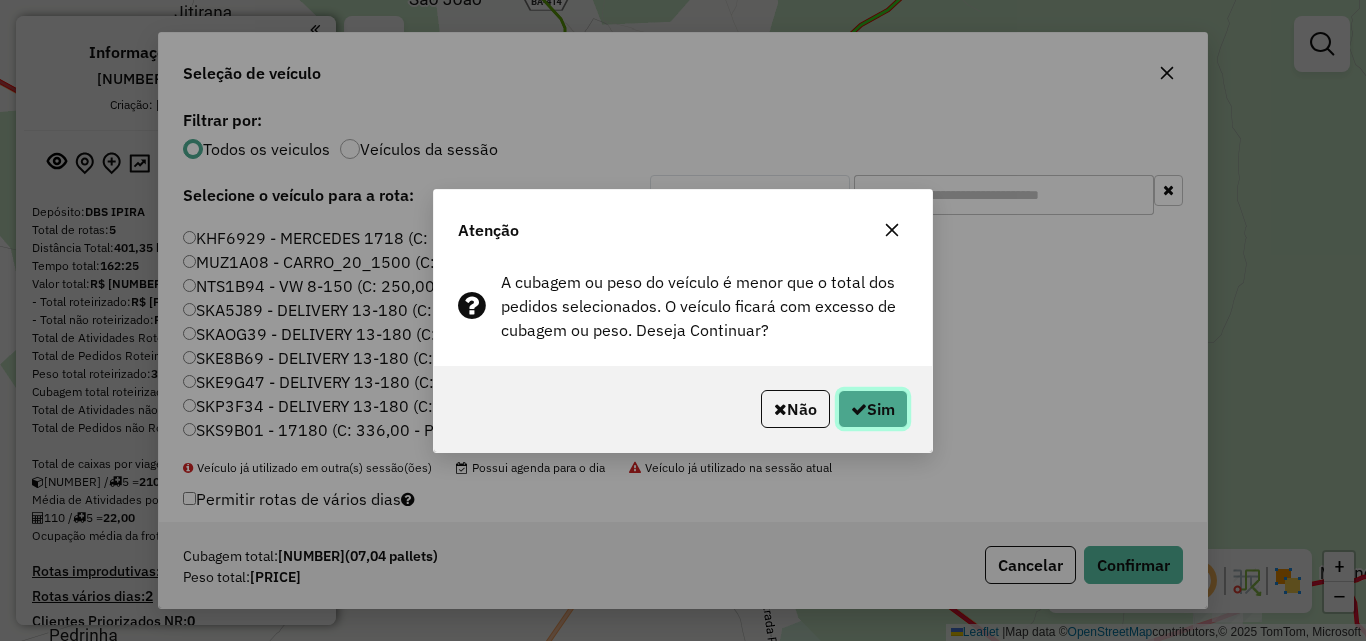 click on "Sim" 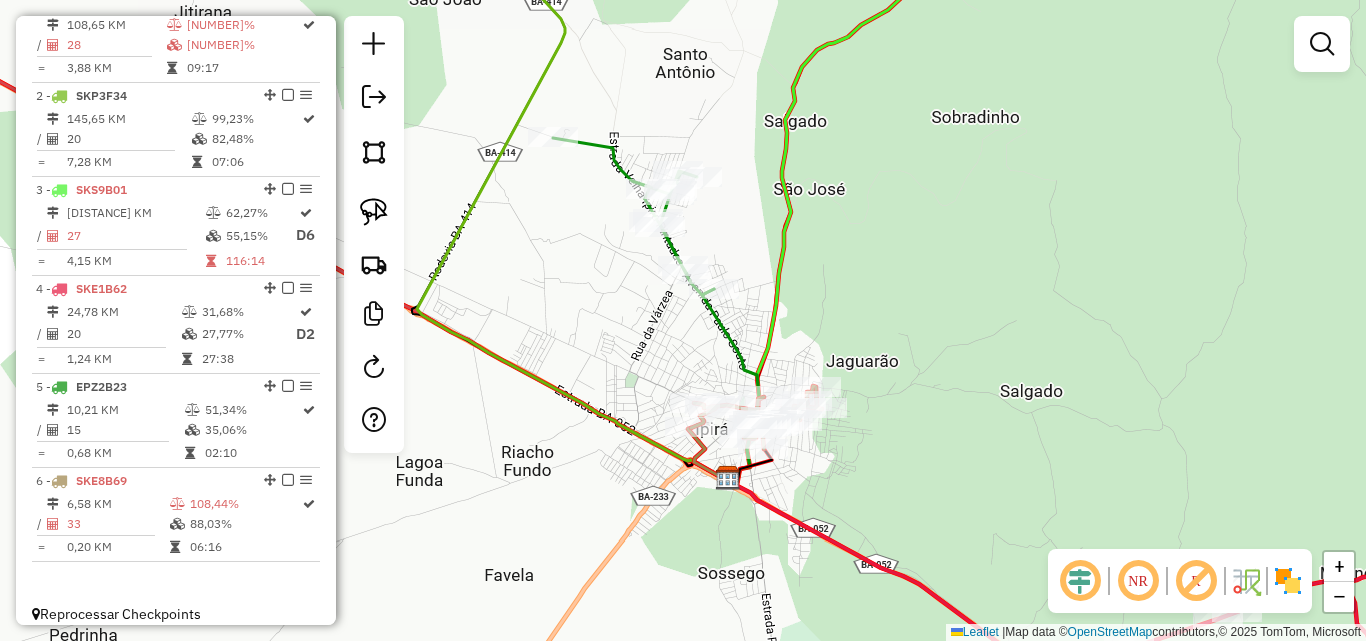 scroll, scrollTop: 817, scrollLeft: 0, axis: vertical 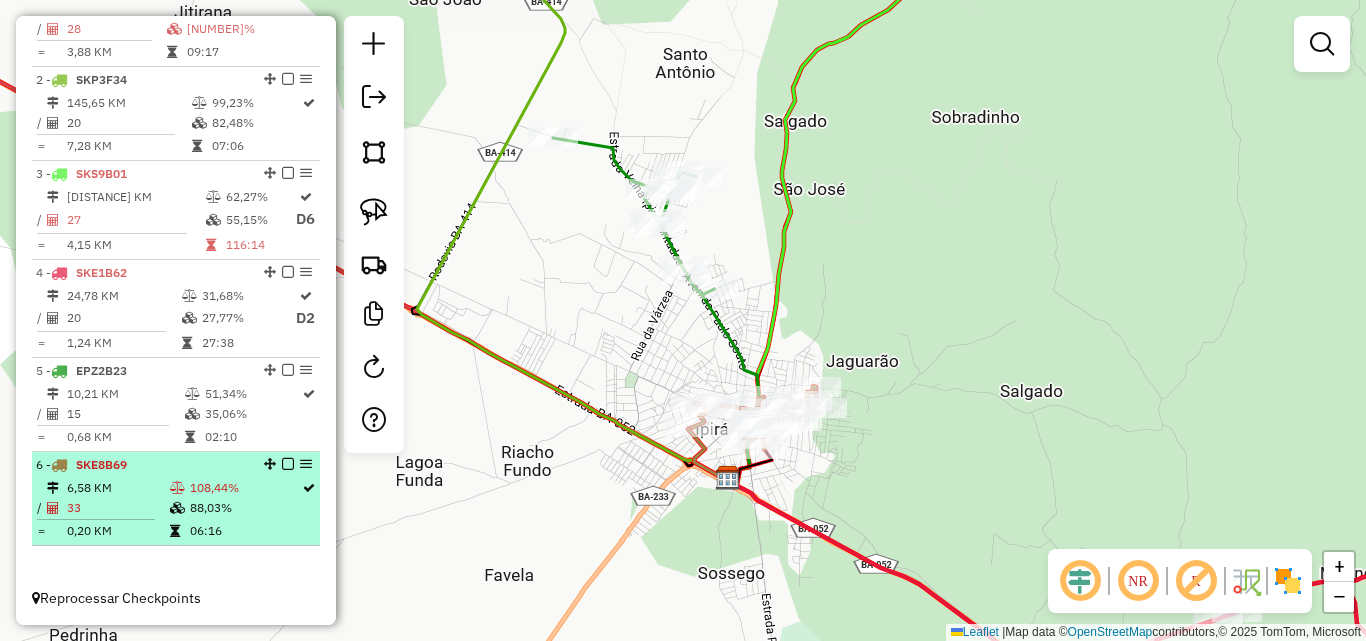 click on "6,58 KM" at bounding box center [117, 488] 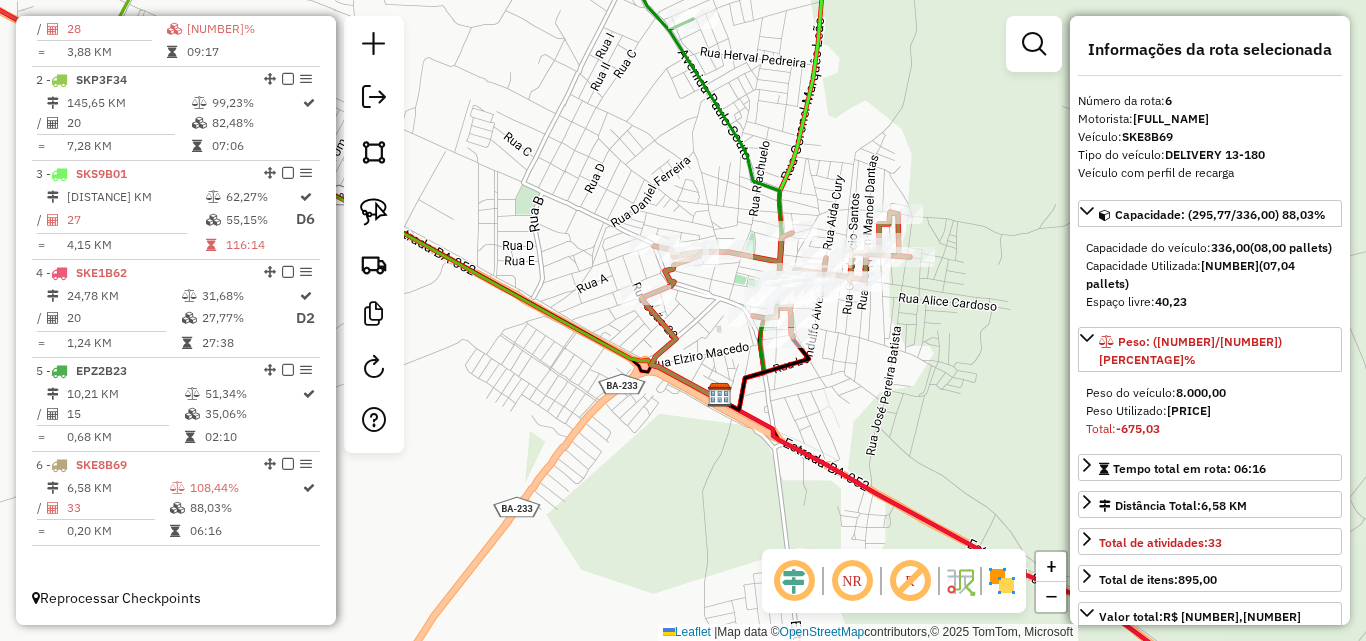 drag, startPoint x: 817, startPoint y: 399, endPoint x: 832, endPoint y: 369, distance: 33.54102 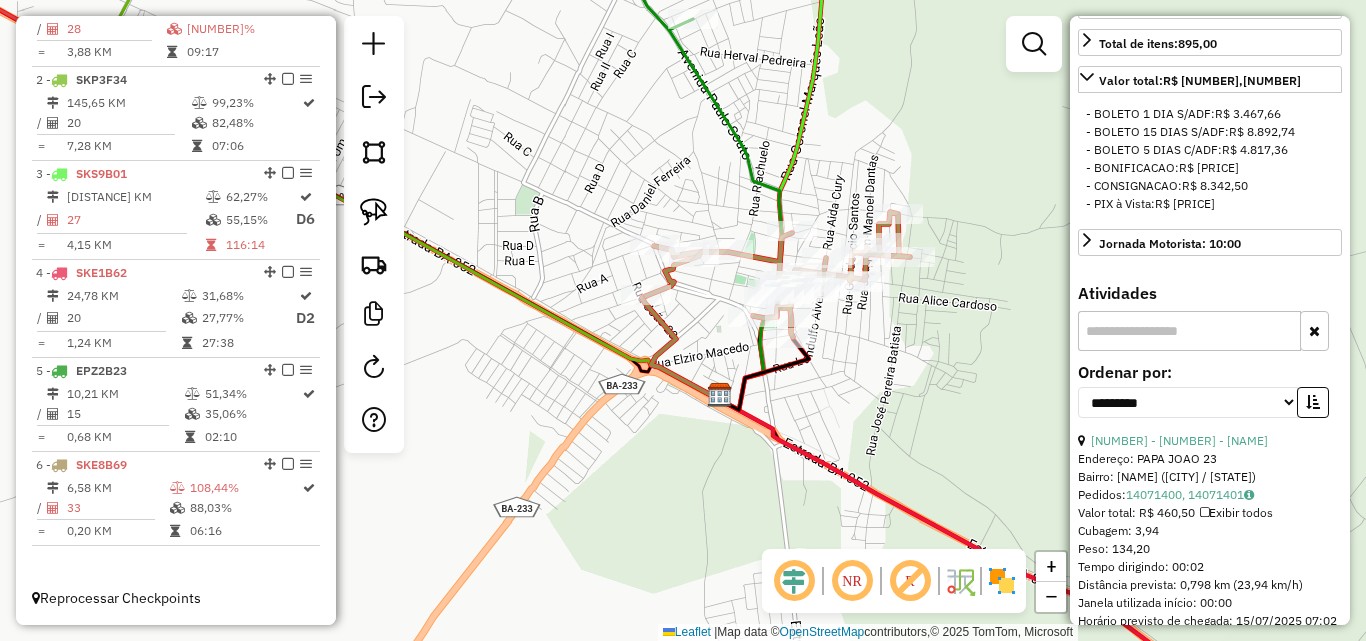 scroll, scrollTop: 600, scrollLeft: 0, axis: vertical 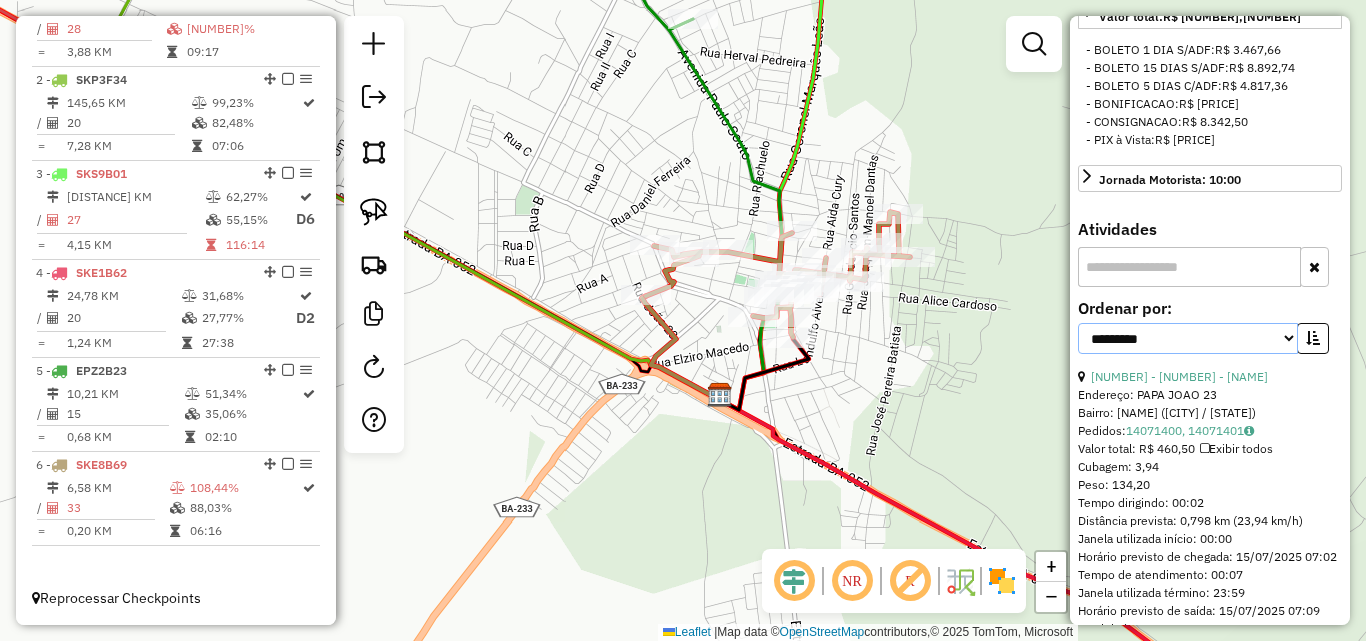 click on "**********" at bounding box center [1188, 338] 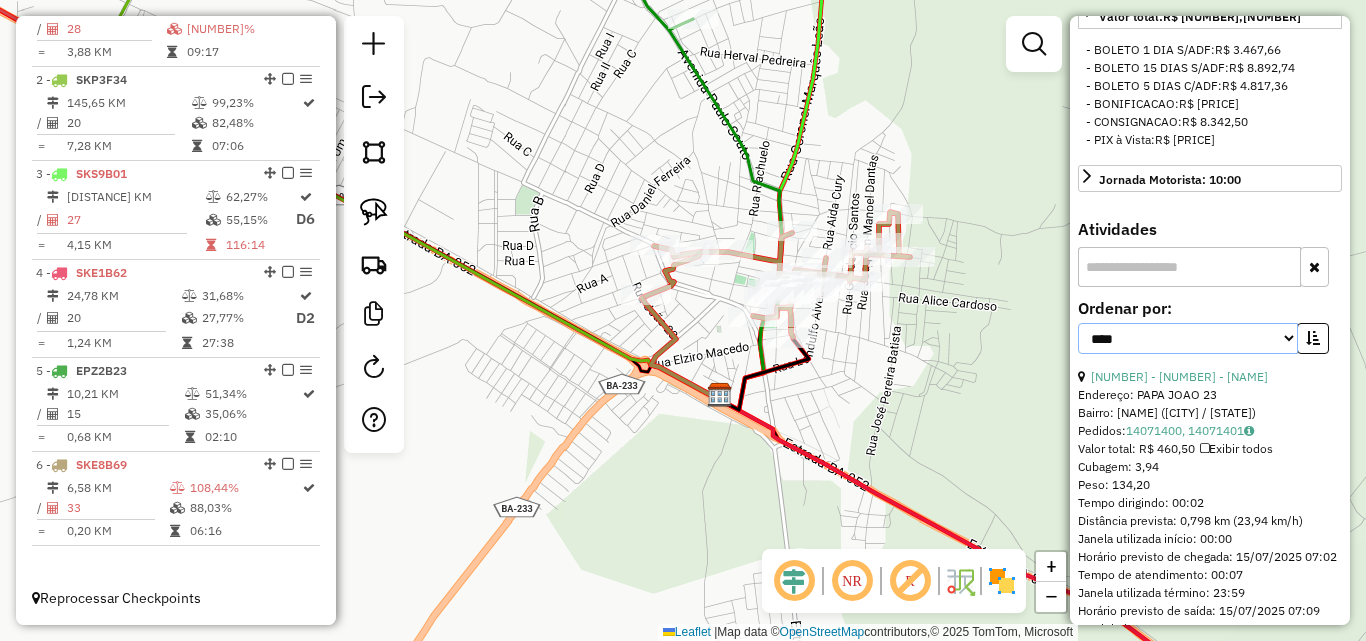 click on "**********" at bounding box center (1188, 338) 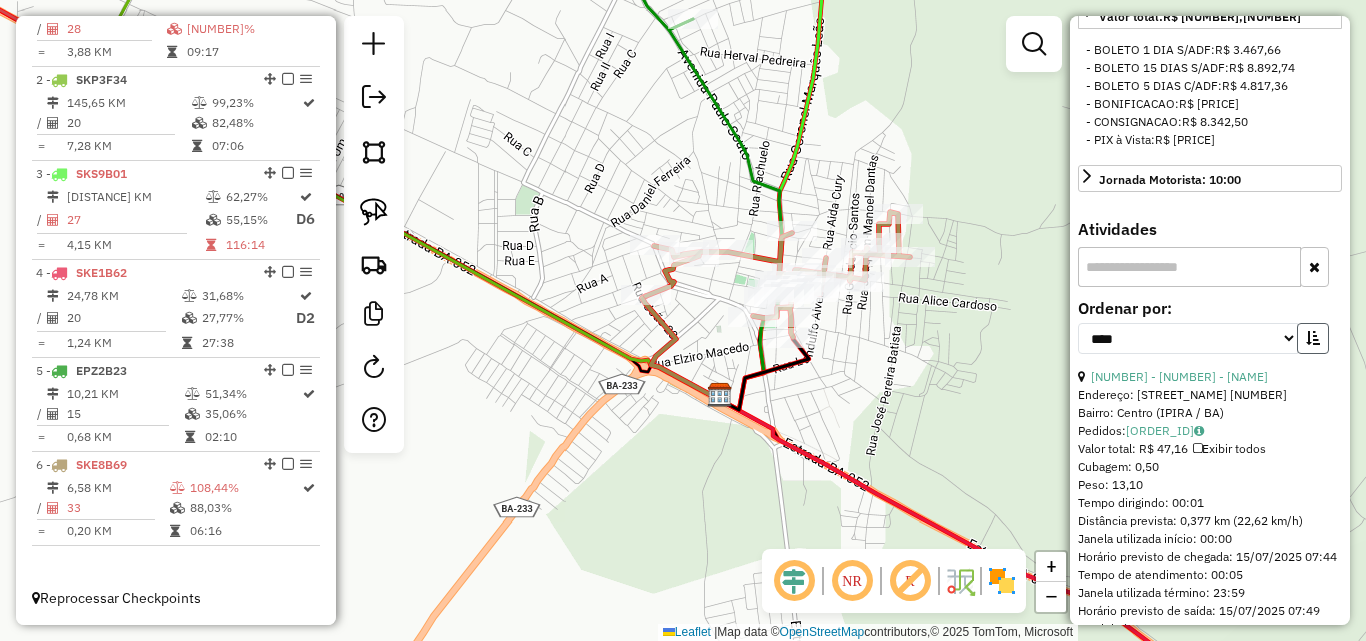 click at bounding box center [1313, 338] 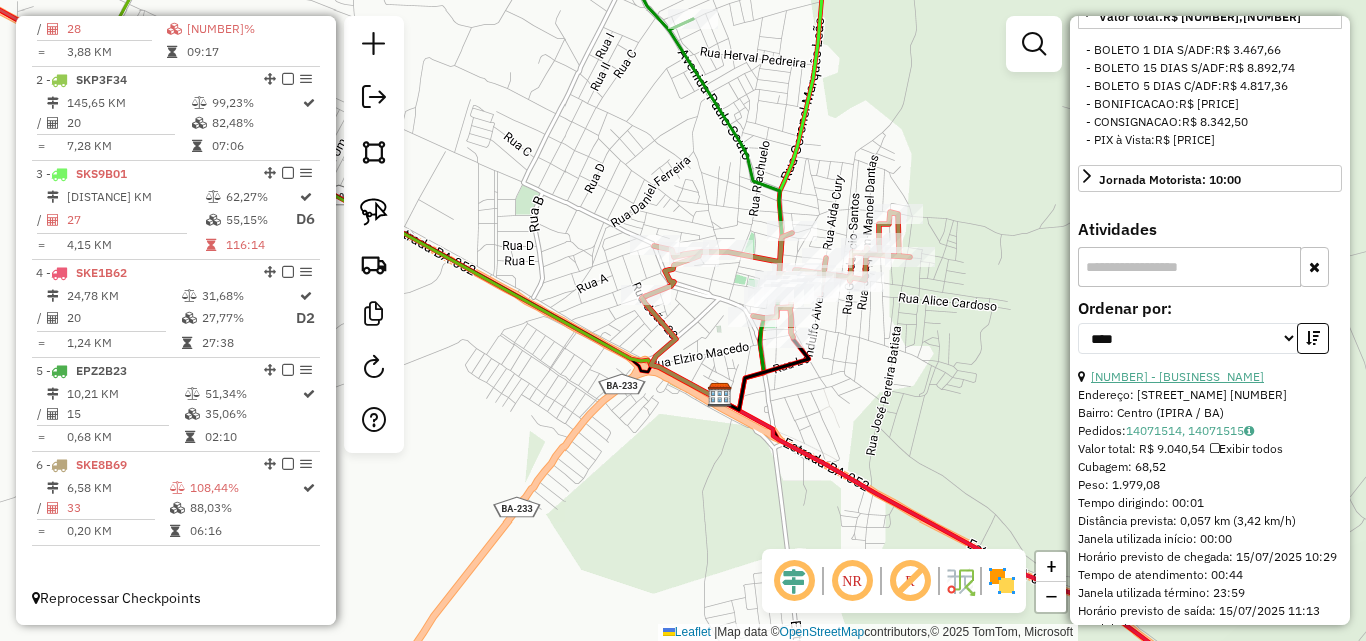 click on "[NUMBER] - [BUSINESS_NAME]" at bounding box center [1177, 376] 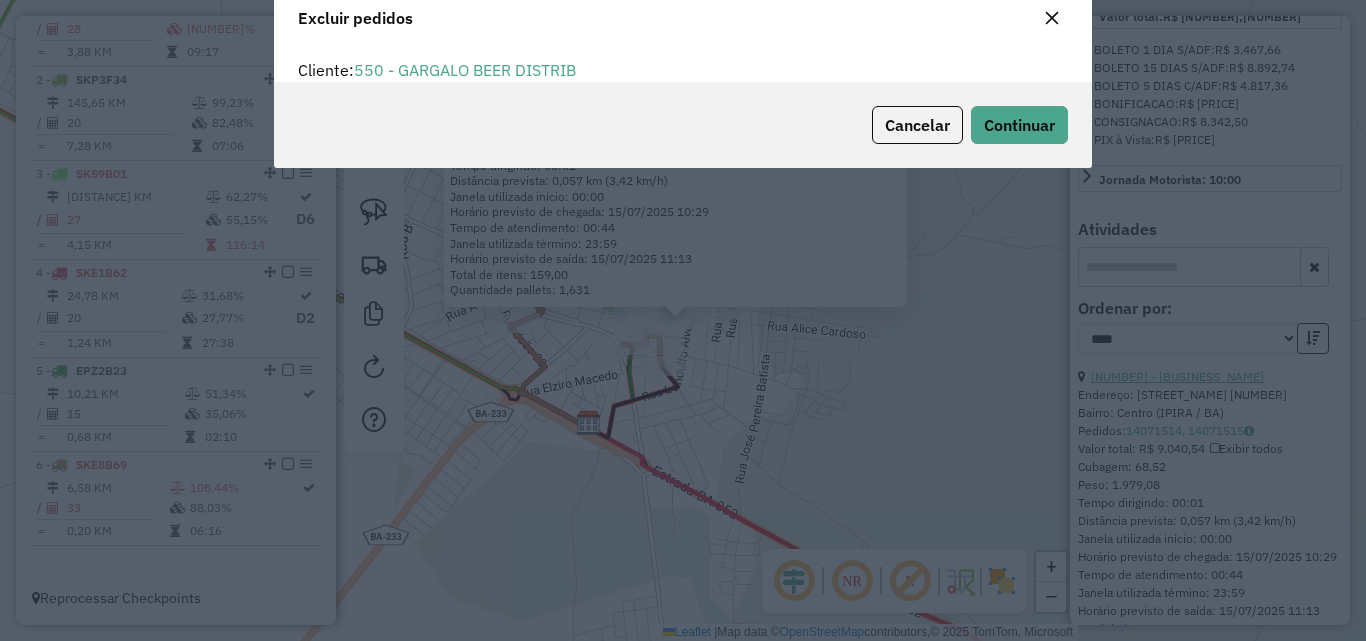 scroll, scrollTop: 82, scrollLeft: 0, axis: vertical 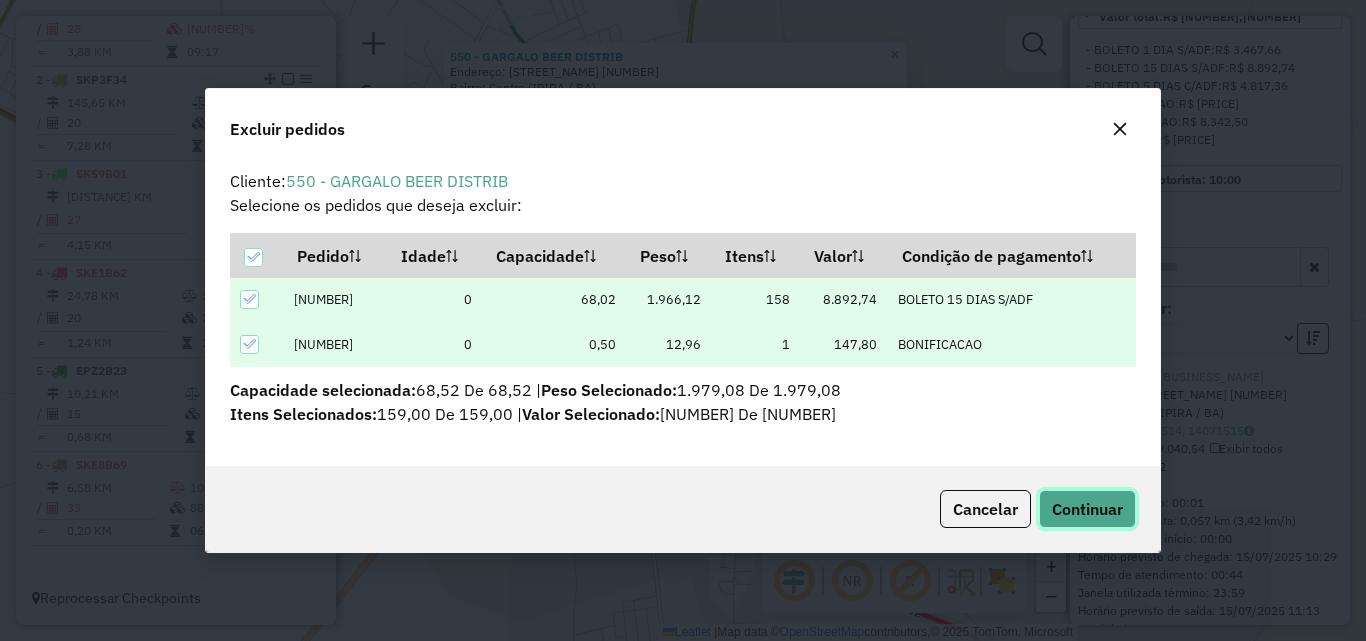 click on "Continuar" 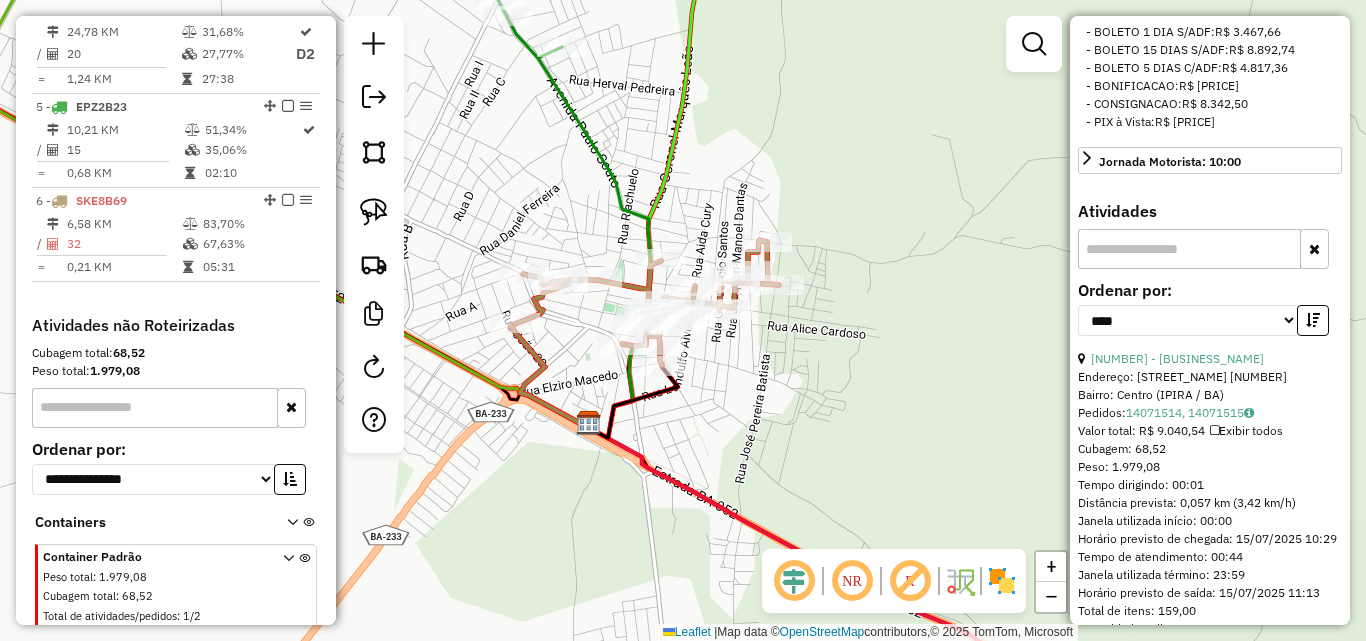 scroll, scrollTop: 1132, scrollLeft: 0, axis: vertical 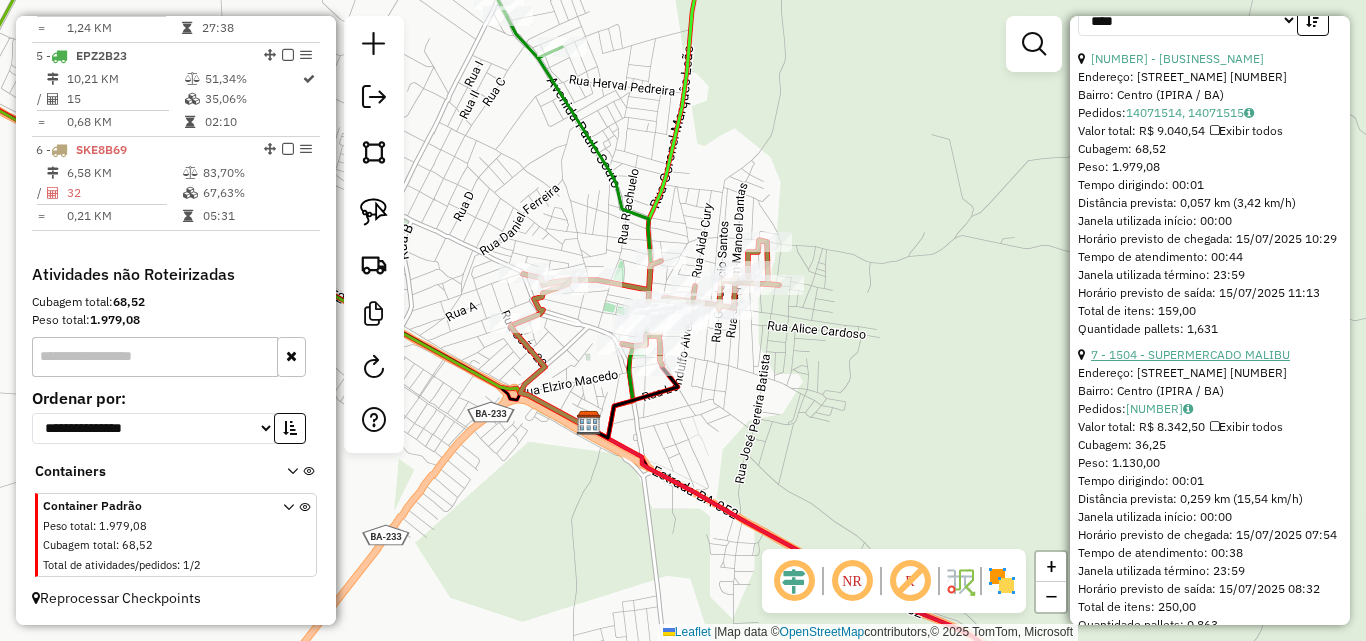 click on "7 - 1504 - SUPERMERCADO MALIBU" at bounding box center [1190, 354] 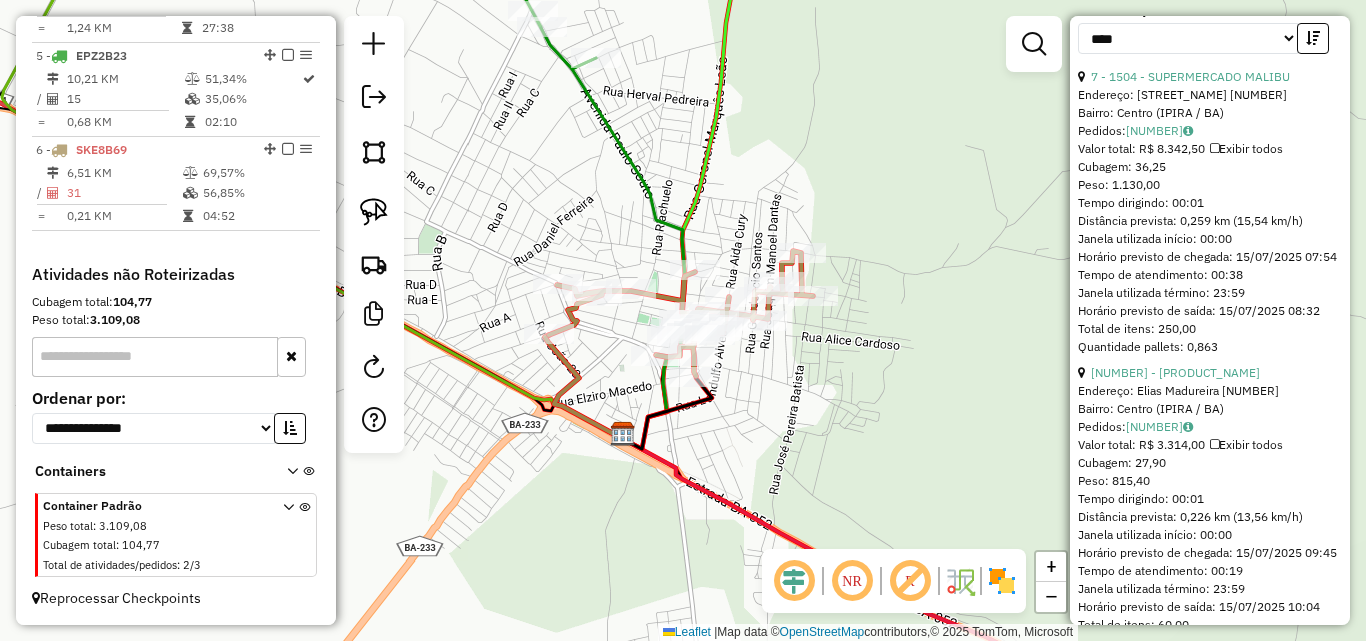 scroll, scrollTop: 882, scrollLeft: 0, axis: vertical 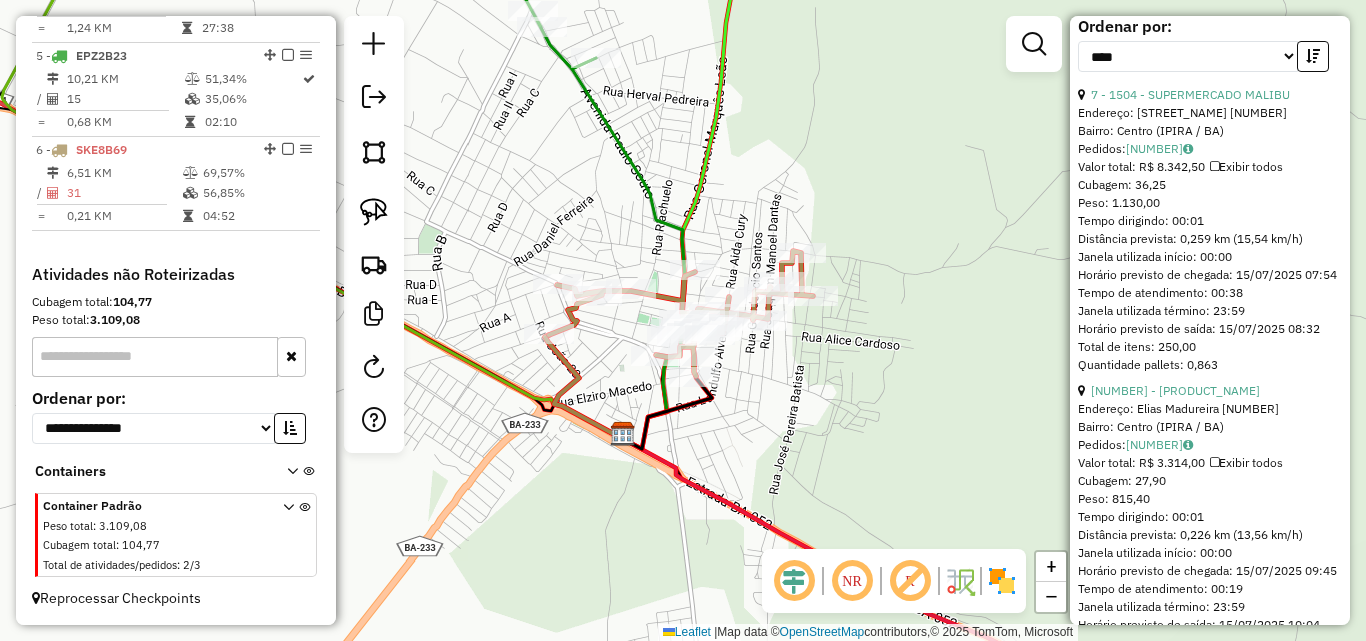 click on "[NUMBER] - [PRODUCT_NAME]" at bounding box center (1175, 390) 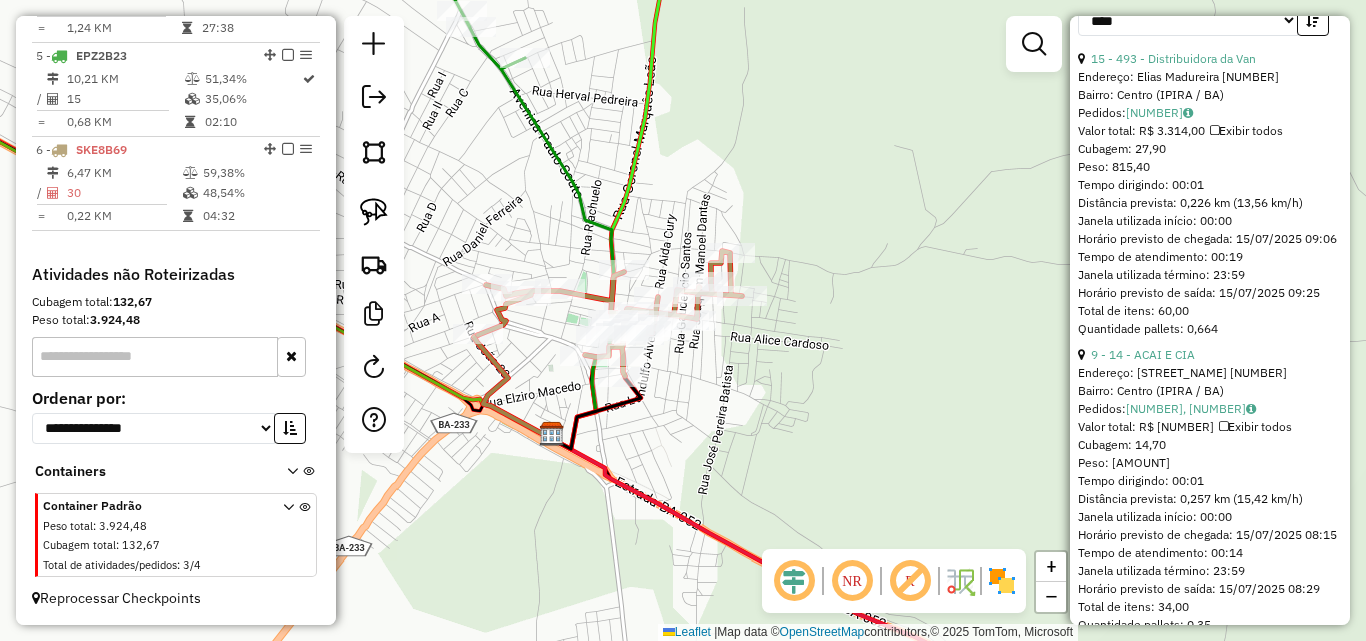 scroll, scrollTop: 864, scrollLeft: 0, axis: vertical 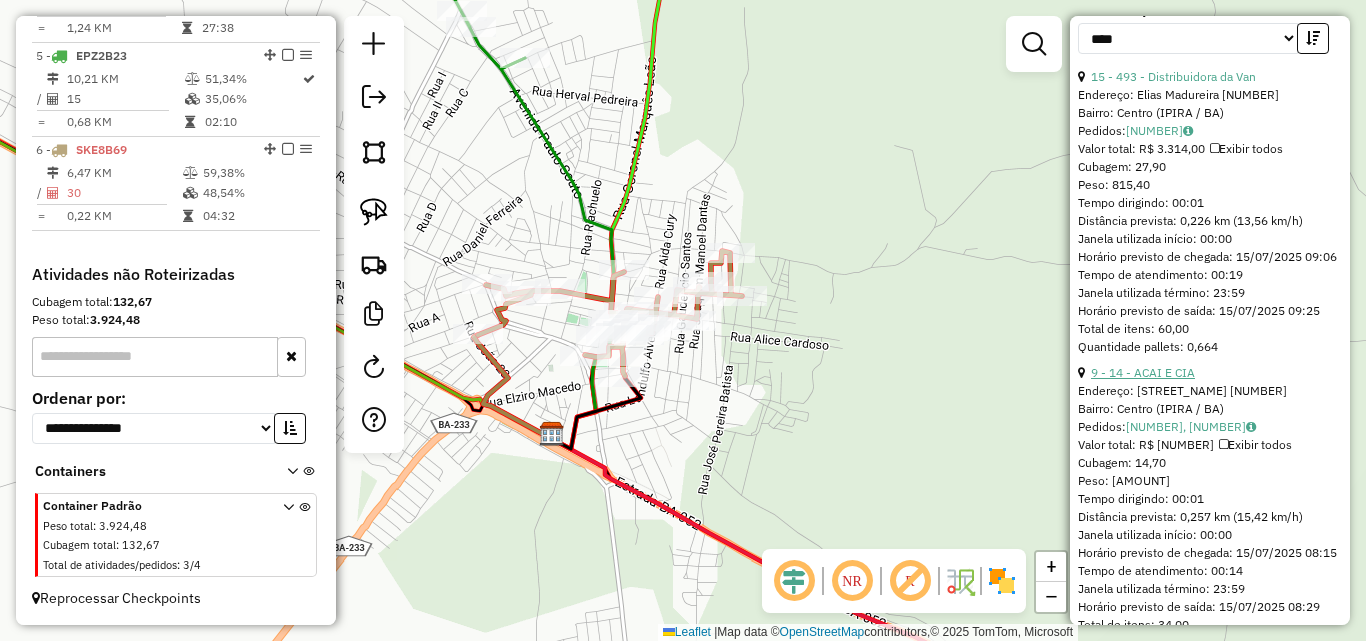 click on "9 - 14 - ACAI E CIA" at bounding box center (1143, 372) 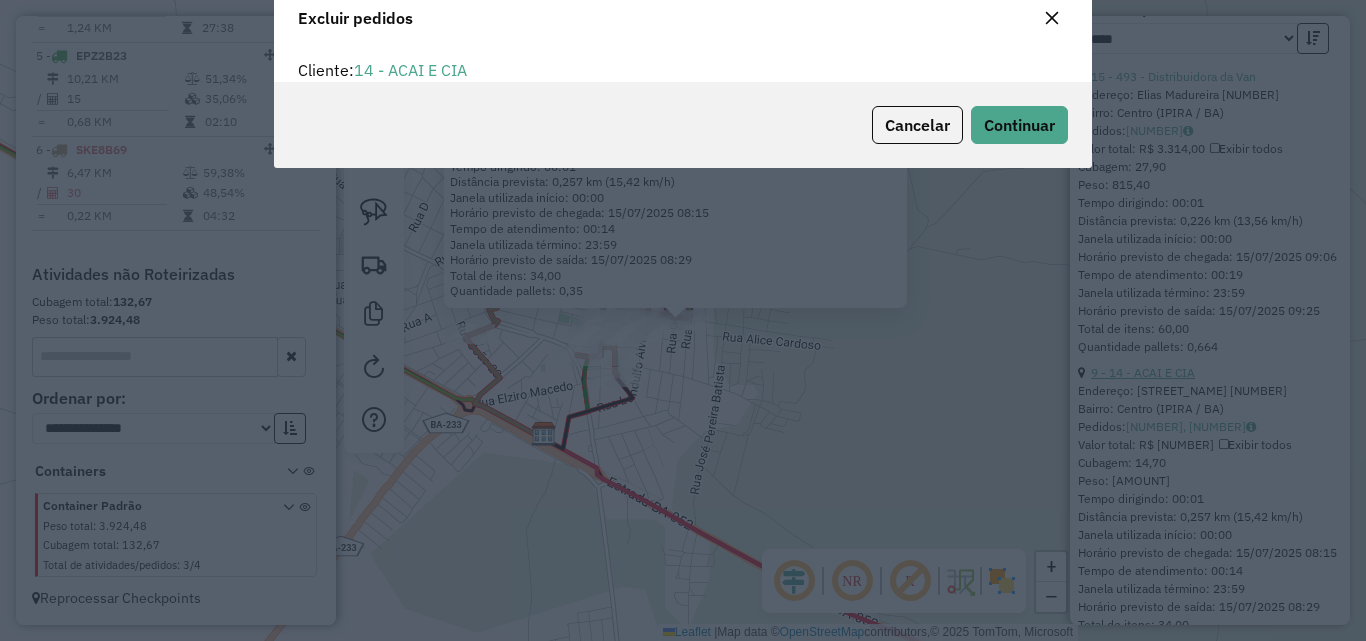scroll, scrollTop: 12, scrollLeft: 6, axis: both 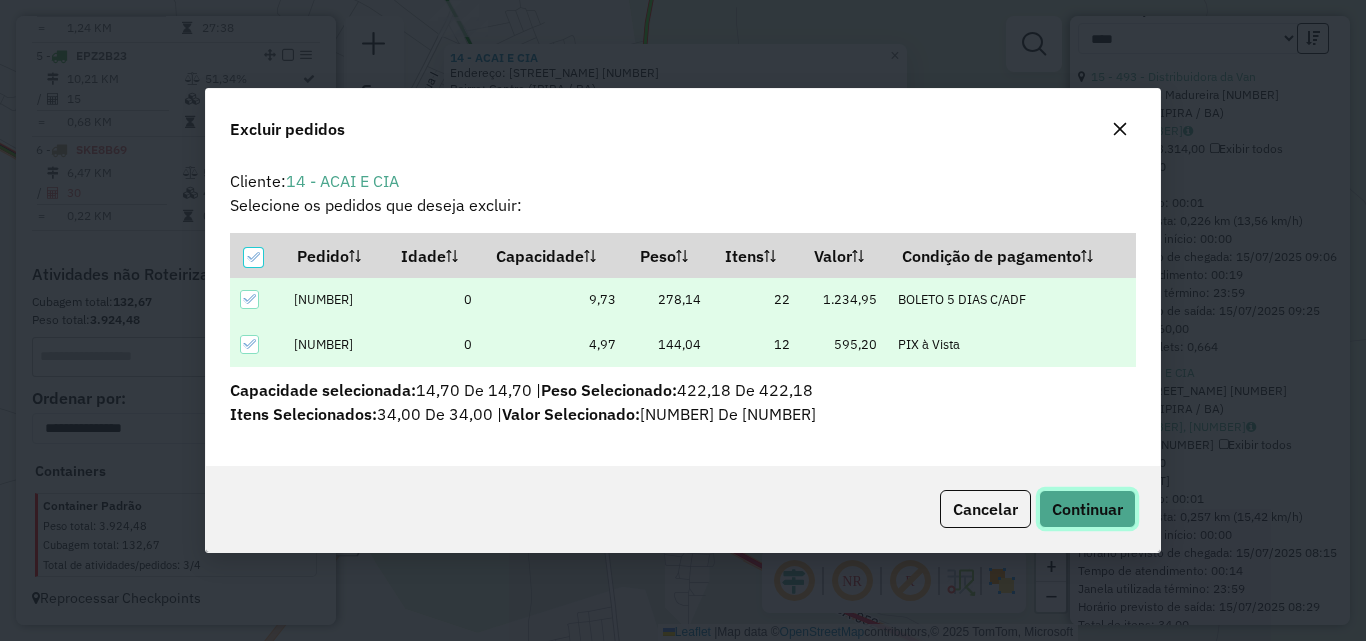 click on "Continuar" 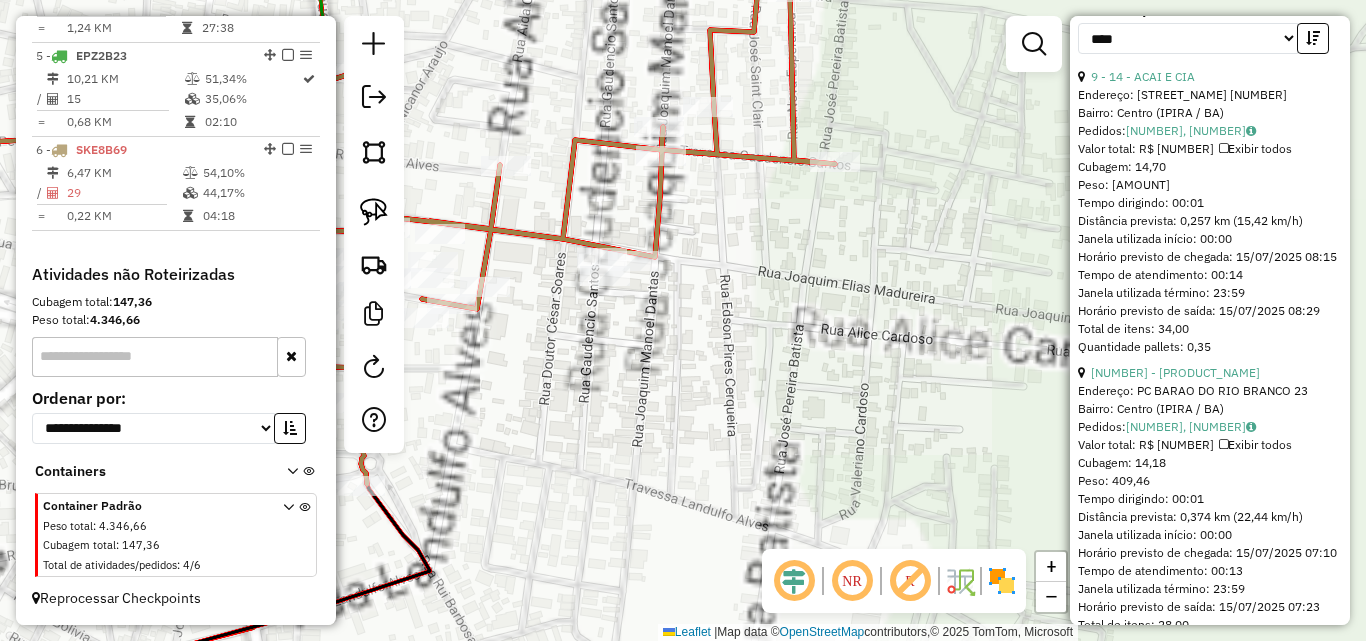 drag, startPoint x: 687, startPoint y: 357, endPoint x: 806, endPoint y: 393, distance: 124.32619 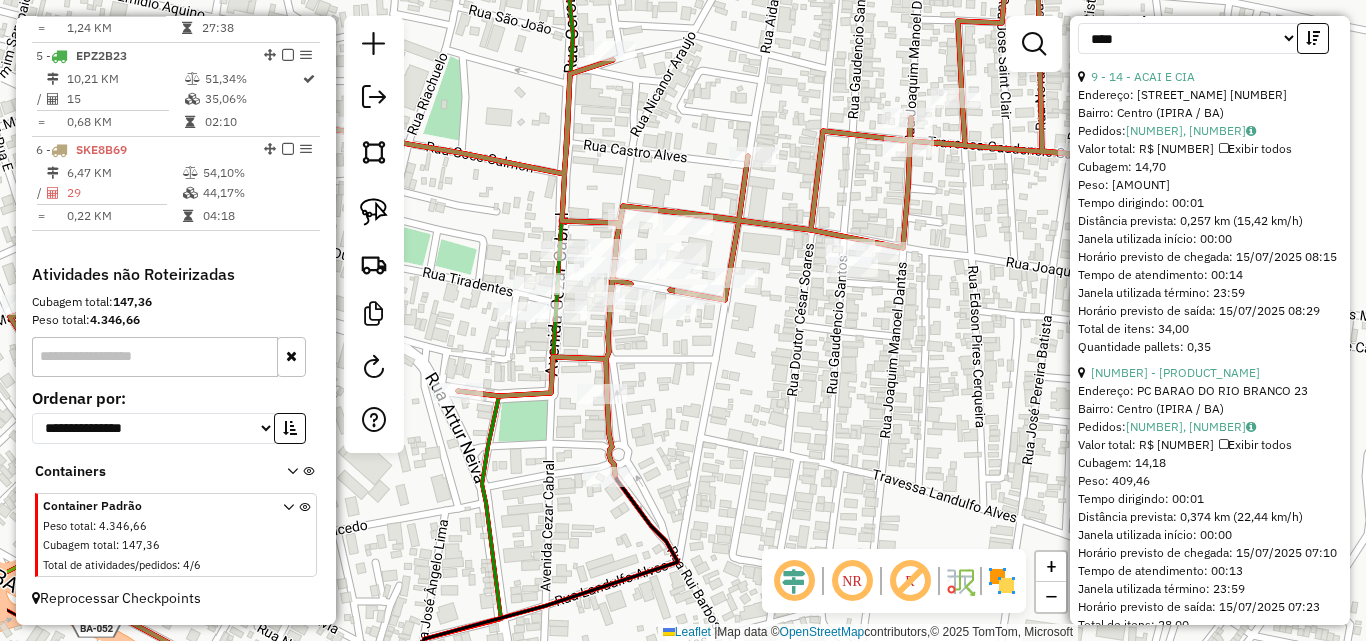 drag, startPoint x: 641, startPoint y: 371, endPoint x: 790, endPoint y: 337, distance: 152.82997 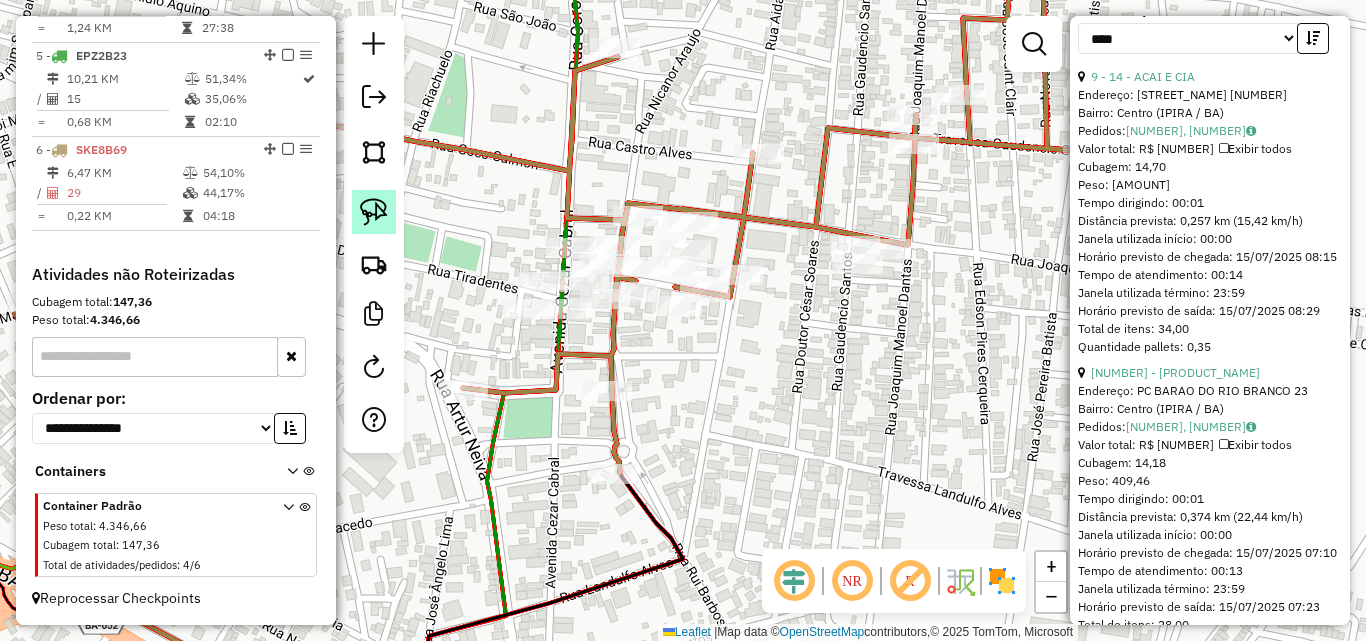 click 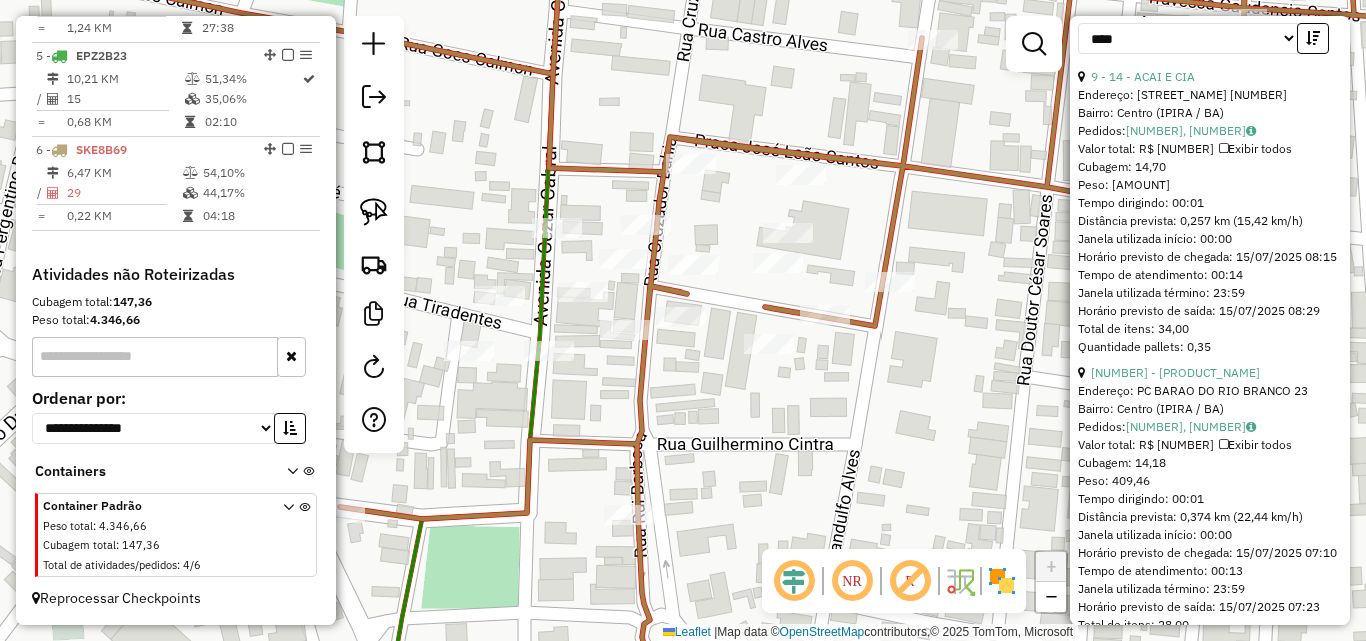drag, startPoint x: 953, startPoint y: 391, endPoint x: 877, endPoint y: 414, distance: 79.40403 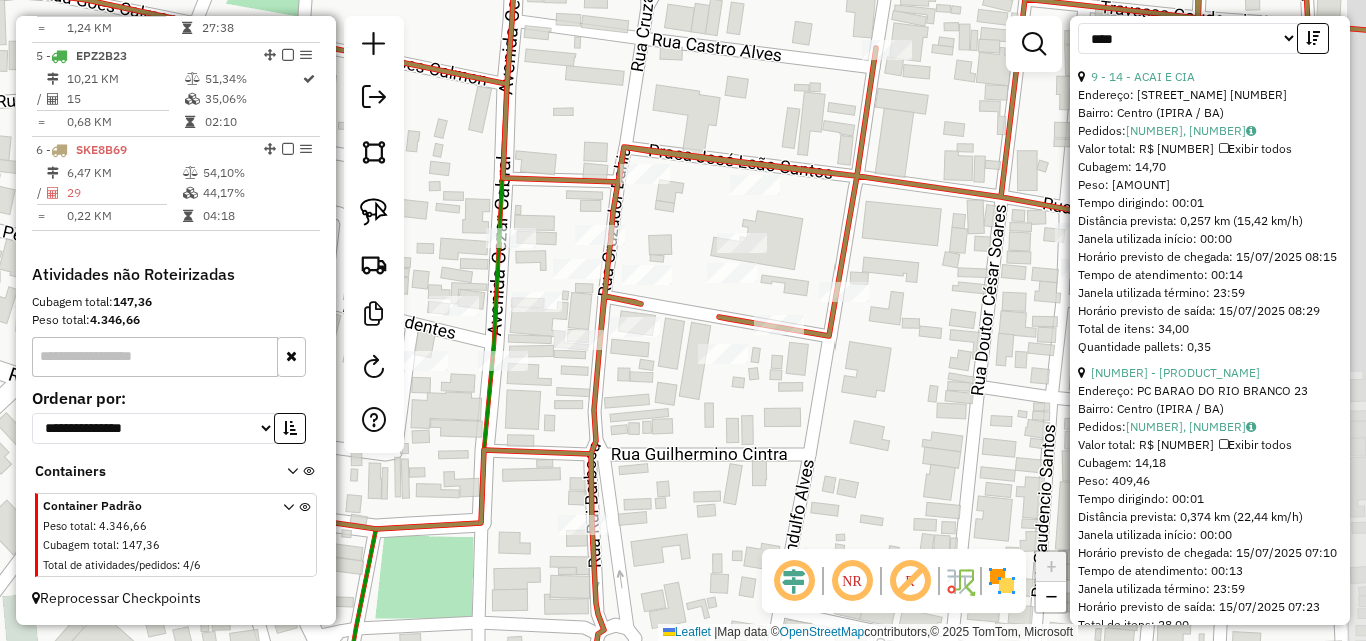 click on "Janela de atendimento Grade de atendimento Capacidade Transportadoras Veículos Cliente Pedidos  Rotas Selecione os dias de semana para filtrar as janelas de atendimento  Seg   Ter   Qua   Qui   Sex   Sáb   Dom  Informe o período da janela de atendimento: De: Até:  Filtrar exatamente a janela do cliente  Considerar janela de atendimento padrão  Selecione os dias de semana para filtrar as grades de atendimento  Seg   Ter   Qua   Qui   Sex   Sáb   Dom   Considerar clientes sem dia de atendimento cadastrado  Clientes fora do dia de atendimento selecionado Filtrar as atividades entre os valores definidos abaixo:  Peso mínimo:   Peso máximo:   Cubagem mínima:   Cubagem máxima:   De:   Até:  Filtrar as atividades entre o tempo de atendimento definido abaixo:  De:   Até:   Considerar capacidade total dos clientes não roteirizados Transportadora: Selecione um ou mais itens Tipo de veículo: Selecione um ou mais itens Veículo: Selecione um ou mais itens Motorista: Selecione um ou mais itens Nome: Rótulo:" 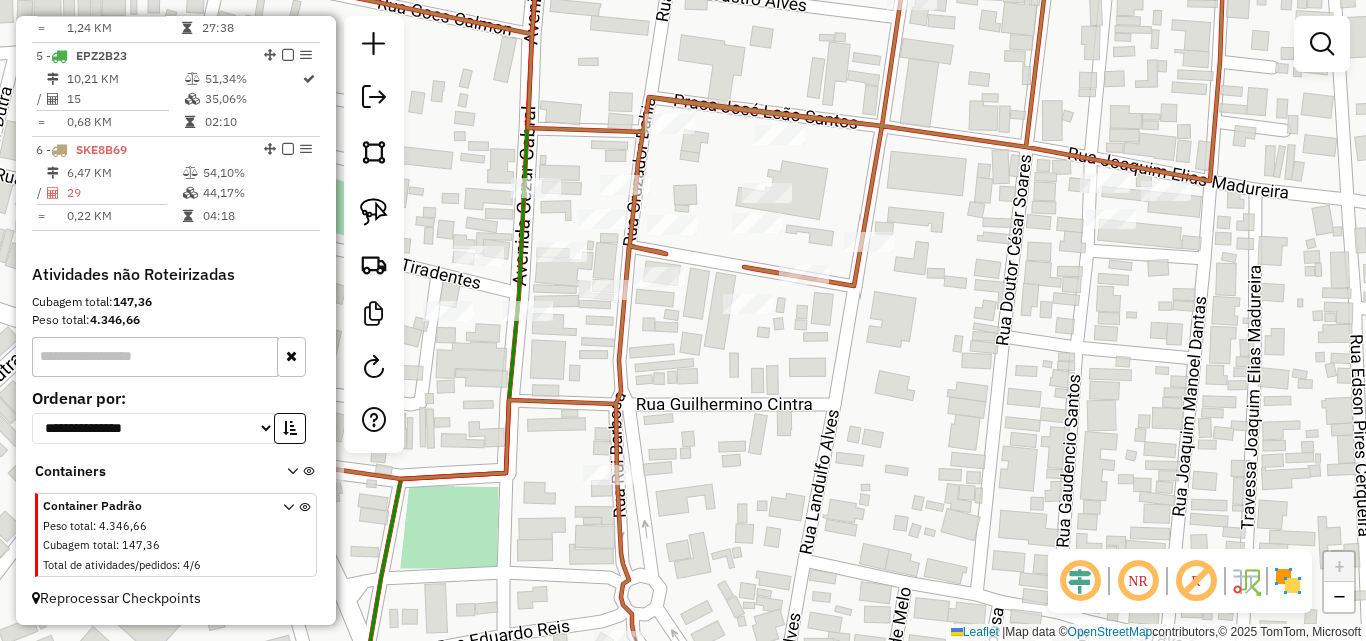 drag, startPoint x: 867, startPoint y: 418, endPoint x: 892, endPoint y: 368, distance: 55.9017 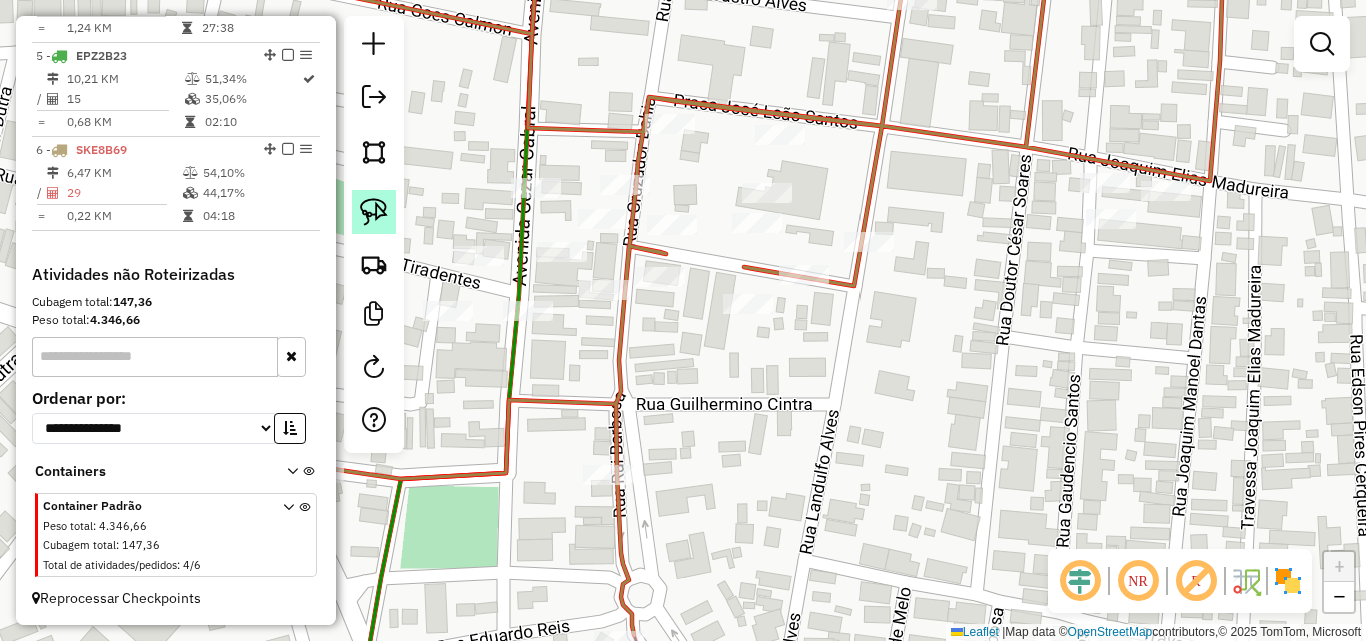 click 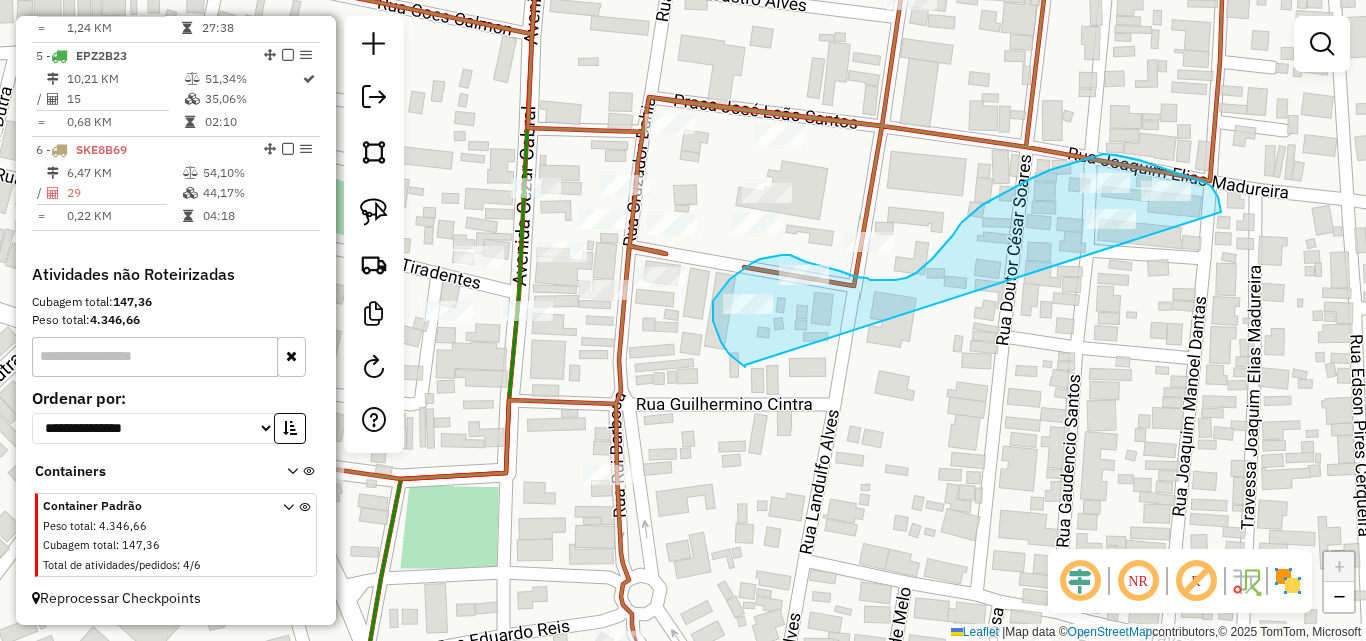 drag, startPoint x: 745, startPoint y: 365, endPoint x: 1221, endPoint y: 217, distance: 498.4777 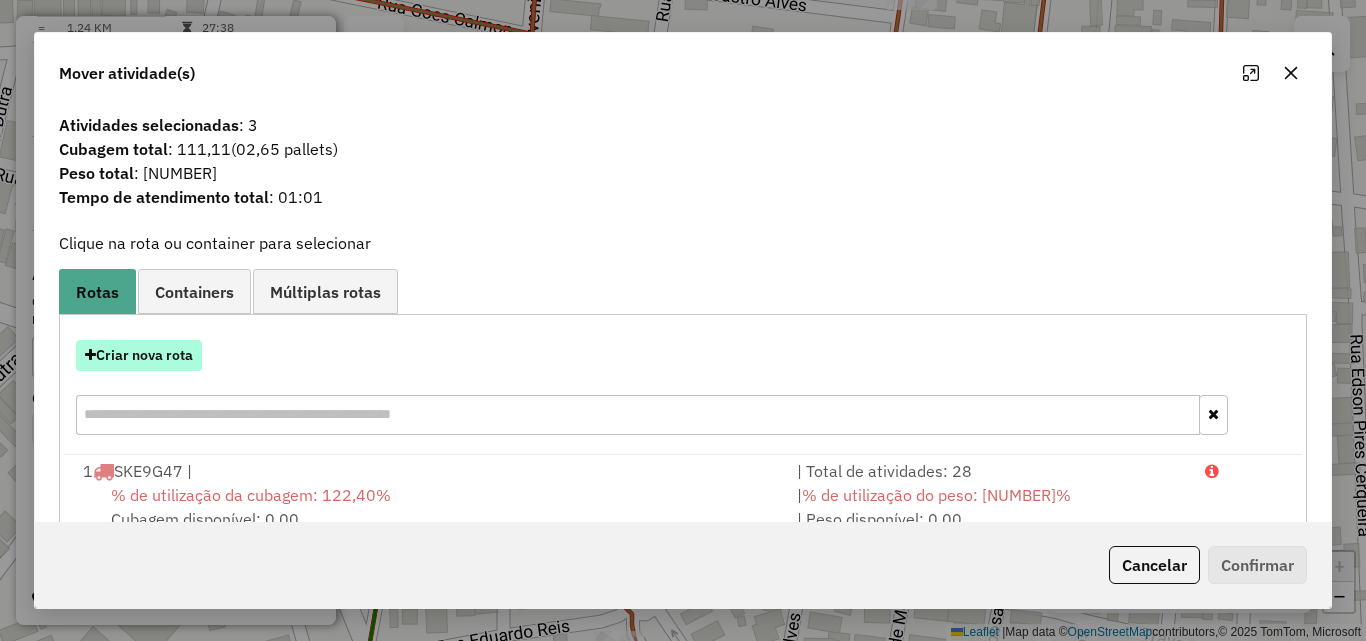 click on "Criar nova rota" at bounding box center (139, 355) 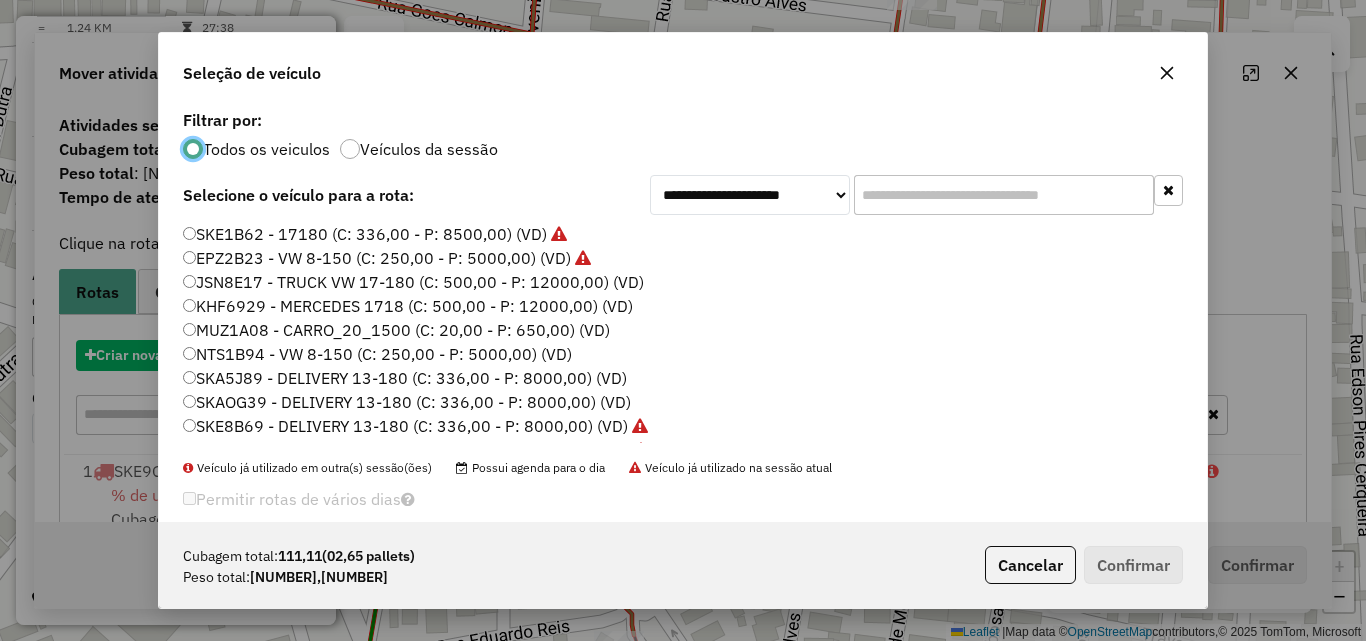 scroll, scrollTop: 11, scrollLeft: 6, axis: both 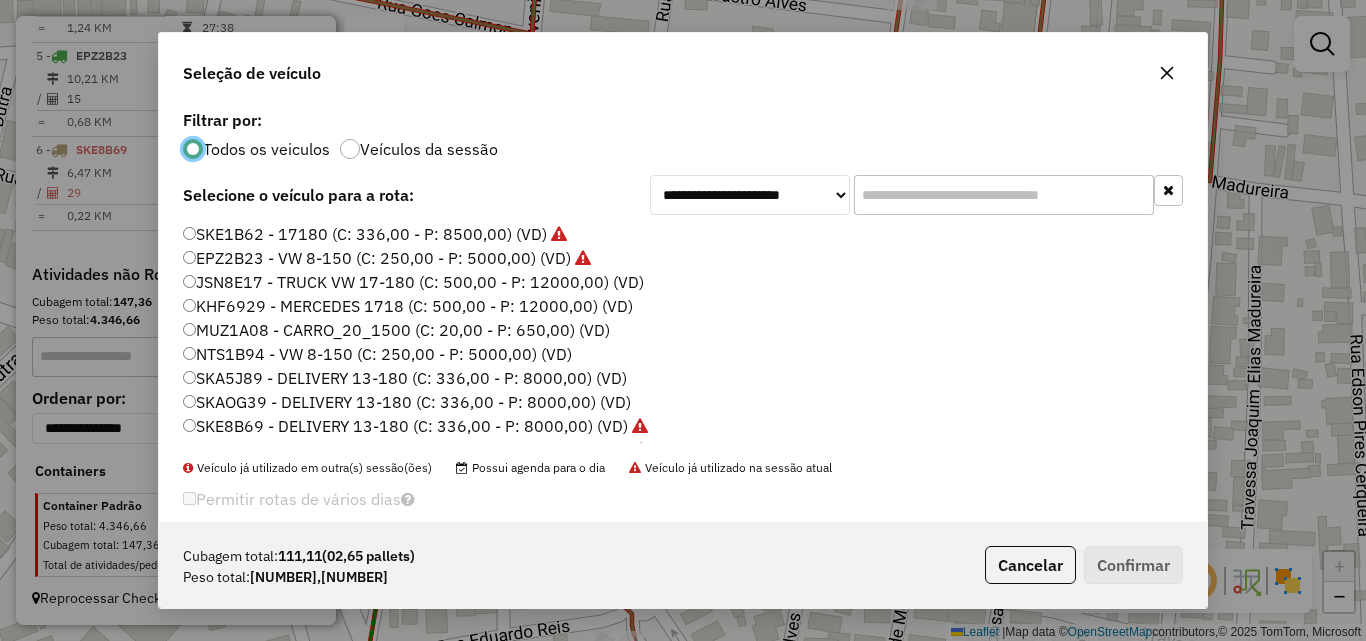click on "SKA5J89 - DELIVERY 13-180 (C: 336,00 - P: 8000,00) (VD)" 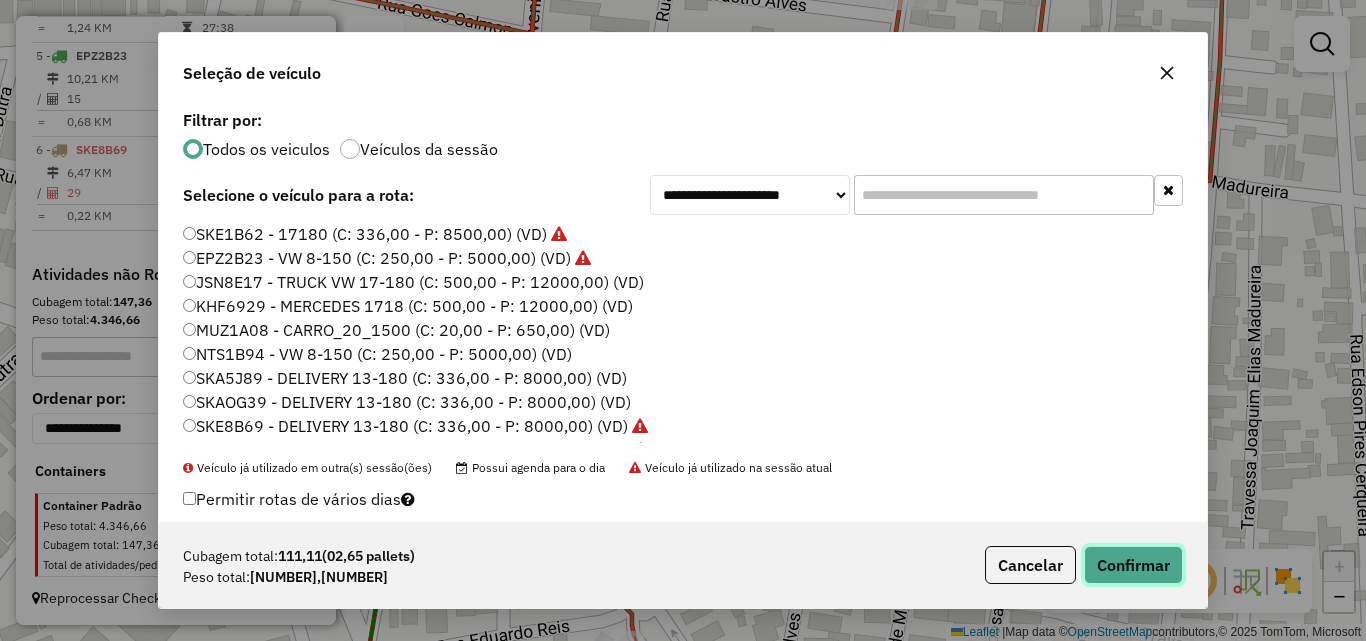 click on "Confirmar" 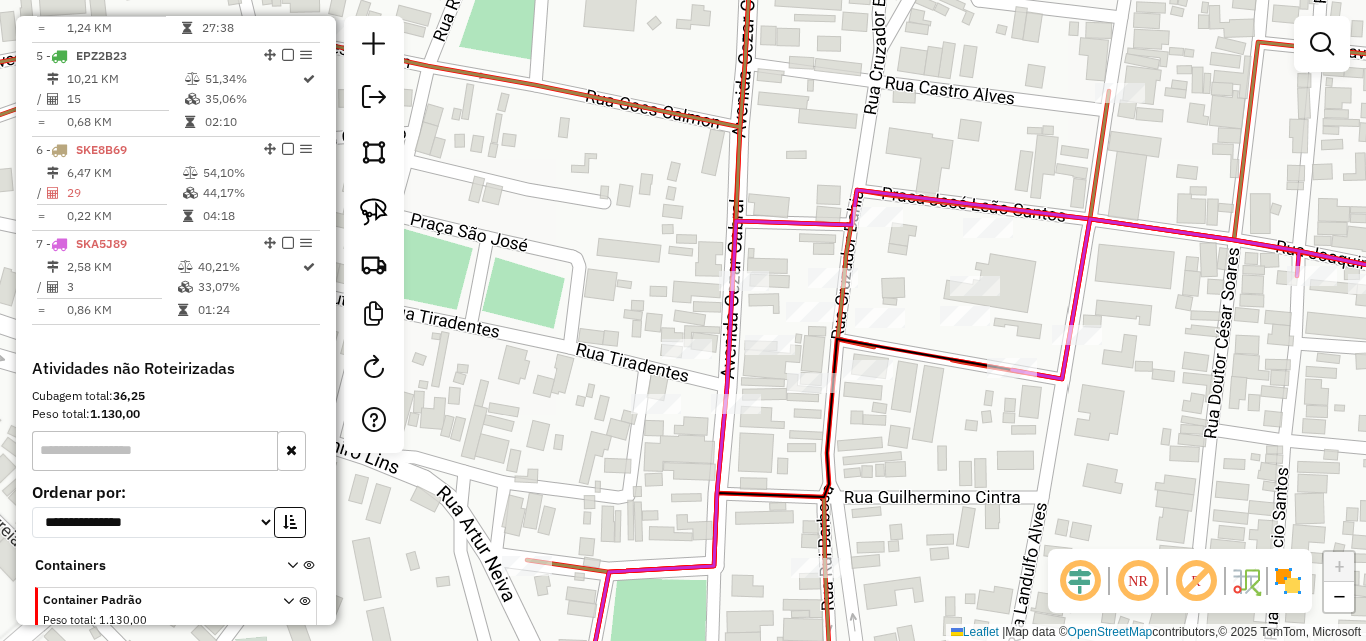 drag, startPoint x: 608, startPoint y: 289, endPoint x: 597, endPoint y: 317, distance: 30.083218 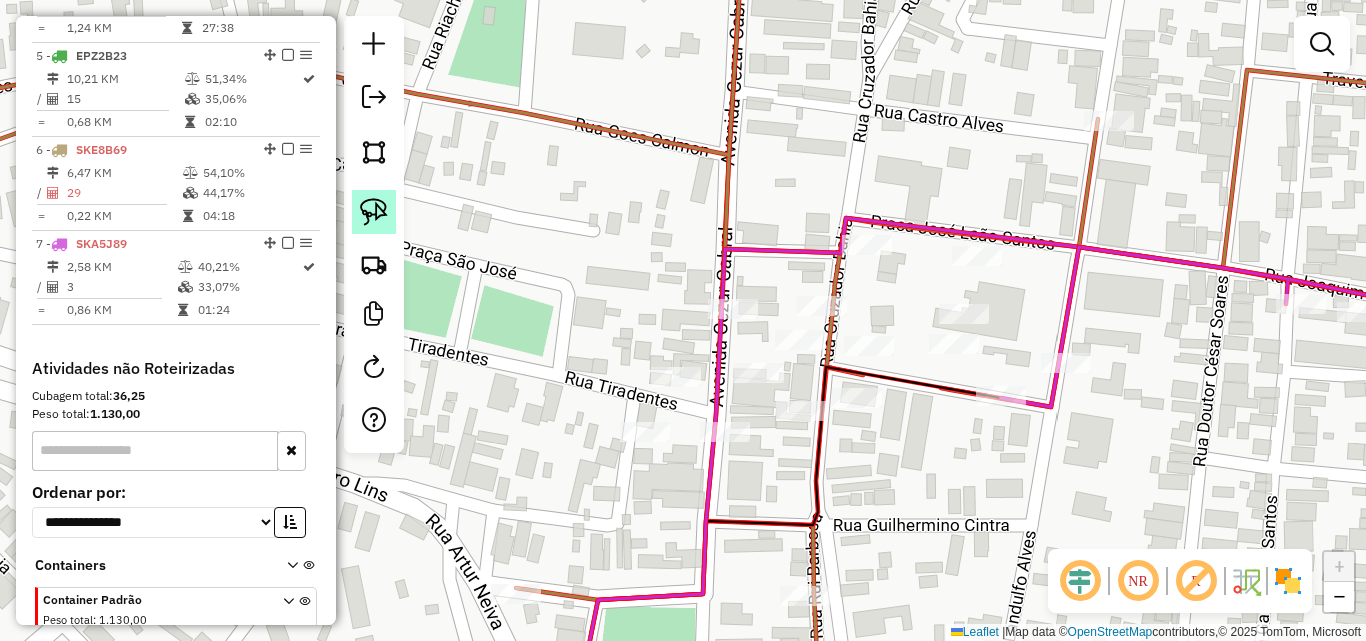 click 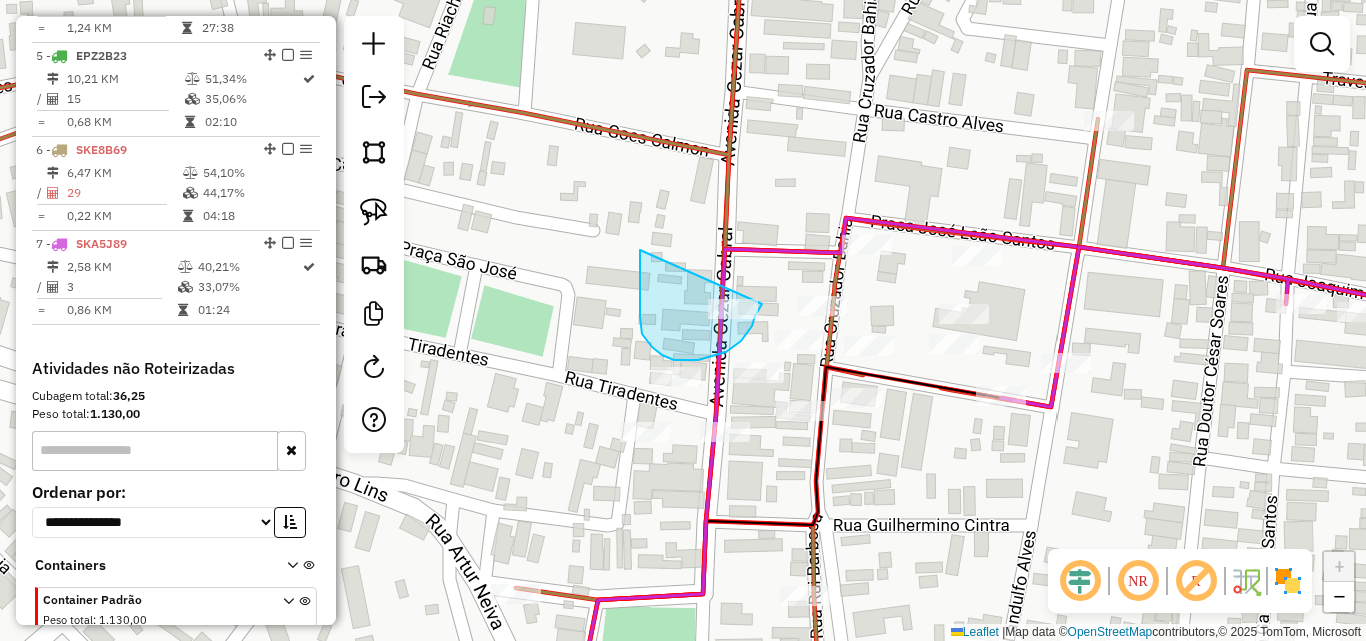drag, startPoint x: 640, startPoint y: 250, endPoint x: 762, endPoint y: 303, distance: 133.01503 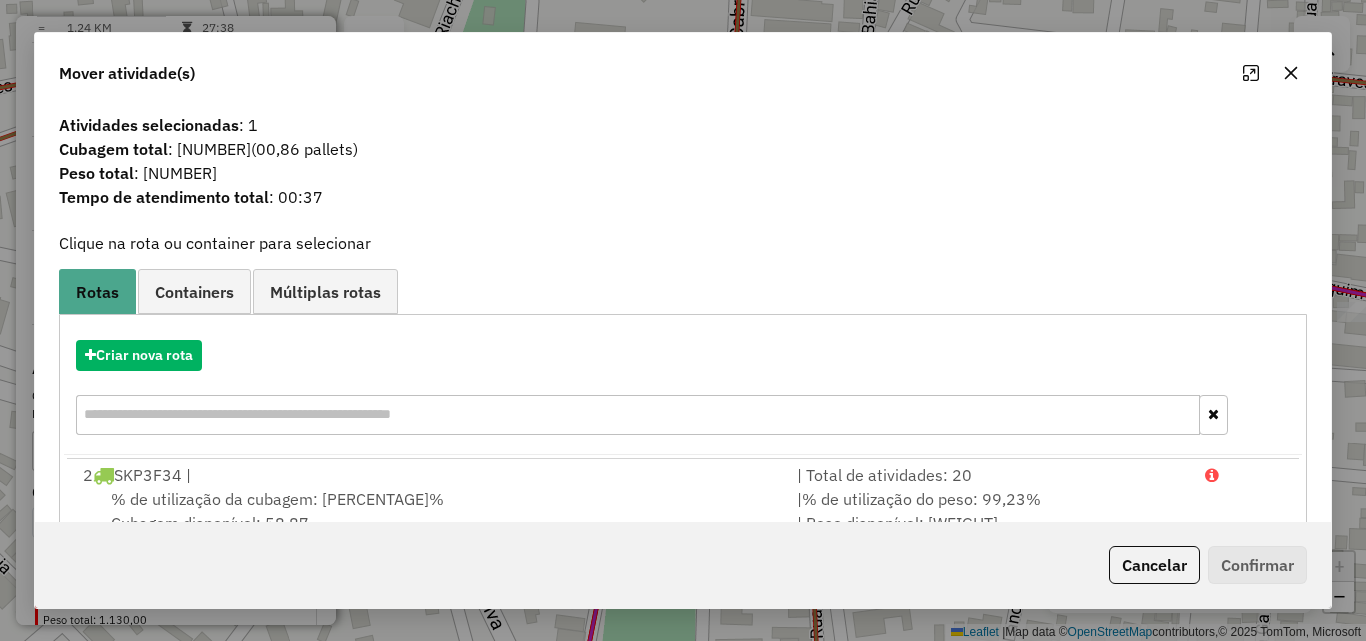 scroll, scrollTop: 167, scrollLeft: 0, axis: vertical 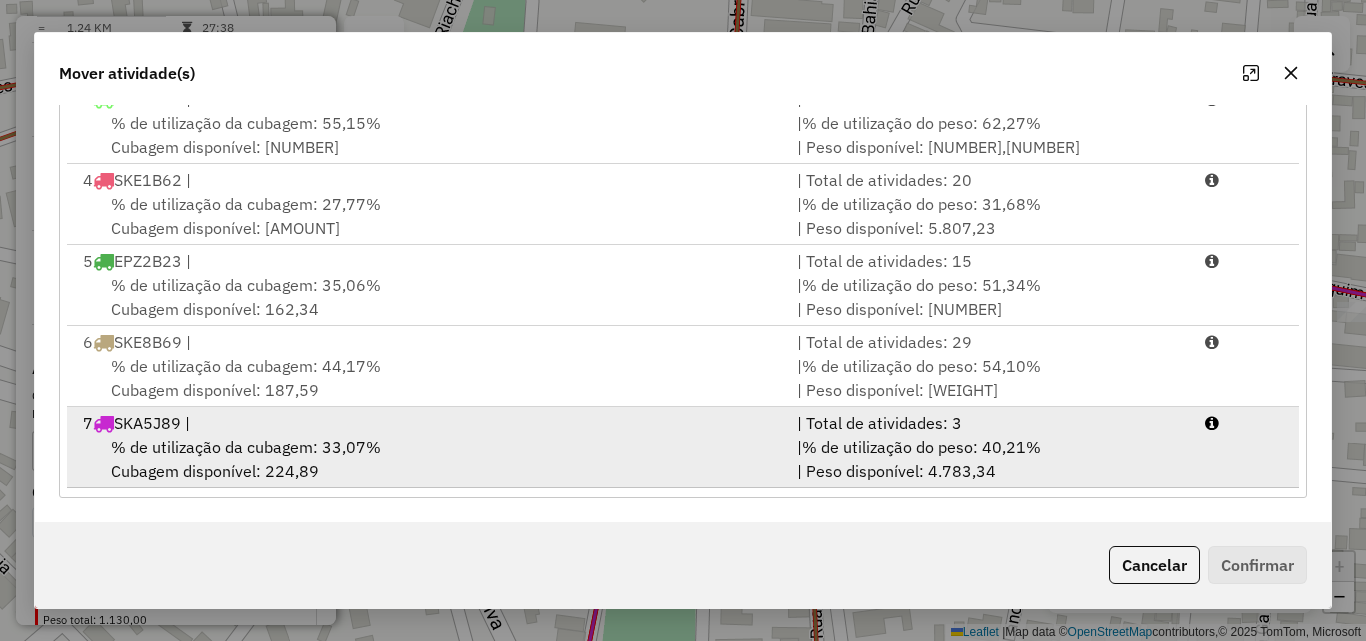 click on "% de utilização da cubagem: [NUMBER]%  Cubagem disponível: [NUMBER],[NUMBER]" at bounding box center (428, 459) 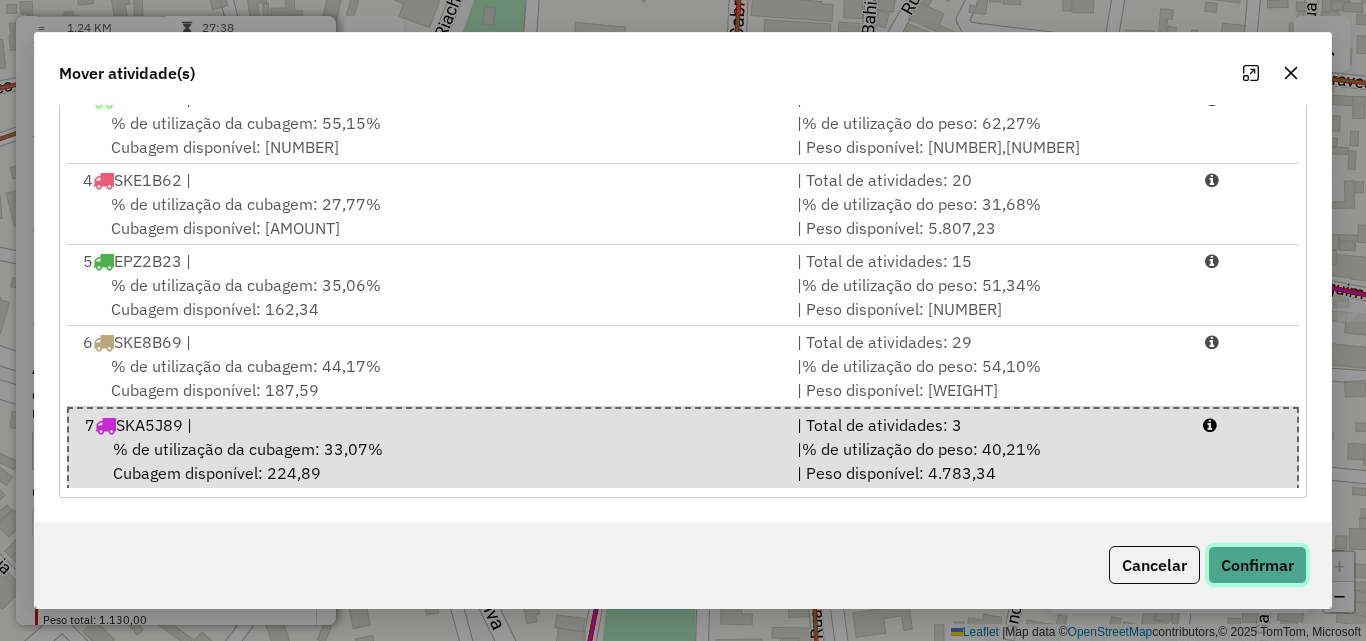 click on "Confirmar" 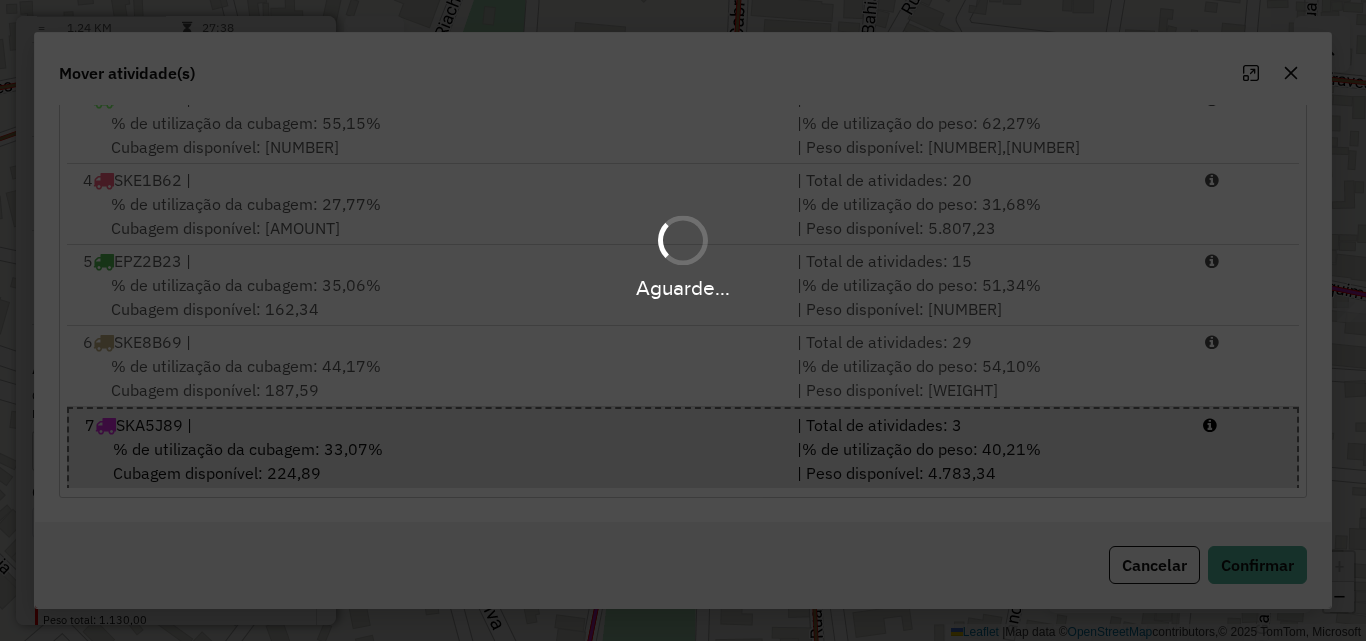 scroll, scrollTop: 911, scrollLeft: 0, axis: vertical 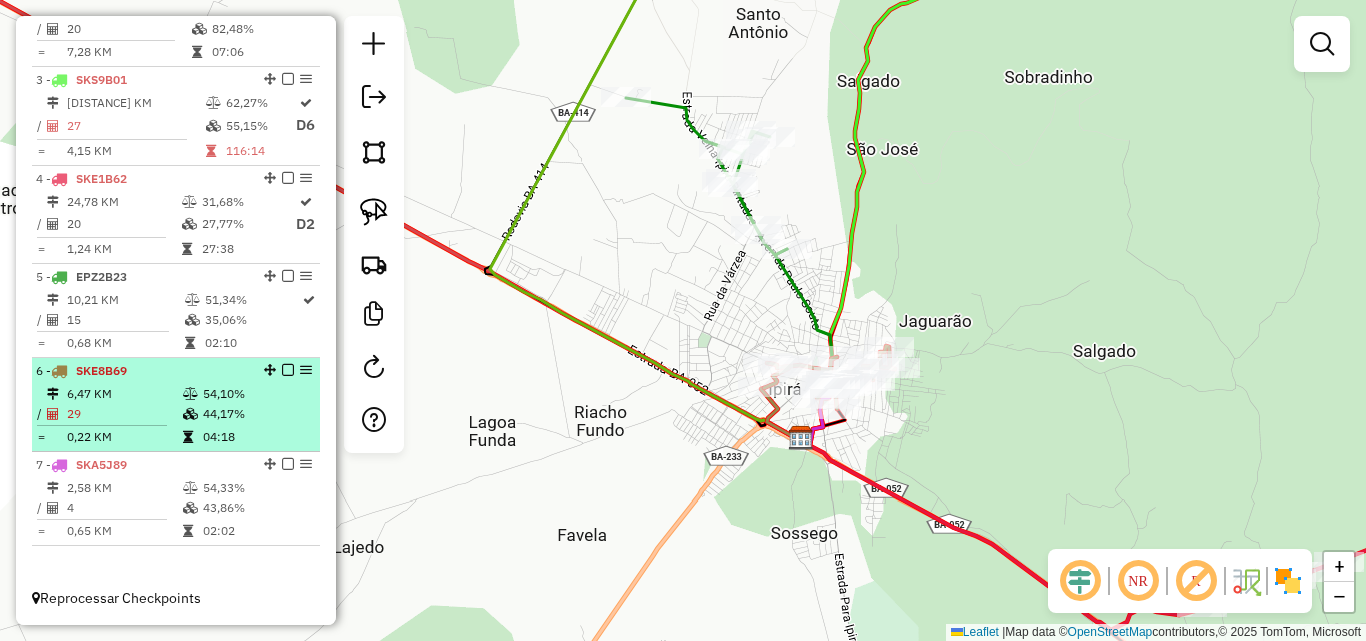 click on "6,47 KM" at bounding box center [124, 394] 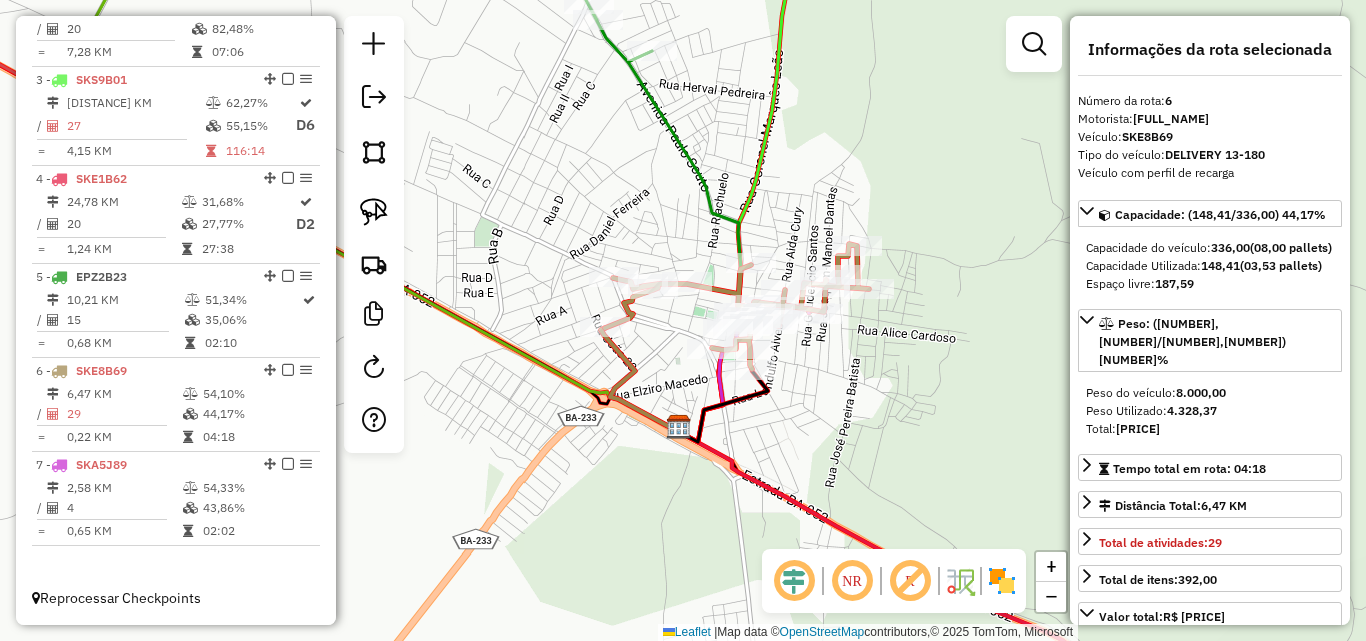 click on "Janela de atendimento Grade de atendimento Capacidade Transportadoras Veículos Cliente Pedidos  Rotas Selecione os dias de semana para filtrar as janelas de atendimento  Seg   Ter   Qua   Qui   Sex   Sáb   Dom  Informe o período da janela de atendimento: De: Até:  Filtrar exatamente a janela do cliente  Considerar janela de atendimento padrão  Selecione os dias de semana para filtrar as grades de atendimento  Seg   Ter   Qua   Qui   Sex   Sáb   Dom   Considerar clientes sem dia de atendimento cadastrado  Clientes fora do dia de atendimento selecionado Filtrar as atividades entre os valores definidos abaixo:  Peso mínimo:   Peso máximo:   Cubagem mínima:   Cubagem máxima:   De:   Até:  Filtrar as atividades entre o tempo de atendimento definido abaixo:  De:   Até:   Considerar capacidade total dos clientes não roteirizados Transportadora: Selecione um ou mais itens Tipo de veículo: Selecione um ou mais itens Veículo: Selecione um ou mais itens Motorista: Selecione um ou mais itens Nome: Rótulo:" 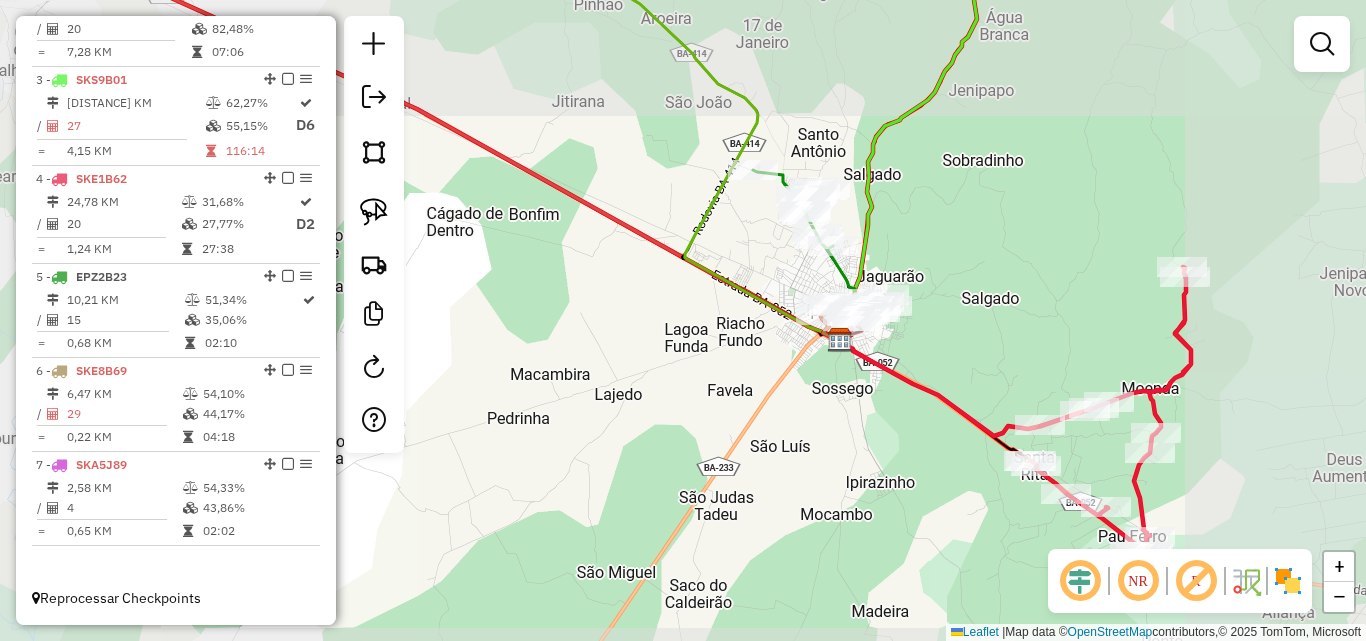 drag, startPoint x: 934, startPoint y: 150, endPoint x: 936, endPoint y: 226, distance: 76.02631 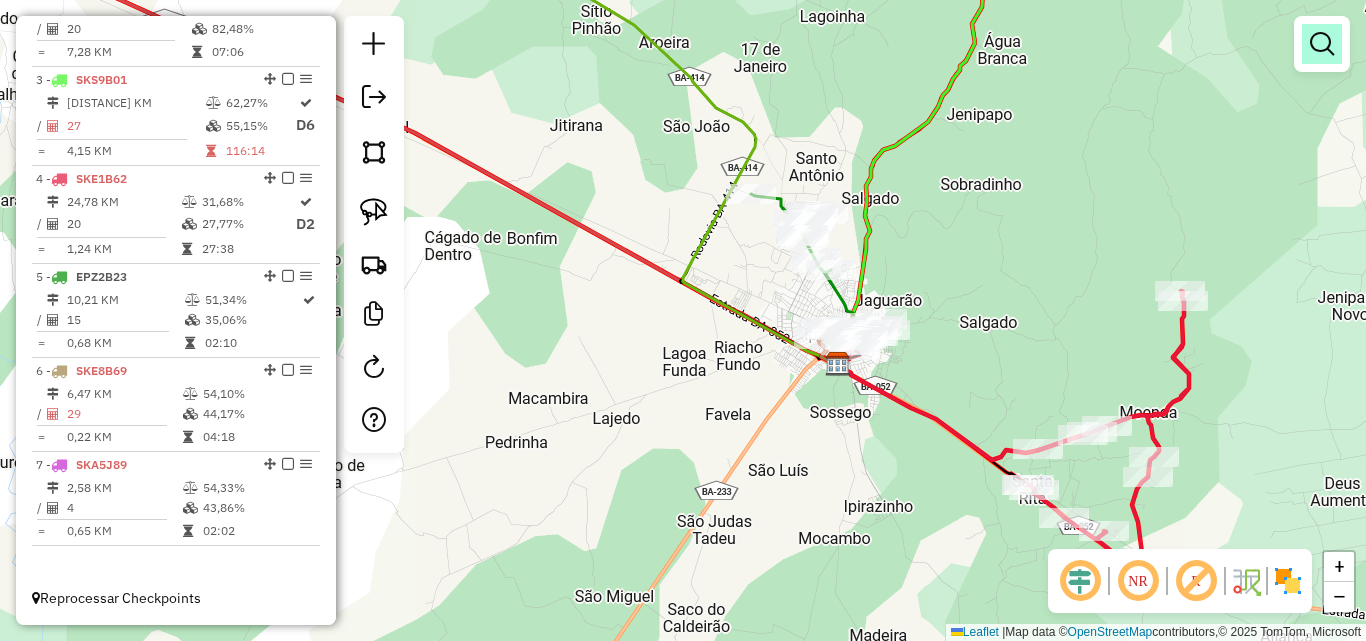 click at bounding box center [1322, 44] 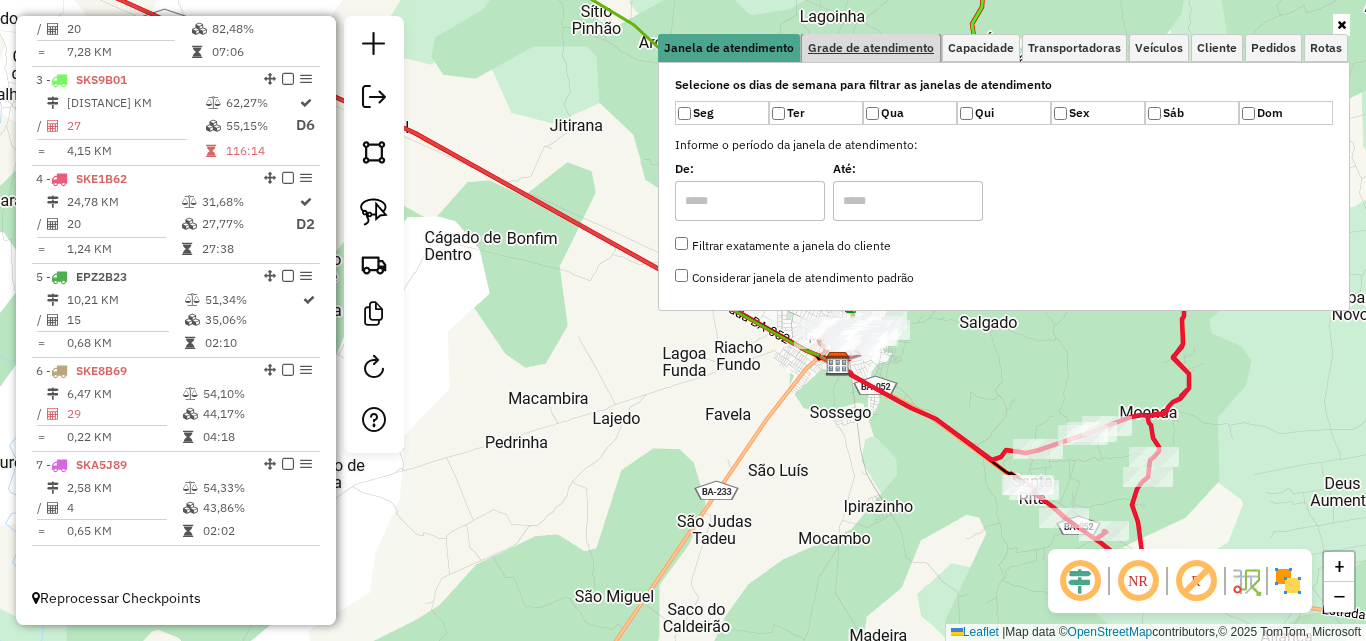 drag, startPoint x: 905, startPoint y: 40, endPoint x: 944, endPoint y: 48, distance: 39.812057 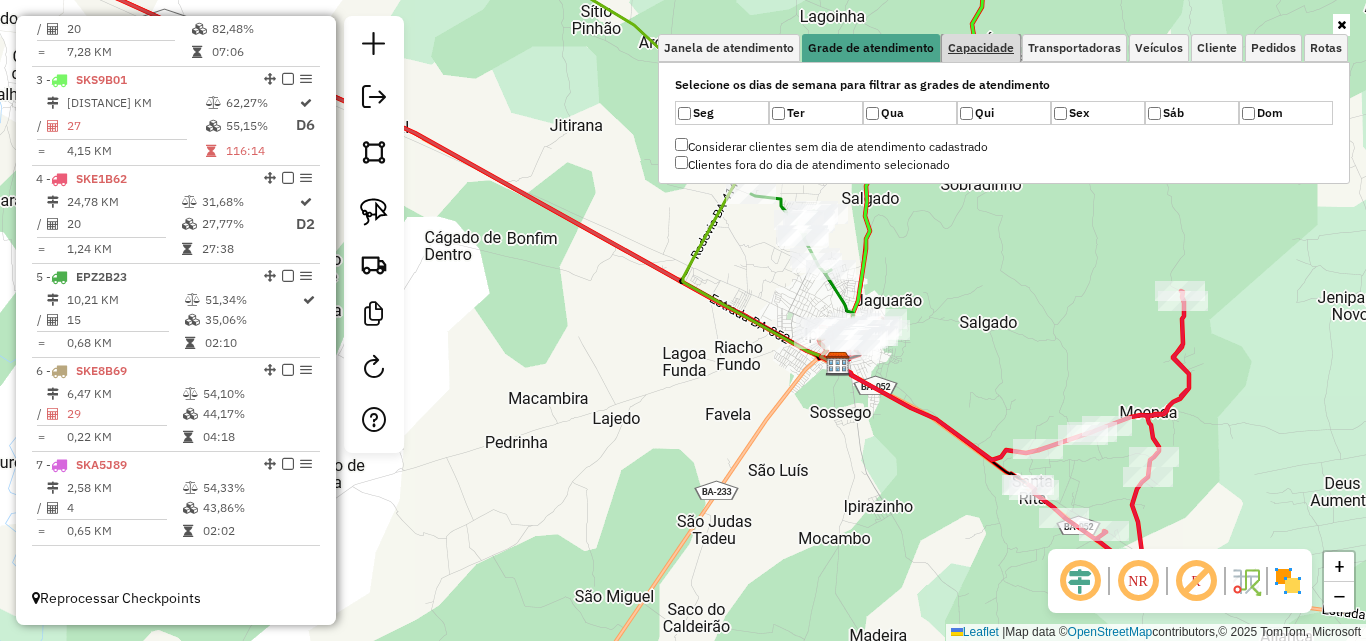click on "Capacidade" at bounding box center [981, 48] 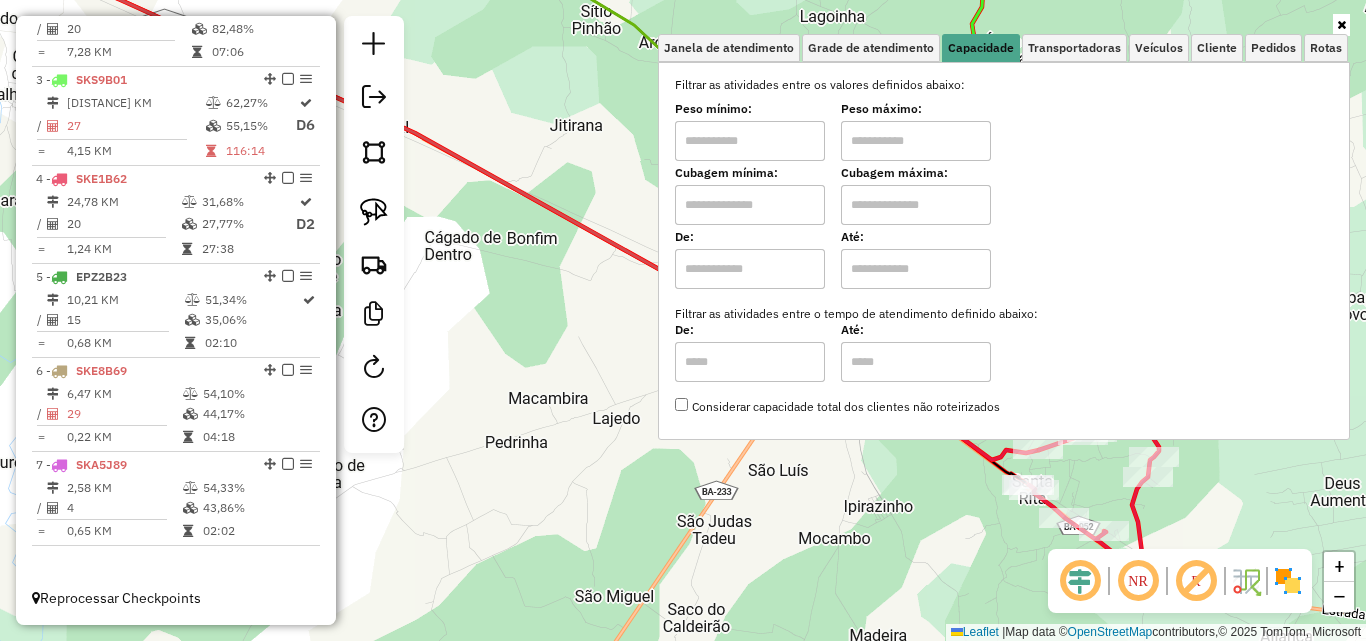 click at bounding box center [750, 141] 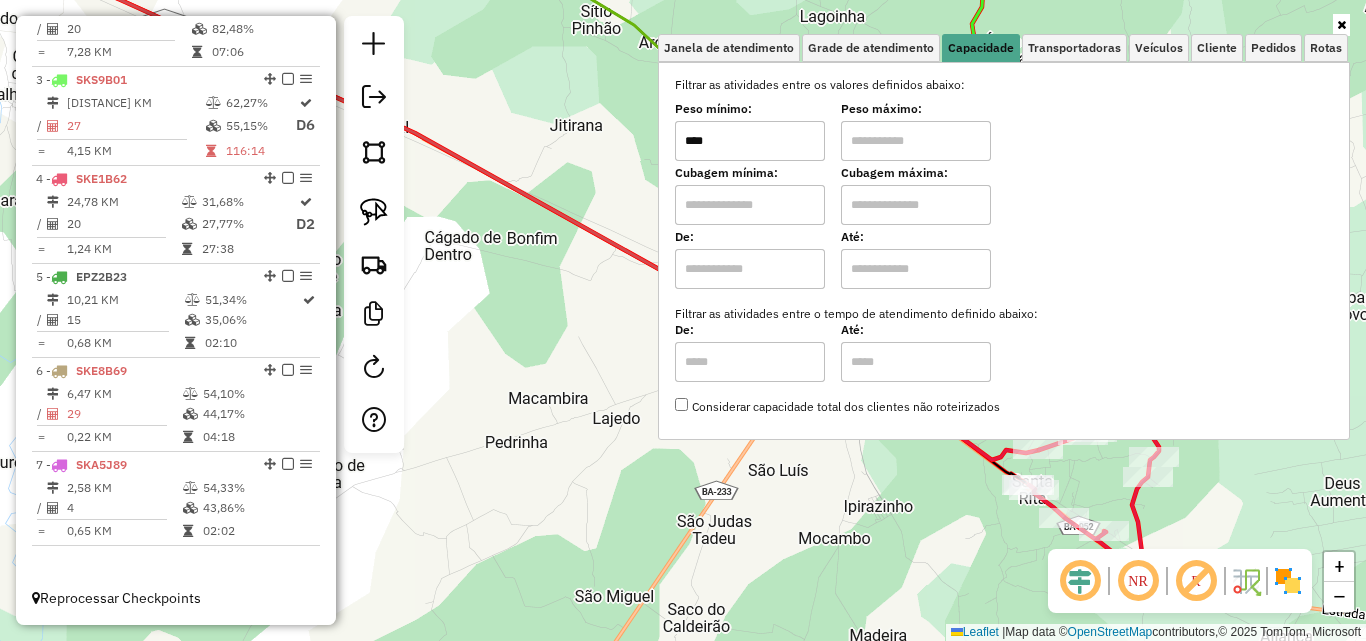 click at bounding box center [916, 141] 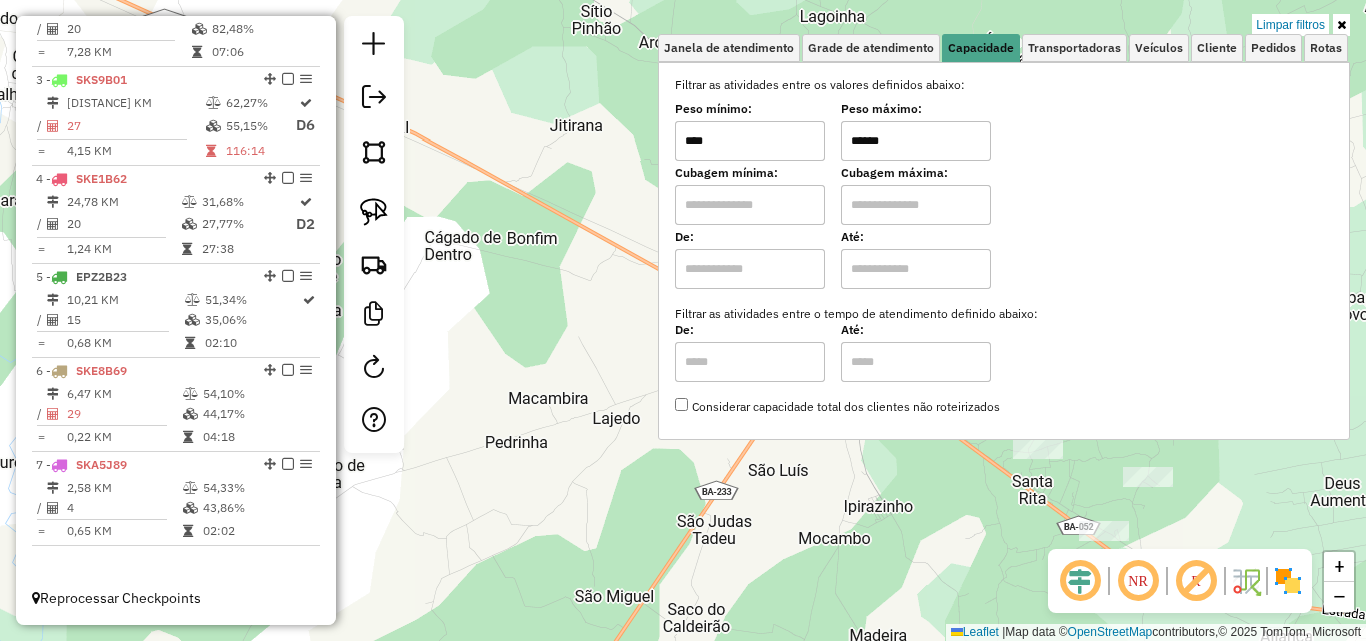 click on "Limpar filtros Janela de atendimento Grade de atendimento Capacidade Transportadoras Veículos Cliente Pedidos  Rotas Selecione os dias de semana para filtrar as janelas de atendimento  Seg   Ter   Qua   Qui   Sex   Sáb   Dom  Informe o período da janela de atendimento: De: Até:  Filtrar exatamente a janela do cliente  Considerar janela de atendimento padrão  Selecione os dias de semana para filtrar as grades de atendimento  Seg   Ter   Qua   Qui   Sex   Sáb   Dom   Considerar clientes sem dia de atendimento cadastrado  Clientes fora do dia de atendimento selecionado Filtrar as atividades entre os valores definidos abaixo:  Peso mínimo:  ****  Peso máximo:  ******  Cubagem mínima:   Cubagem máxima:   De:   Até:  Filtrar as atividades entre o tempo de atendimento definido abaixo:  De:   Até:   Considerar capacidade total dos clientes não roteirizados Transportadora: Selecione um ou mais itens Tipo de veículo: Selecione um ou mais itens Veículo: Selecione um ou mais itens Motorista: Nome: Rótulo:" 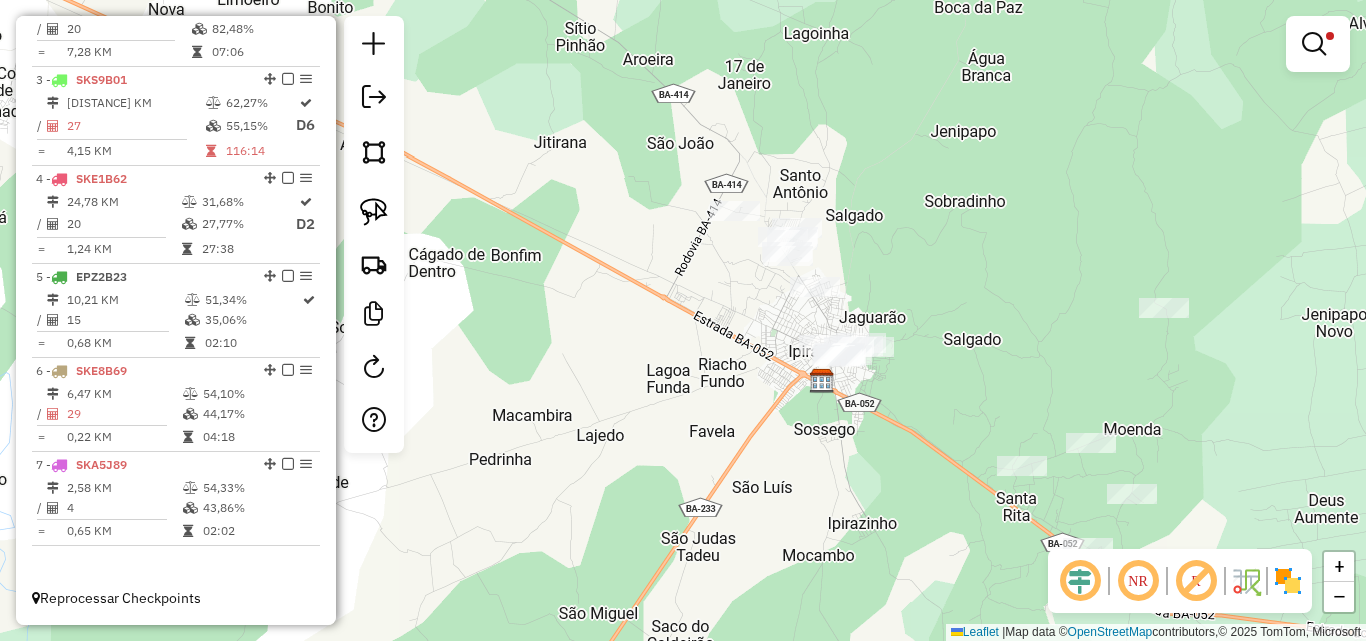 drag, startPoint x: 938, startPoint y: 236, endPoint x: 922, endPoint y: 253, distance: 23.345236 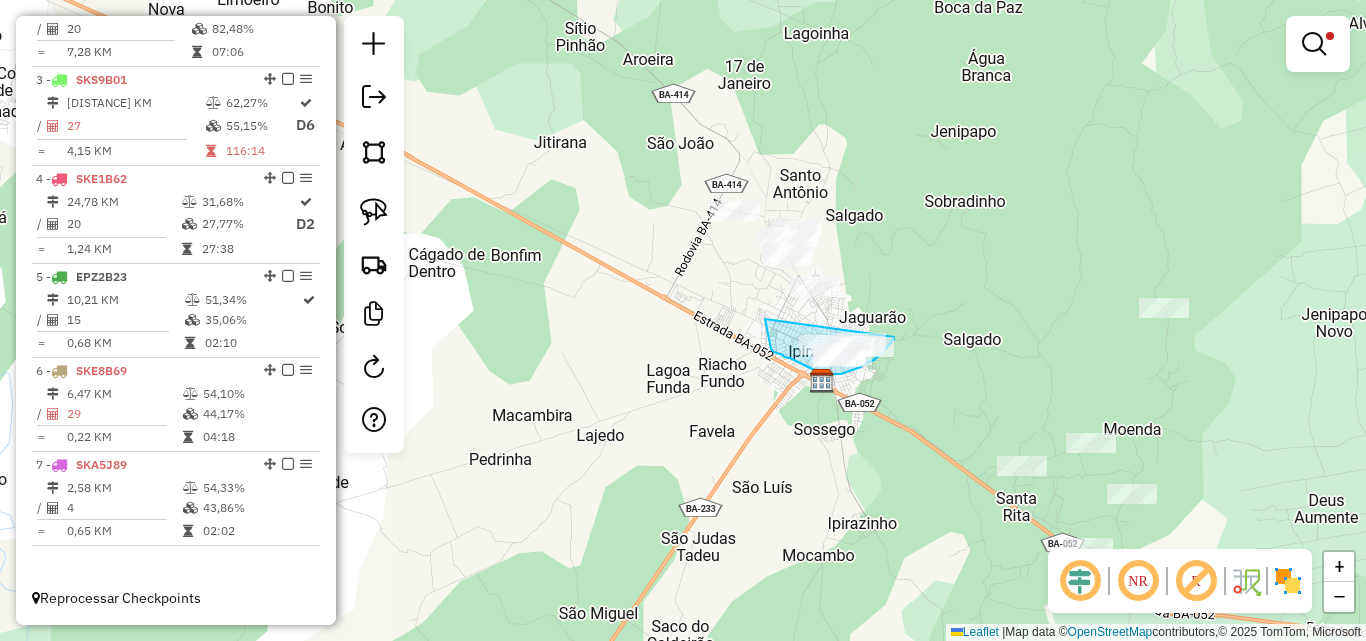 drag, startPoint x: 766, startPoint y: 320, endPoint x: 894, endPoint y: 314, distance: 128.14055 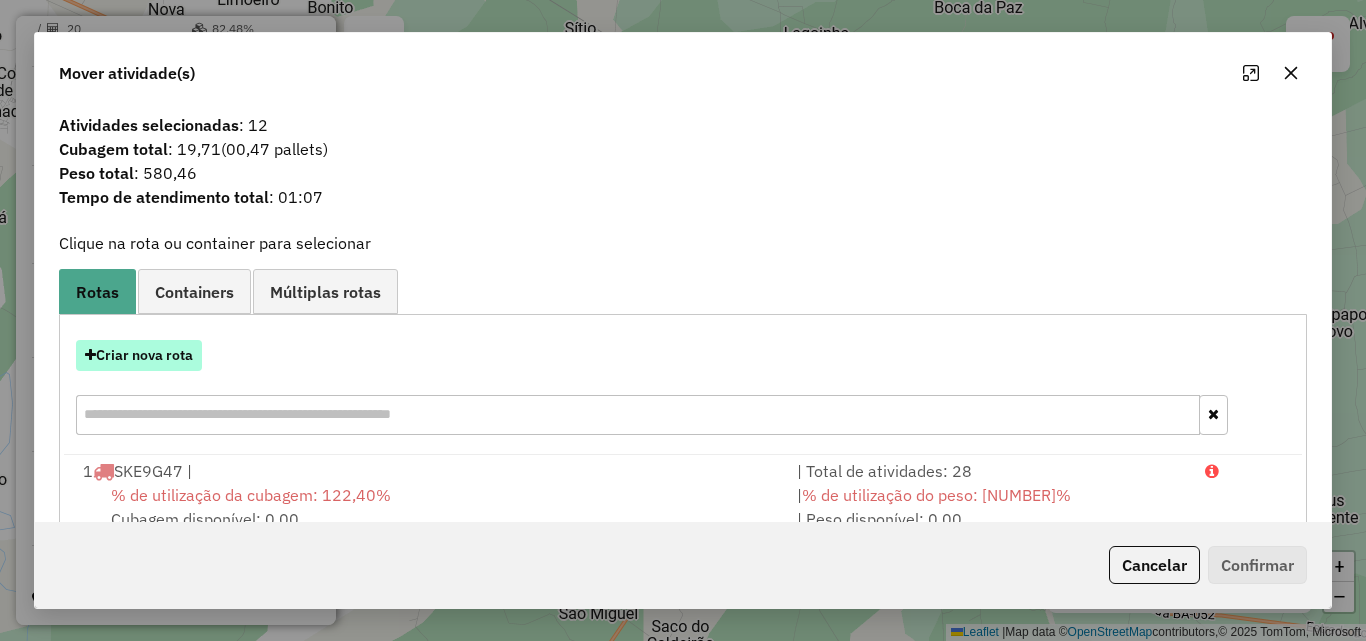 click on "Criar nova rota" at bounding box center [139, 355] 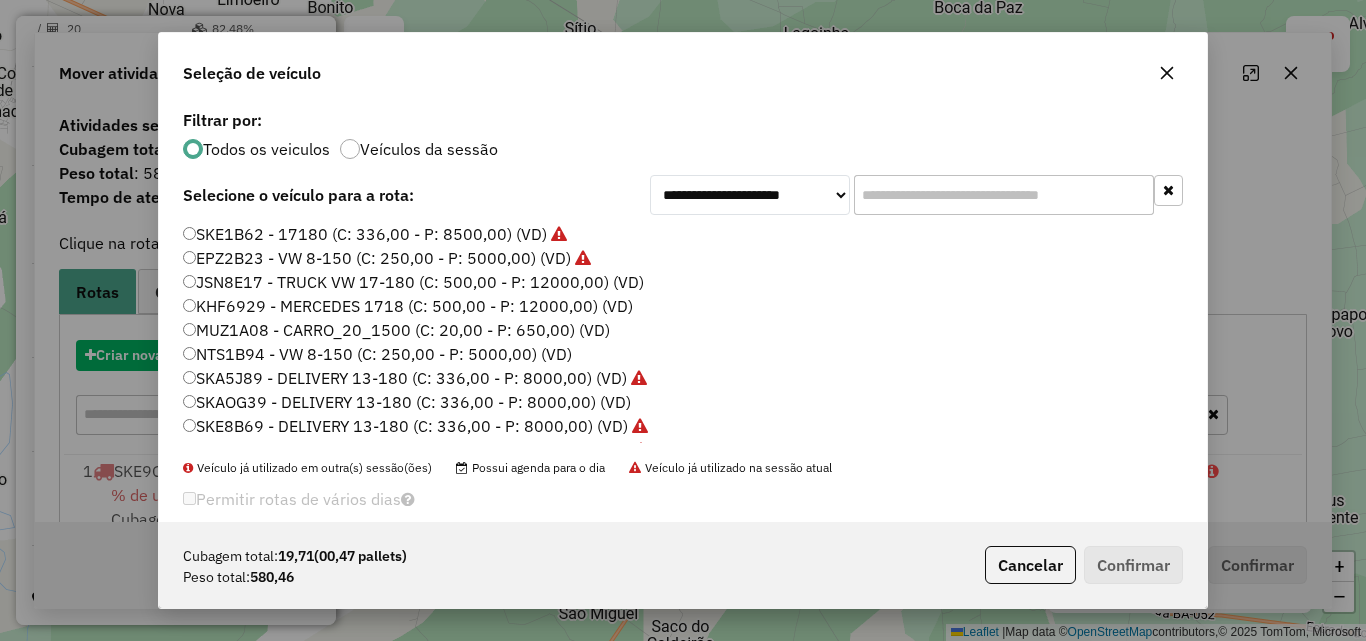 scroll, scrollTop: 11, scrollLeft: 6, axis: both 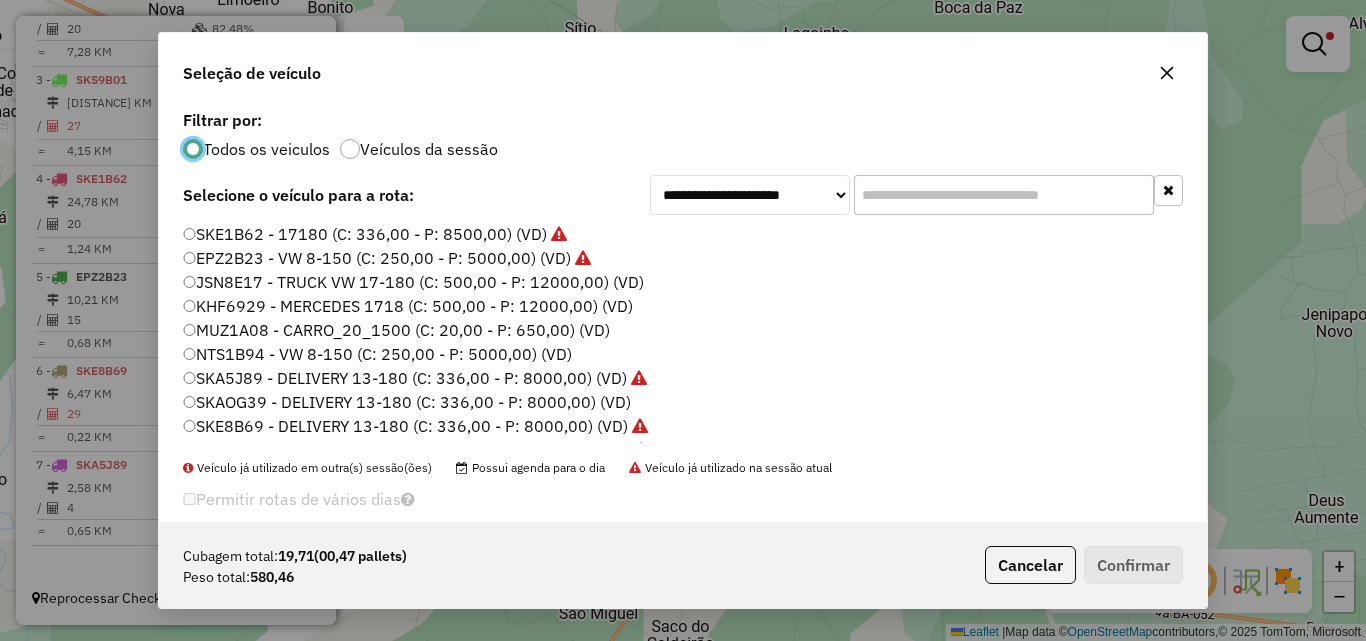 click on "MUZ1A08 - CARRO_20_1500 (C: 20,00 - P: 650,00) (VD)" 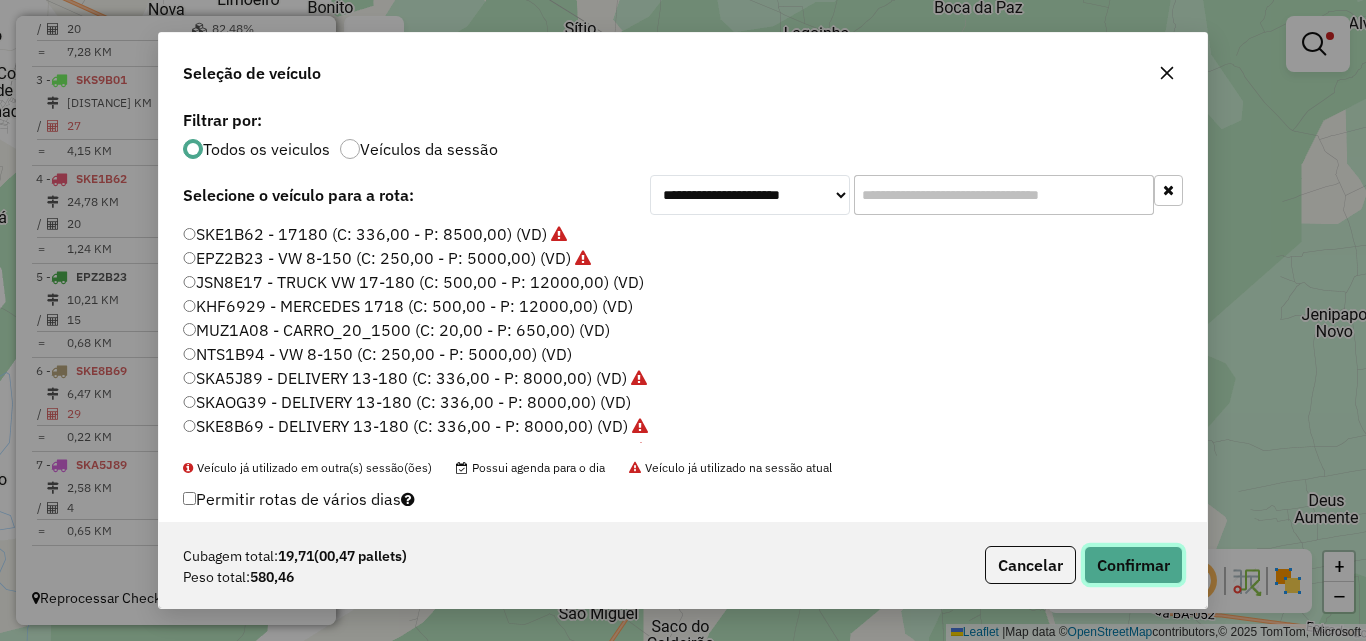 click on "Confirmar" 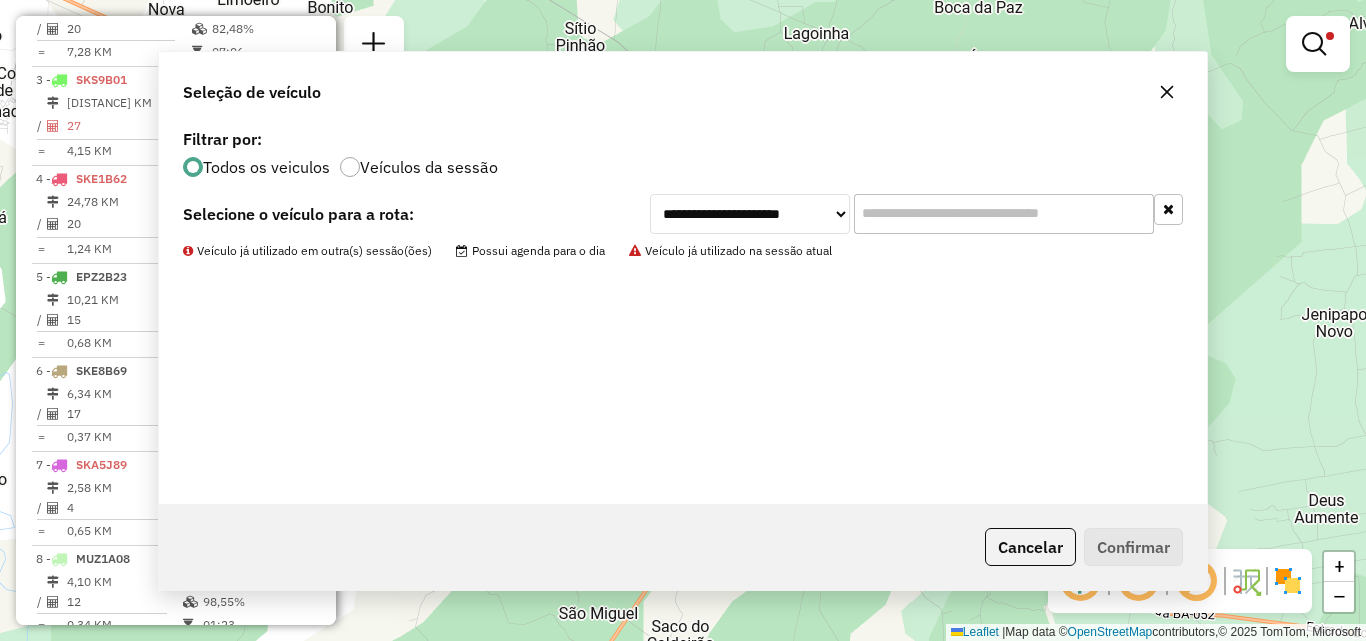 scroll, scrollTop: 1005, scrollLeft: 0, axis: vertical 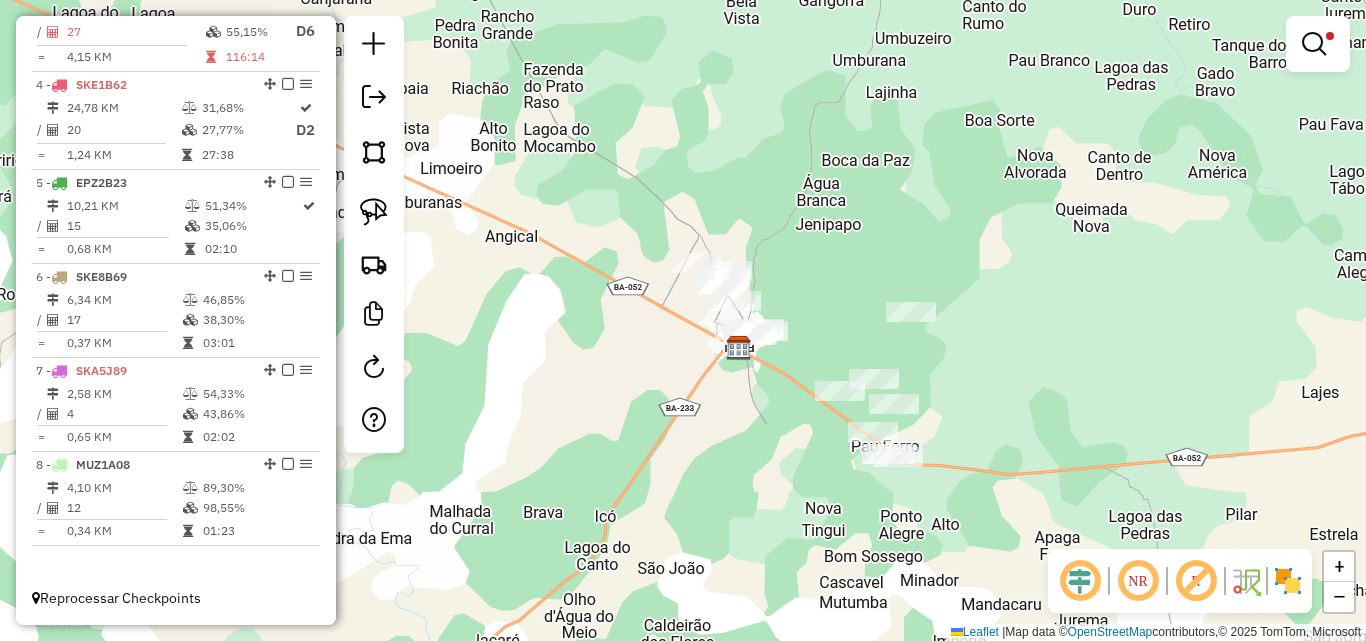 drag, startPoint x: 574, startPoint y: 156, endPoint x: 705, endPoint y: 393, distance: 270.79514 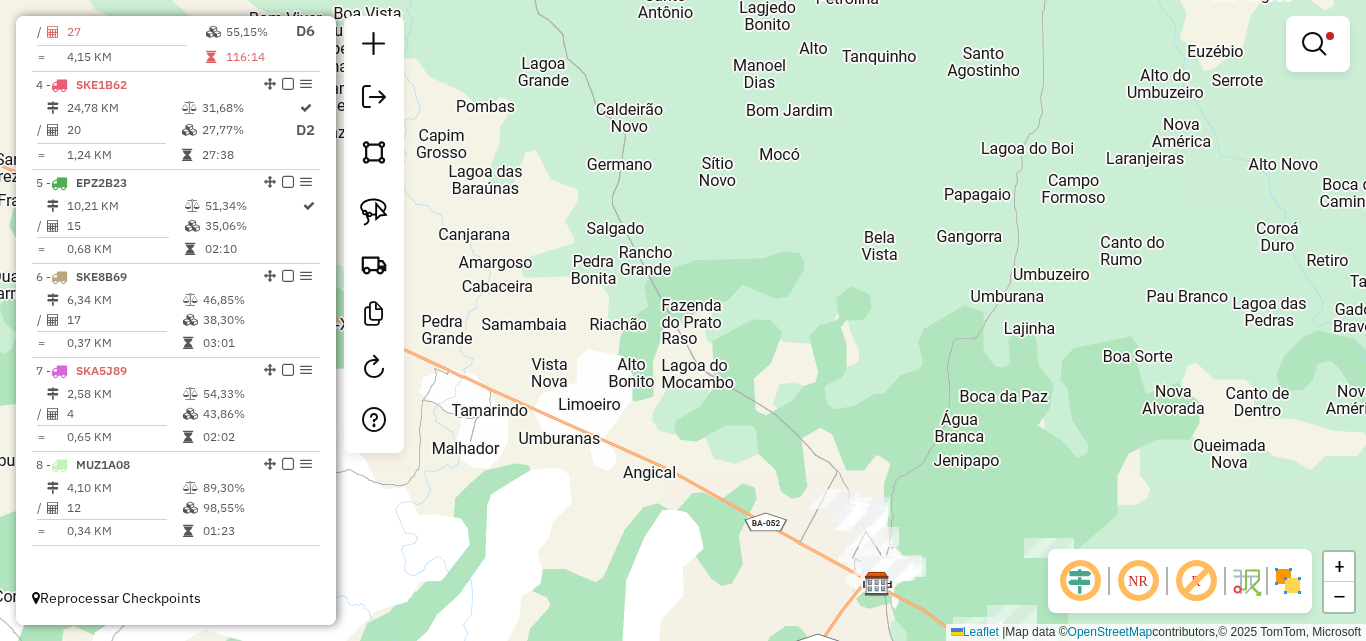 click at bounding box center (1318, 44) 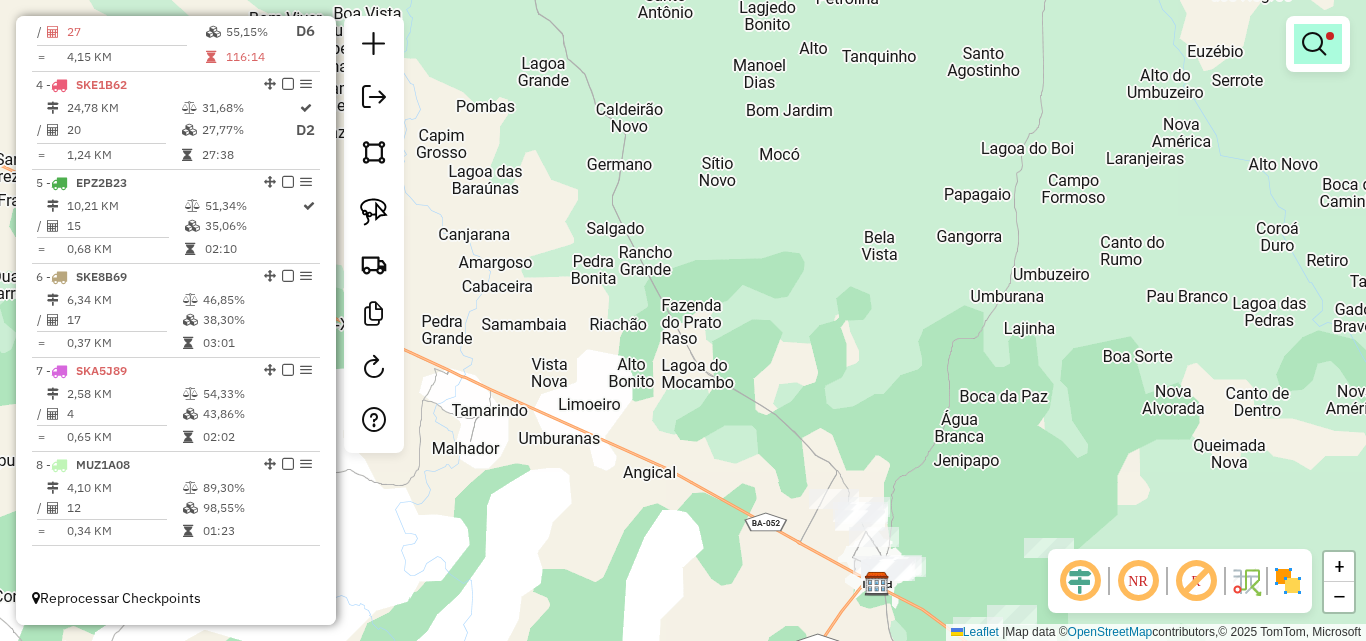 click at bounding box center [1318, 44] 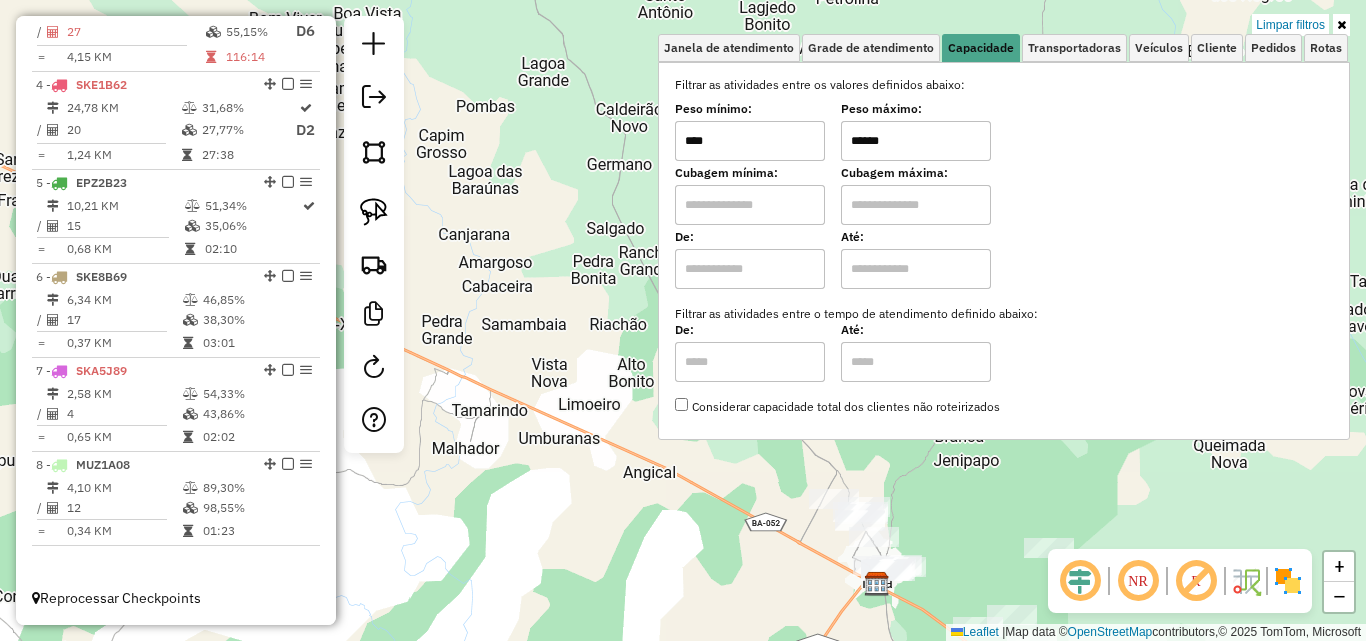 click on "****" at bounding box center (750, 141) 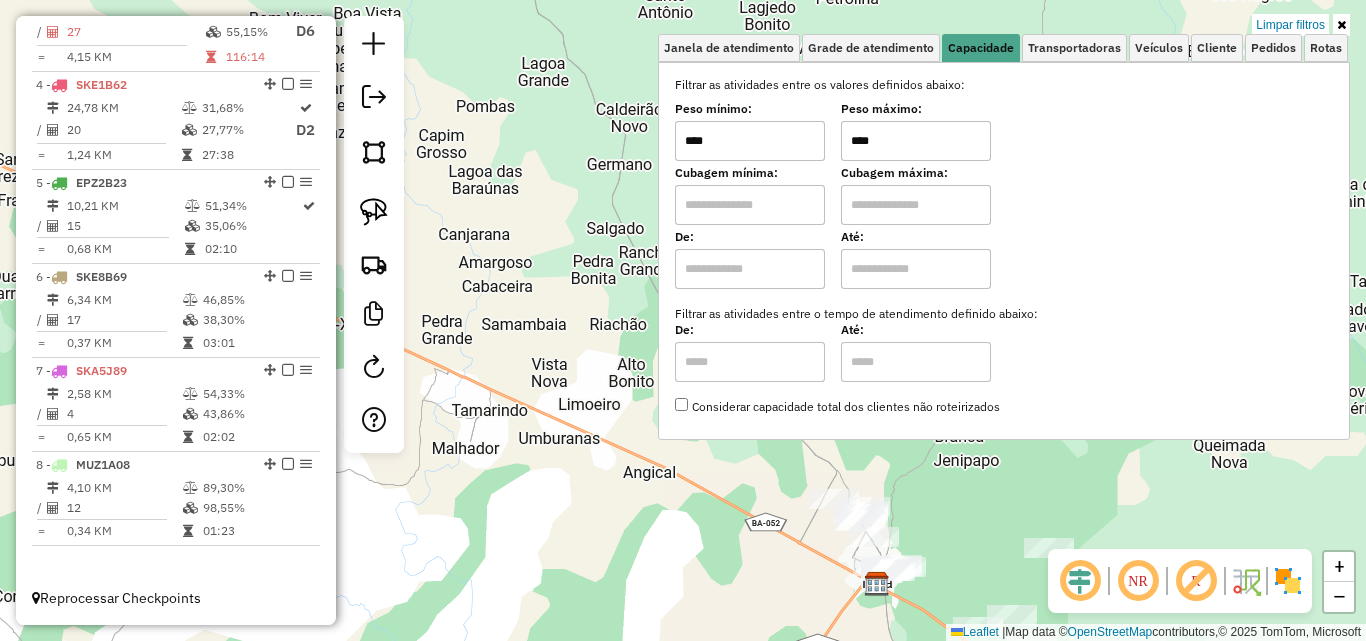 click on "****" at bounding box center [916, 141] 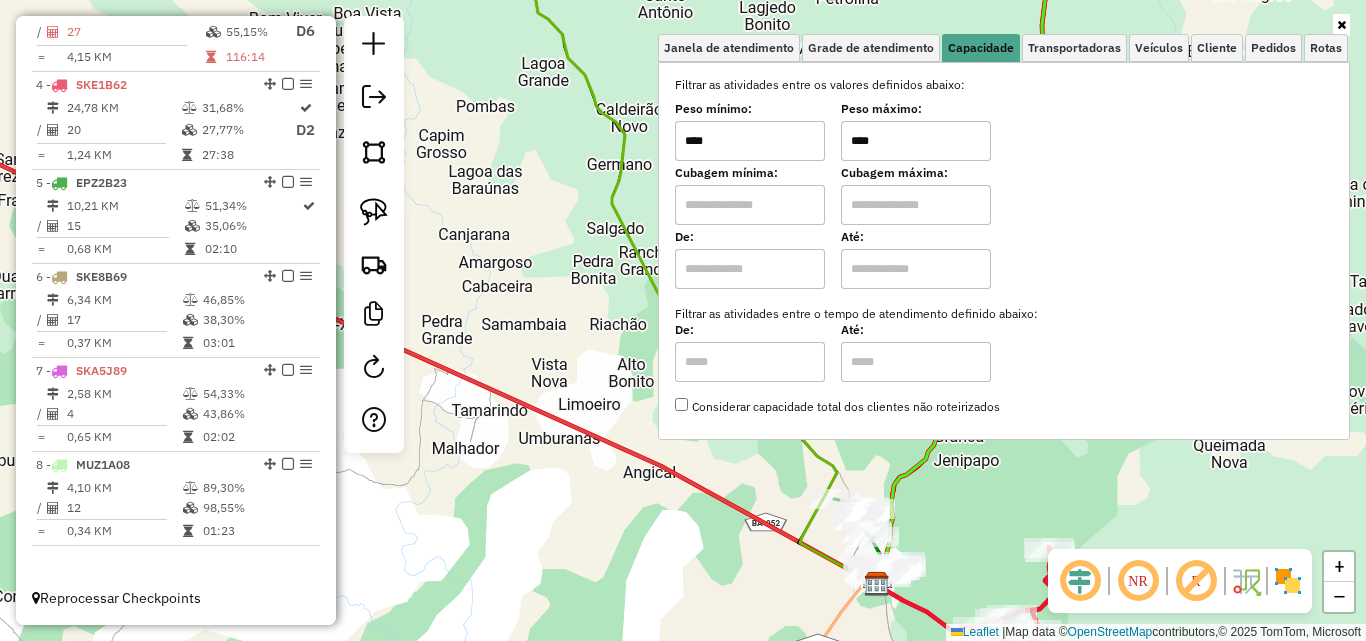 type on "****" 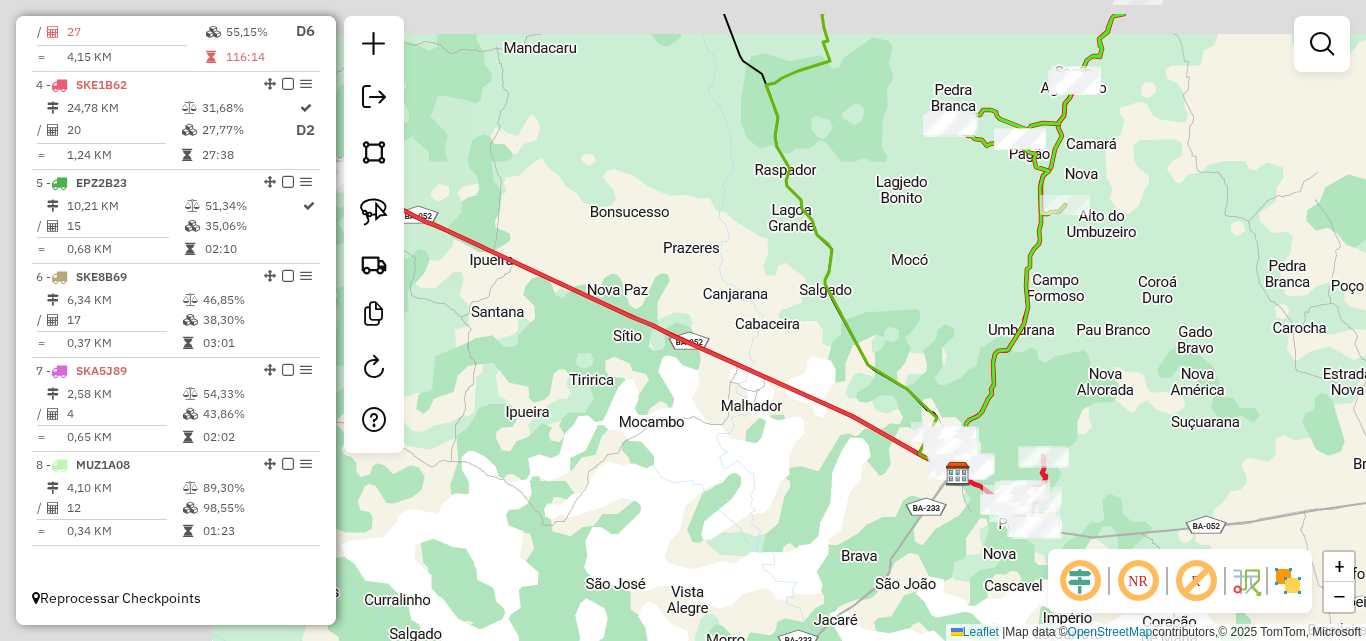 drag, startPoint x: 531, startPoint y: 173, endPoint x: 882, endPoint y: 279, distance: 366.65652 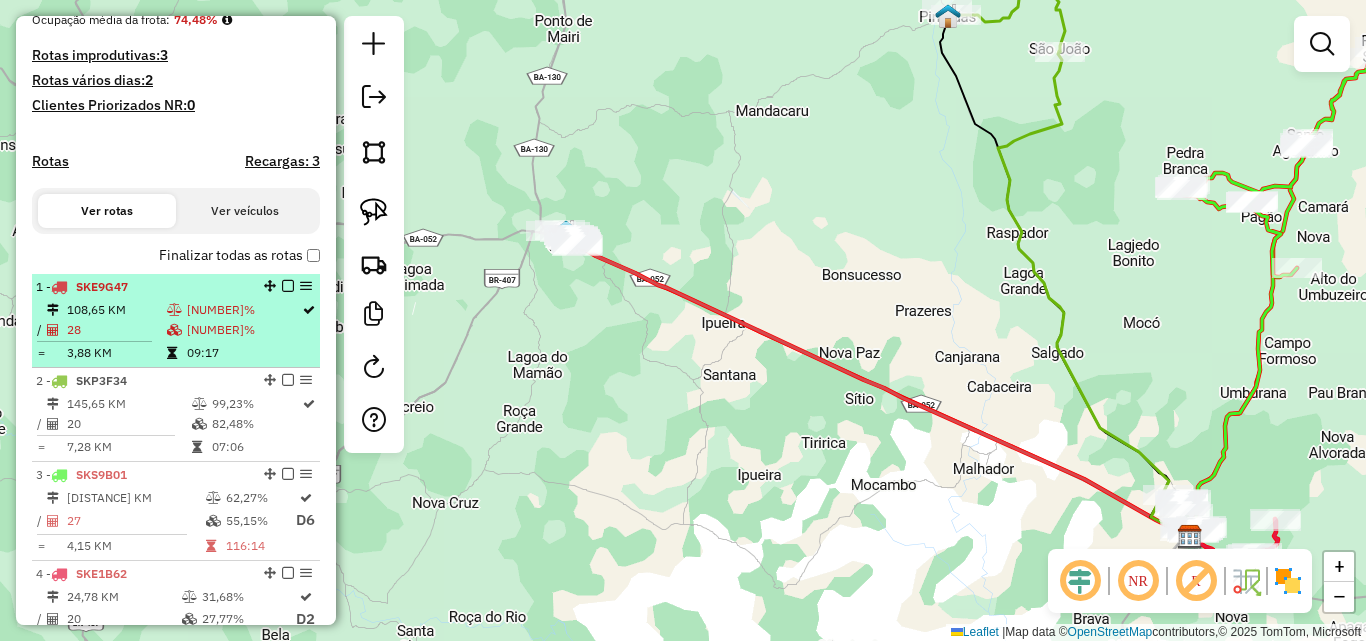 scroll, scrollTop: 505, scrollLeft: 0, axis: vertical 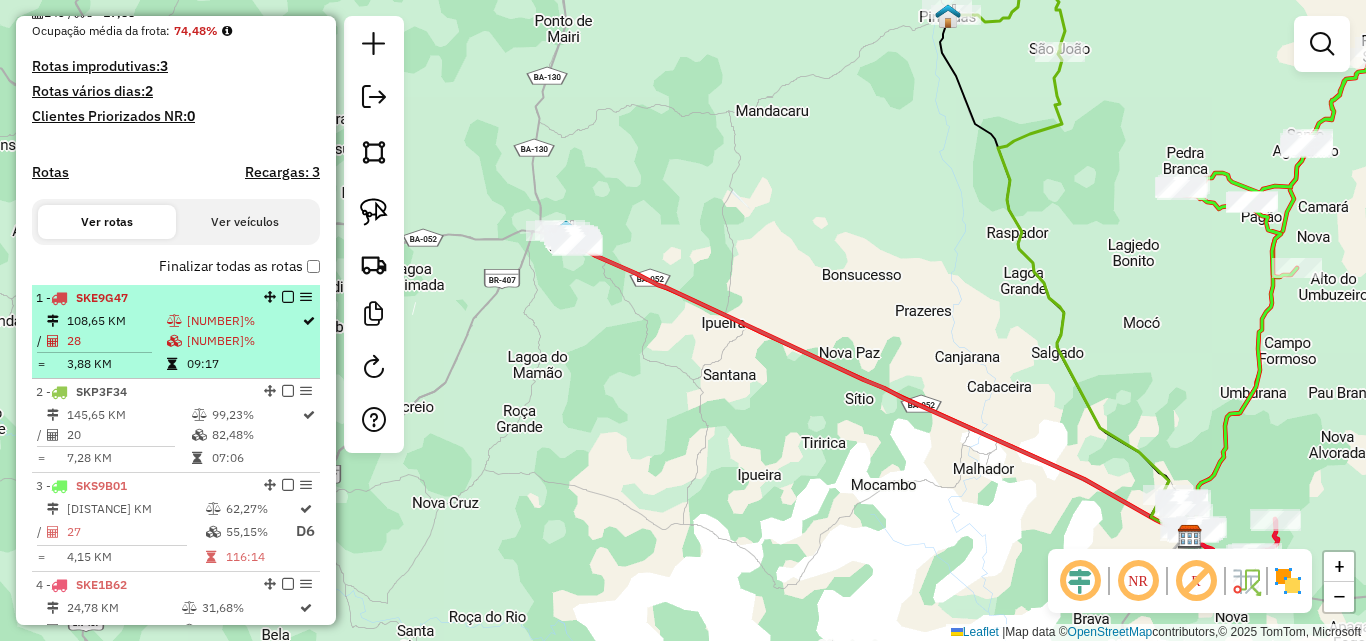 click on "28" at bounding box center (116, 341) 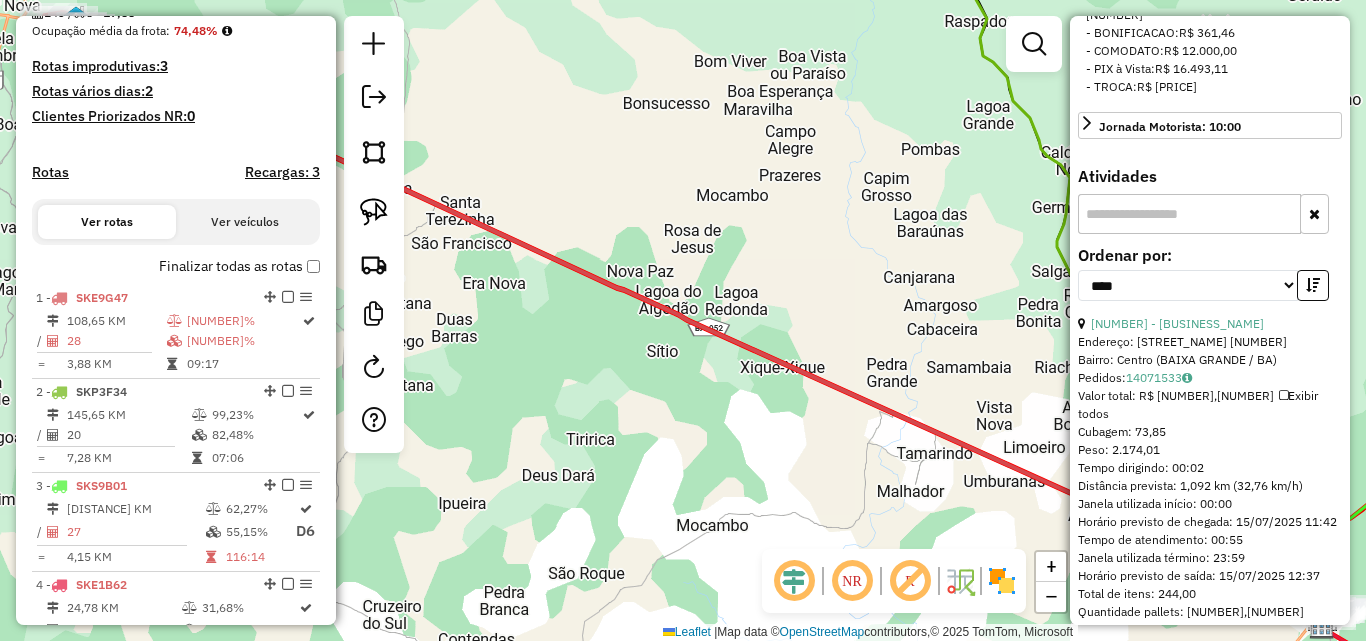 scroll, scrollTop: 700, scrollLeft: 0, axis: vertical 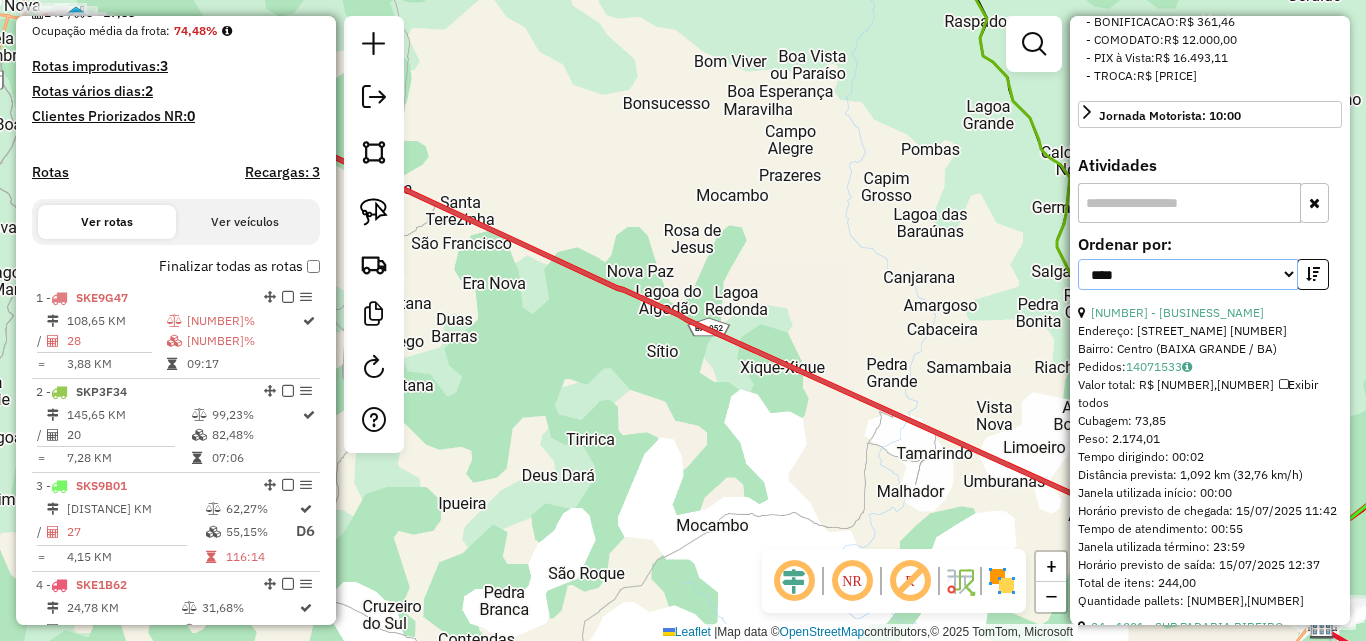 drag, startPoint x: 1158, startPoint y: 275, endPoint x: 1186, endPoint y: 285, distance: 29.732138 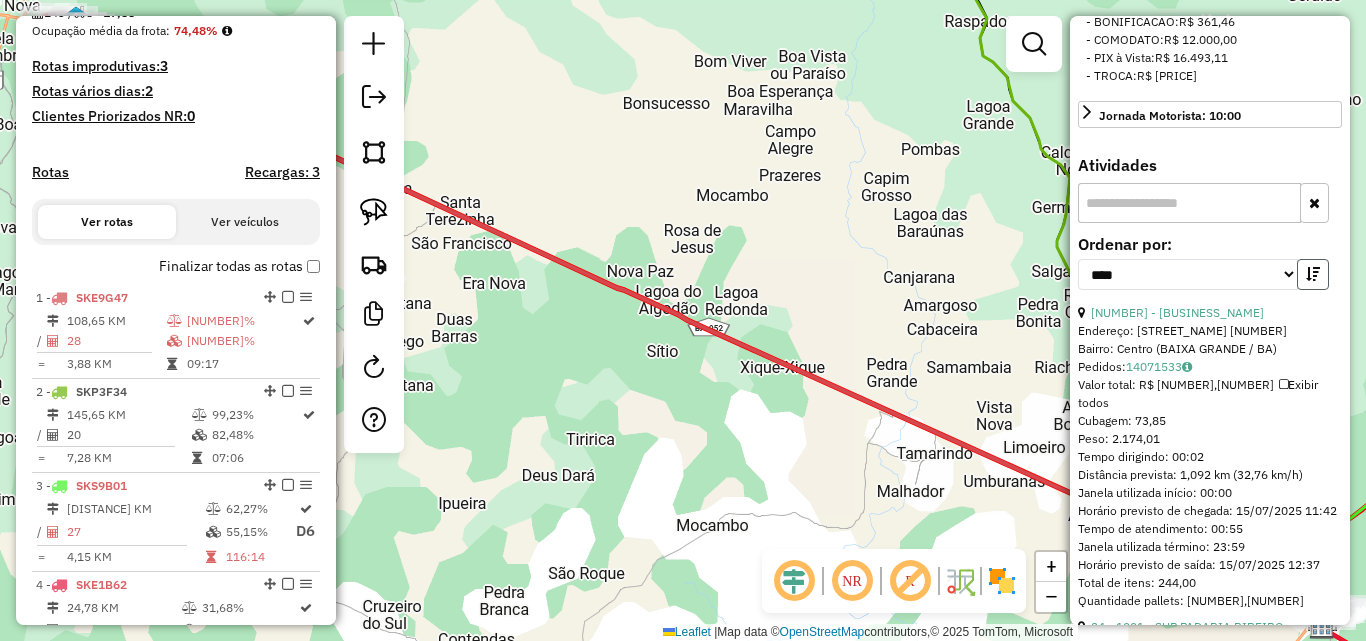 click at bounding box center [1313, 274] 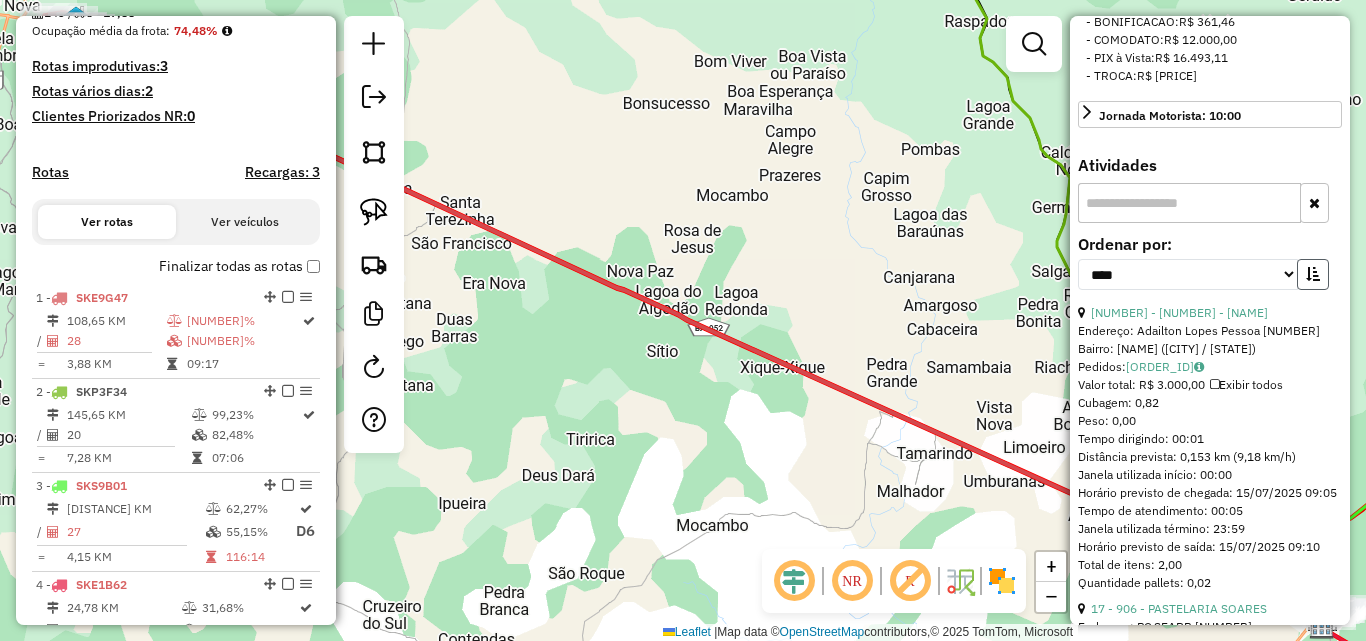 click at bounding box center (1313, 274) 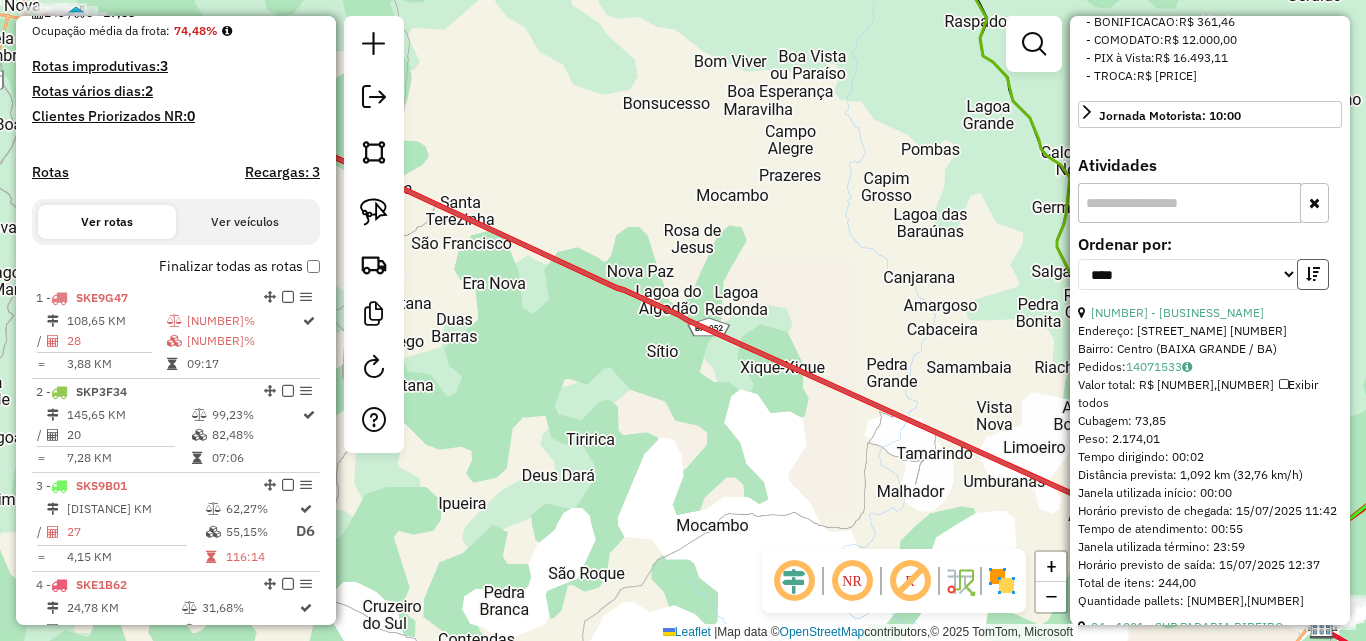 click at bounding box center (1313, 274) 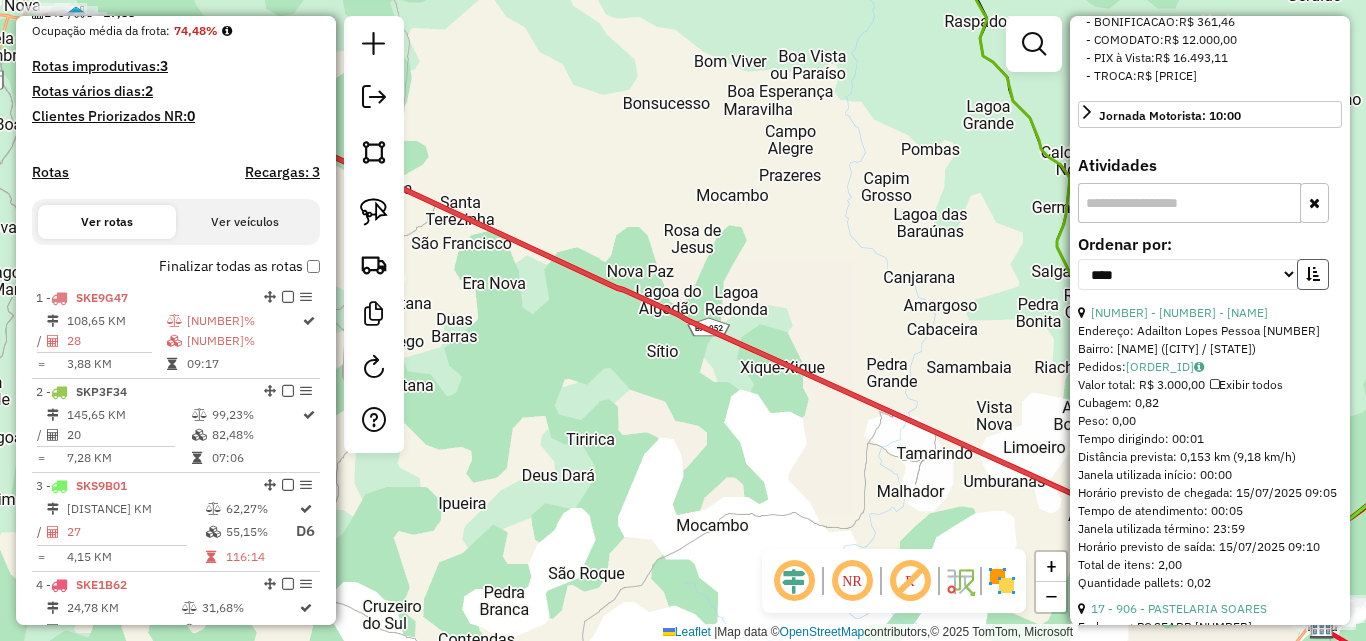 click at bounding box center [1313, 274] 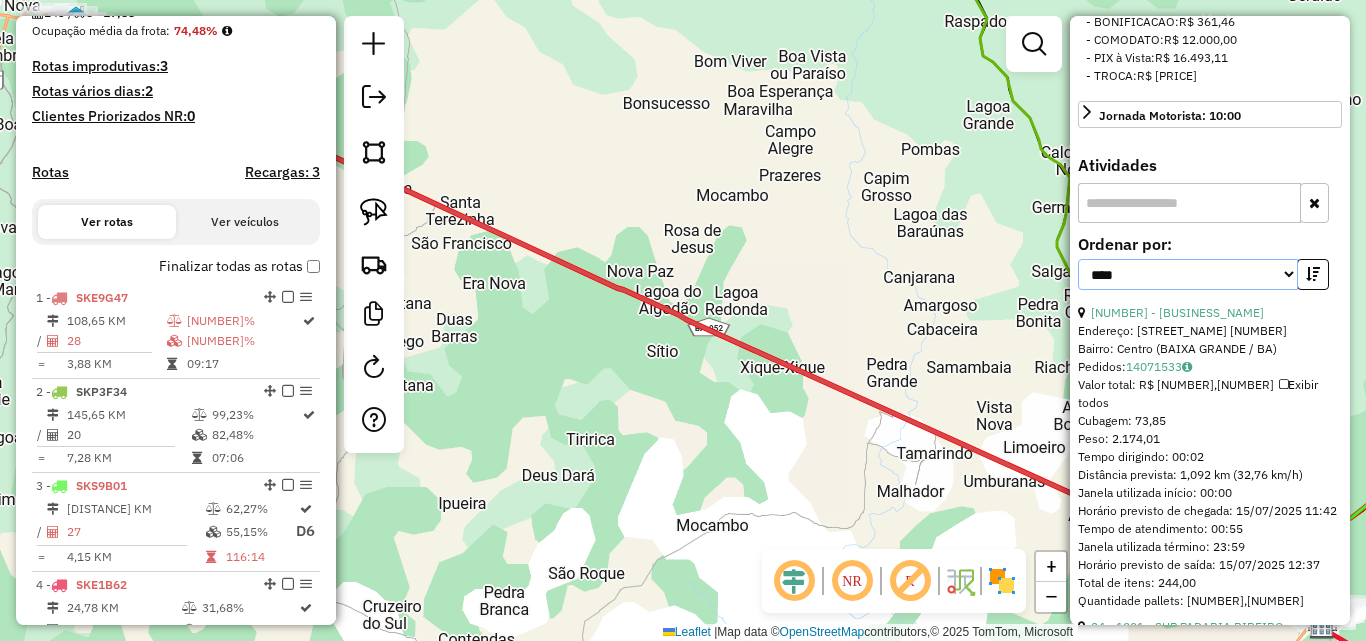 click on "**********" at bounding box center (1188, 274) 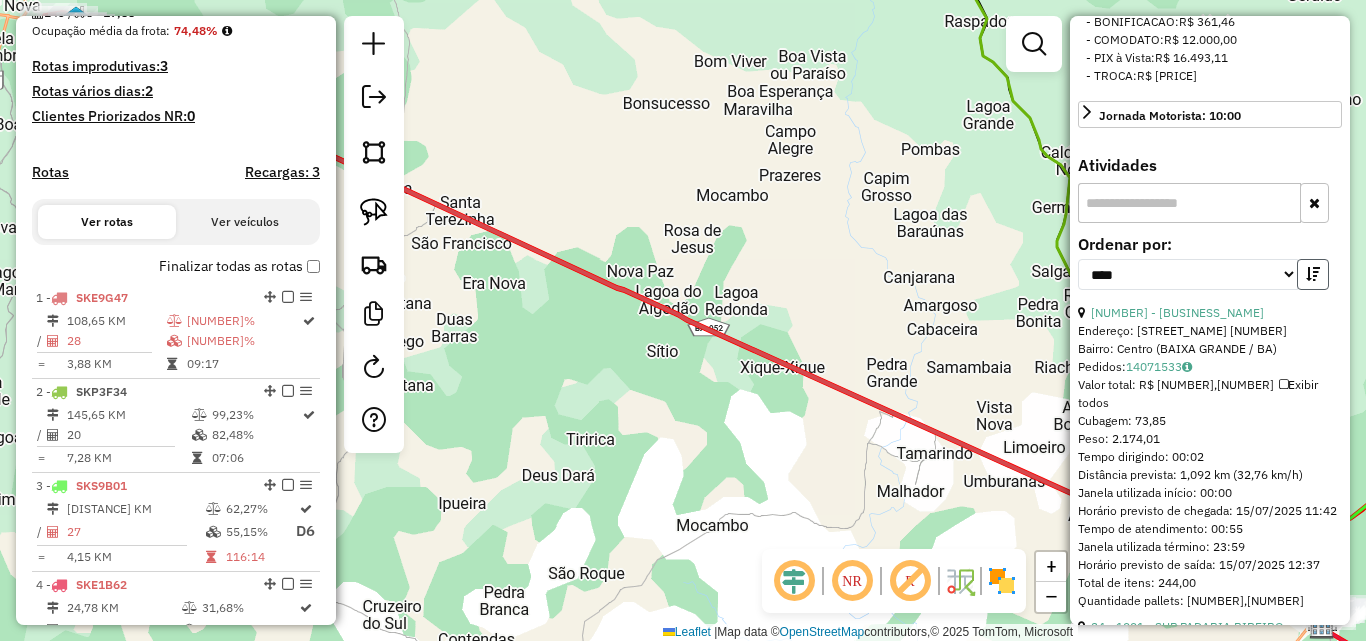 click at bounding box center [1313, 274] 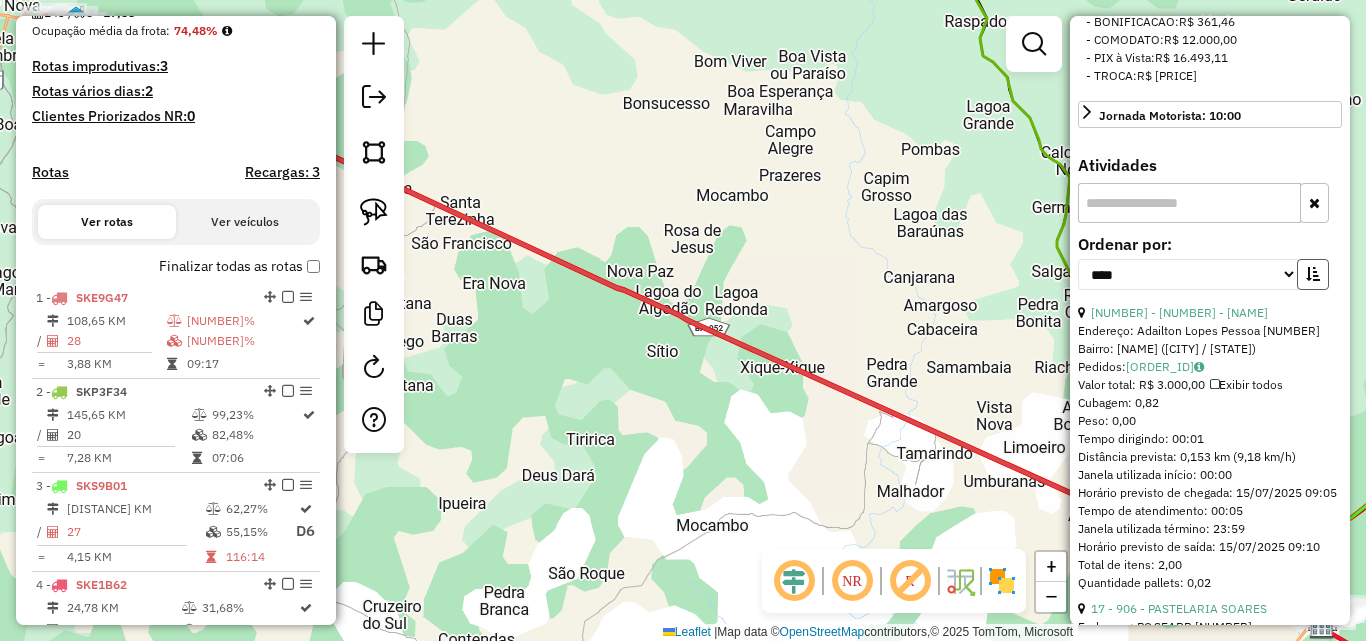 click at bounding box center [1313, 274] 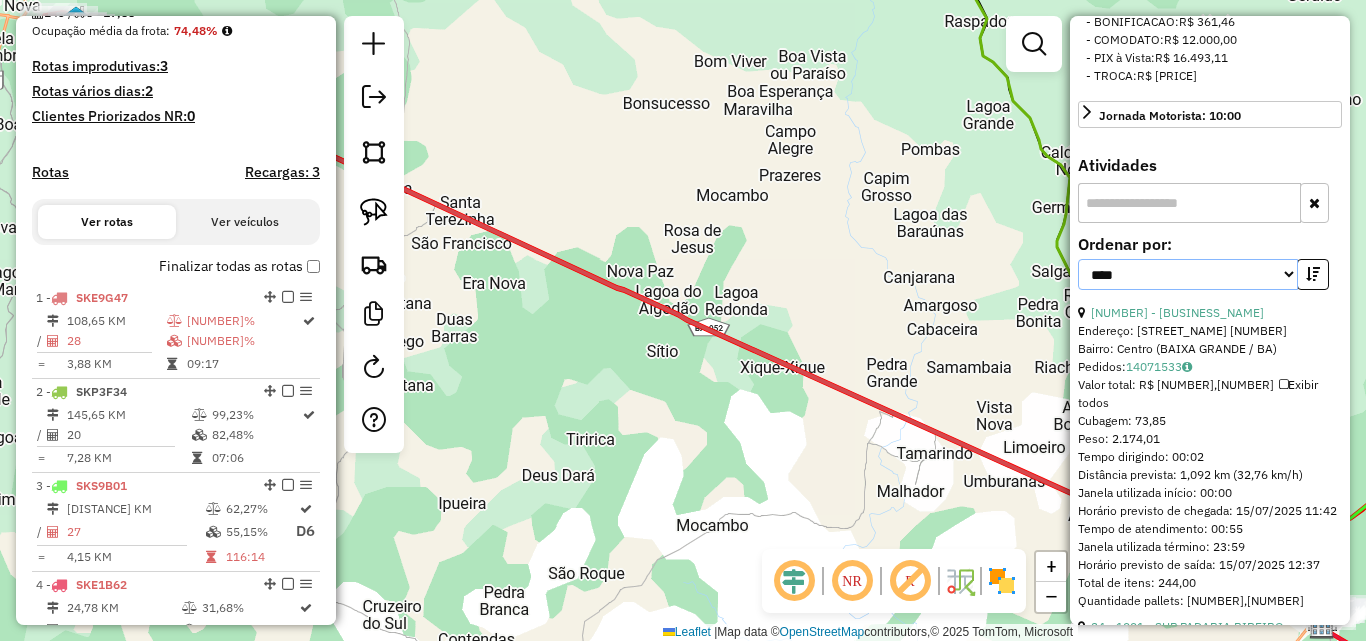 click on "**********" at bounding box center (1188, 274) 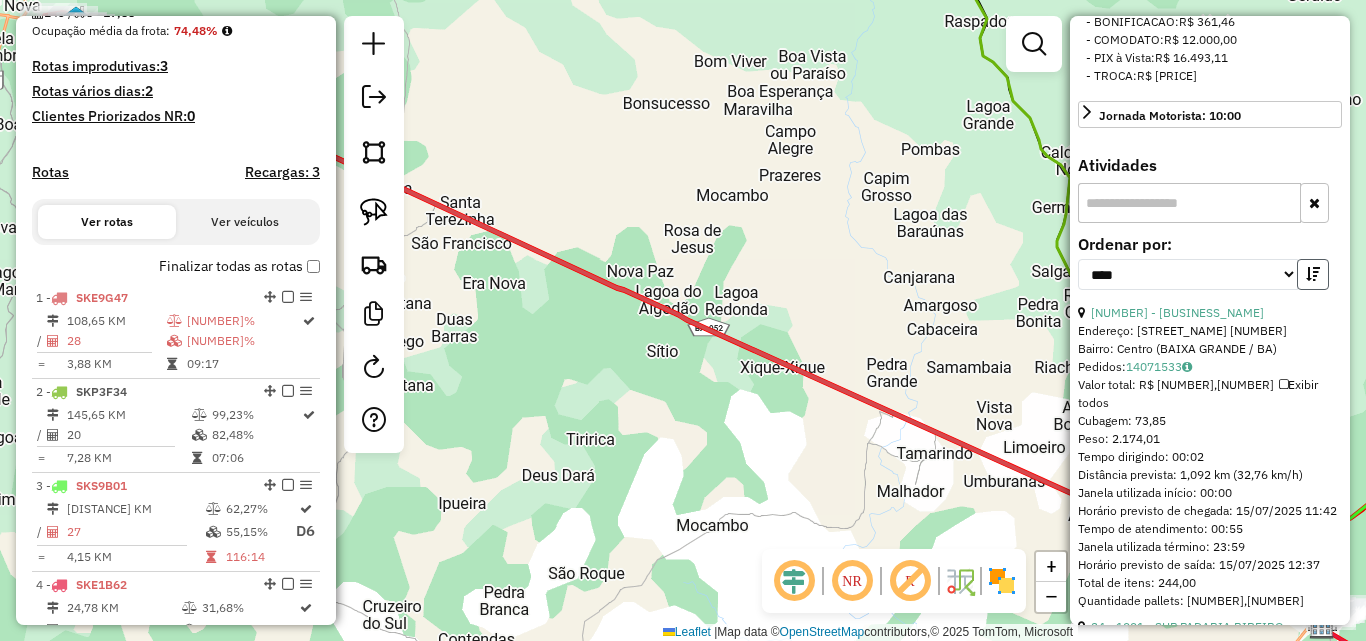 click at bounding box center (1313, 274) 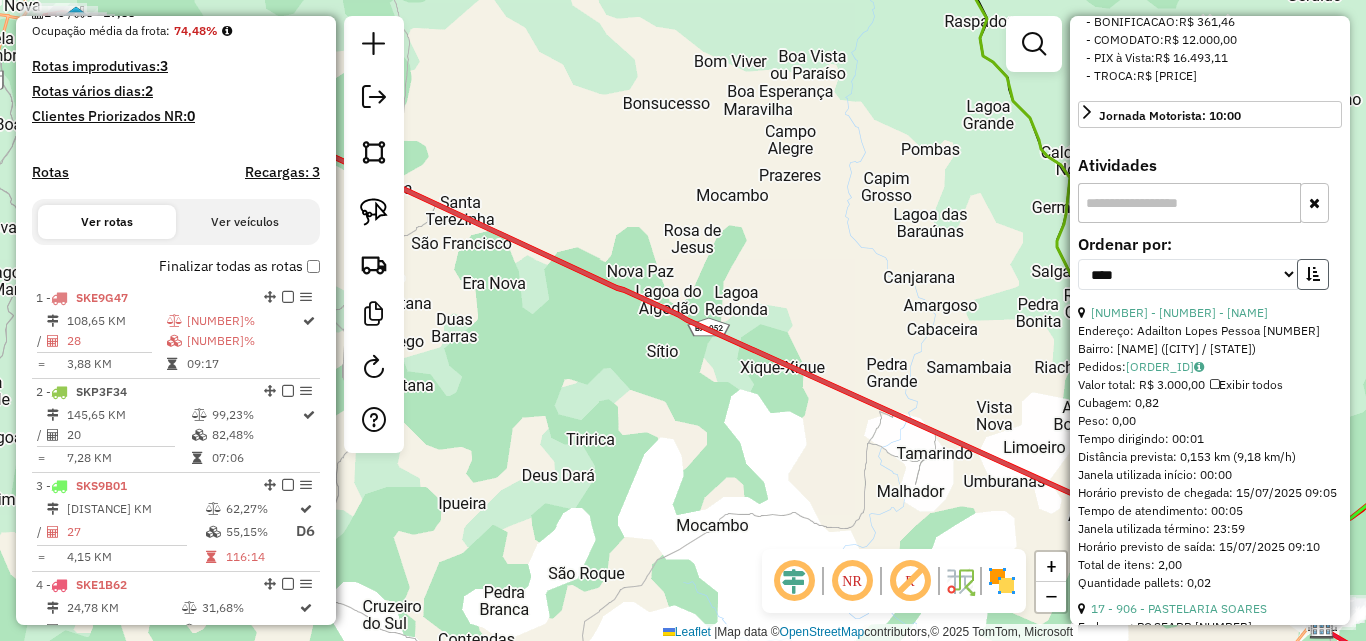 click at bounding box center (1313, 274) 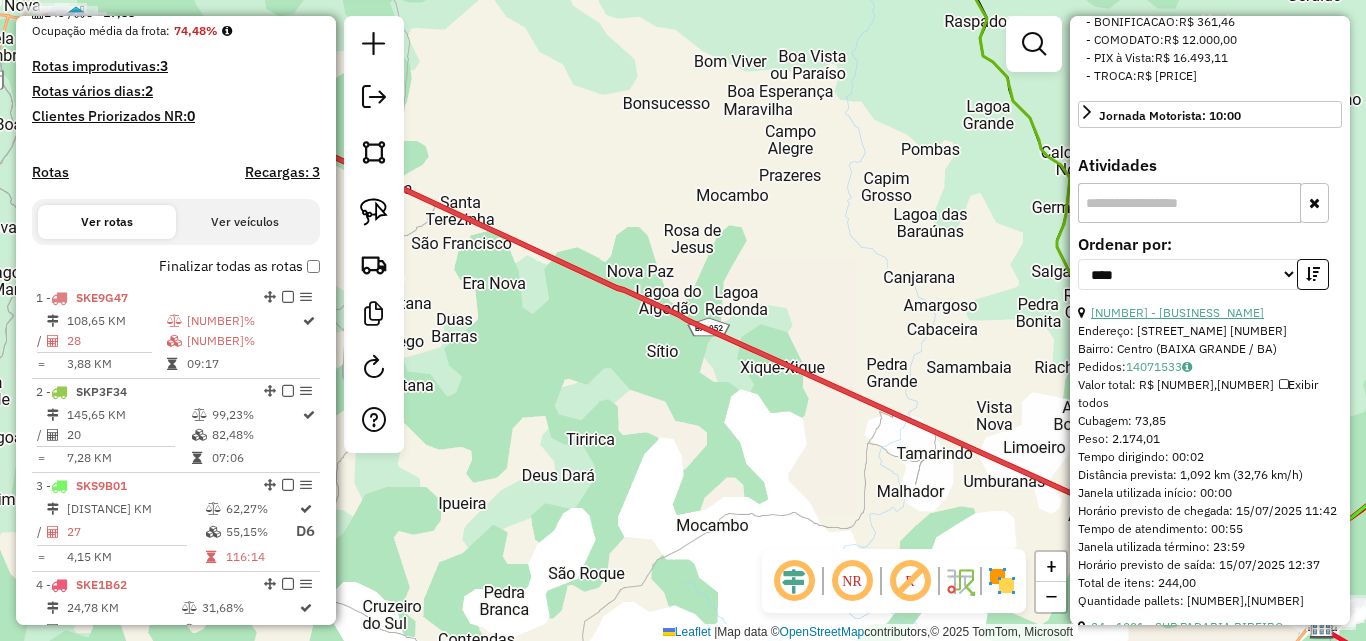 click on "[NUMBER] - [BUSINESS_NAME]" at bounding box center (1177, 312) 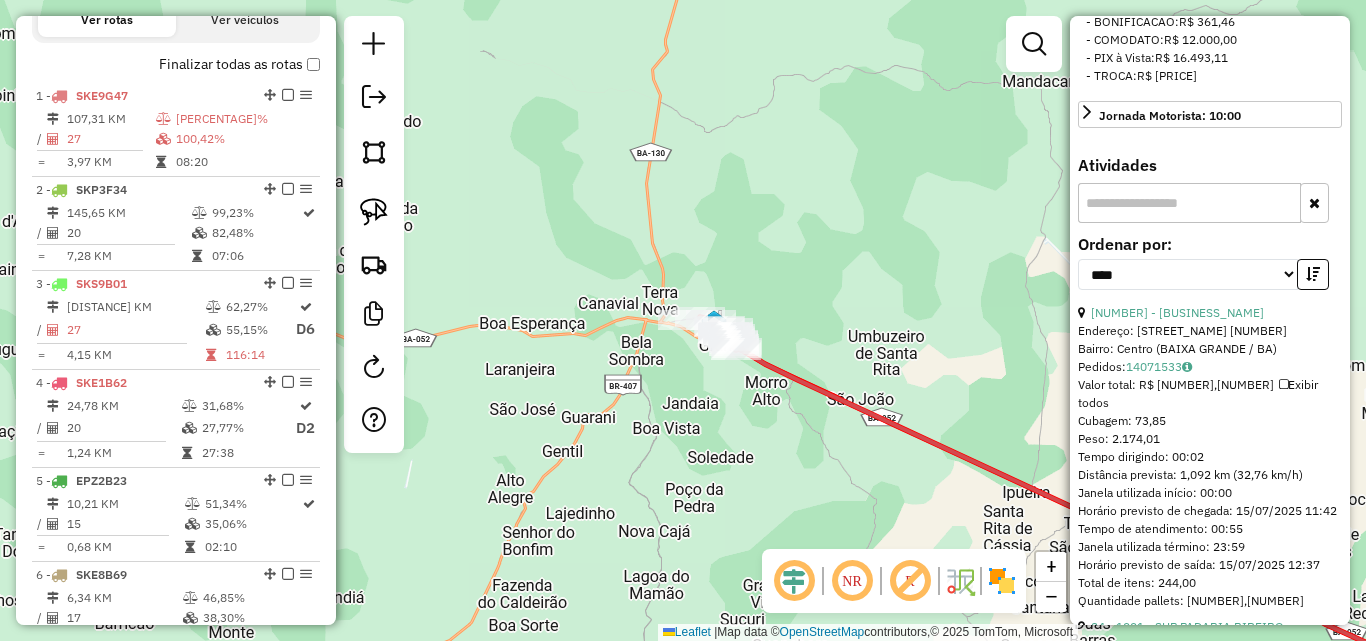 scroll, scrollTop: 774, scrollLeft: 0, axis: vertical 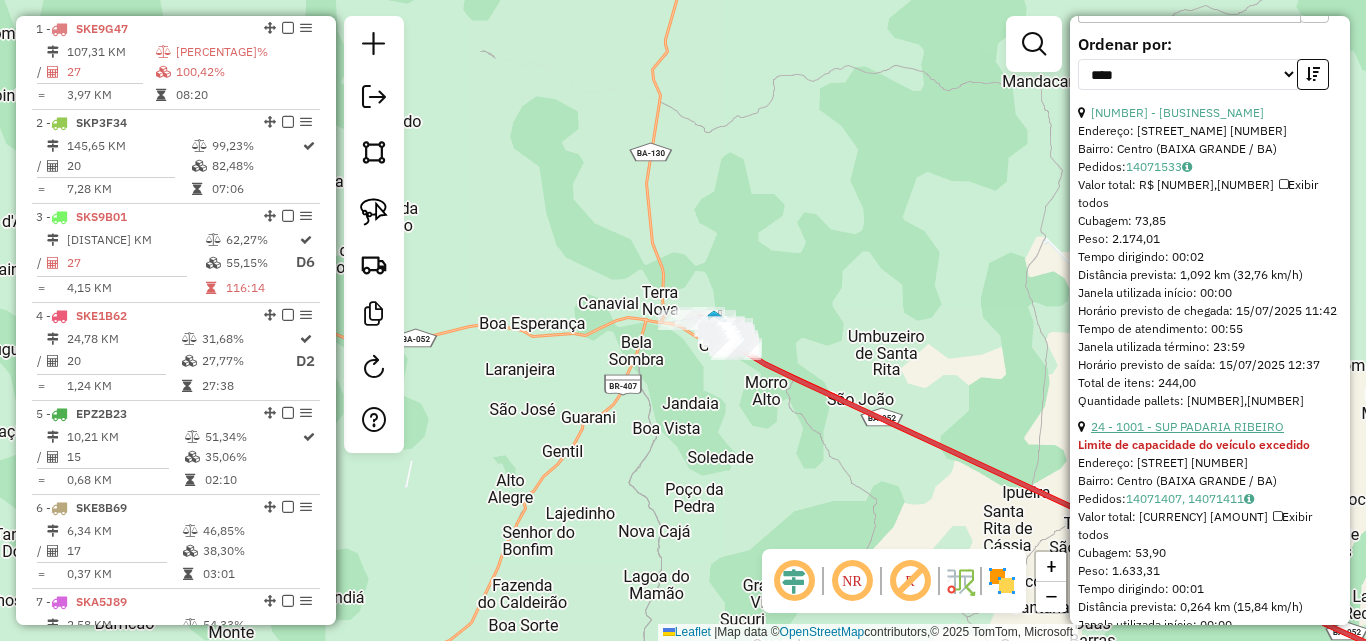 click on "24 - 1001 - SUP PADARIA RIBEIRO" at bounding box center [1187, 426] 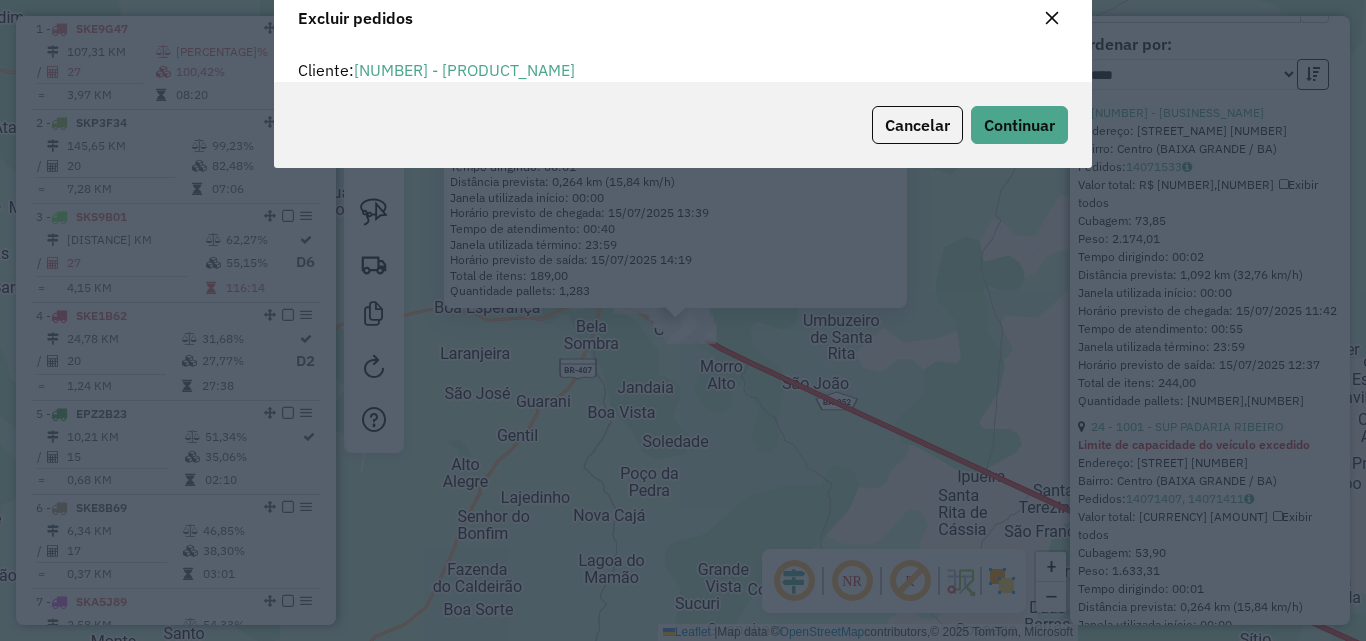 scroll, scrollTop: 82, scrollLeft: 0, axis: vertical 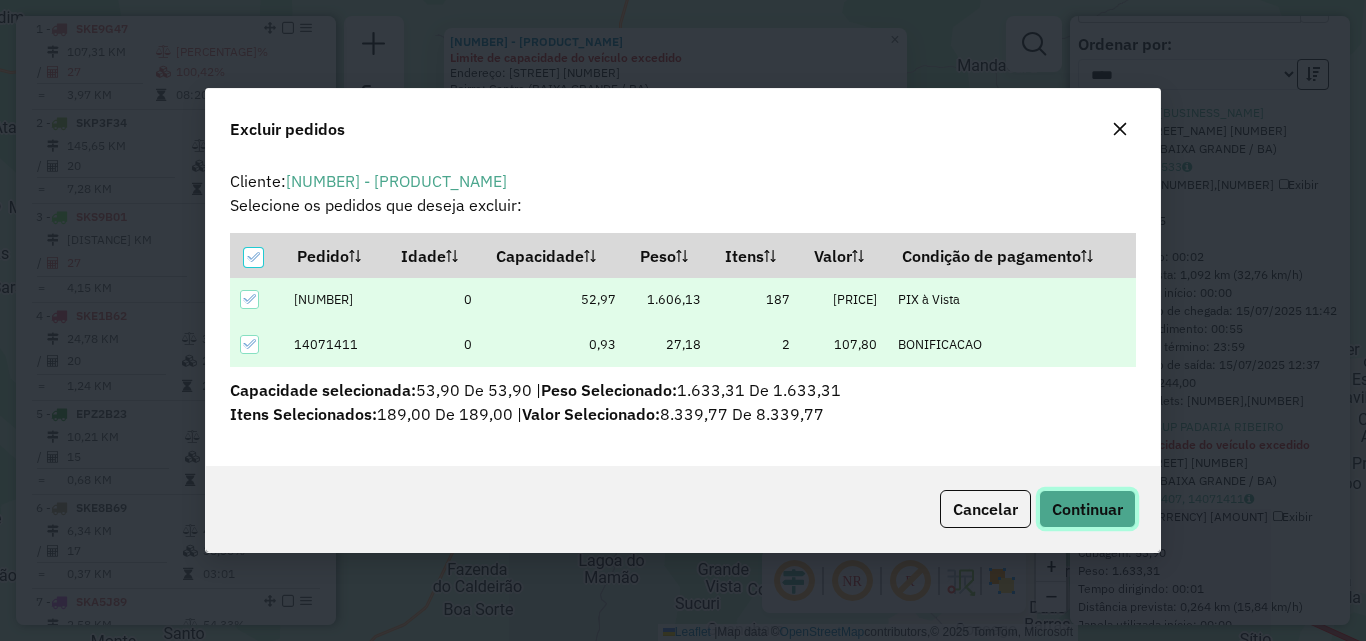 click on "Continuar" 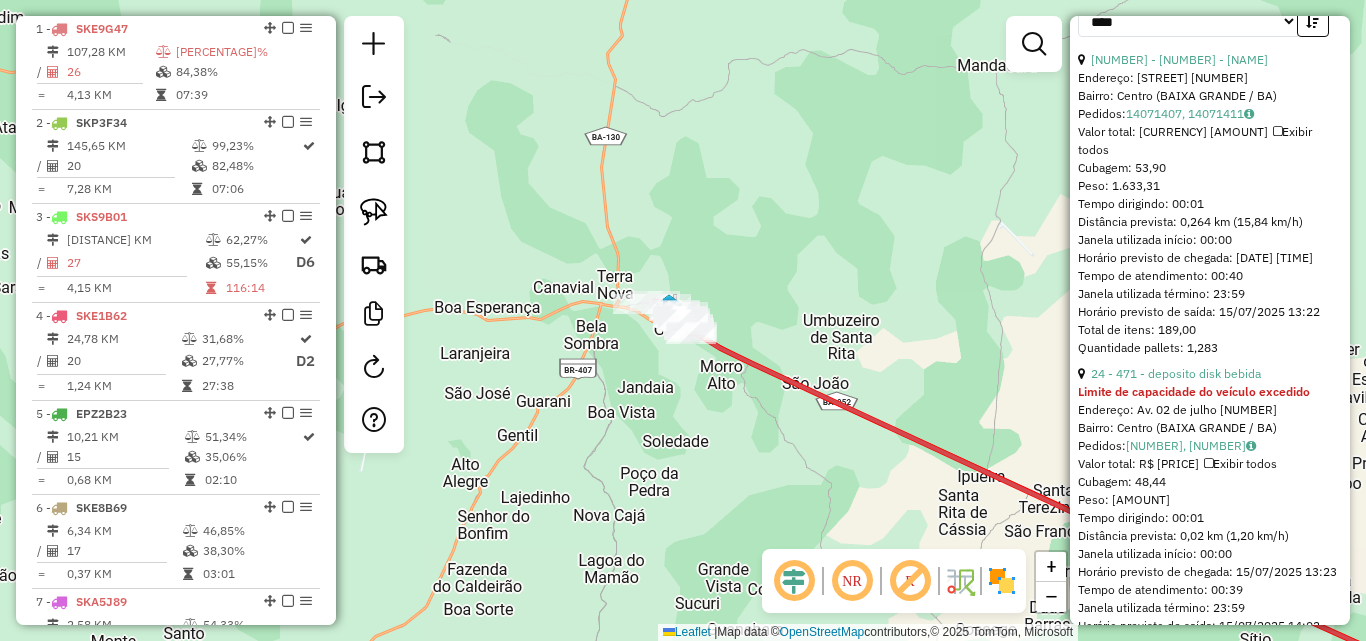 scroll, scrollTop: 982, scrollLeft: 0, axis: vertical 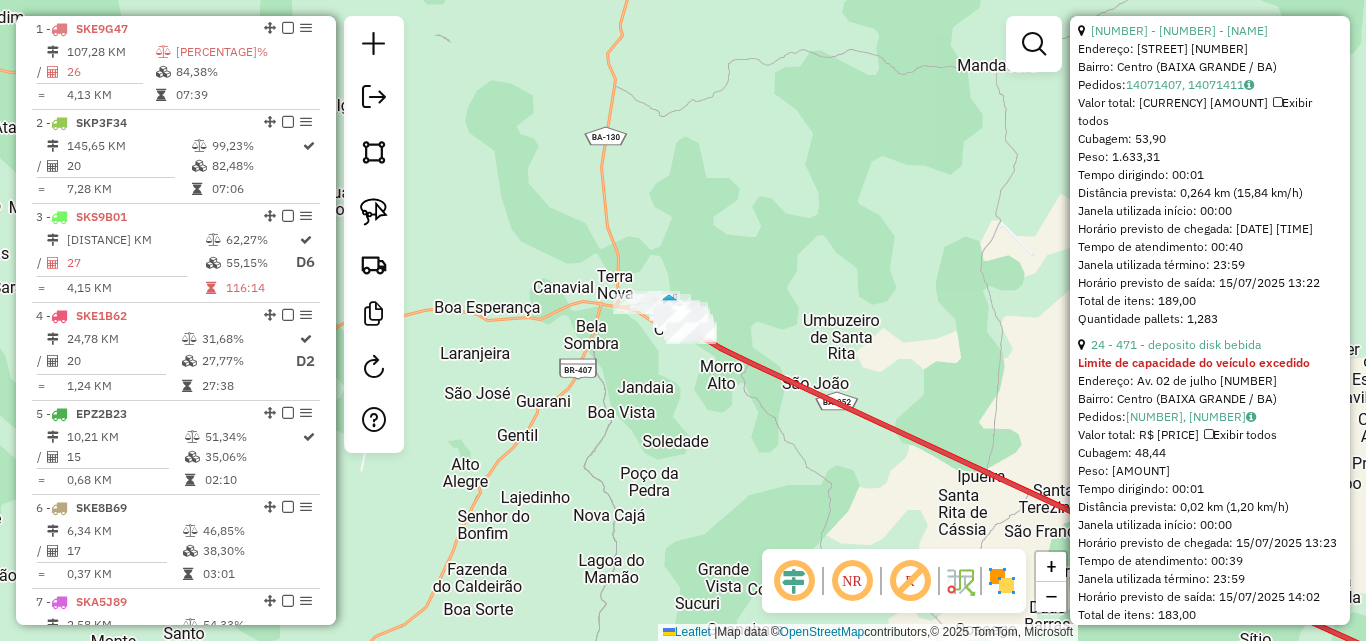 click on "Endereço: Av. 02 de julho [NUMBER] Bairro: Centro ([CITY] / [STATE]) Pedidos: [NUMBER], [NUMBER] Valor total: R$ [PRICE] Cubagem: [QUANTITY] Peso: [QUANTITY] Tempo dirigindo: [TIME] Distância prevista: [QUANTITY] km ([QUANTITY] km/h) Janela utilizada início: [TIME] Horário previsto de chegada: [DATE] [TIME] Tempo de atendimento: [TIME] Janela utilizada término: [TIME] Horário previsto de saída: [DATE] [TIME] Total de itens: [QUANTITY] Quantidade pallets: [QUANTITY]" at bounding box center [1210, 489] 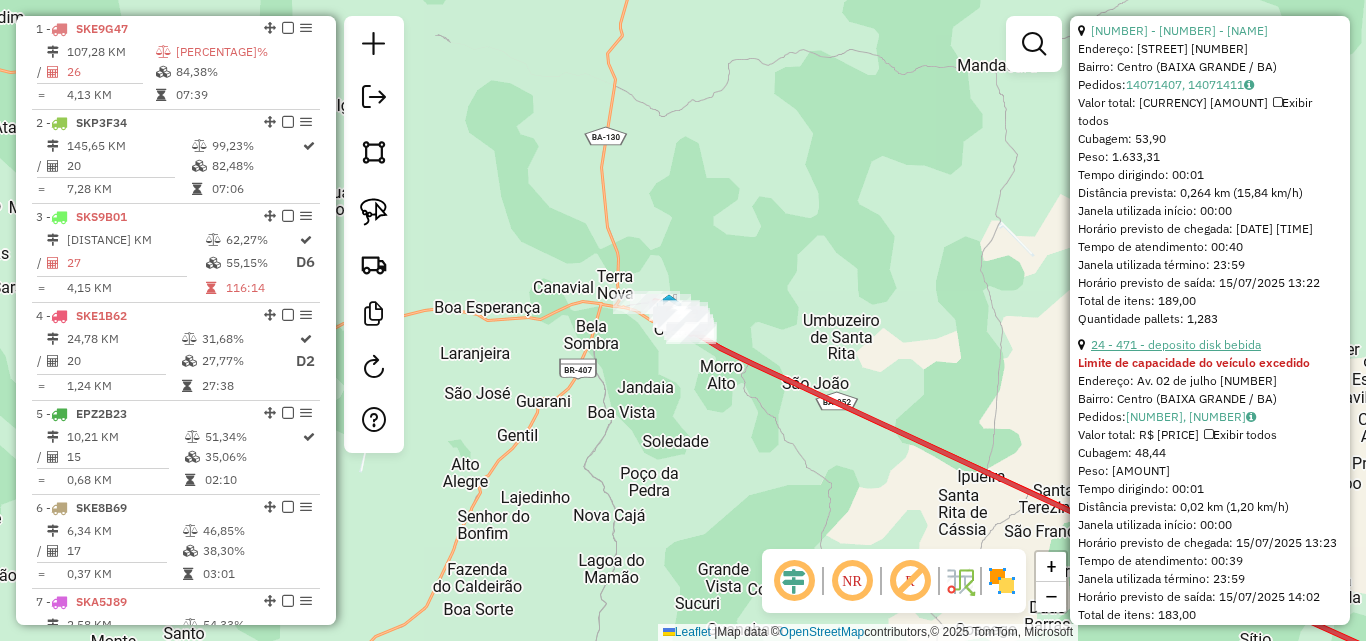 click on "24 - 471 - deposito disk bebida" at bounding box center [1176, 344] 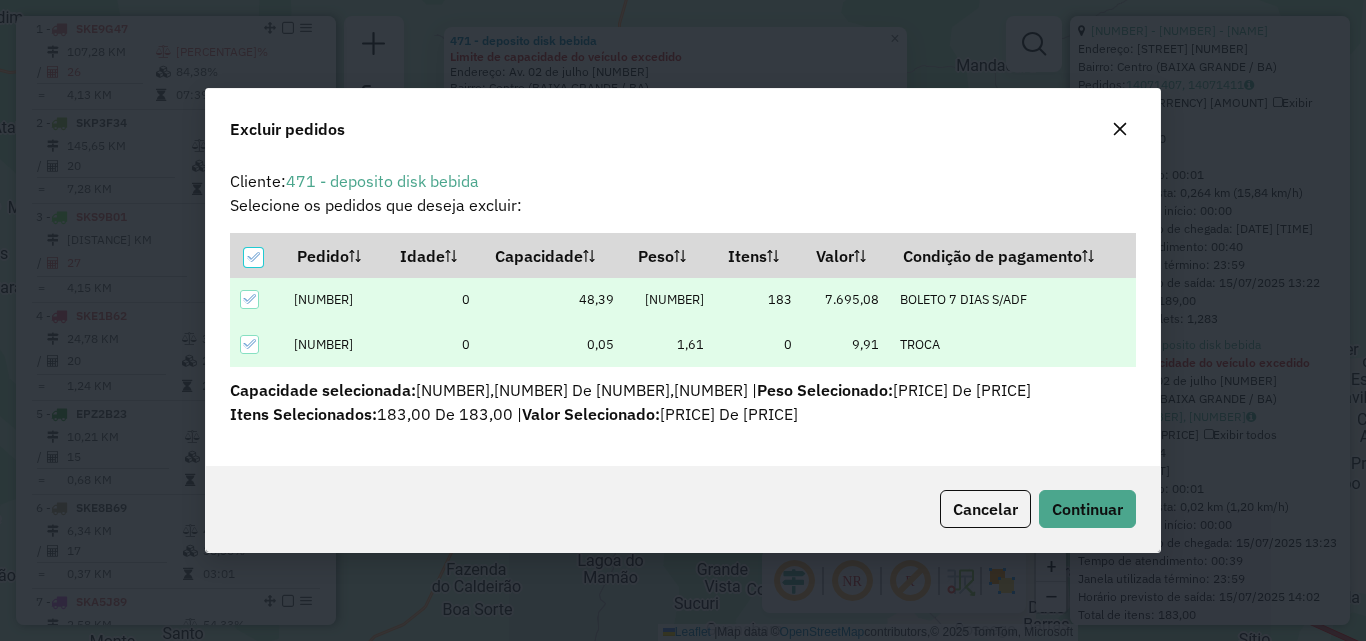 scroll, scrollTop: 0, scrollLeft: 0, axis: both 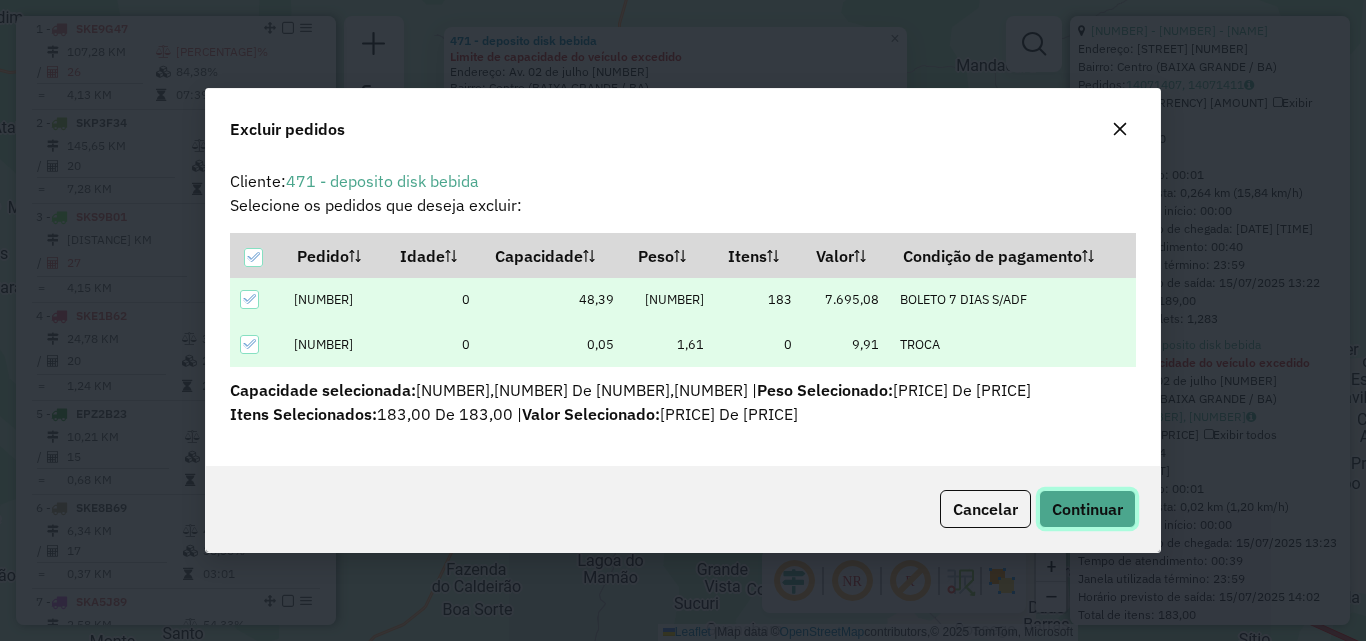 click on "Continuar" 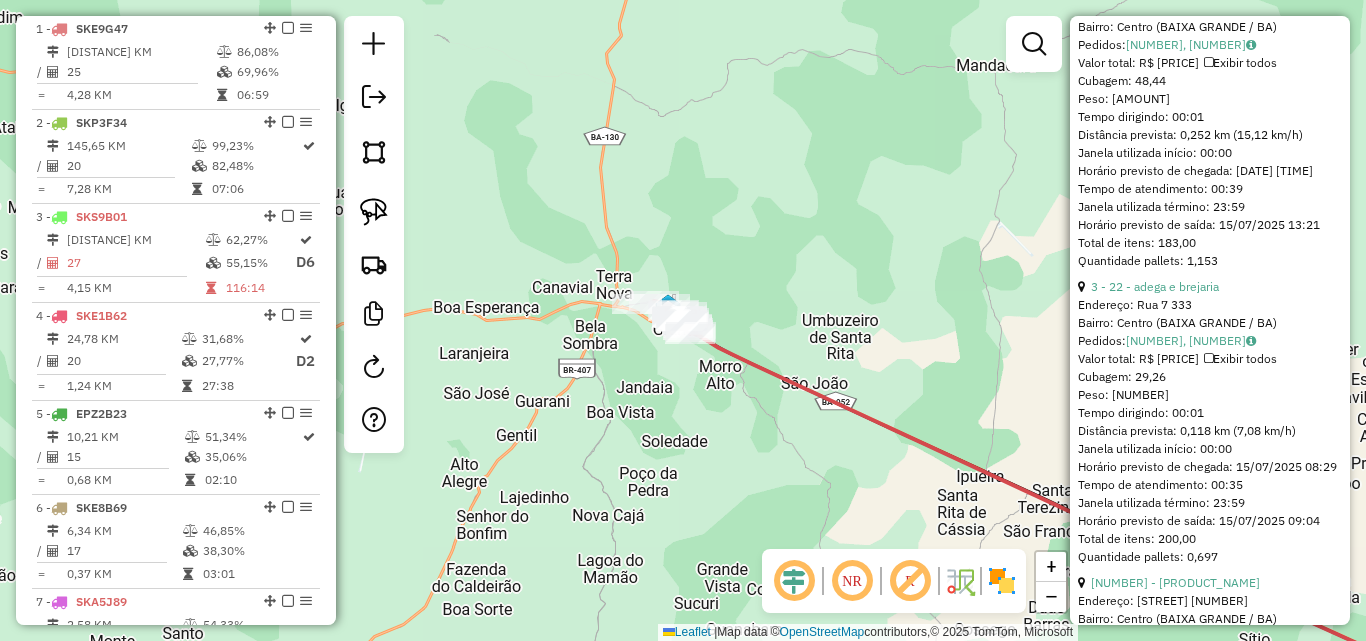 scroll, scrollTop: 1100, scrollLeft: 0, axis: vertical 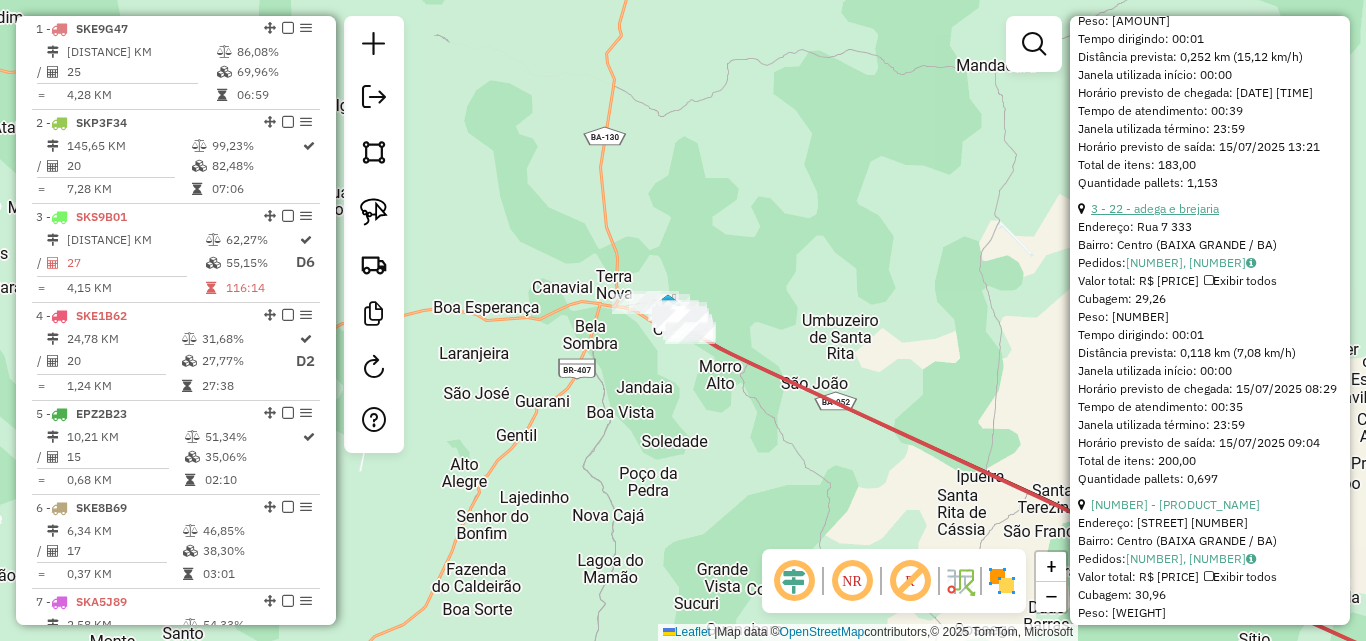 click on "3 - 22 - adega e brejaria" at bounding box center (1155, 208) 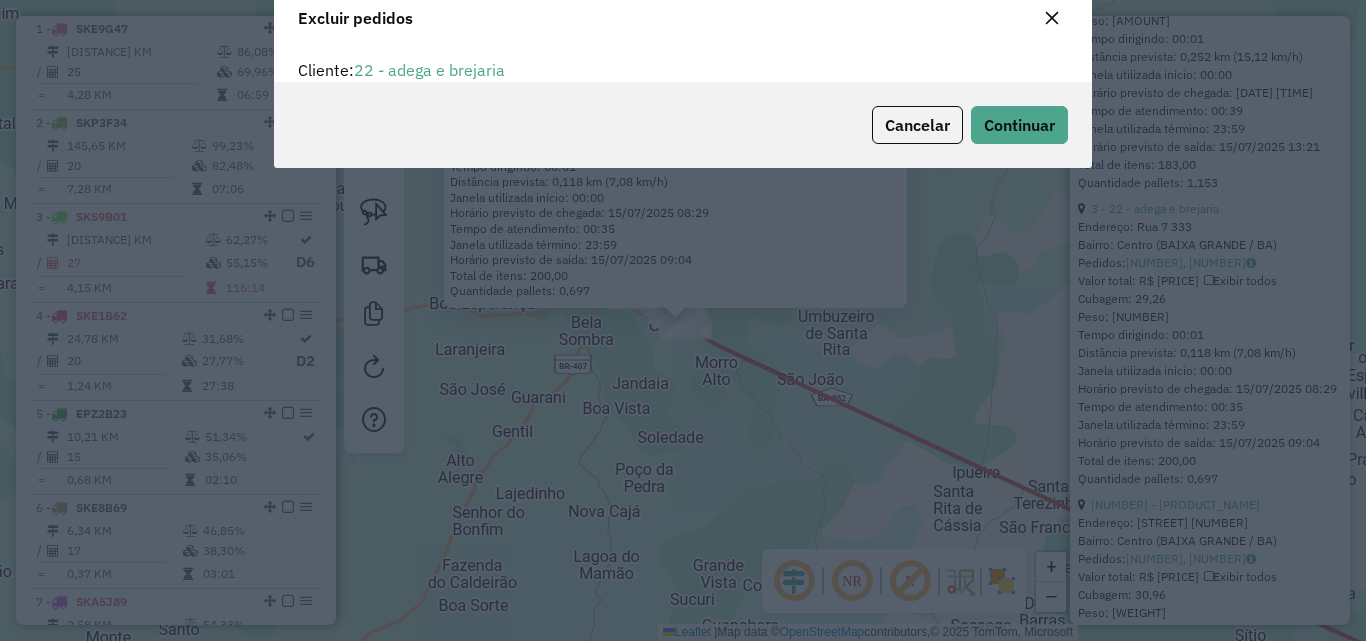 scroll, scrollTop: 12, scrollLeft: 6, axis: both 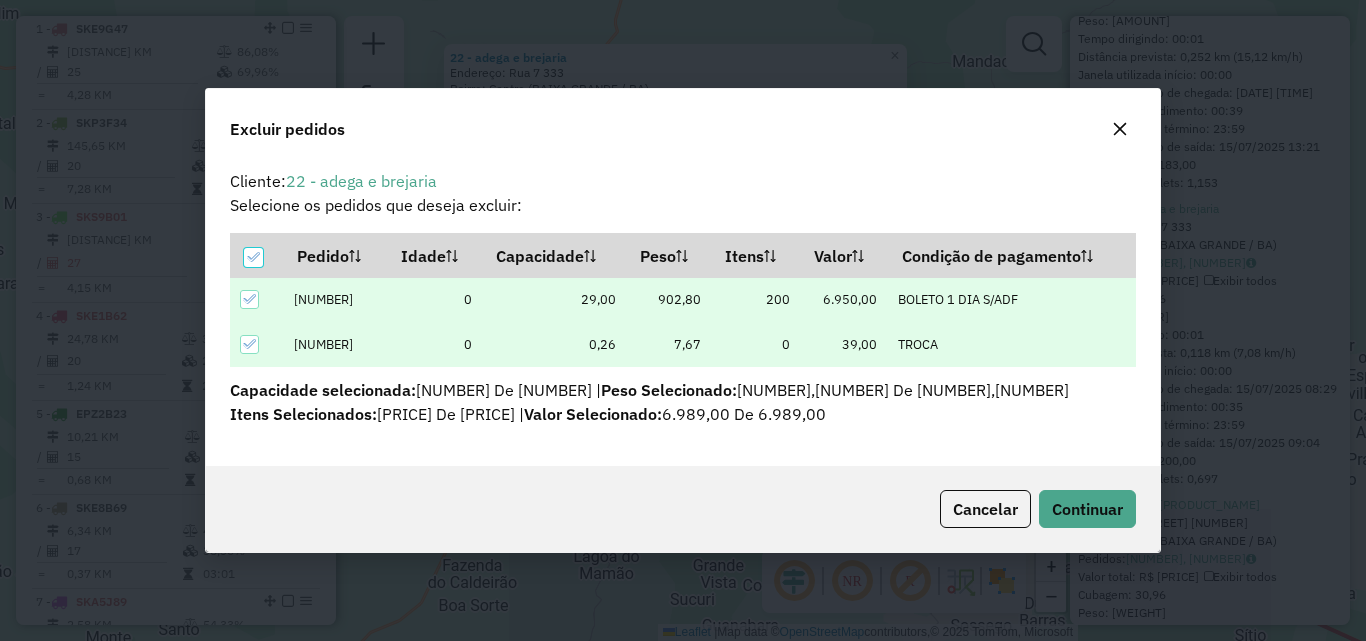 click on "Cancelar  Continuar" 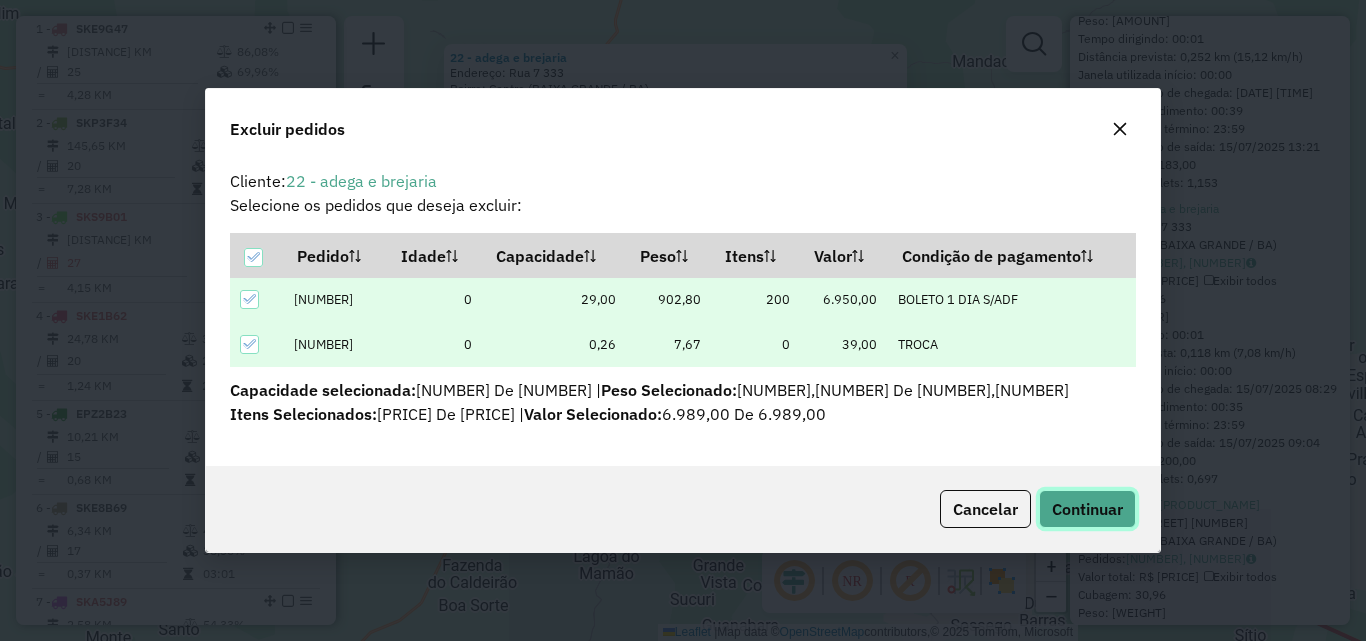 click on "Continuar" 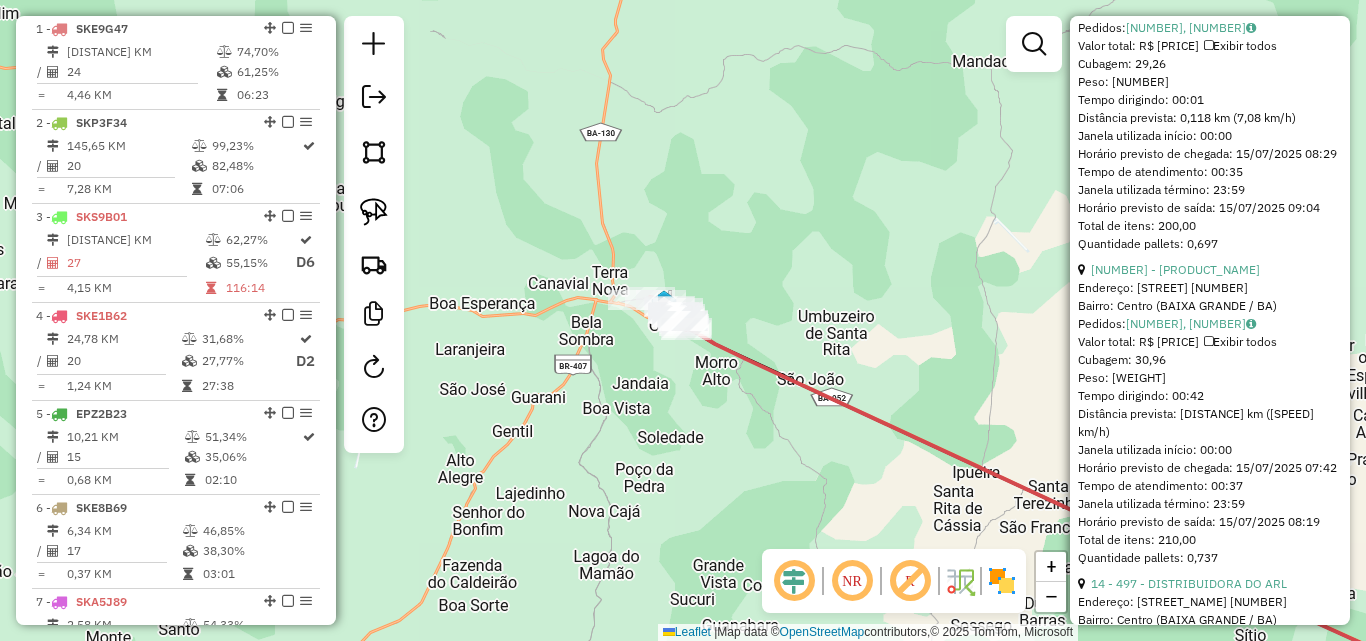 scroll, scrollTop: 968, scrollLeft: 0, axis: vertical 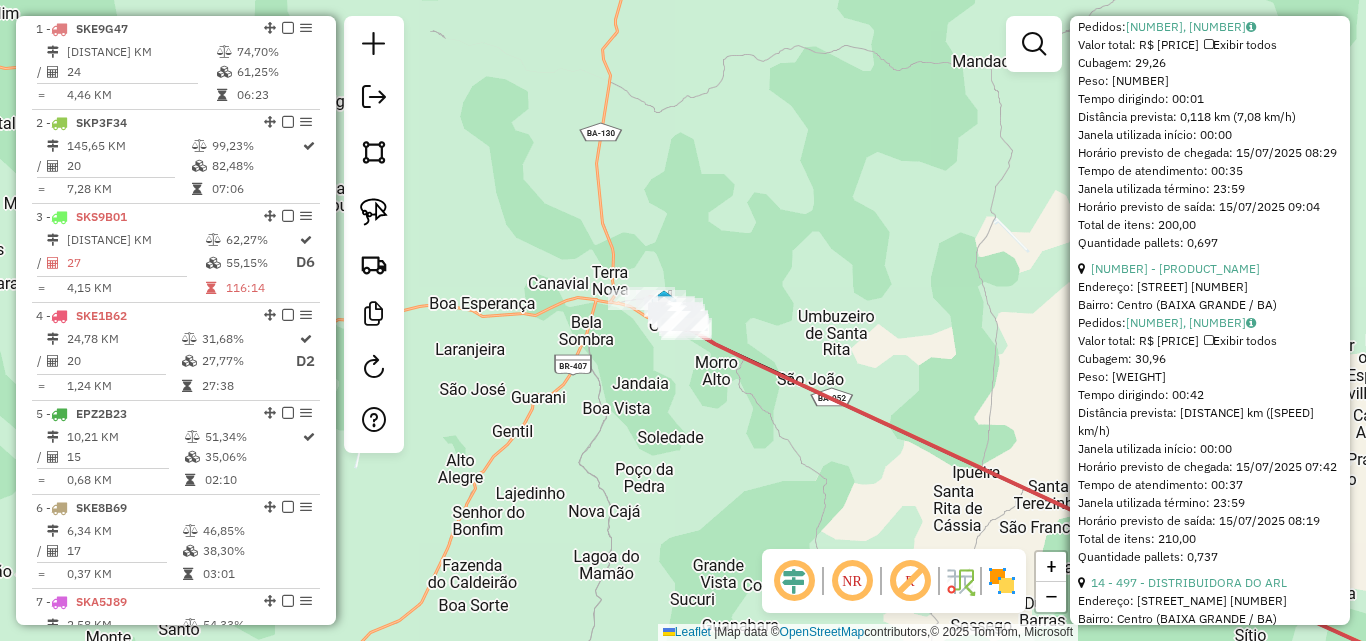 drag, startPoint x: 838, startPoint y: 360, endPoint x: 916, endPoint y: 416, distance: 96.02083 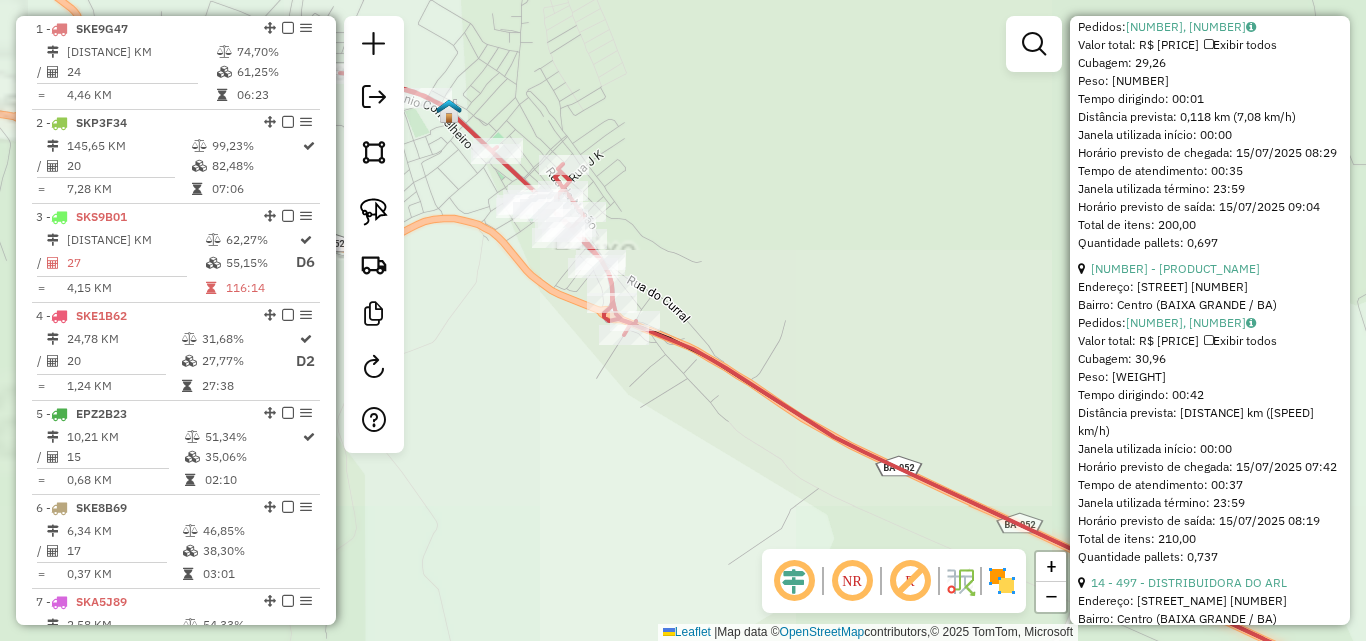 drag, startPoint x: 707, startPoint y: 316, endPoint x: 752, endPoint y: 397, distance: 92.660675 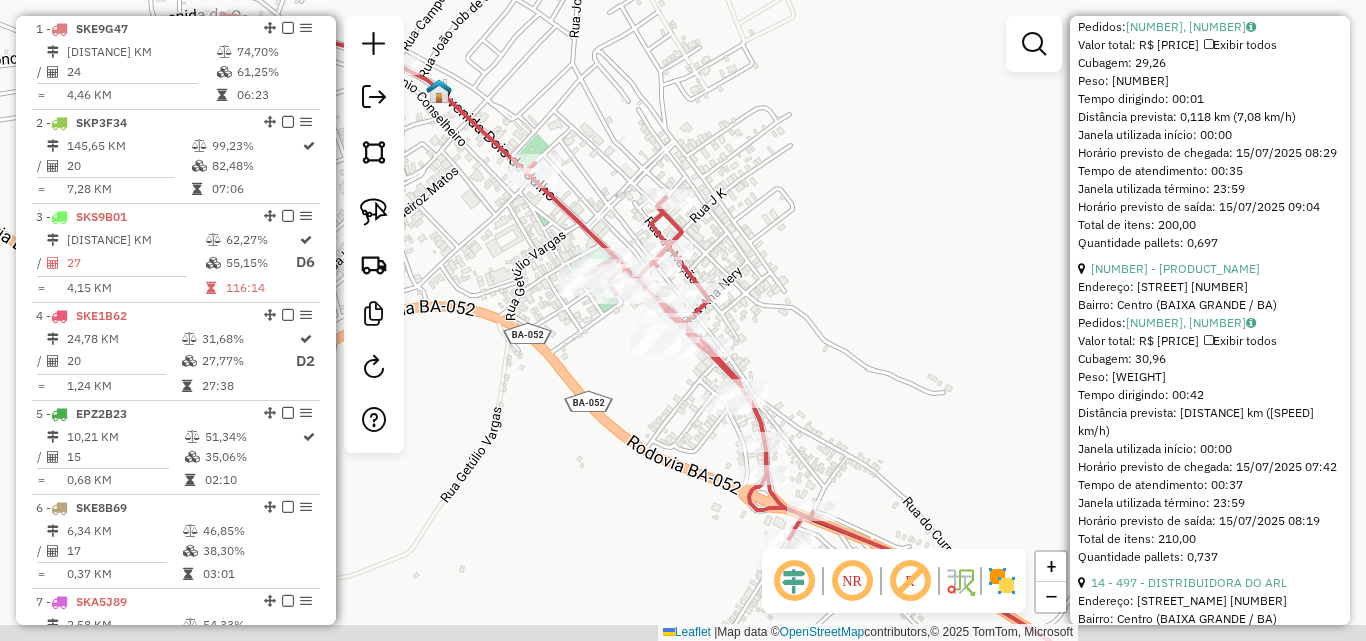 drag, startPoint x: 704, startPoint y: 379, endPoint x: 798, endPoint y: 348, distance: 98.9798 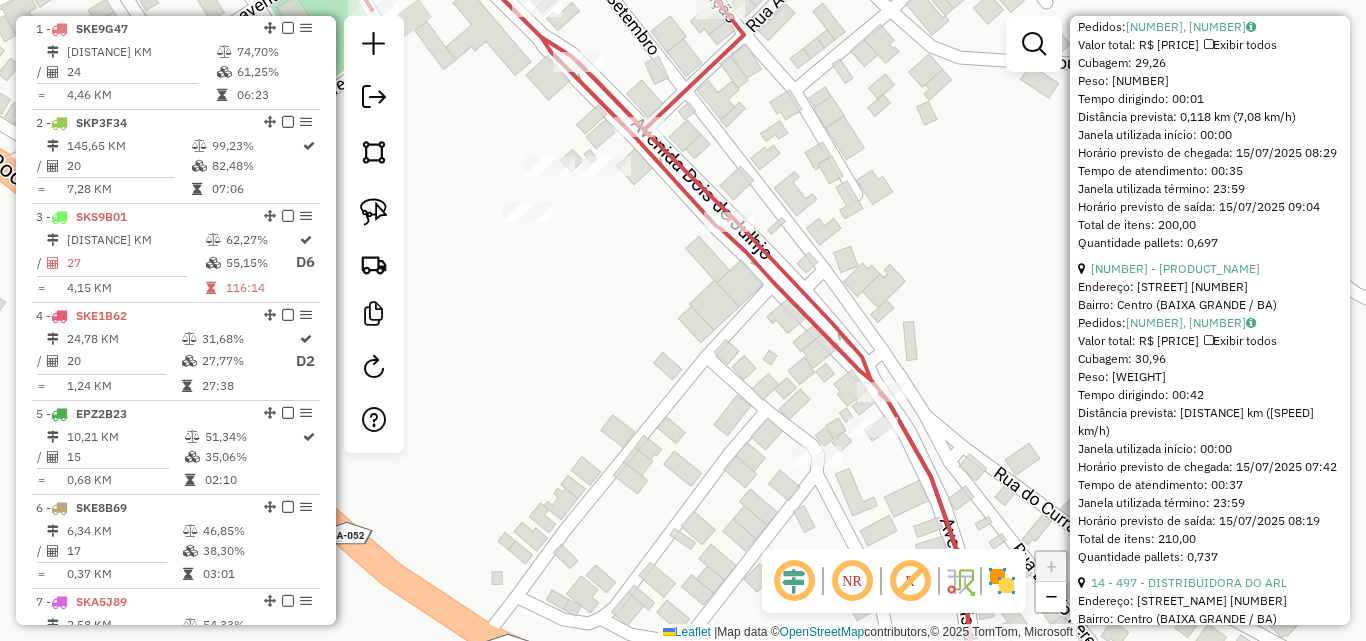 drag, startPoint x: 660, startPoint y: 337, endPoint x: 675, endPoint y: 299, distance: 40.853397 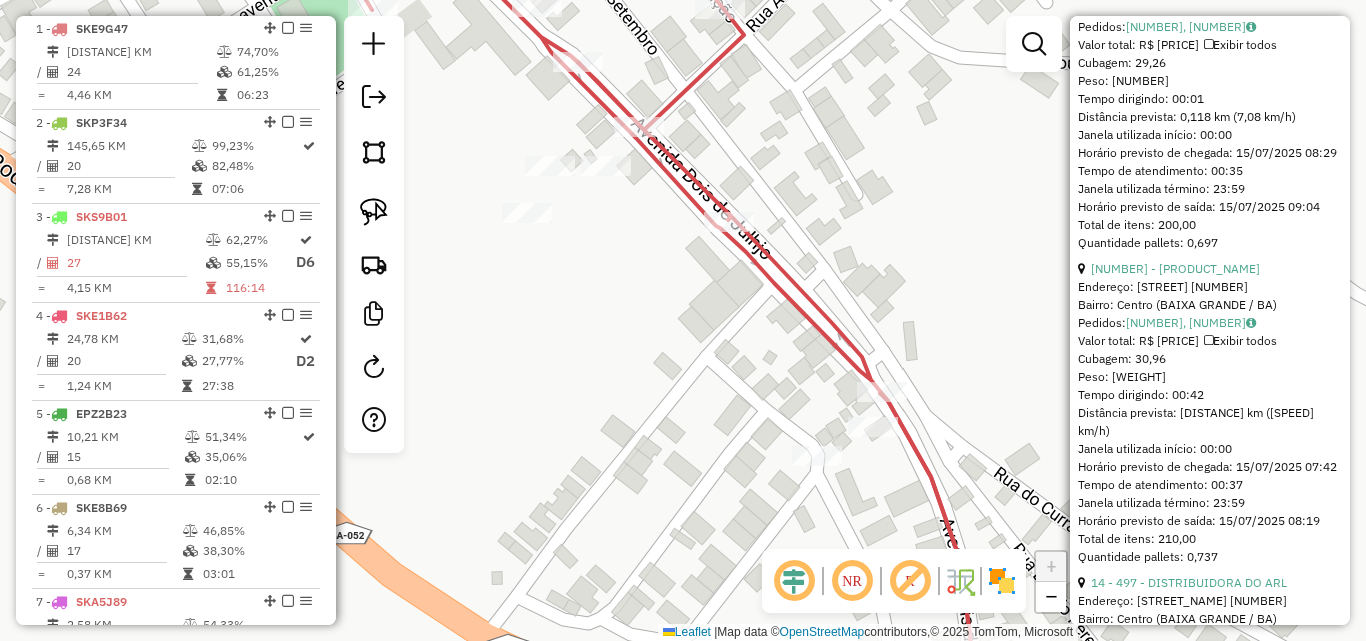 click on "Janela de atendimento Grade de atendimento Capacidade Transportadoras Veículos Cliente Pedidos  Rotas Selecione os dias de semana para filtrar as janelas de atendimento  Seg   Ter   Qua   Qui   Sex   Sáb   Dom  Informe o período da janela de atendimento: De: Até:  Filtrar exatamente a janela do cliente  Considerar janela de atendimento padrão  Selecione os dias de semana para filtrar as grades de atendimento  Seg   Ter   Qua   Qui   Sex   Sáb   Dom   Considerar clientes sem dia de atendimento cadastrado  Clientes fora do dia de atendimento selecionado Filtrar as atividades entre os valores definidos abaixo:  Peso mínimo:  ****  Peso máximo:  ****  Cubagem mínima:   Cubagem máxima:   De:   Até:  Filtrar as atividades entre o tempo de atendimento definido abaixo:  De:   Até:   Considerar capacidade total dos clientes não roteirizados Transportadora: Selecione um ou mais itens Tipo de veículo: Selecione um ou mais itens Veículo: Selecione um ou mais itens Motorista: Selecione um ou mais itens De:" 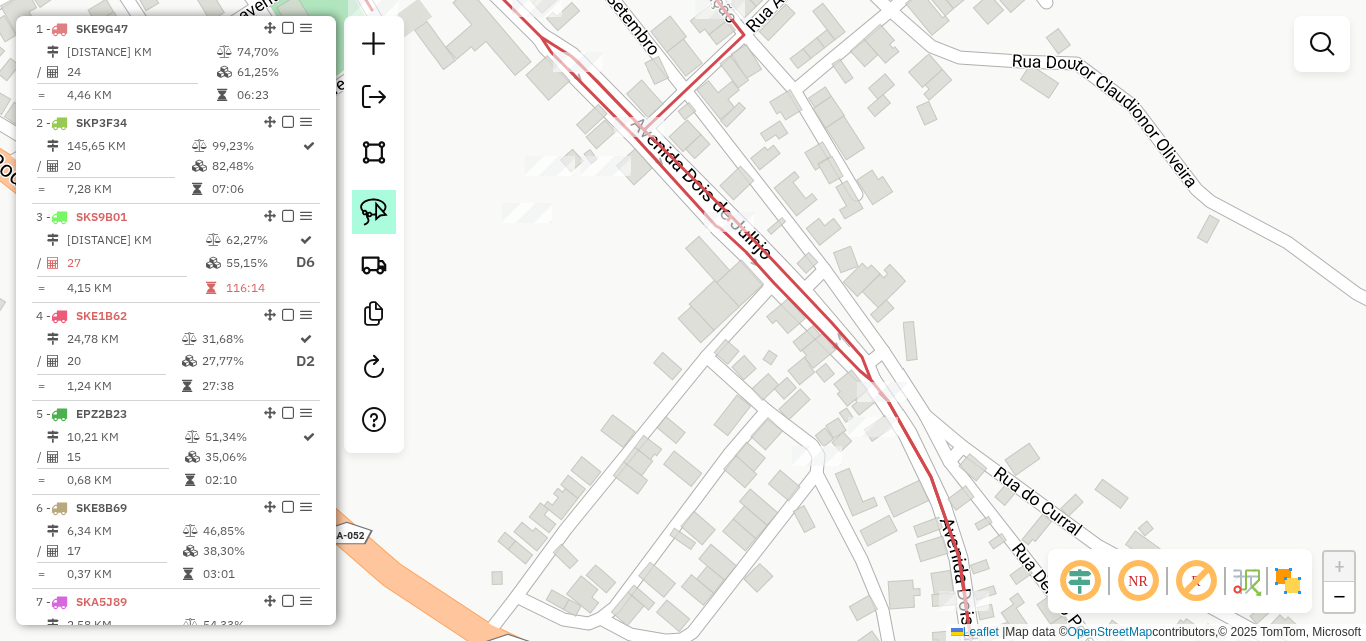 click 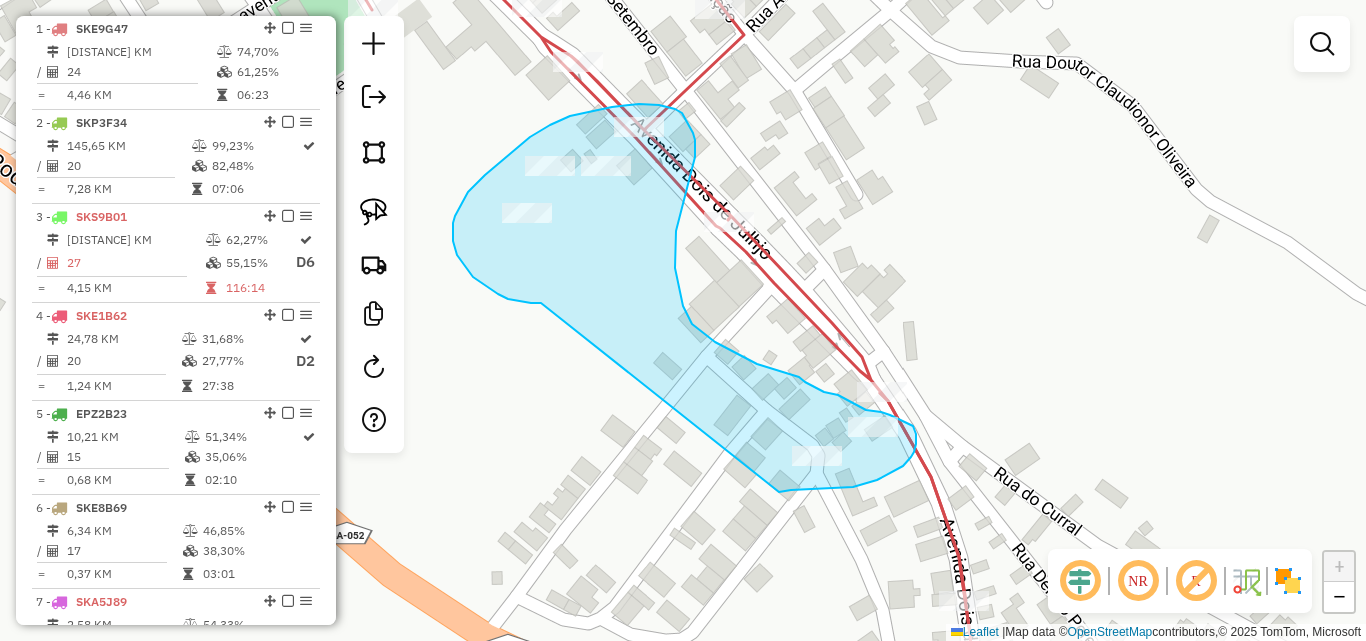 drag, startPoint x: 541, startPoint y: 303, endPoint x: 775, endPoint y: 492, distance: 300.79395 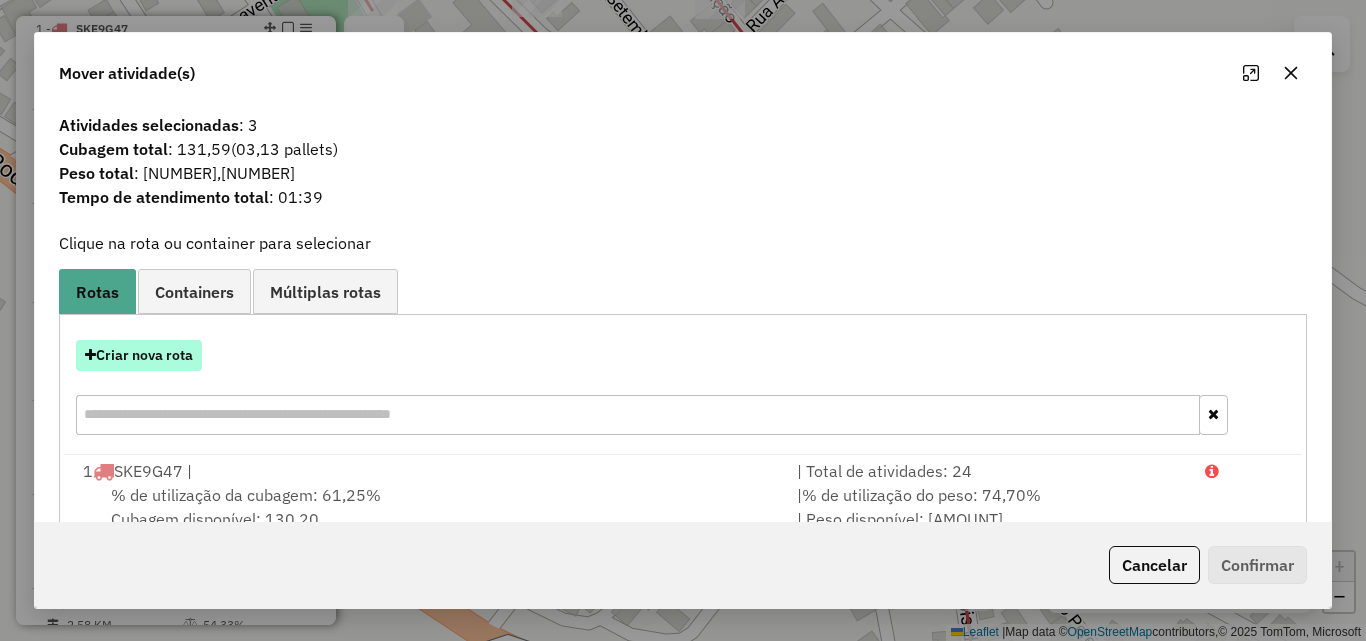 click on "Criar nova rota" at bounding box center [139, 355] 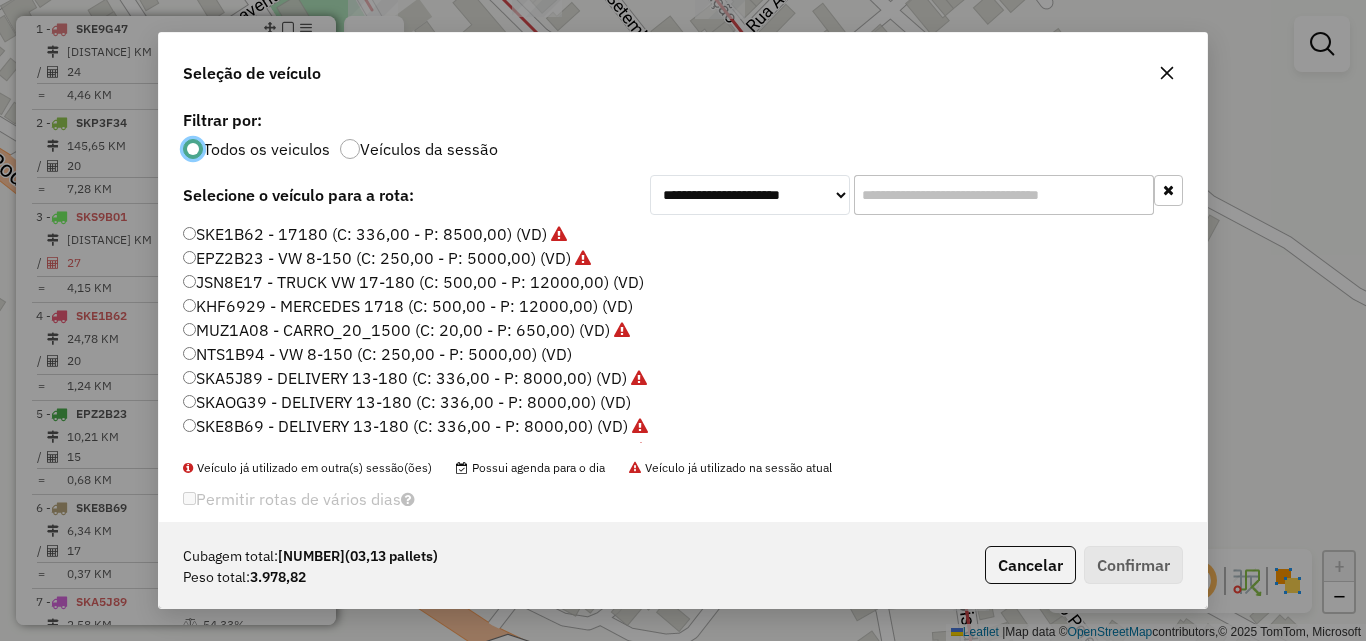scroll, scrollTop: 11, scrollLeft: 6, axis: both 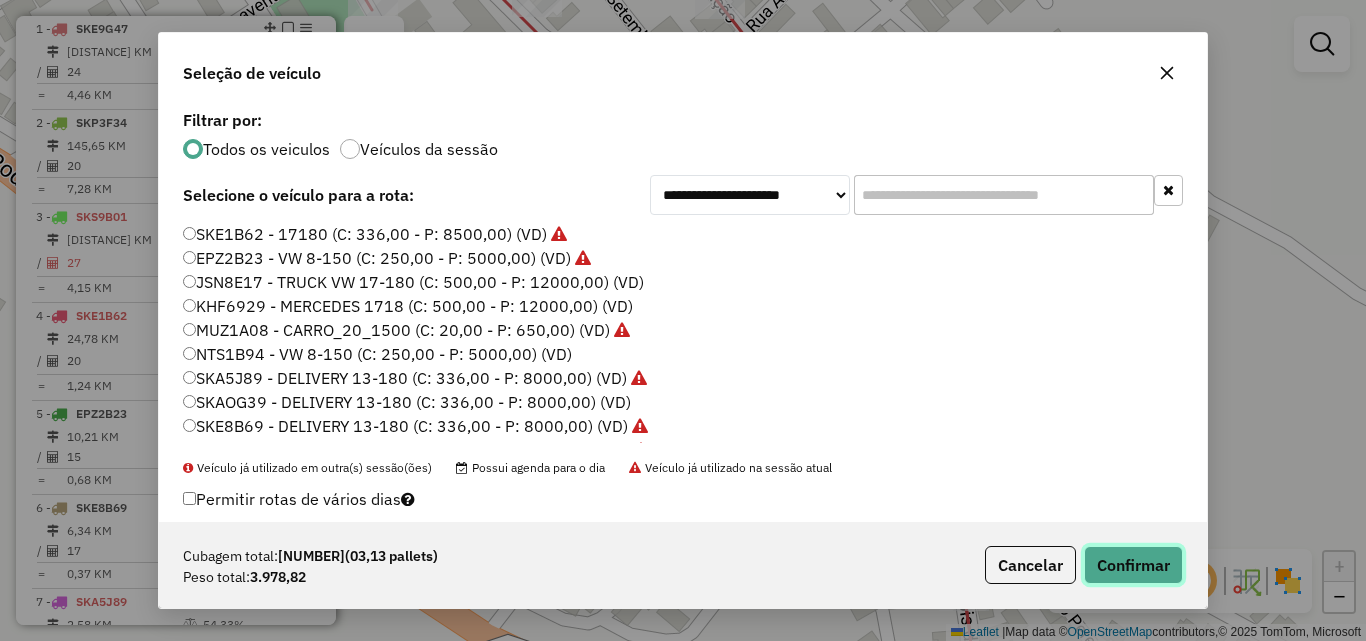 click on "Confirmar" 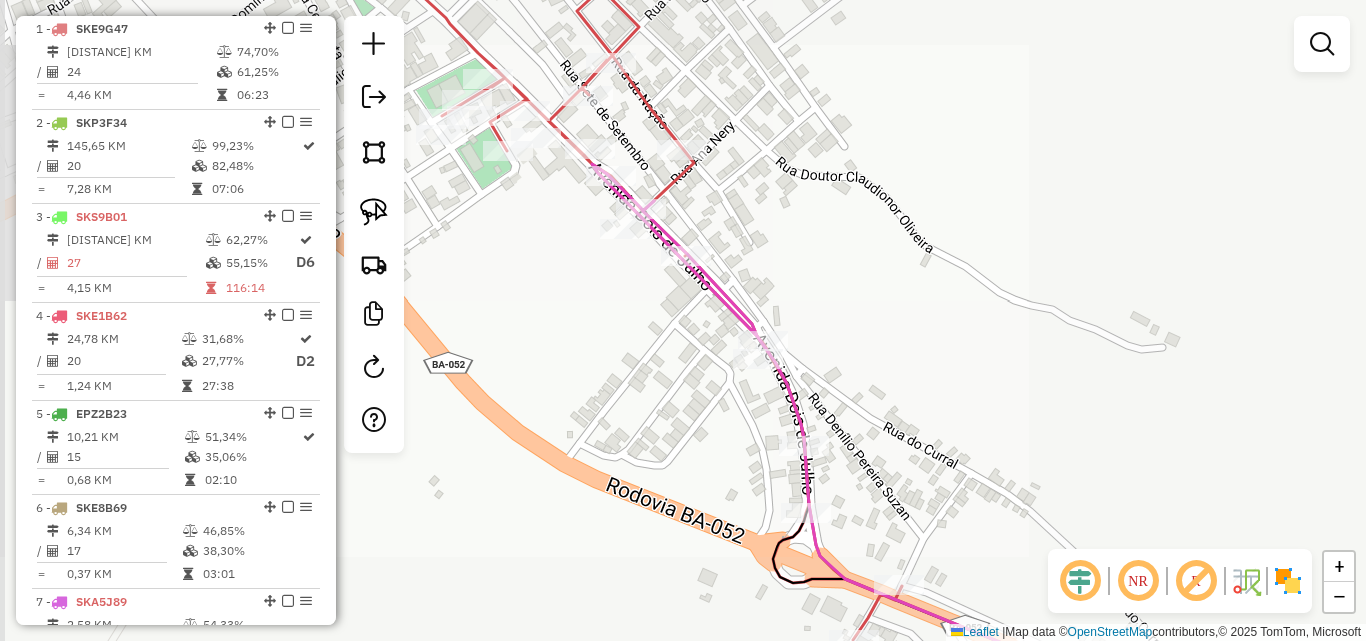 drag, startPoint x: 617, startPoint y: 356, endPoint x: 752, endPoint y: 408, distance: 144.6686 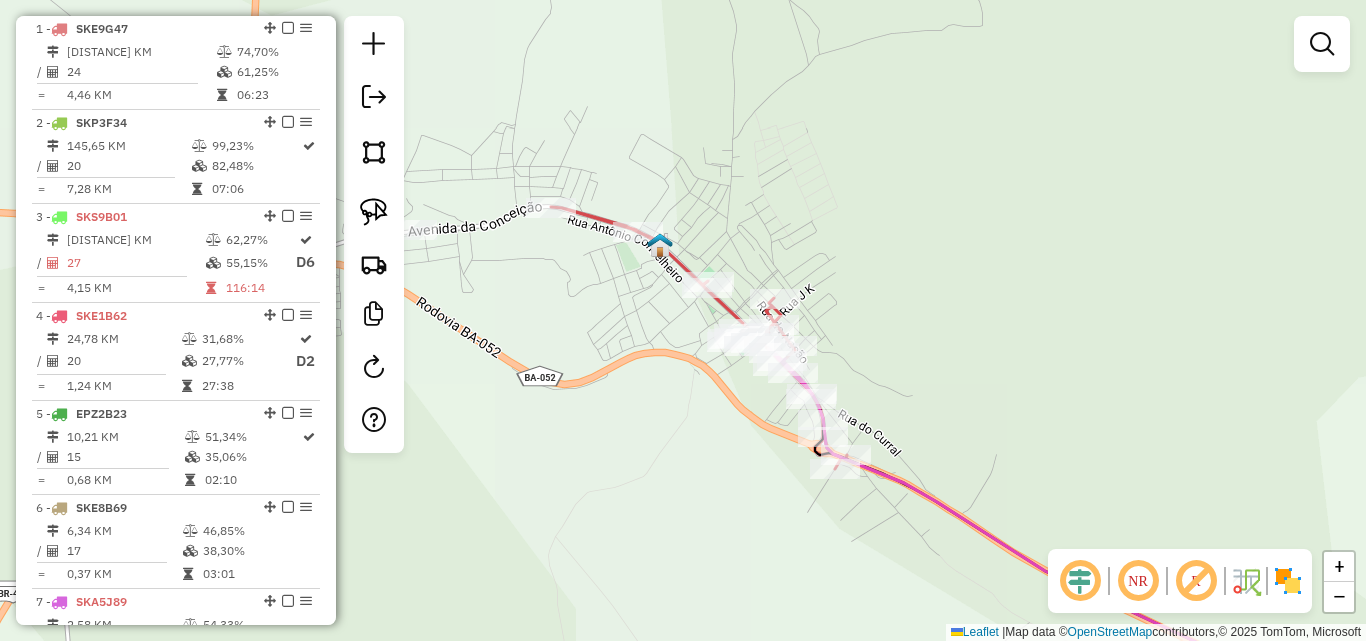 drag, startPoint x: 564, startPoint y: 312, endPoint x: 741, endPoint y: 373, distance: 187.21645 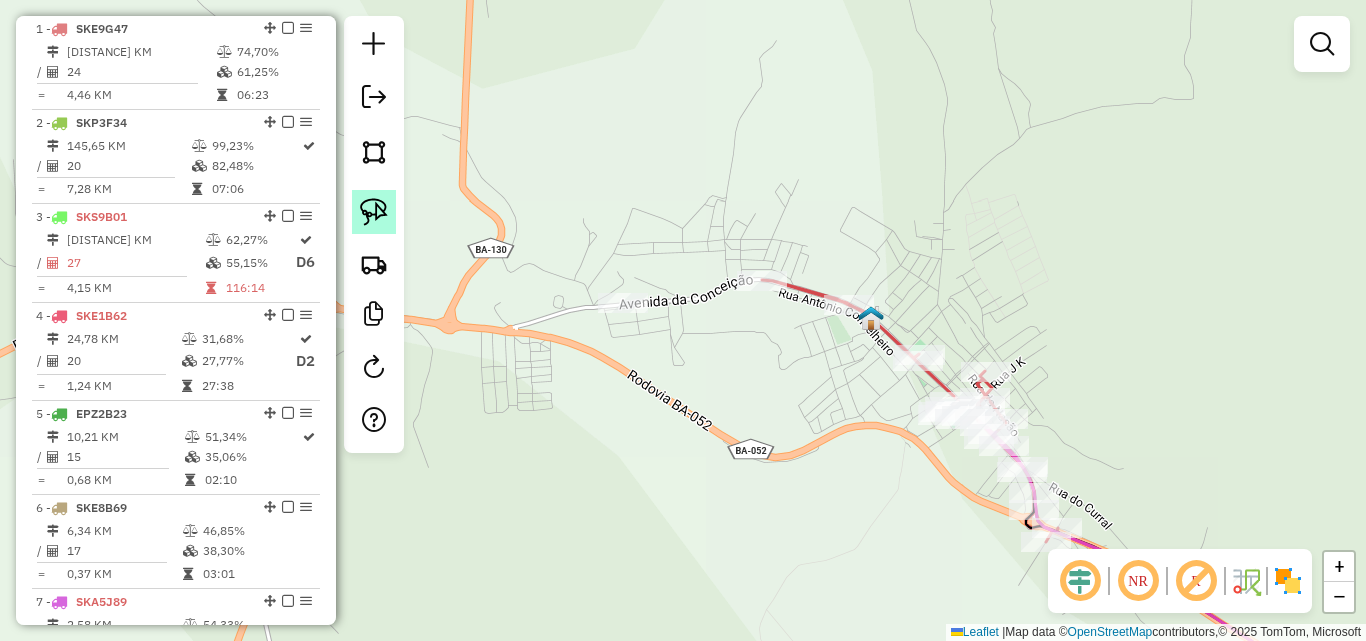 click 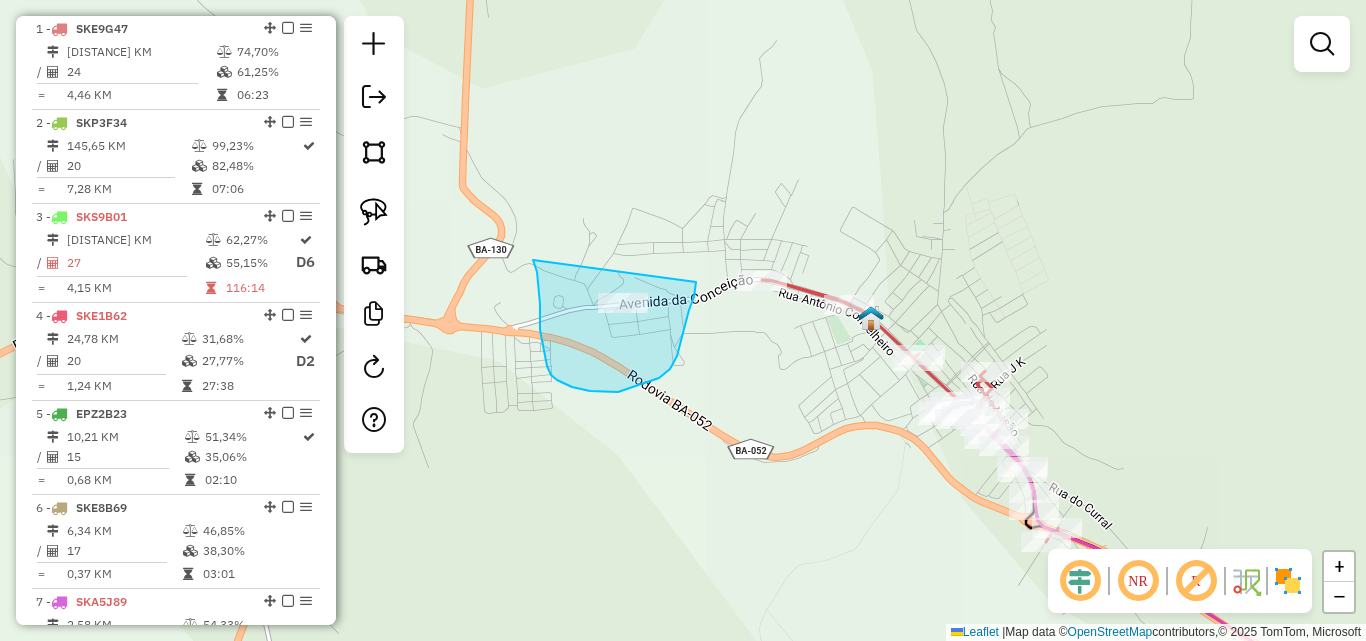 drag, startPoint x: 533, startPoint y: 260, endPoint x: 696, endPoint y: 282, distance: 164.47797 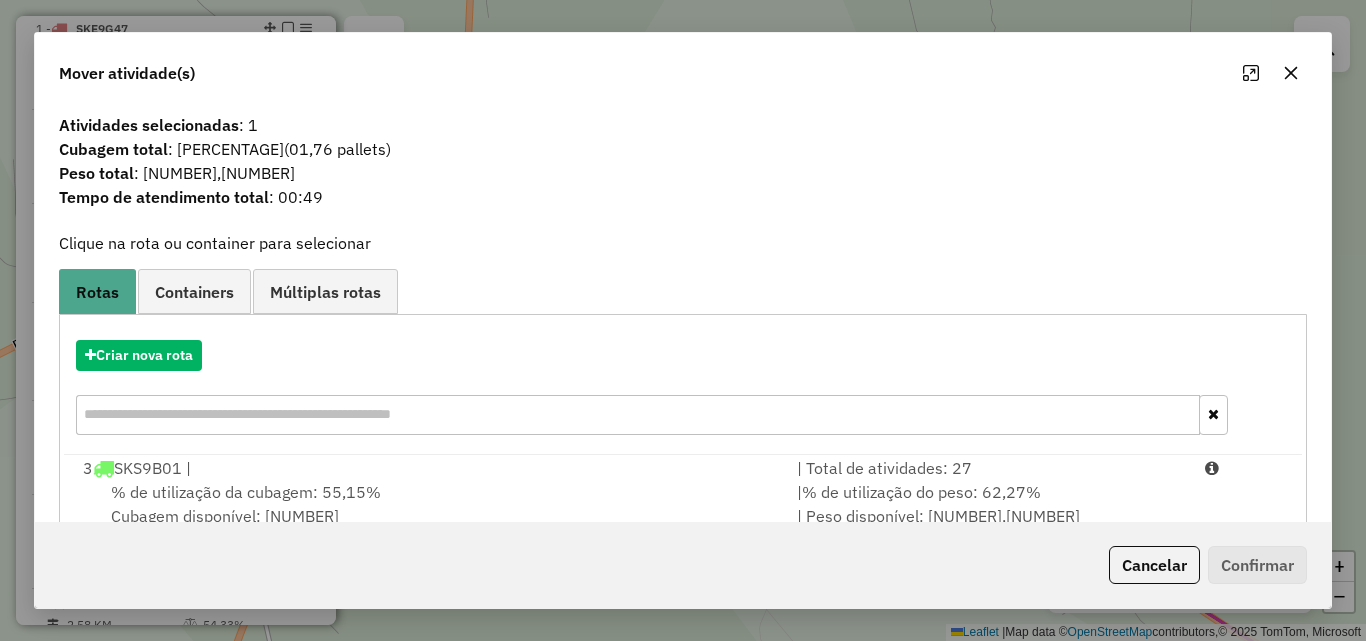 scroll, scrollTop: 329, scrollLeft: 0, axis: vertical 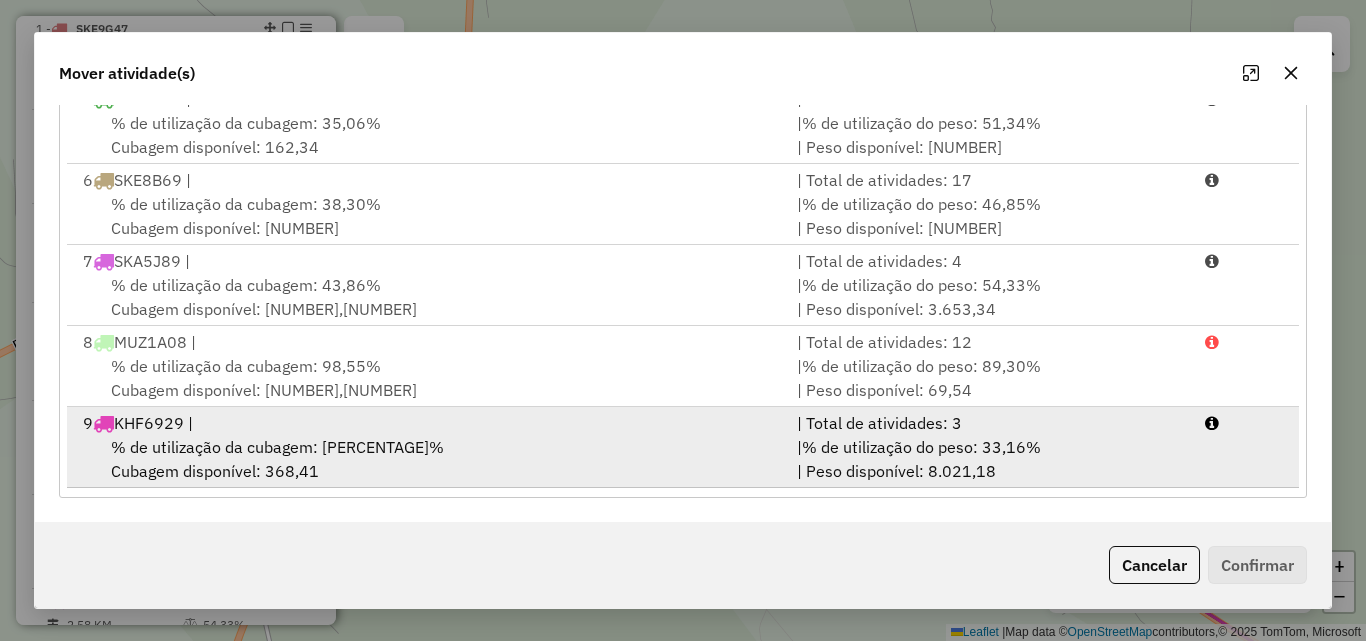 click on "% de utilização da cubagem: [PERCENTAGE]%  Cubagem disponível: [NUMBER]" at bounding box center (428, 459) 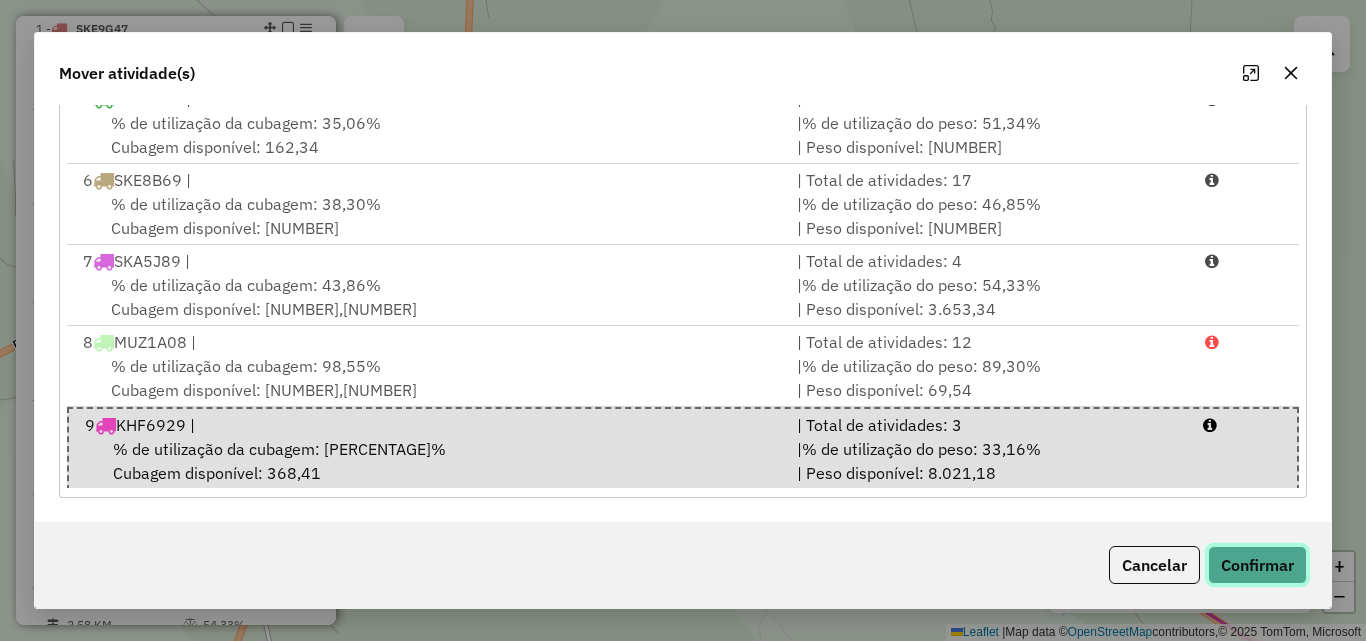 click on "Confirmar" 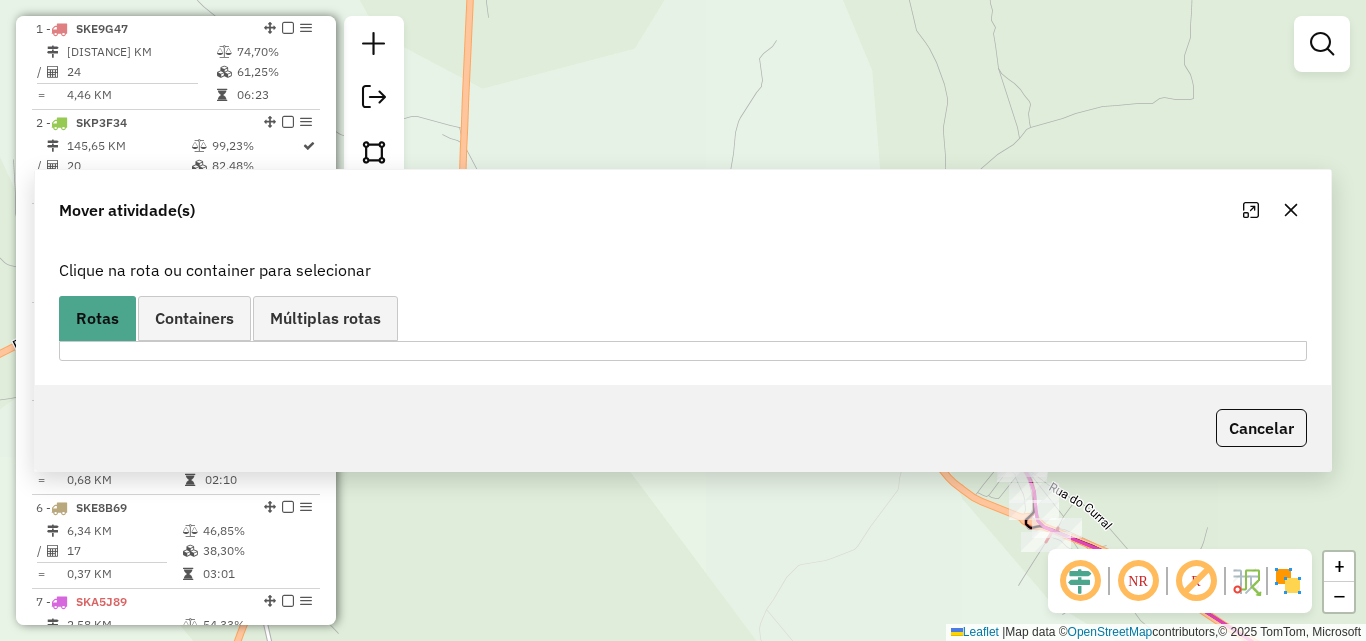 scroll, scrollTop: 0, scrollLeft: 0, axis: both 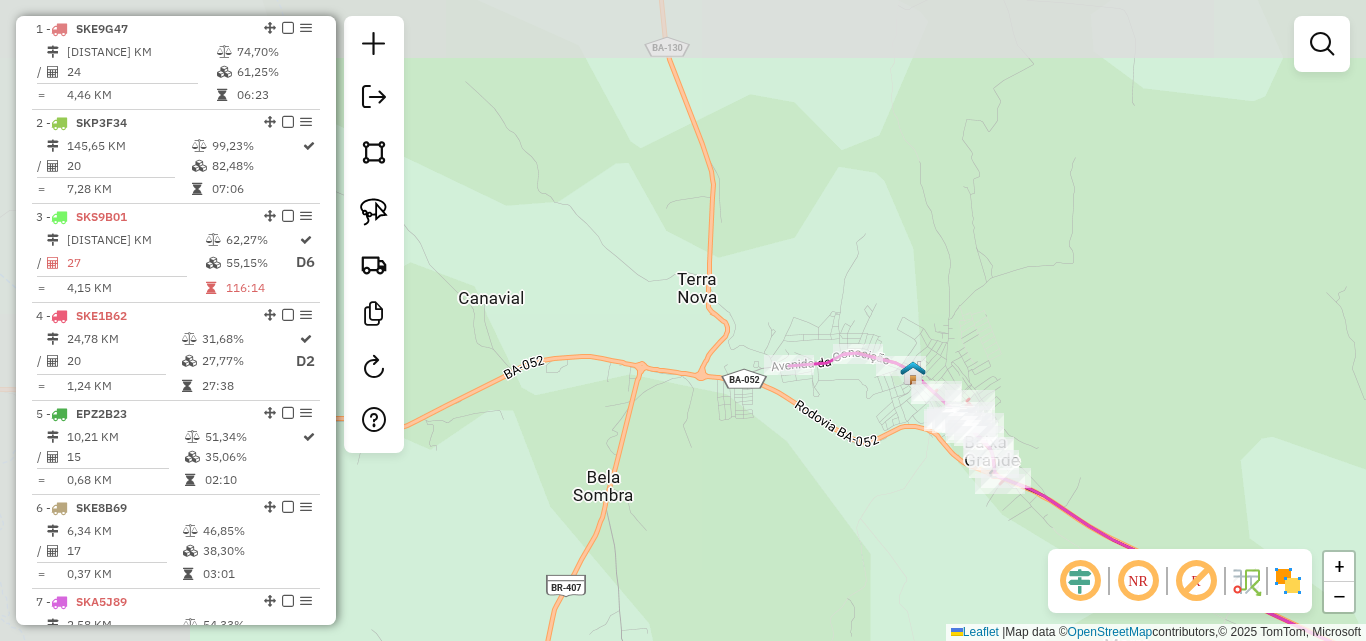 drag, startPoint x: 919, startPoint y: 527, endPoint x: 813, endPoint y: 334, distance: 220.1931 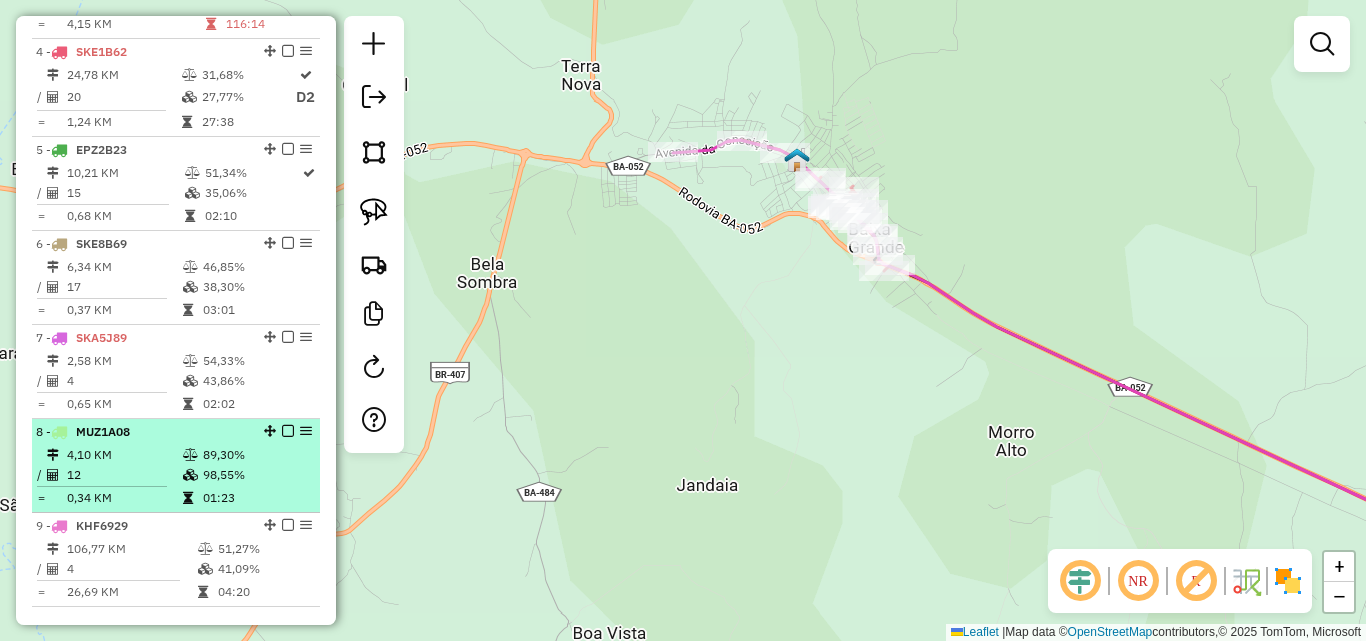 scroll, scrollTop: 1099, scrollLeft: 0, axis: vertical 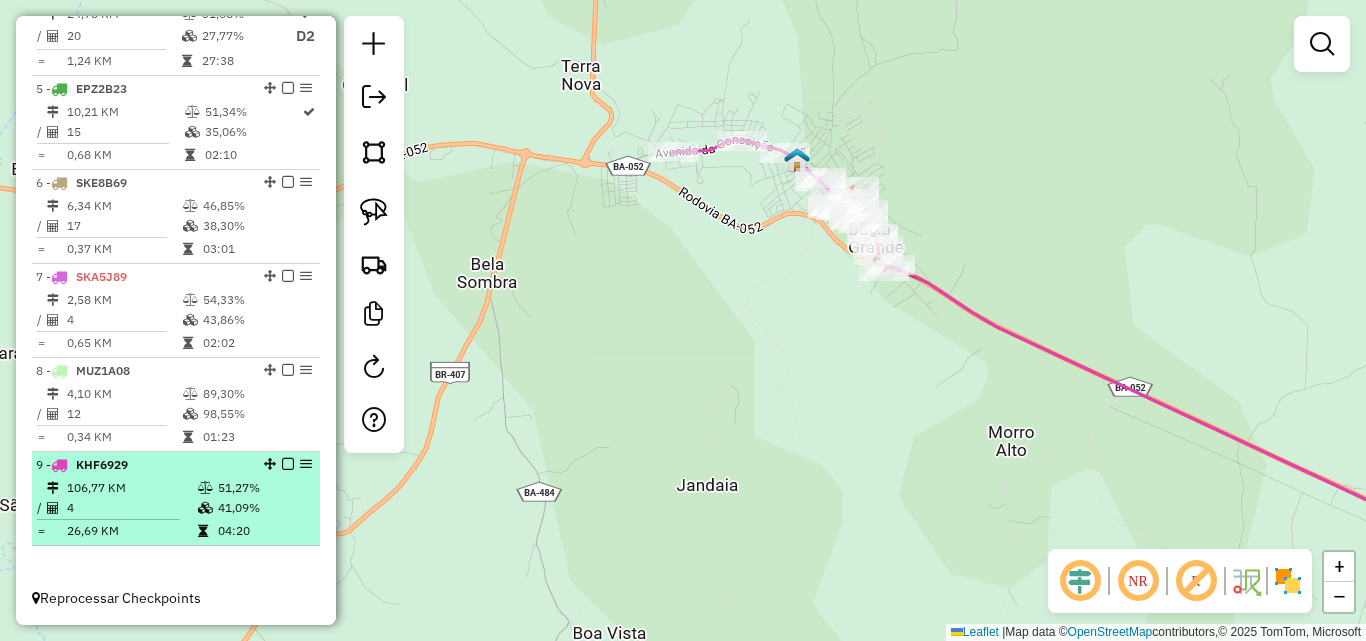 click on "106,77 KM" at bounding box center [131, 488] 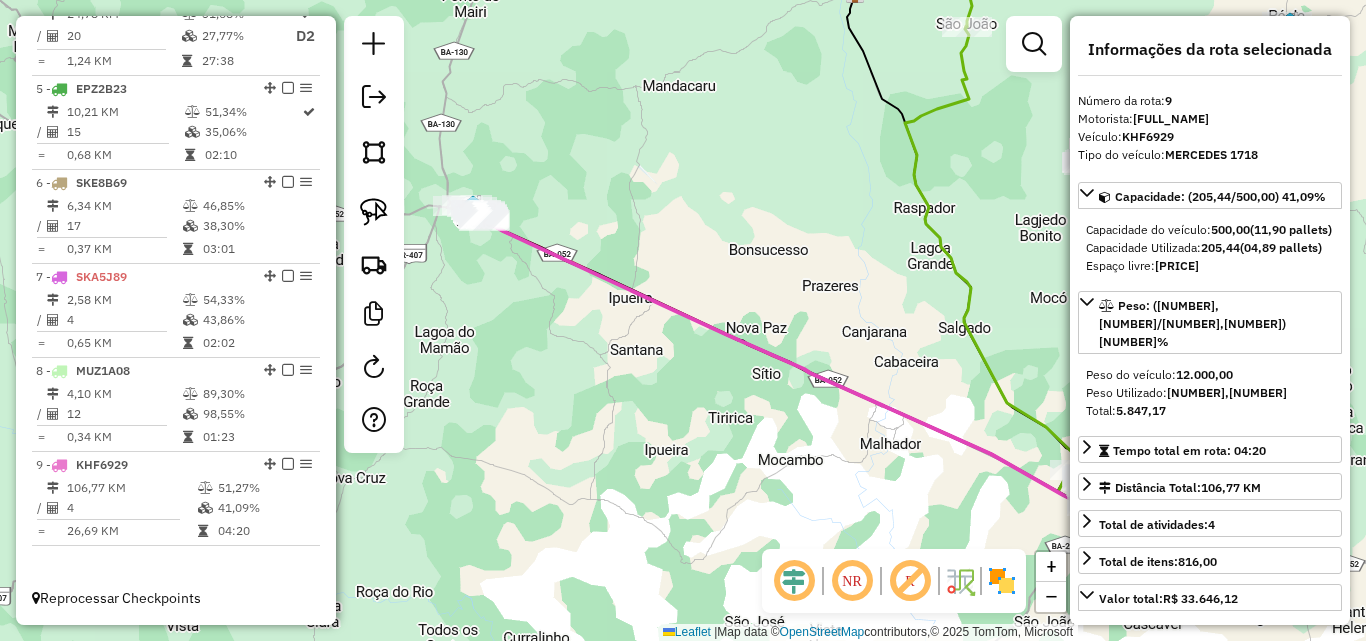 click on "Janela de atendimento Grade de atendimento Capacidade Transportadoras Veículos Cliente Pedidos  Rotas Selecione os dias de semana para filtrar as janelas de atendimento  Seg   Ter   Qua   Qui   Sex   Sáb   Dom  Informe o período da janela de atendimento: De: Até:  Filtrar exatamente a janela do cliente  Considerar janela de atendimento padrão  Selecione os dias de semana para filtrar as grades de atendimento  Seg   Ter   Qua   Qui   Sex   Sáb   Dom   Considerar clientes sem dia de atendimento cadastrado  Clientes fora do dia de atendimento selecionado Filtrar as atividades entre os valores definidos abaixo:  Peso mínimo:  ****  Peso máximo:  ****  Cubagem mínima:   Cubagem máxima:   De:   Até:  Filtrar as atividades entre o tempo de atendimento definido abaixo:  De:   Até:   Considerar capacidade total dos clientes não roteirizados Transportadora: Selecione um ou mais itens Tipo de veículo: Selecione um ou mais itens Veículo: Selecione um ou mais itens Motorista: Selecione um ou mais itens De:" 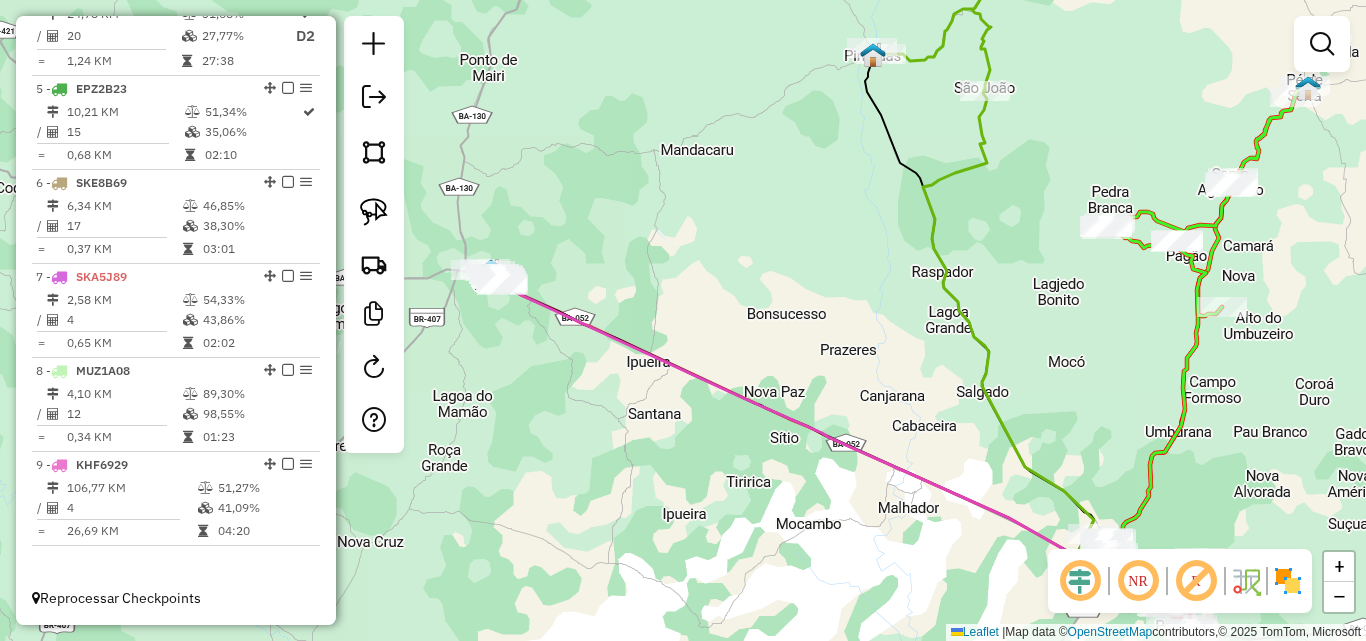 drag, startPoint x: 682, startPoint y: 176, endPoint x: 700, endPoint y: 240, distance: 66.48308 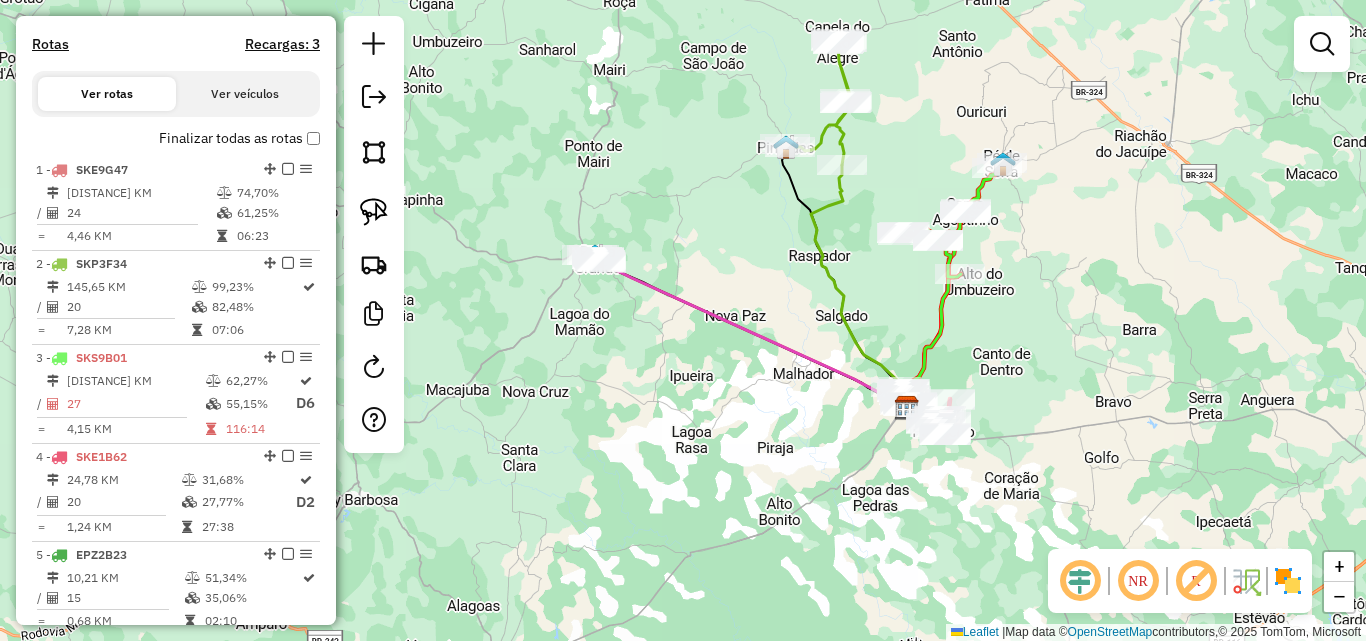 scroll, scrollTop: 499, scrollLeft: 0, axis: vertical 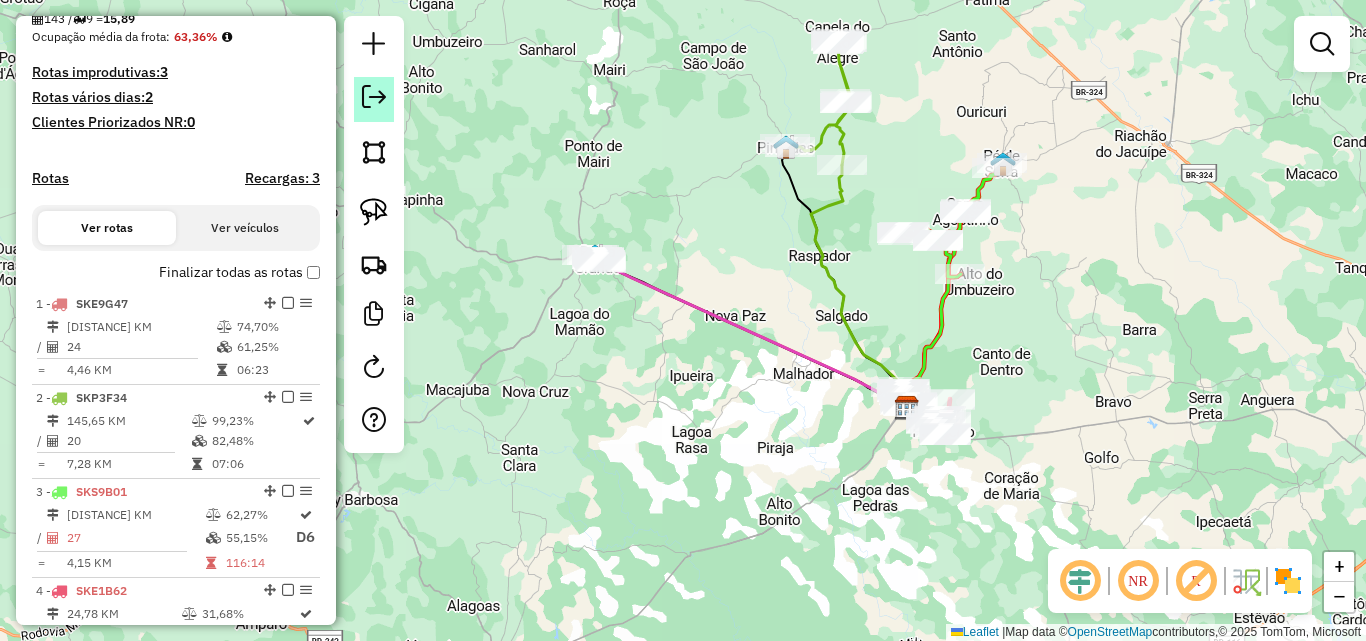 click 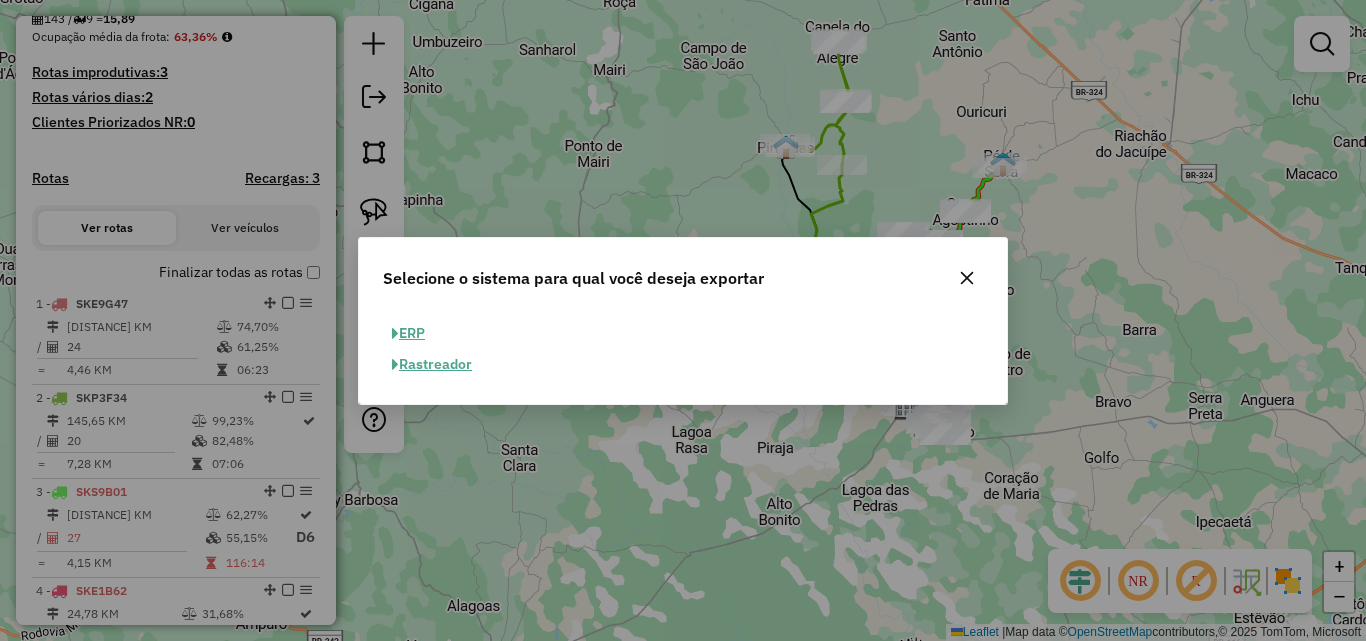 click on "ERP" 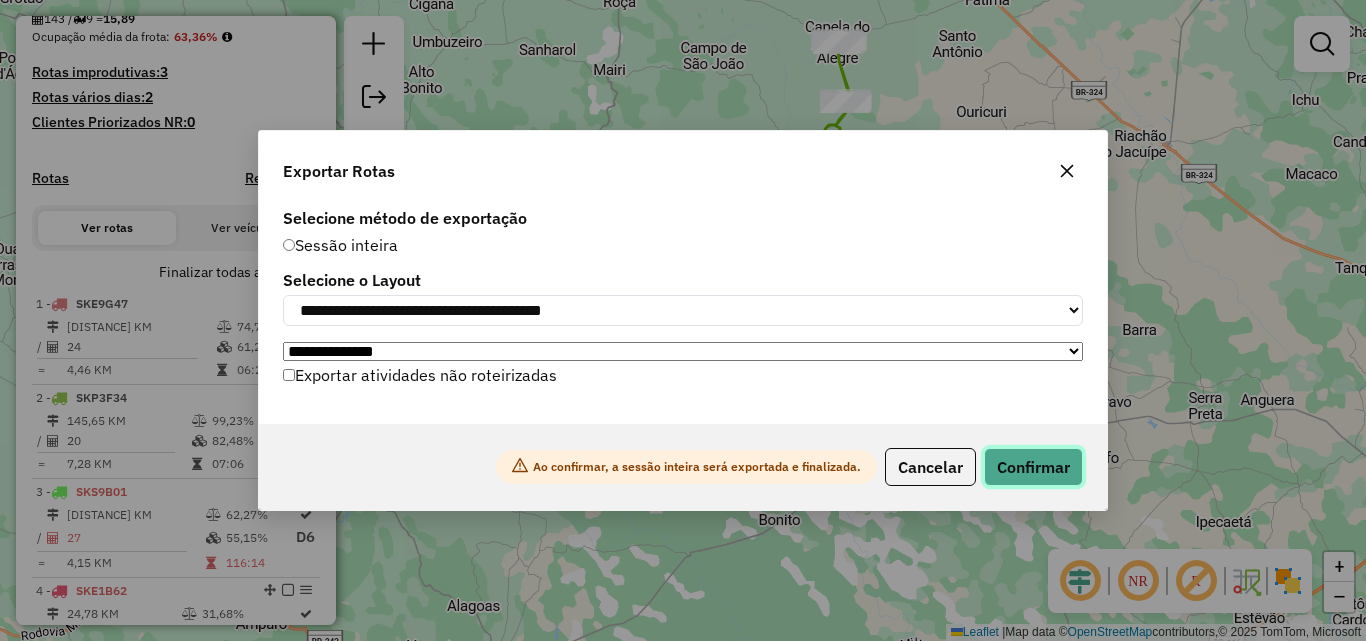 click on "Confirmar" 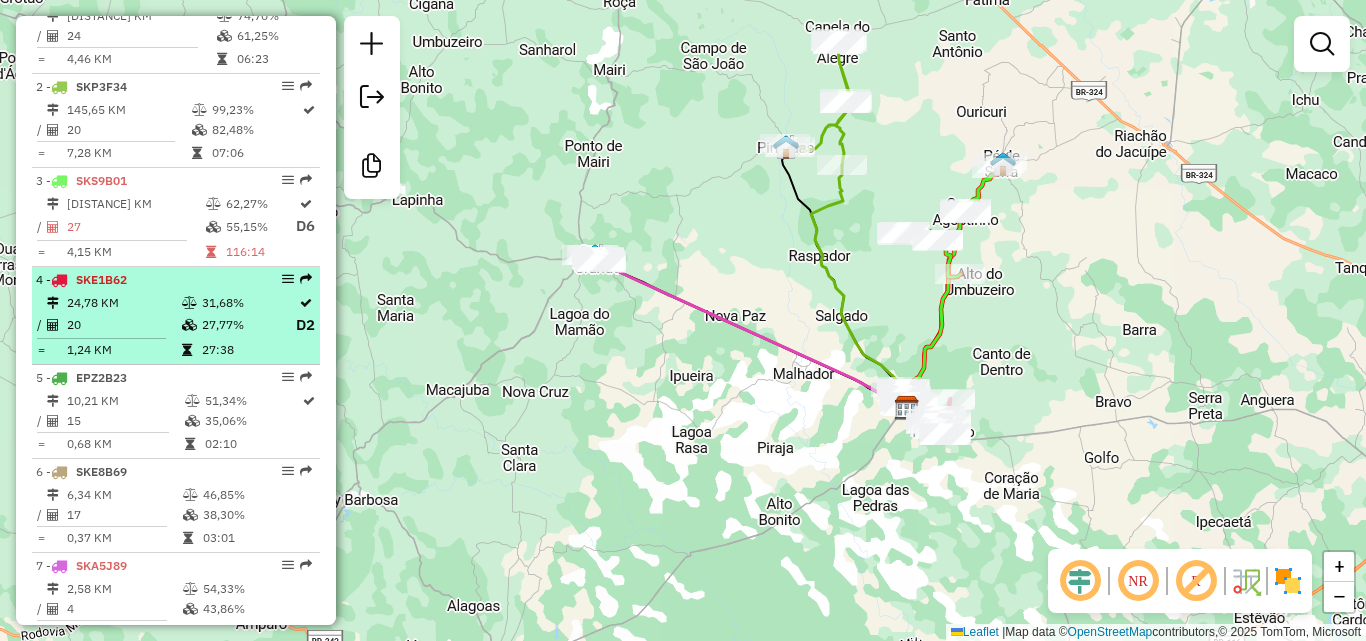scroll, scrollTop: 853, scrollLeft: 0, axis: vertical 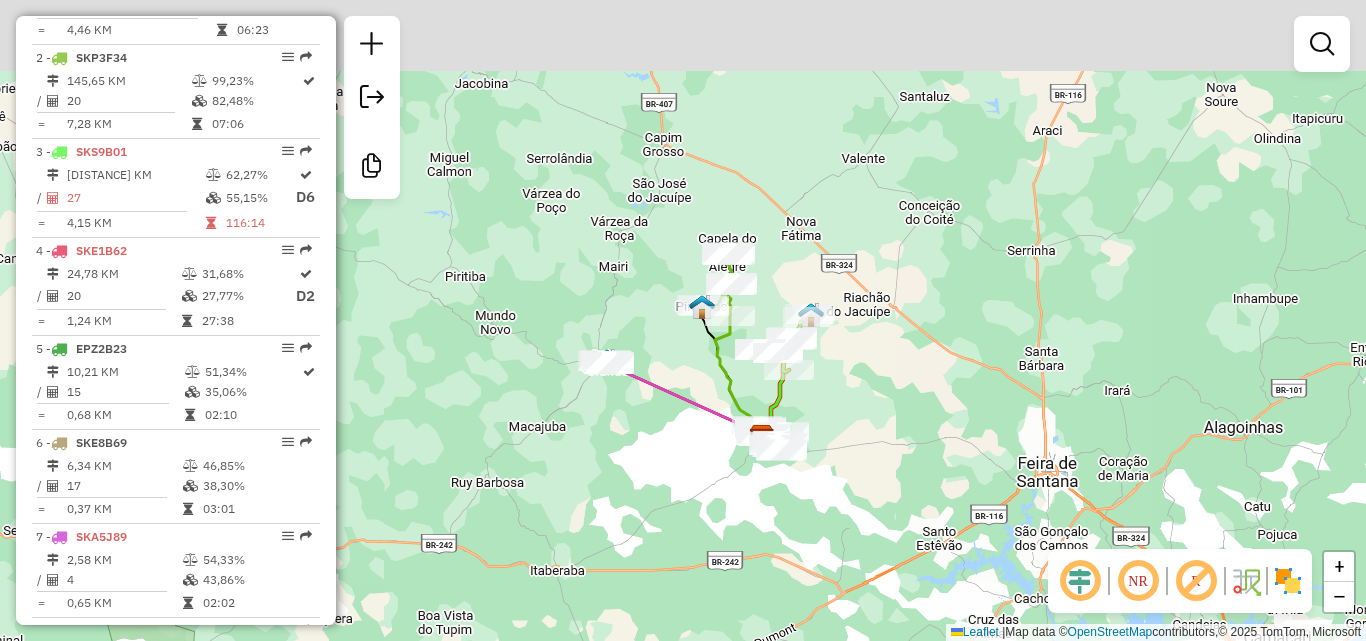 drag, startPoint x: 746, startPoint y: 433, endPoint x: 682, endPoint y: 450, distance: 66.21933 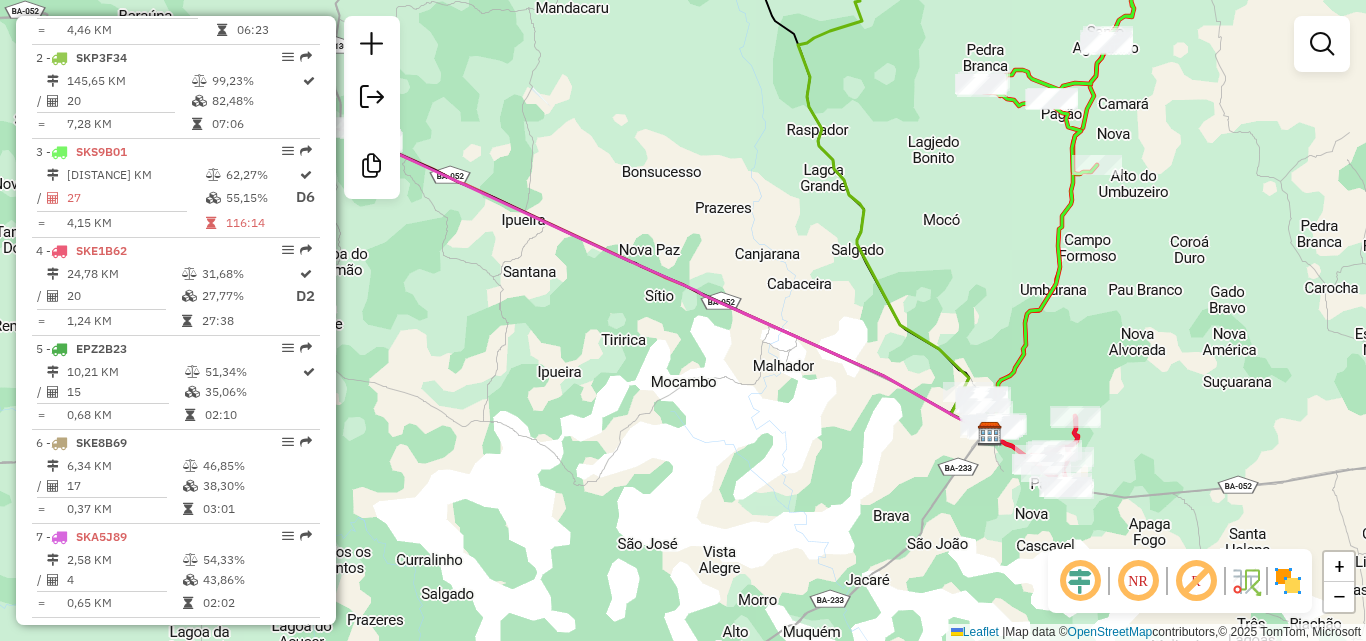 drag, startPoint x: 701, startPoint y: 451, endPoint x: 679, endPoint y: 476, distance: 33.30165 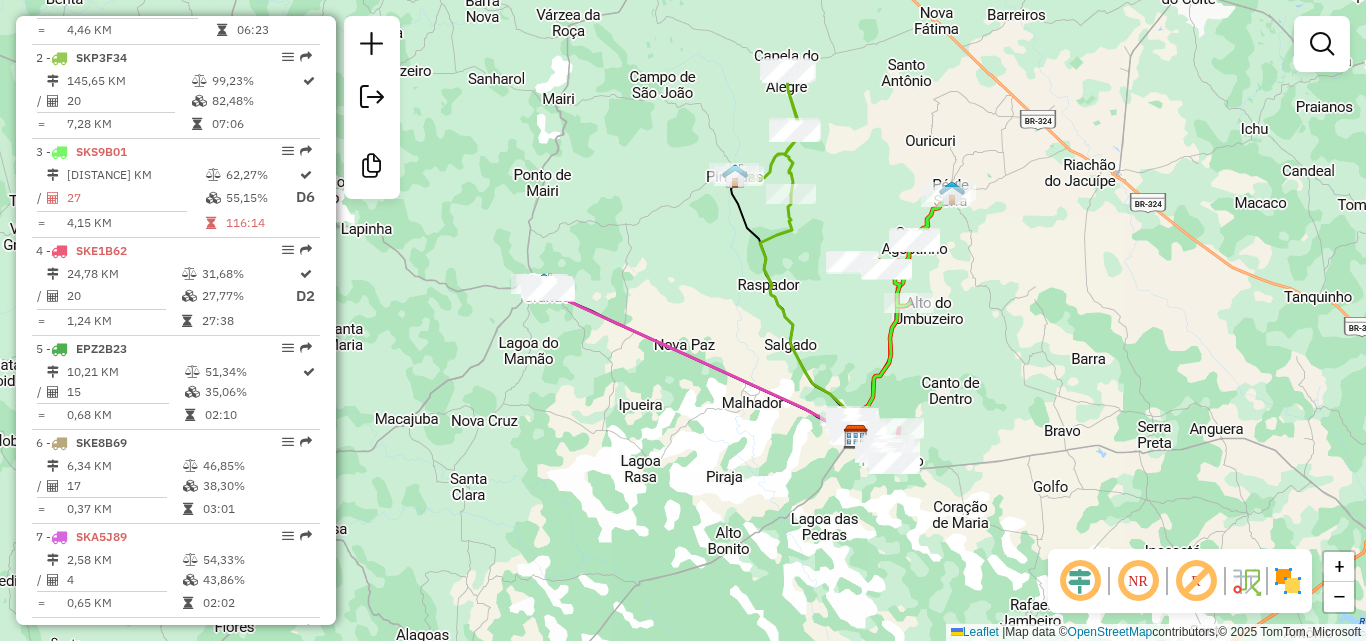drag, startPoint x: 679, startPoint y: 472, endPoint x: 711, endPoint y: 445, distance: 41.868843 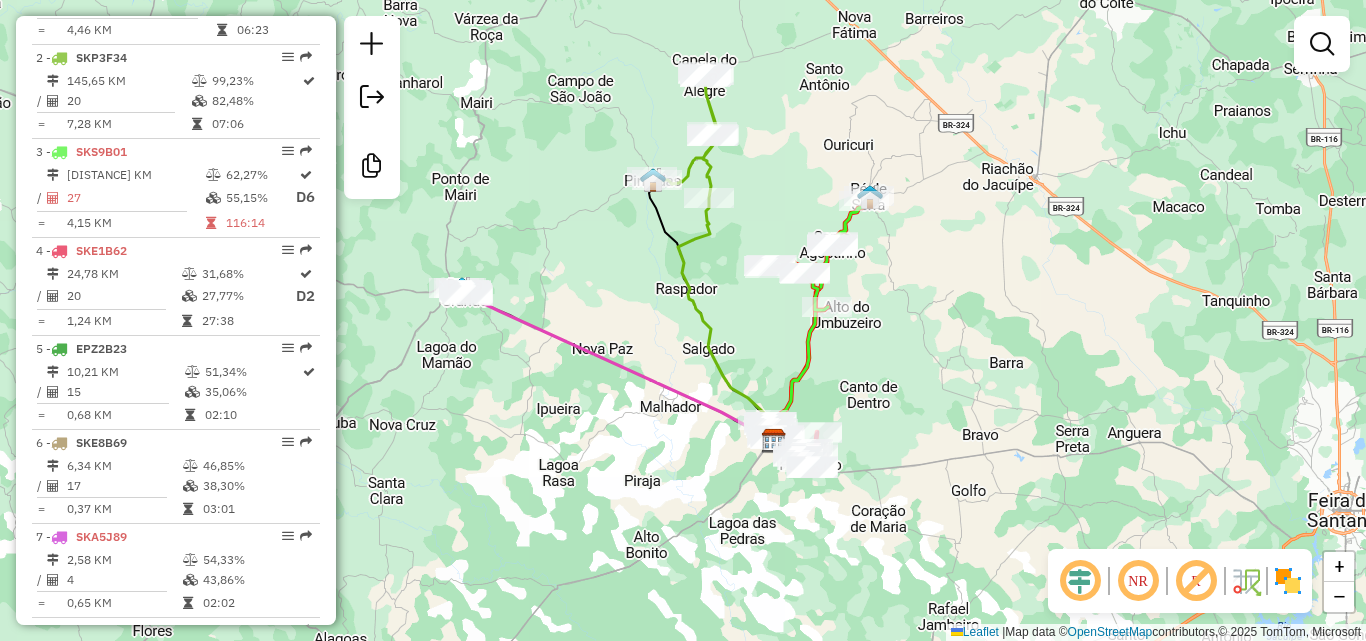 drag, startPoint x: 558, startPoint y: 459, endPoint x: 708, endPoint y: 440, distance: 151.19855 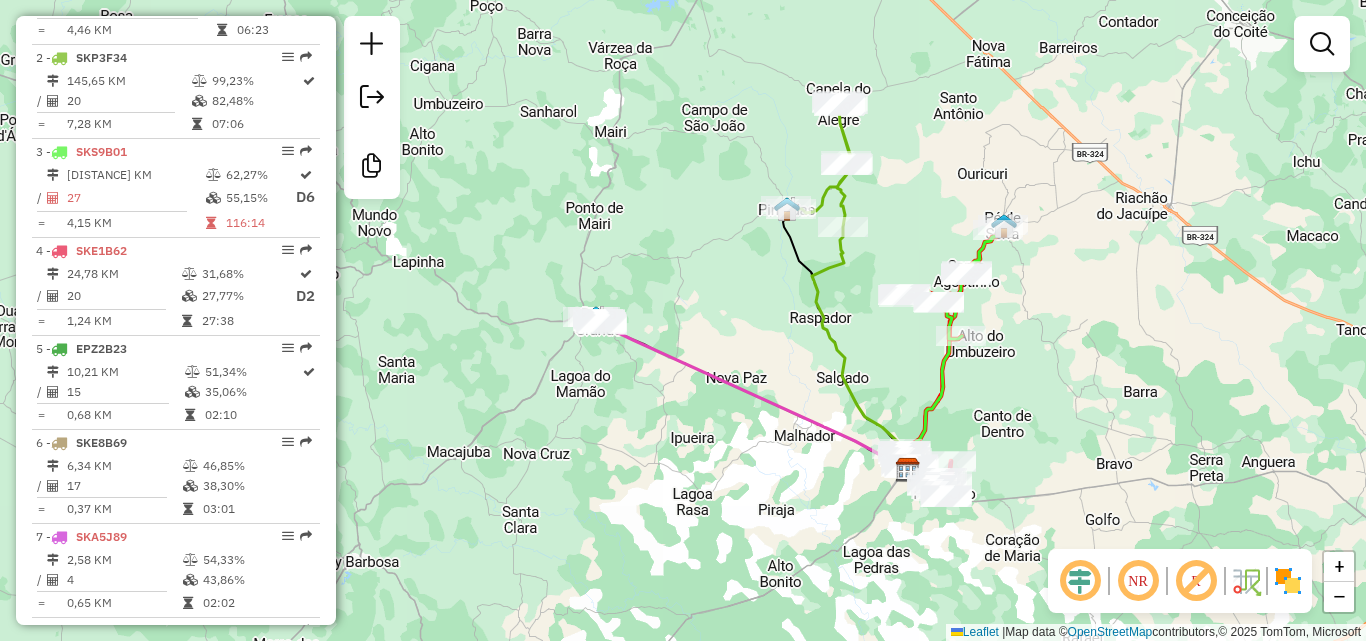 drag, startPoint x: 738, startPoint y: 453, endPoint x: 729, endPoint y: 497, distance: 44.911022 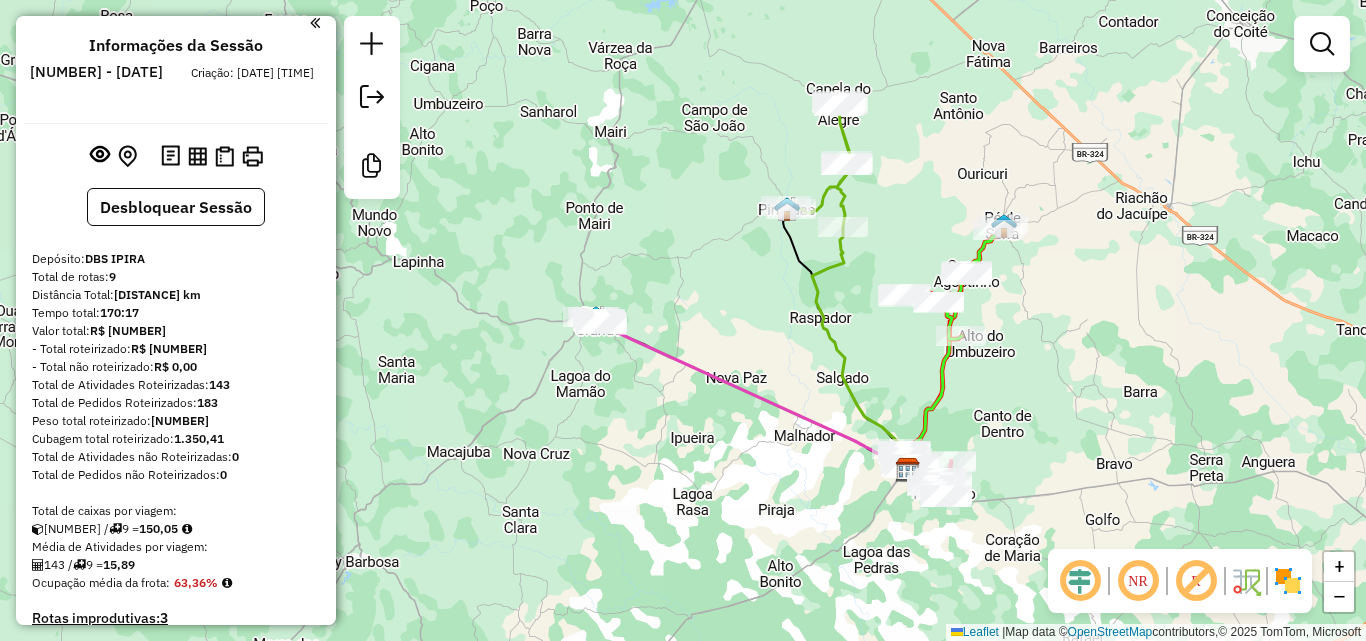 scroll, scrollTop: 0, scrollLeft: 0, axis: both 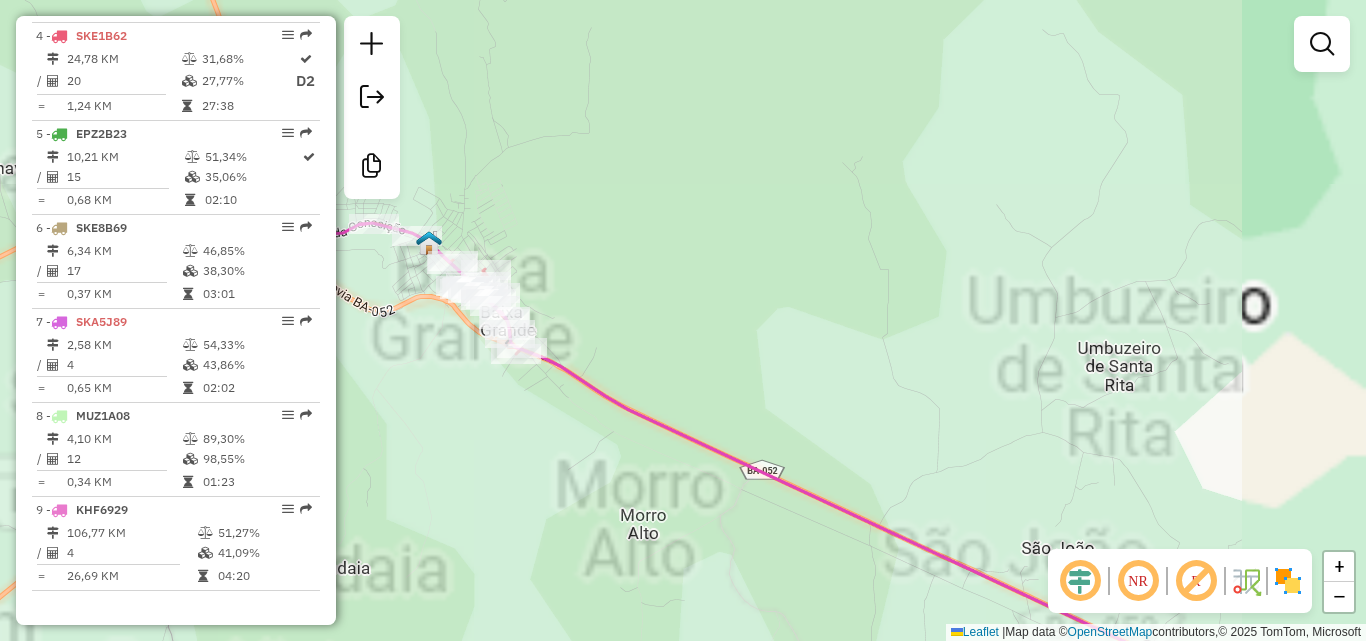 drag, startPoint x: 615, startPoint y: 326, endPoint x: 696, endPoint y: 393, distance: 105.11898 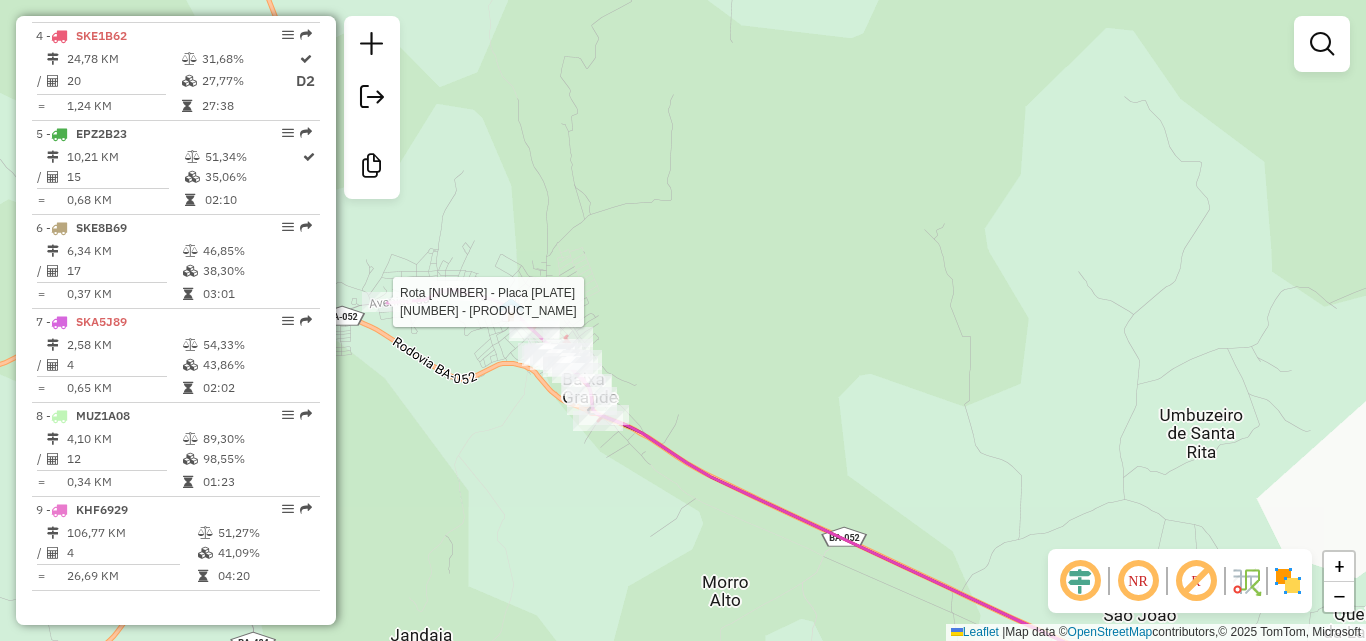 select on "*********" 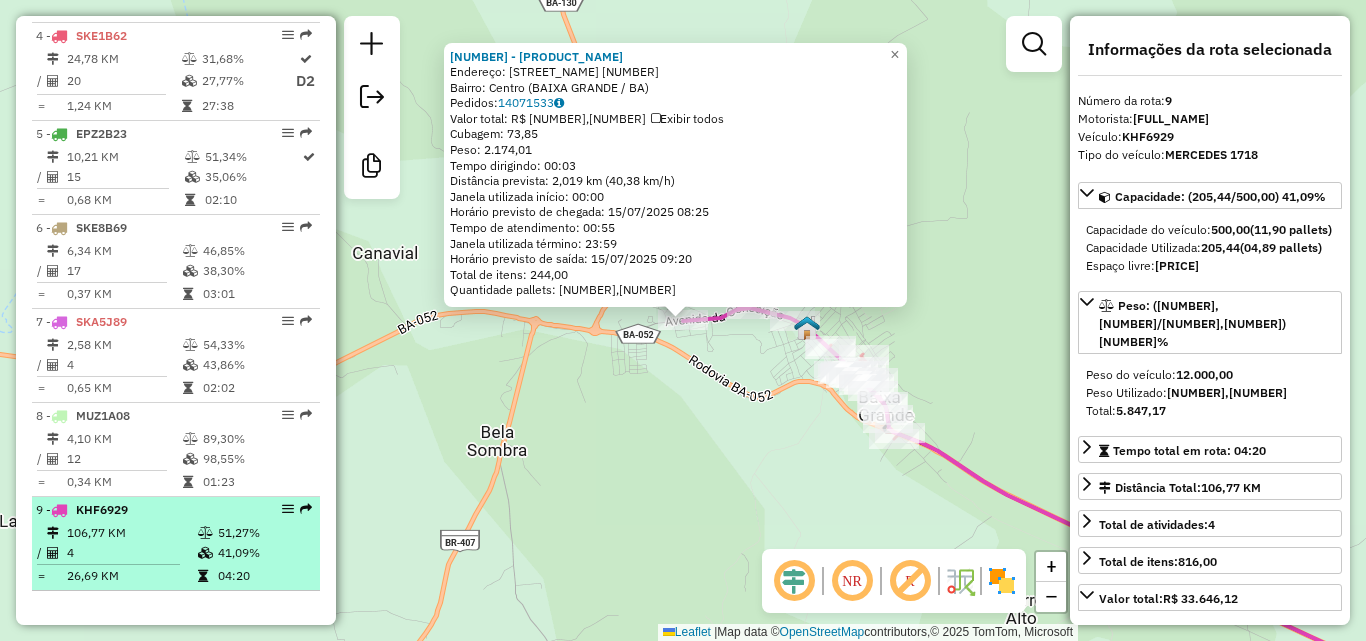 click on "4" at bounding box center [131, 553] 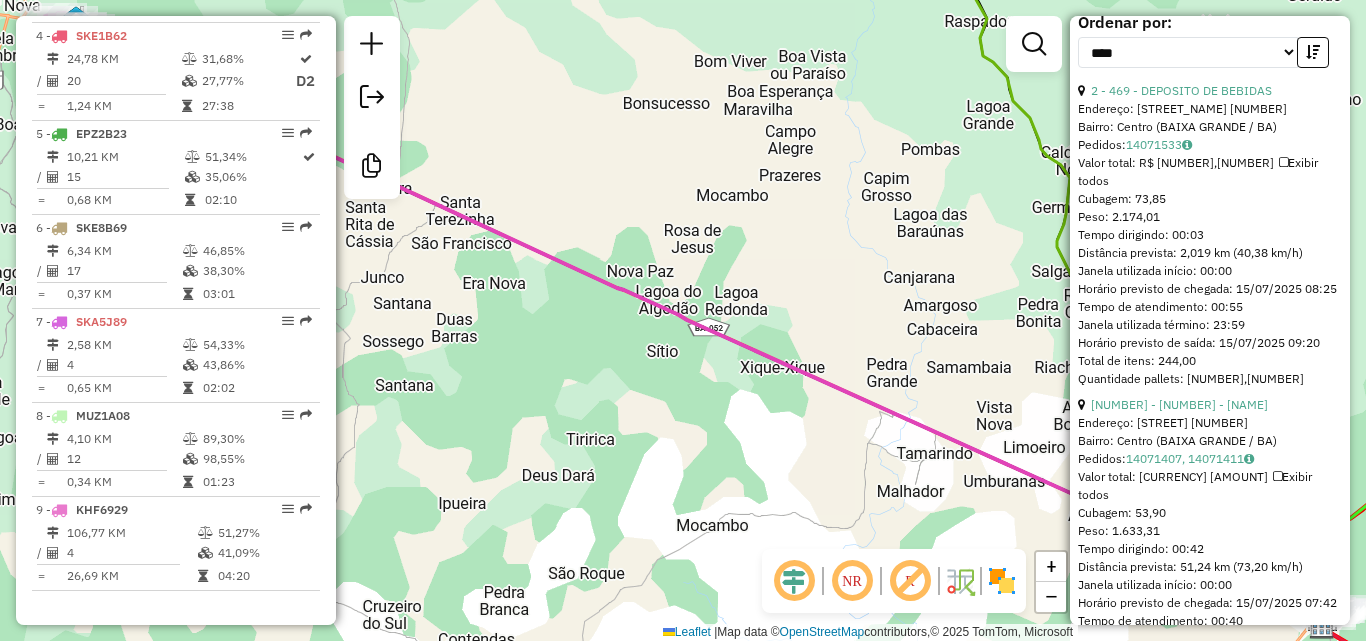 scroll, scrollTop: 900, scrollLeft: 0, axis: vertical 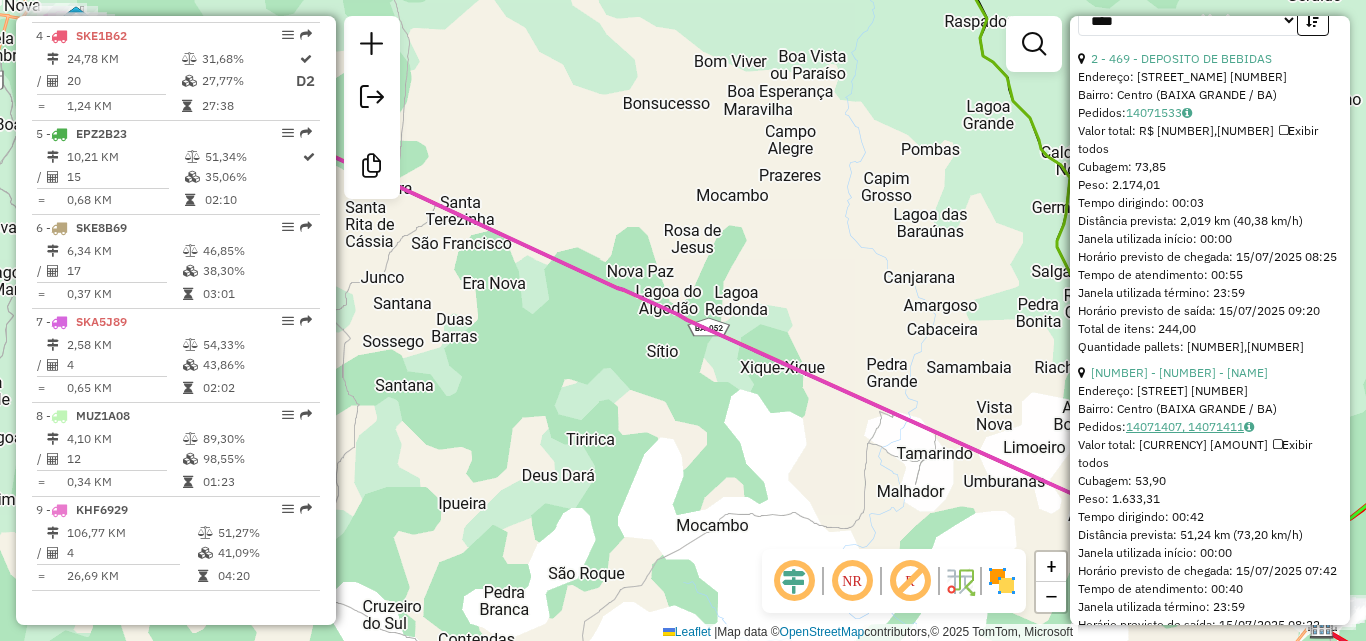 click on "14071407, 14071411" at bounding box center [1190, 426] 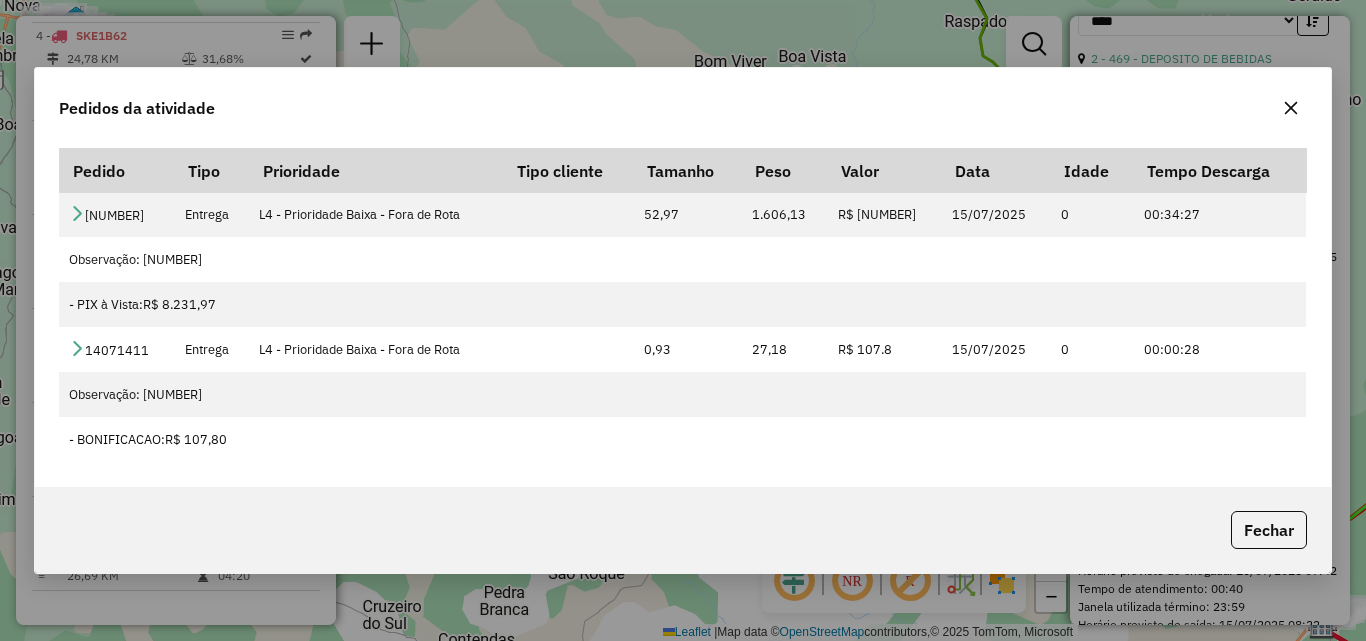 click 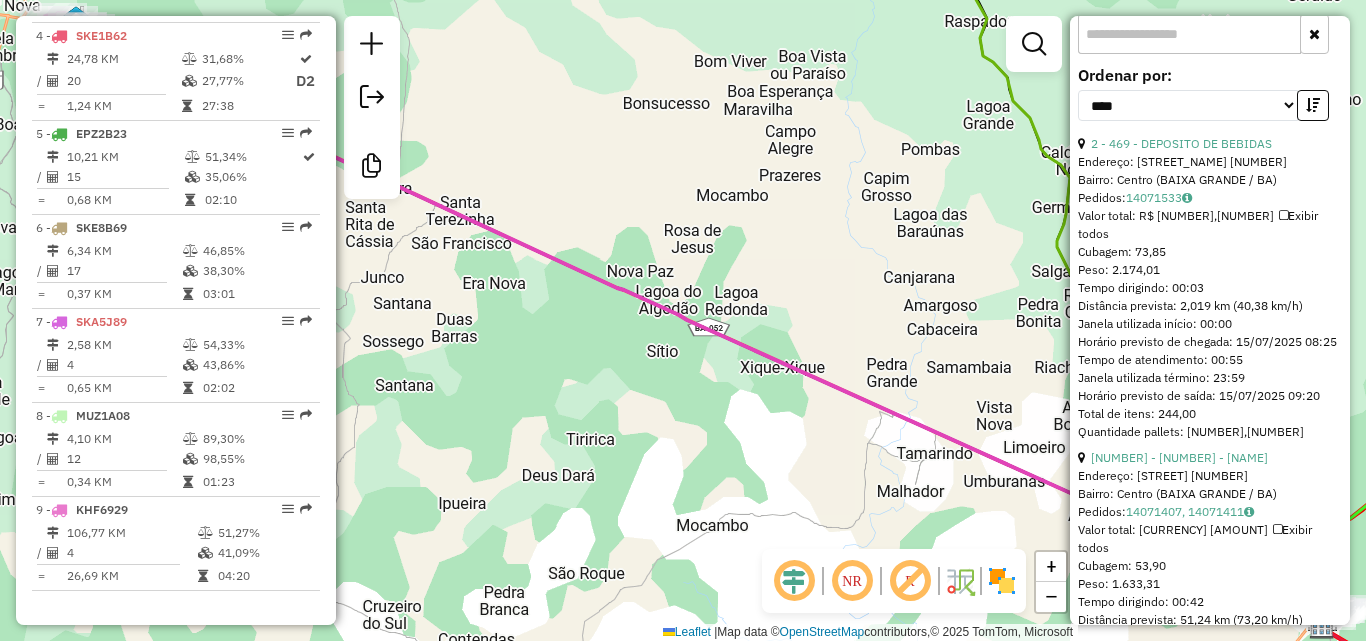 scroll, scrollTop: 700, scrollLeft: 0, axis: vertical 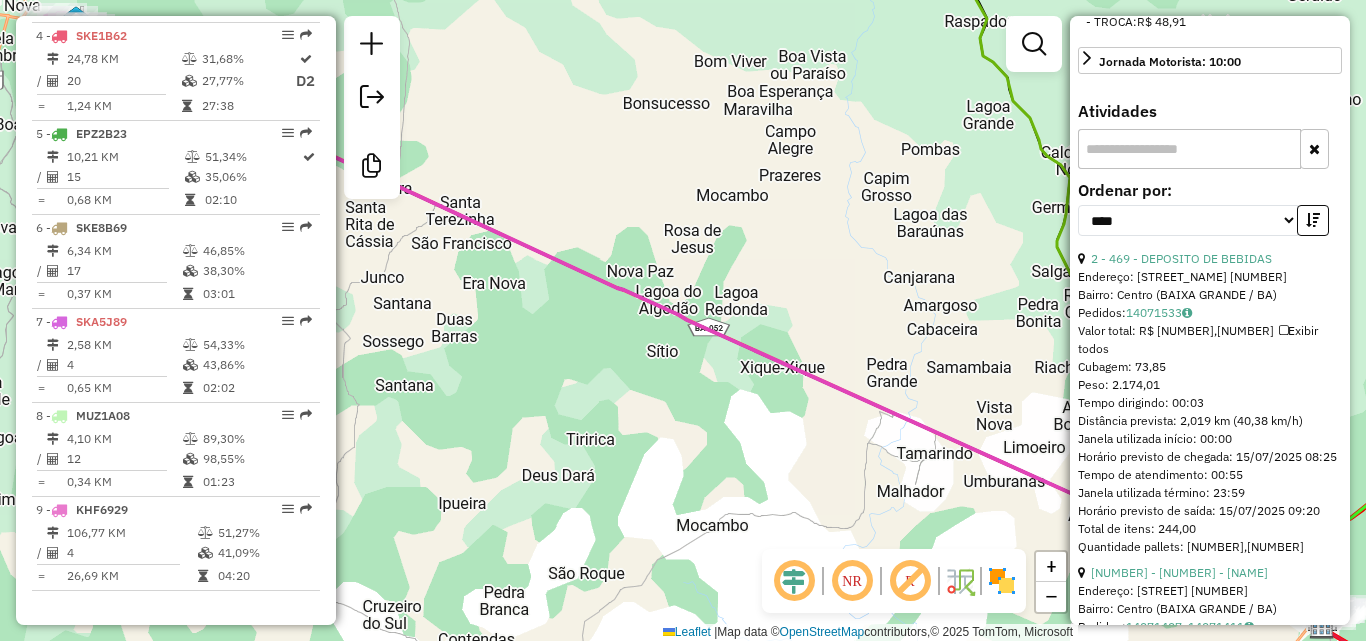 click on "Endereço:  [STREET_NAME] [NUMBER]" at bounding box center [1210, 277] 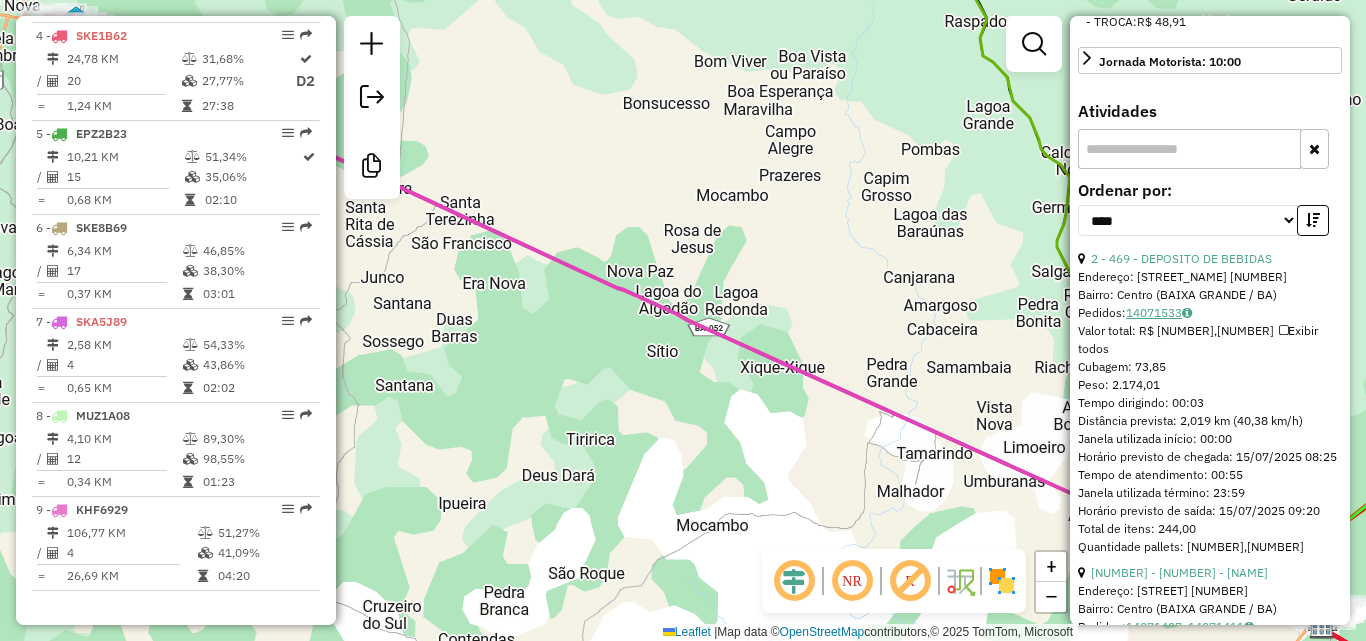 click on "14071533" at bounding box center (1159, 312) 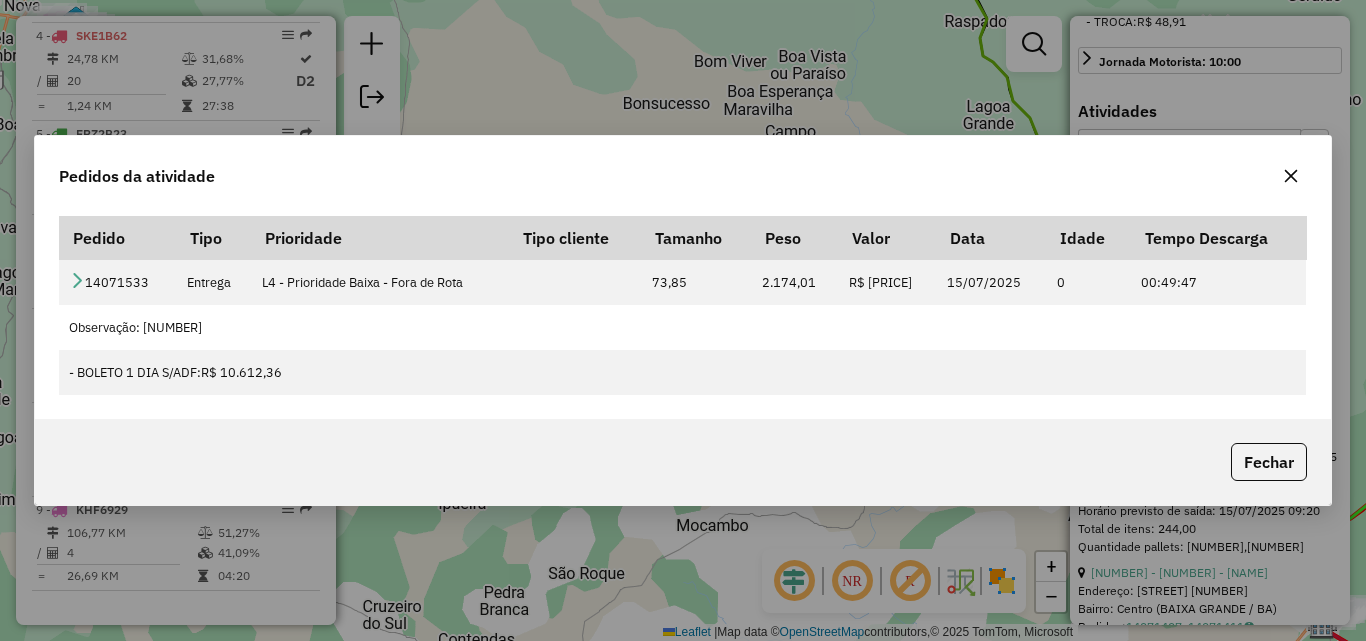 click 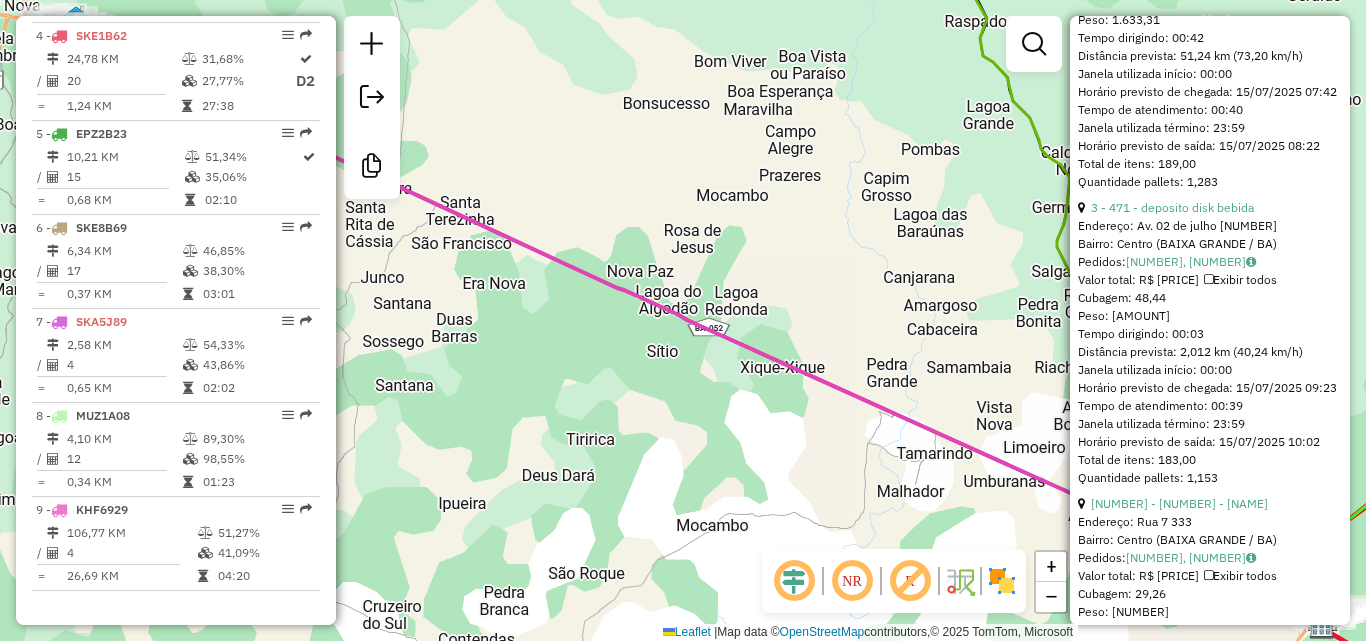 scroll, scrollTop: 1400, scrollLeft: 0, axis: vertical 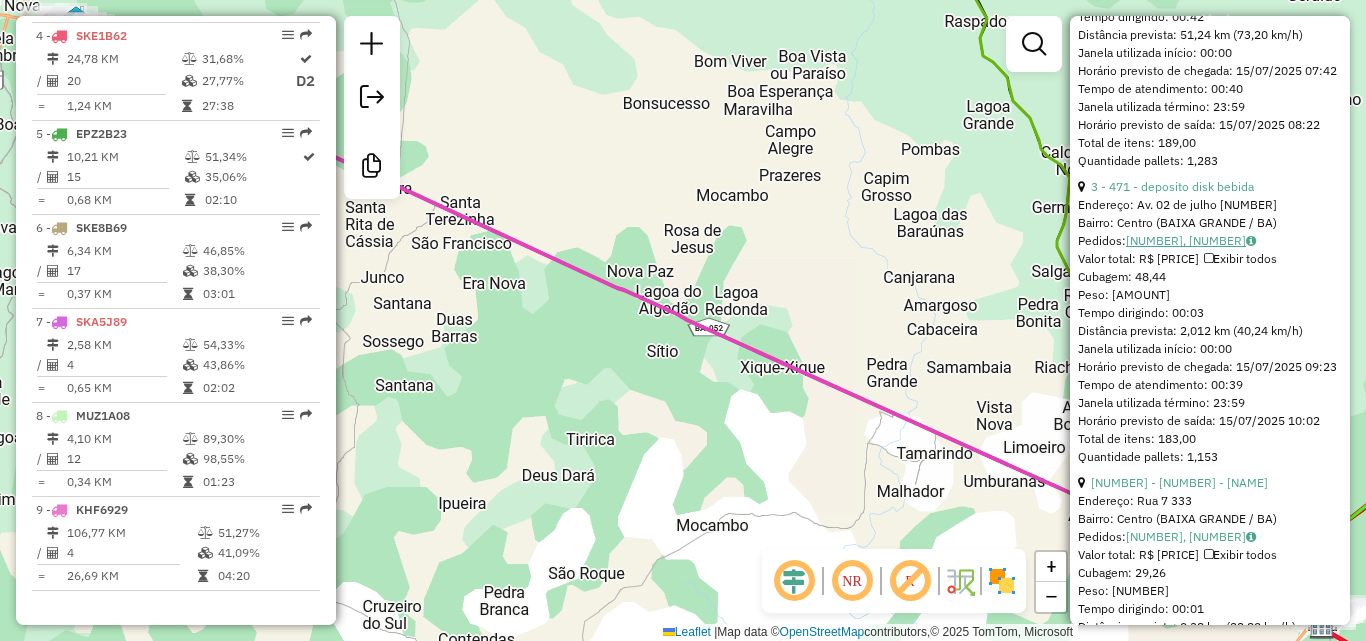 click on "[NUMBER], [NUMBER]" at bounding box center (1191, 240) 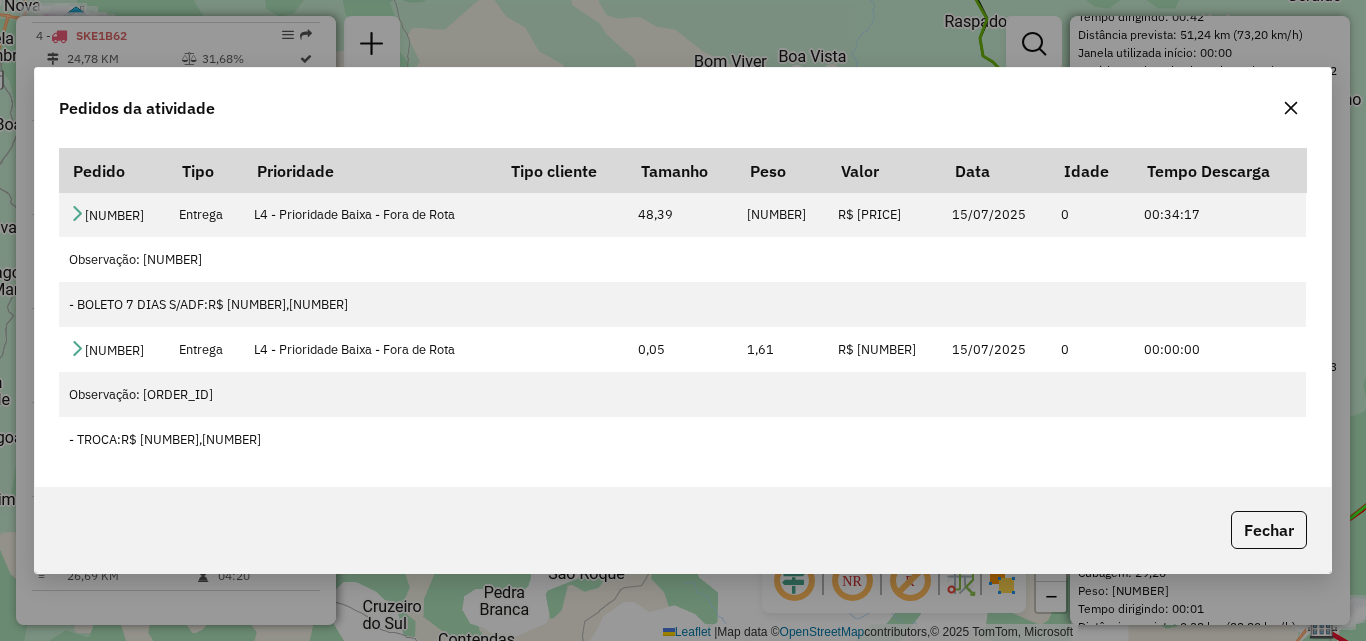 click 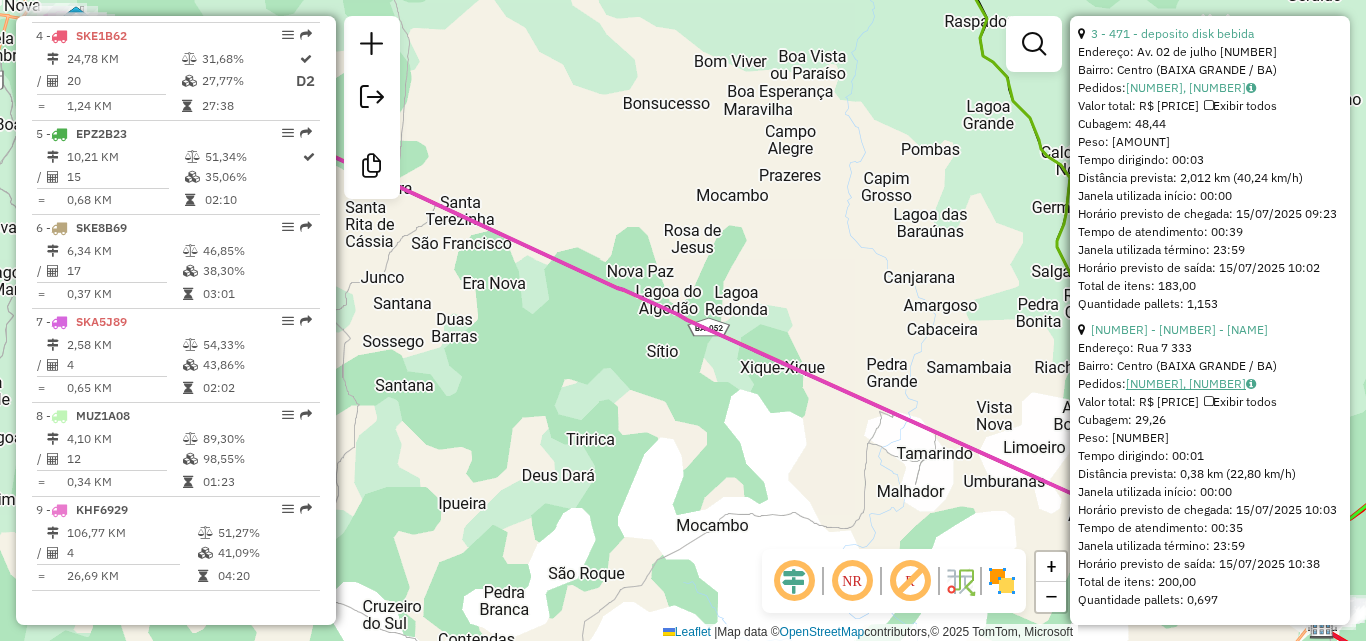 scroll, scrollTop: 1571, scrollLeft: 0, axis: vertical 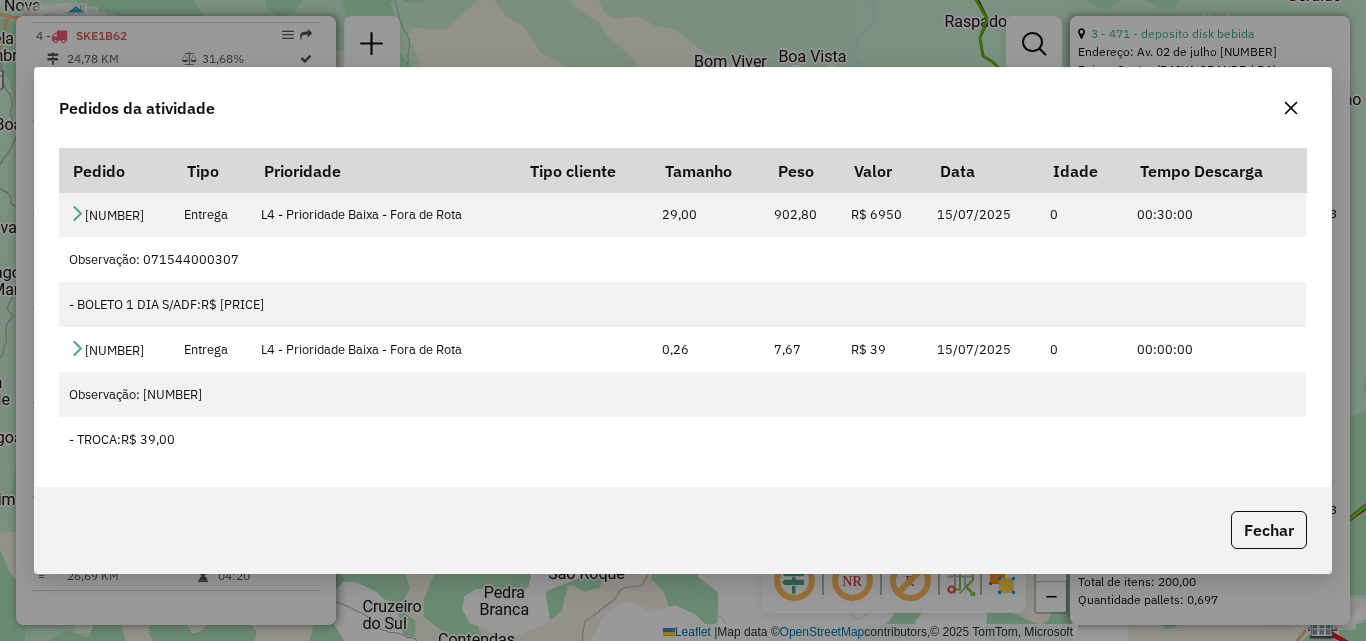 click 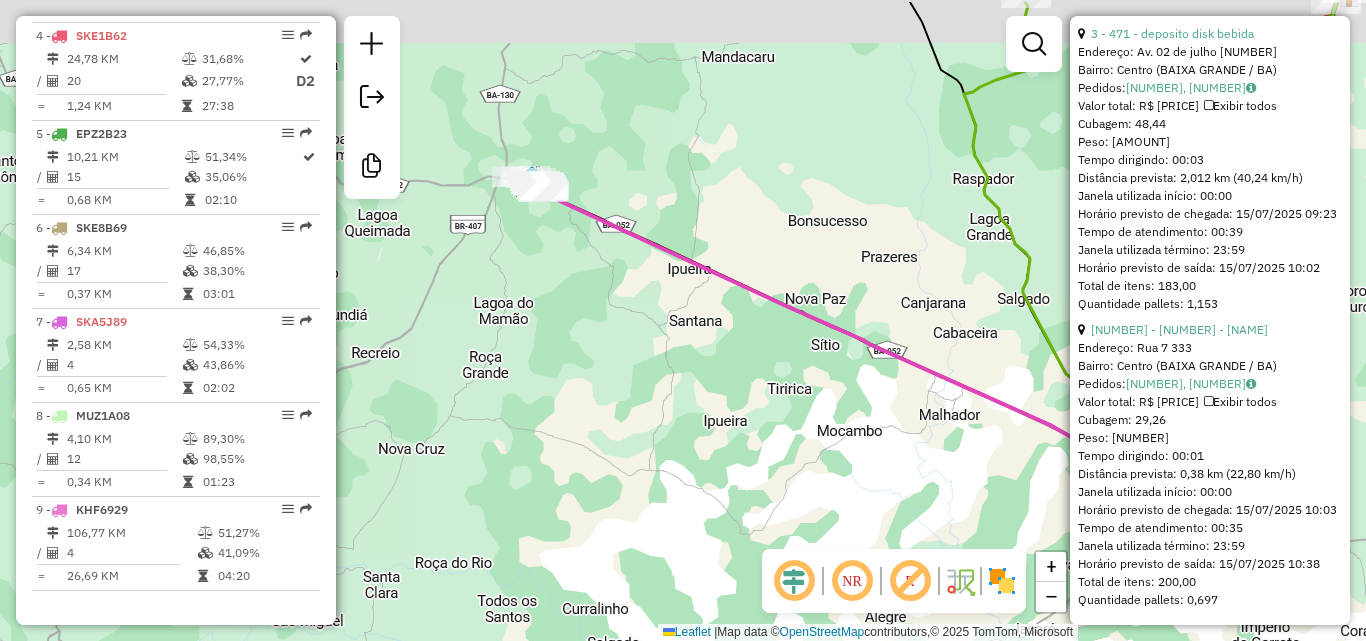 drag, startPoint x: 833, startPoint y: 221, endPoint x: 930, endPoint y: 289, distance: 118.46096 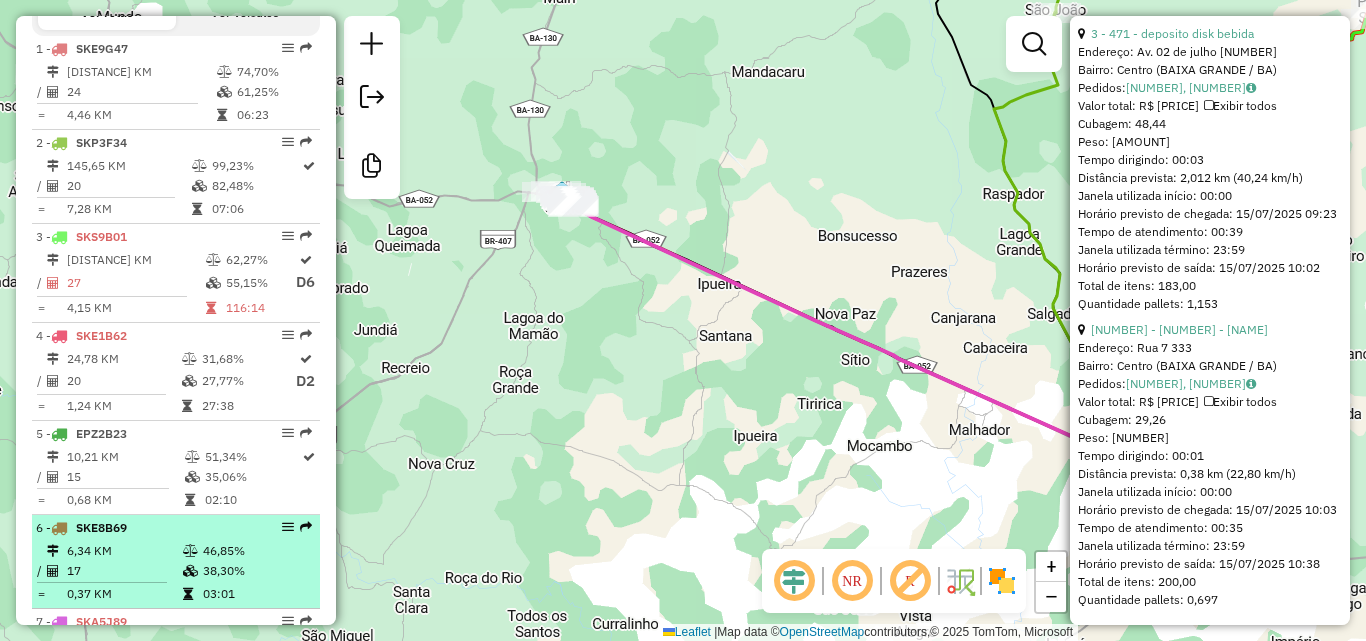 scroll, scrollTop: 568, scrollLeft: 0, axis: vertical 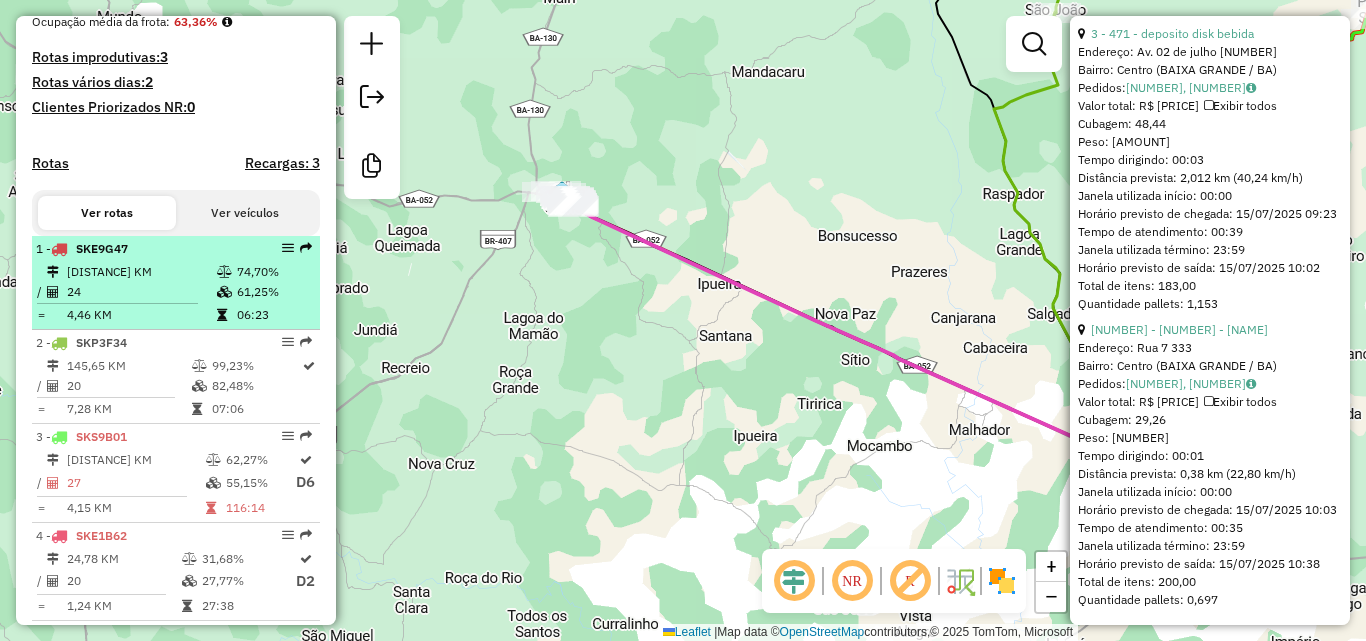 click on "24" at bounding box center (141, 292) 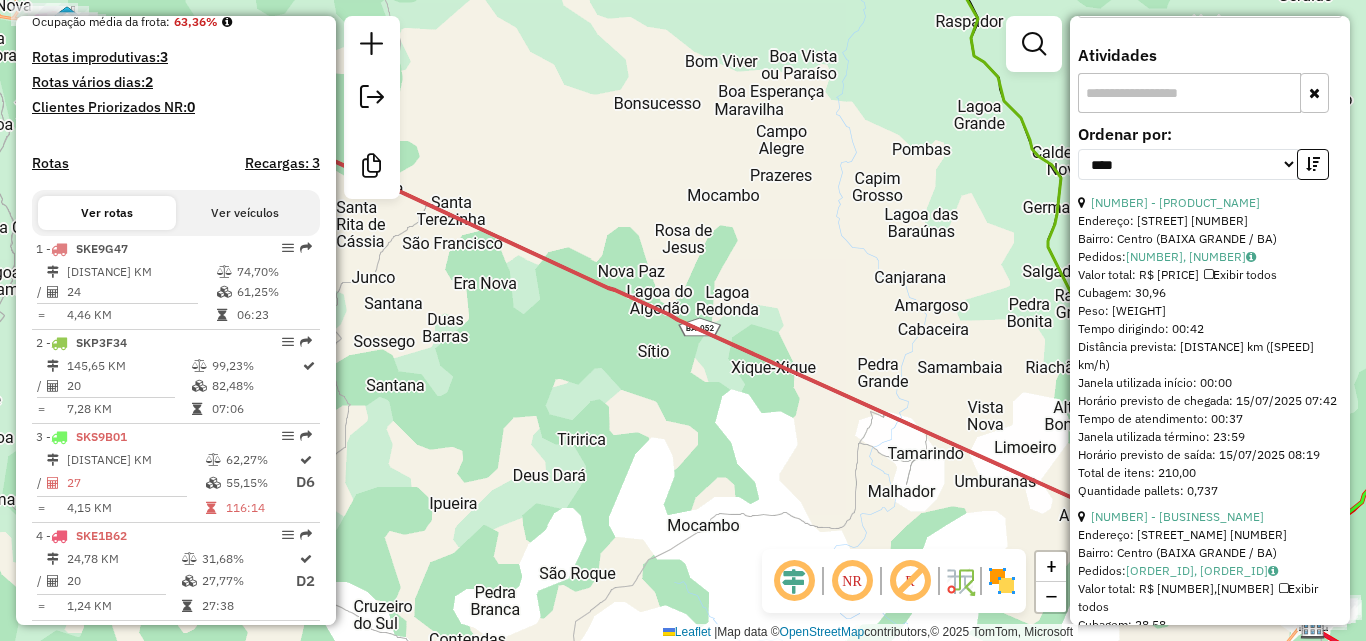 scroll, scrollTop: 707, scrollLeft: 0, axis: vertical 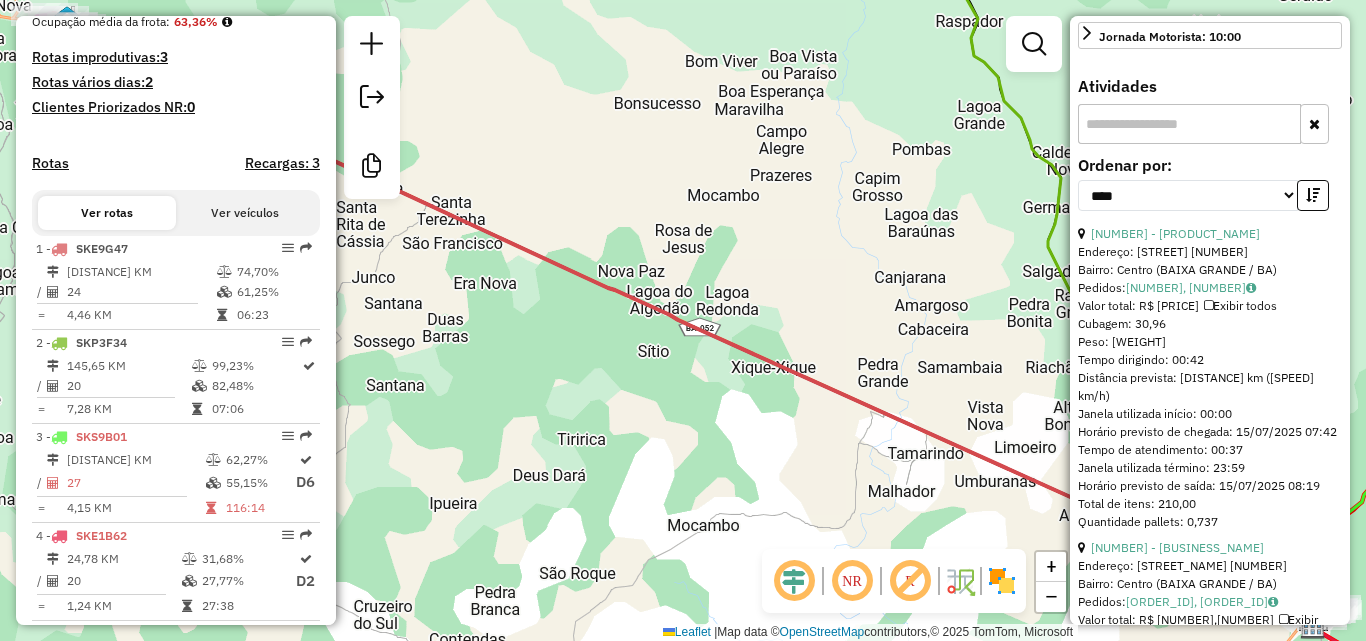 click on "[NUMBER], [NUMBER]" at bounding box center (1191, 287) 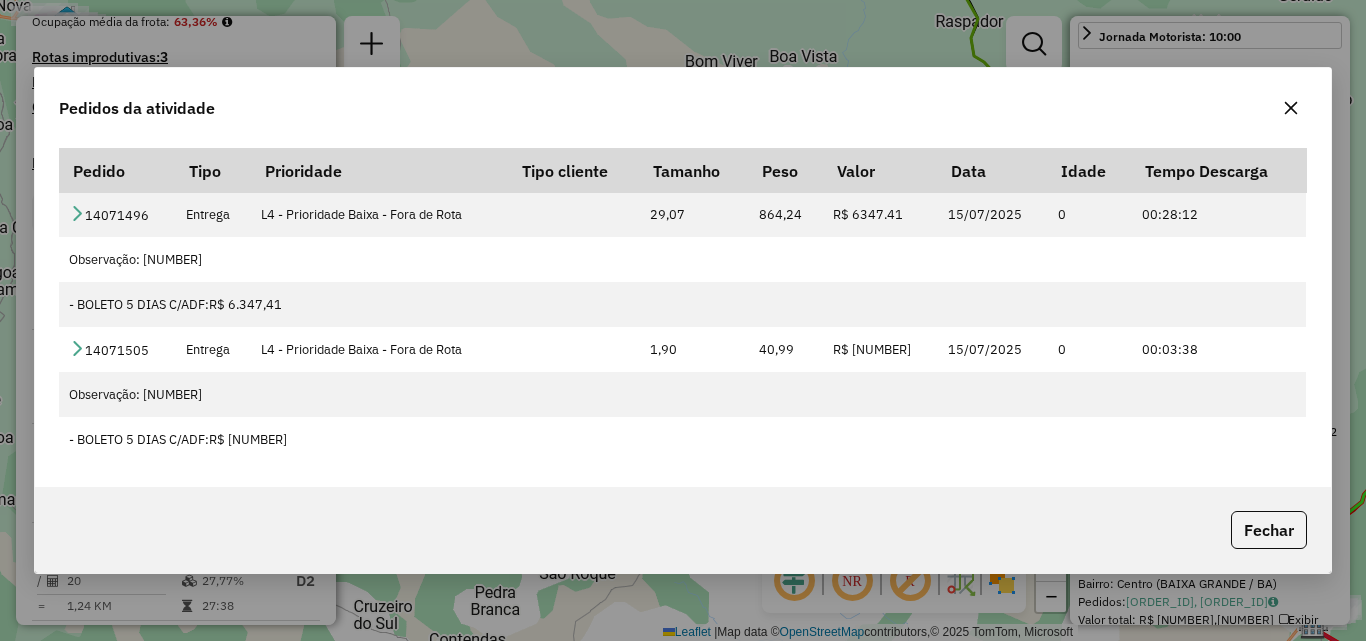 click on "Pedidos da atividade Pedido Tipo Prioridade Tipo cliente Tamanho Peso Valor Data Idade Tempo Descarga  [NUMBER]  Entrega  L4 - Prioridade Baixa - Fora de Rota  [NUMBER],[NUMBER] [NUMBER],[NUMBER] R$ [NUMBER].[NUMBER] 15/07/2025 0 00:28:12  Observação: [NUMBER]   - BOLETO 5 DIAS C/ADF:  R$ [NUMBER],[NUMBER]   [NUMBER]  Entrega  L4 - Prioridade Baixa - Fora de Rota  [NUMBER],[NUMBER] [NUMBER],[NUMBER] R$ [NUMBER].[NUMBER] 15/07/2025 0 00:03:38  Observação: [NUMBER]   - BOLETO 5 DIAS C/ADF:  R$ [NUMBER],[NUMBER]   Fechar" 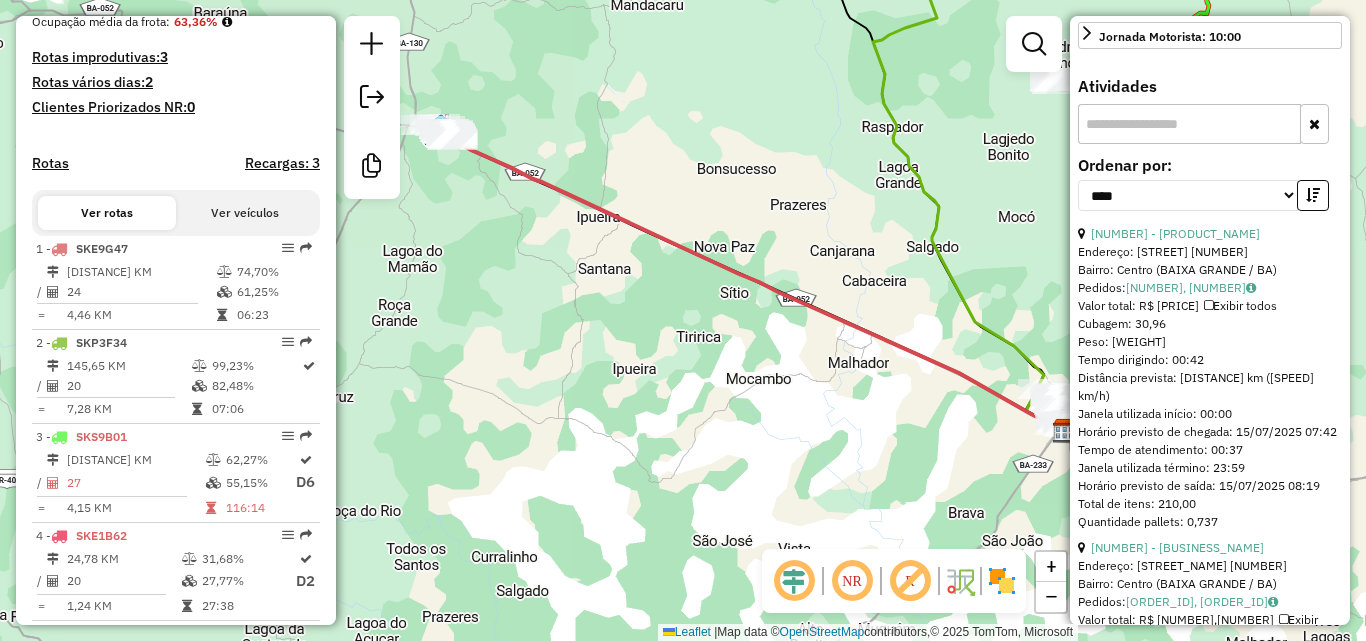 click on "Janela de atendimento Grade de atendimento Capacidade Transportadoras Veículos Cliente Pedidos  Rotas Selecione os dias de semana para filtrar as janelas de atendimento  Seg   Ter   Qua   Qui   Sex   Sáb   Dom  Informe o período da janela de atendimento: De: Até:  Filtrar exatamente a janela do cliente  Considerar janela de atendimento padrão  Selecione os dias de semana para filtrar as grades de atendimento  Seg   Ter   Qua   Qui   Sex   Sáb   Dom   Considerar clientes sem dia de atendimento cadastrado  Clientes fora do dia de atendimento selecionado Filtrar as atividades entre os valores definidos abaixo:  Peso mínimo:  ****  Peso máximo:  ****  Cubagem mínima:   Cubagem máxima:   De:   Até:  Filtrar as atividades entre o tempo de atendimento definido abaixo:  De:   Até:   Considerar capacidade total dos clientes não roteirizados Transportadora: Selecione um ou mais itens Tipo de veículo: Selecione um ou mais itens Veículo: Selecione um ou mais itens Motorista: Selecione um ou mais itens De:" 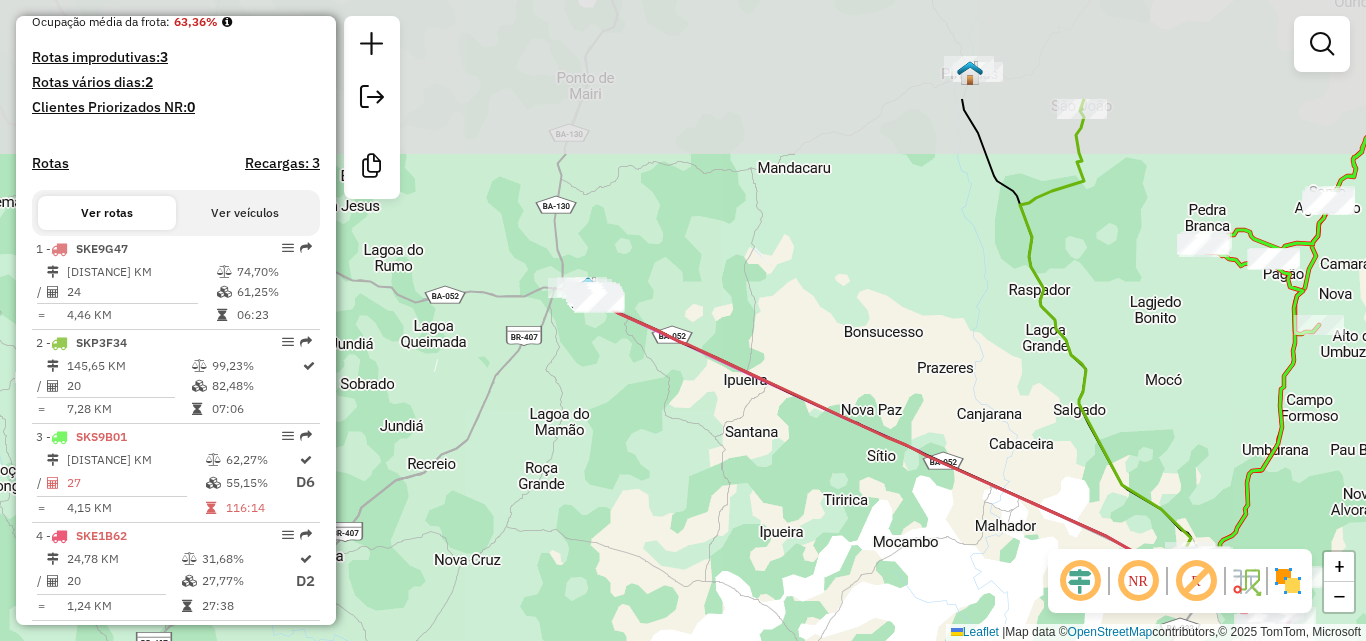 drag, startPoint x: 769, startPoint y: 125, endPoint x: 917, endPoint y: 291, distance: 222.39604 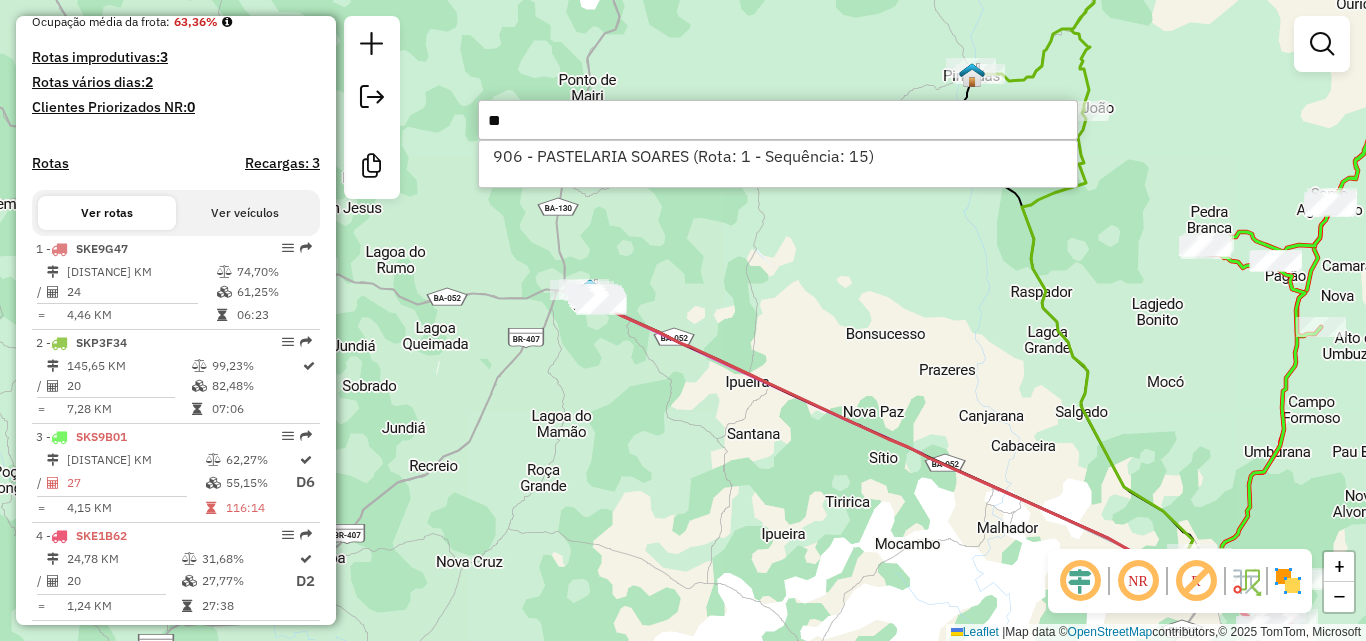 type on "*" 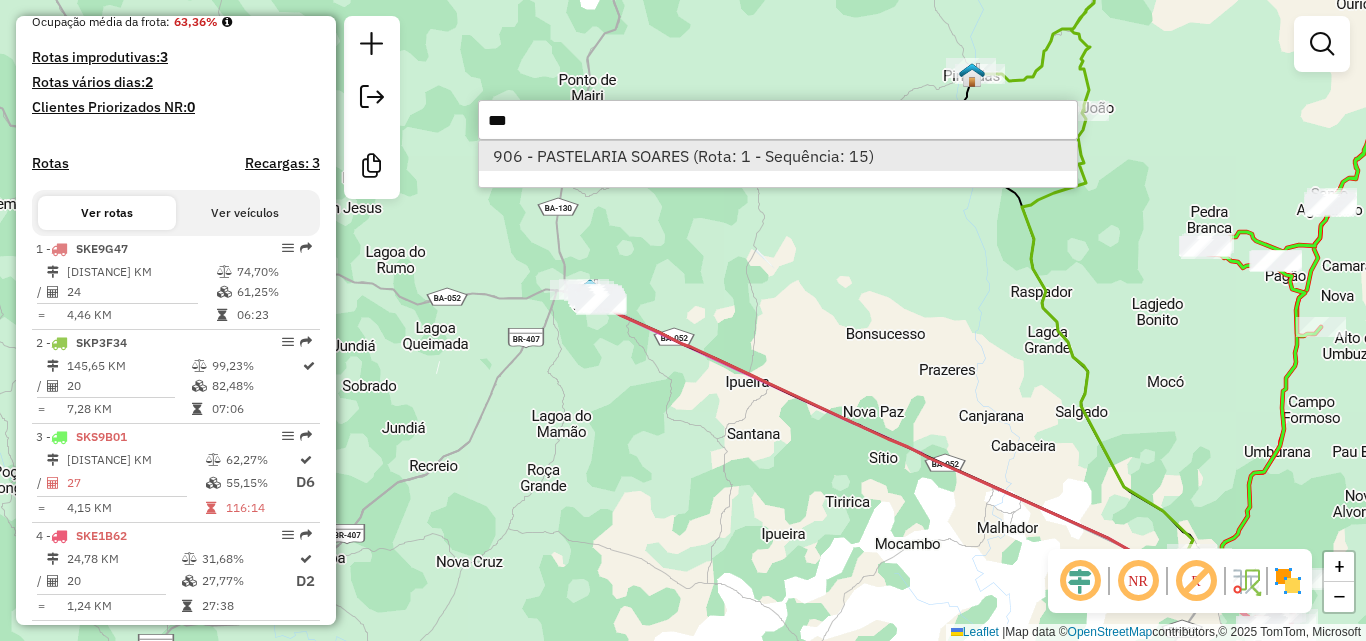 type on "***" 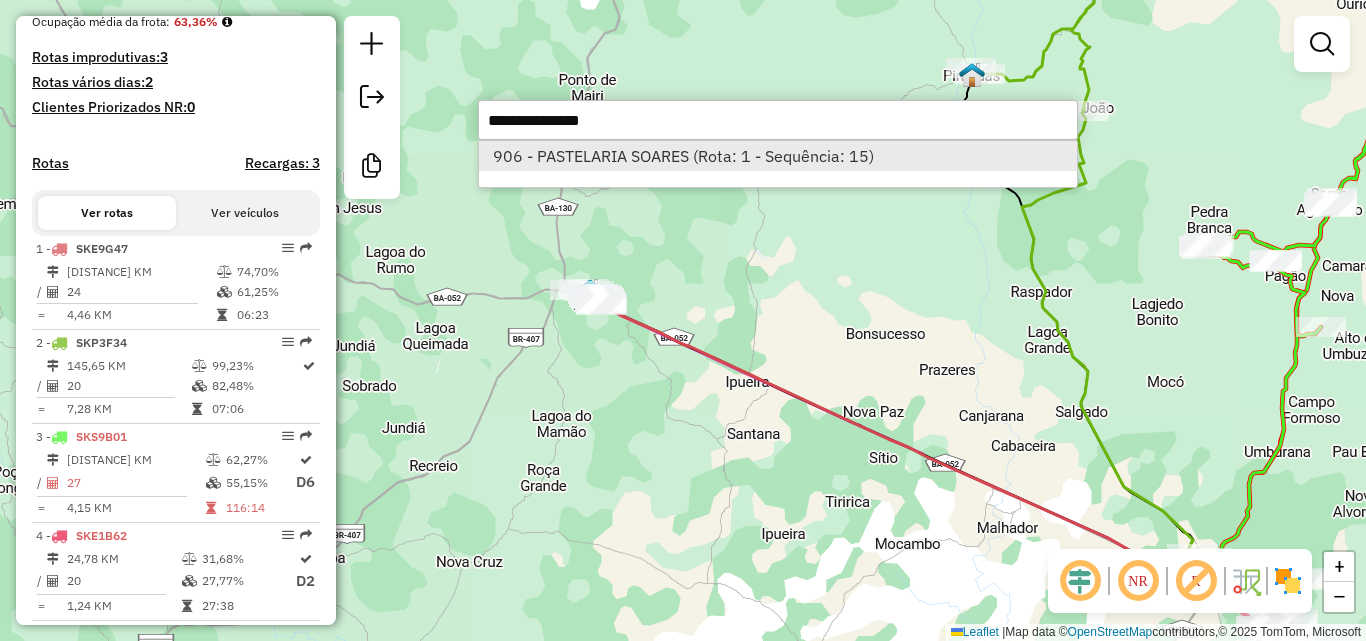 select on "*********" 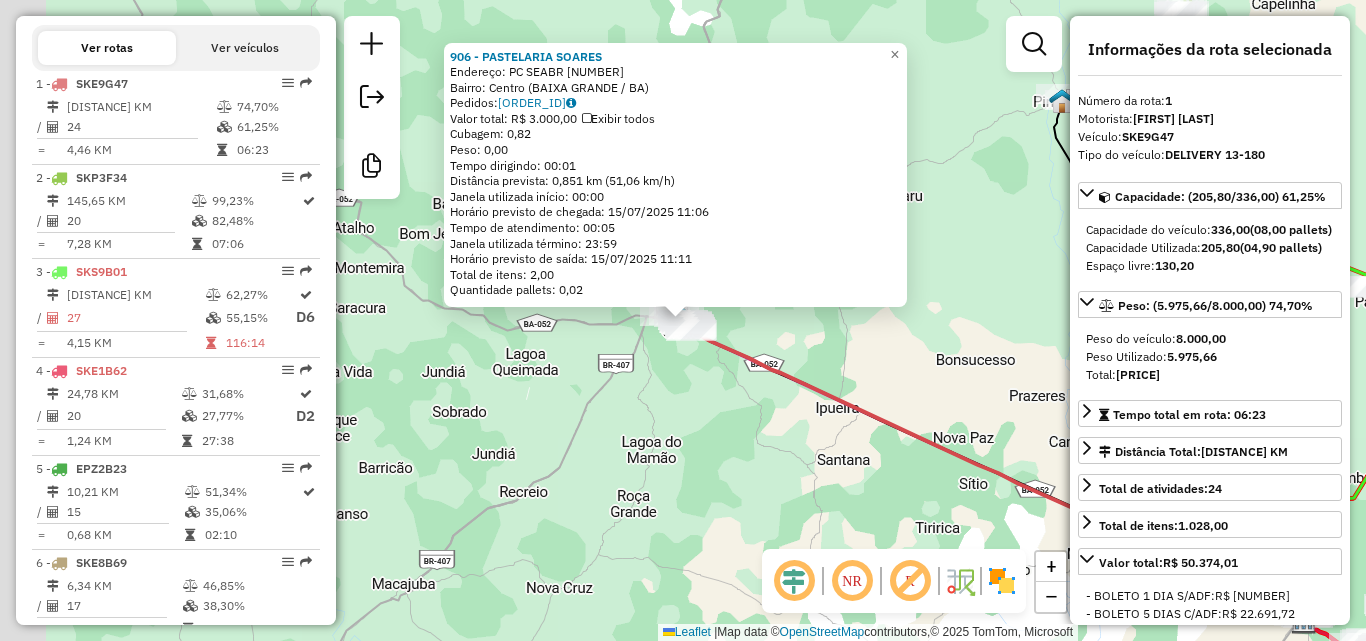 scroll, scrollTop: 788, scrollLeft: 0, axis: vertical 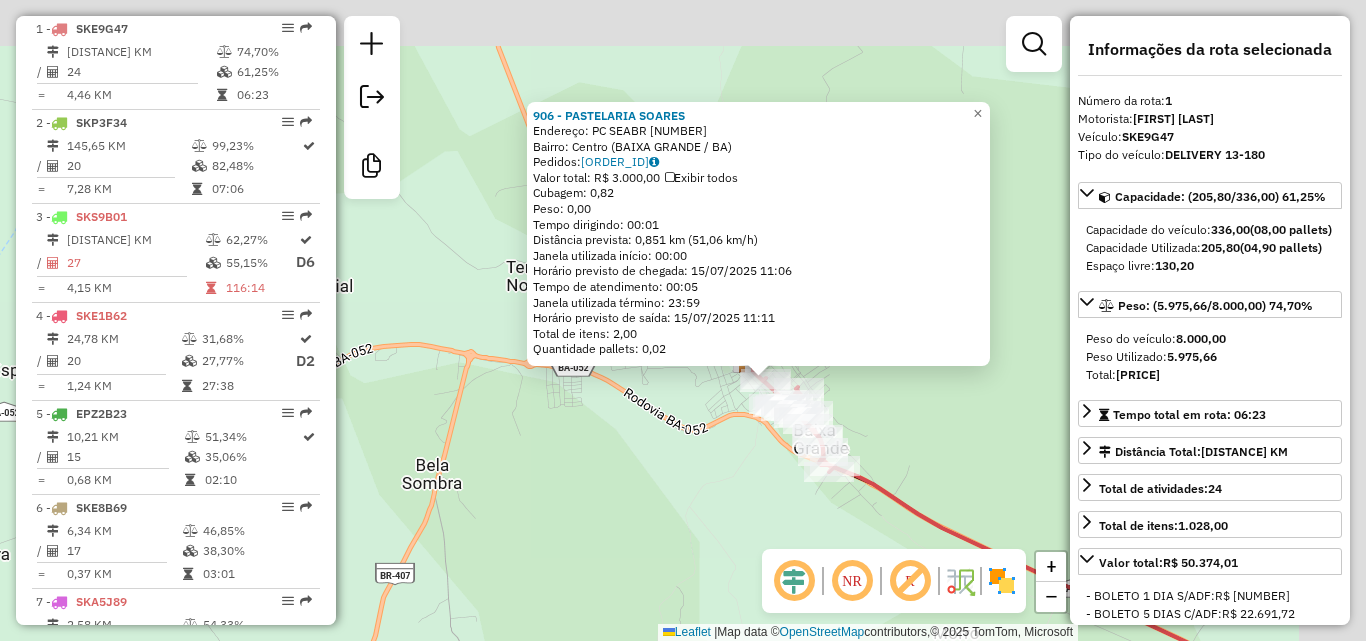 drag, startPoint x: 883, startPoint y: 350, endPoint x: 756, endPoint y: 536, distance: 225.2221 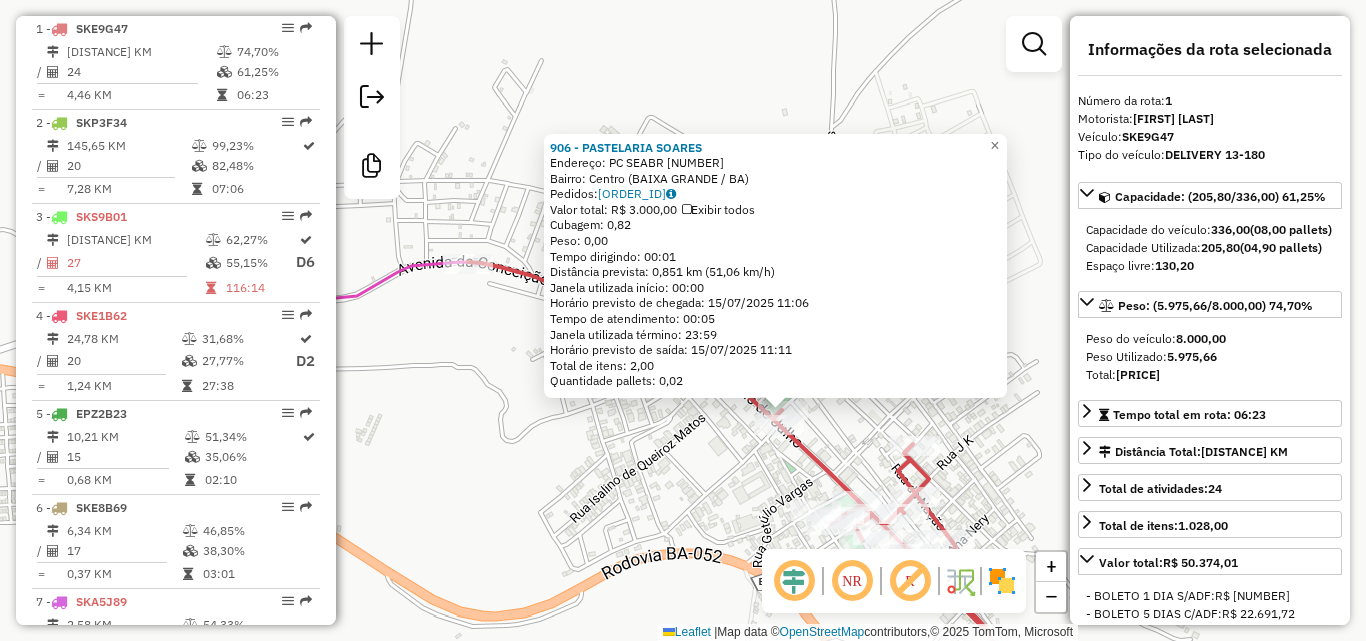 drag, startPoint x: 828, startPoint y: 426, endPoint x: 744, endPoint y: 443, distance: 85.70297 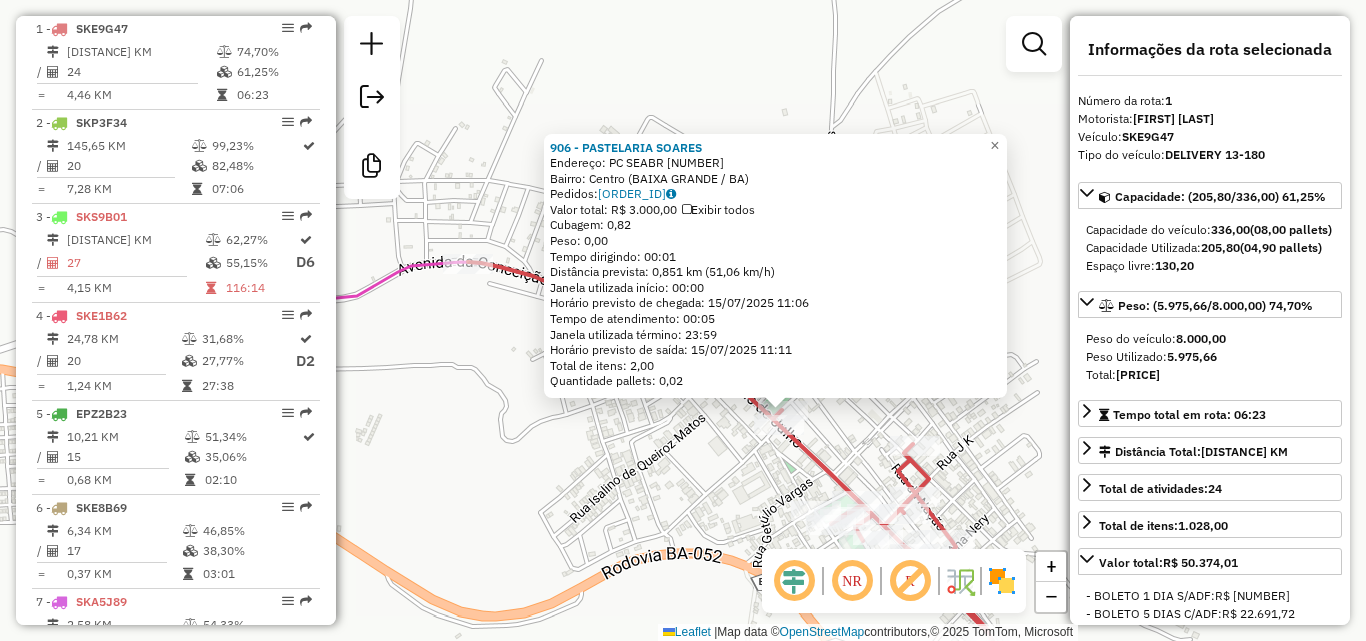 click on "[NUMBER] - [PRODUCT_NAME]  Endereço:  [STREET_NAME] [NUMBER]   Bairro: Centro ([CITY] / [STATE])   Pedidos:  [ORDER_ID]   Valor total: R$ [PRICE]   Exibir todos   Cubagem: [CUBAGE]  Peso: [WEIGHT]  Tempo dirigindo: [TIME]   Distância prevista: [DISTANCE] km ([SPEED] km/h)   Janela utilizada início: [TIME]   Horário previsto de chegada: [DATE] [TIME]   Tempo de atendimento: [TIME]   Janela utilizada término: [TIME]   Horário previsto de saída: [DATE] [TIME]   Total de itens: [ITEMS]   Quantidade pallets: [PALLETS]  × Janela de atendimento Grade de atendimento Capacidade Transportadoras Veículos Cliente Pedidos  Rotas Selecione os dias de semana para filtrar as janelas de atendimento  Seg   Ter   Qua   Qui   Sex   Sáb   Dom  Informe o período da janela de atendimento: De: Até:  Filtrar exatamente a janela do cliente  Considerar janela de atendimento padrão  Selecione os dias de semana para filtrar as grades de atendimento  Seg   Ter   Qua   Qui   Sex   Sáb   Dom   Considerar clientes sem dia de atendimento cadastrado **** **** De:" 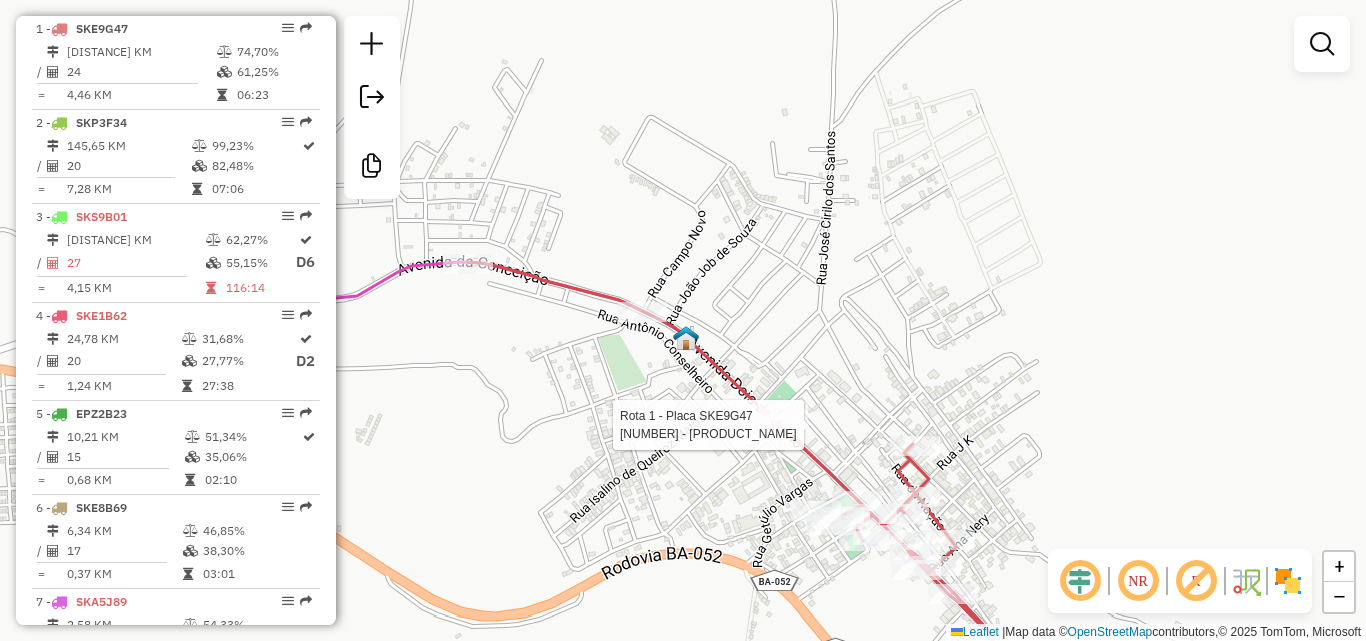 select on "*********" 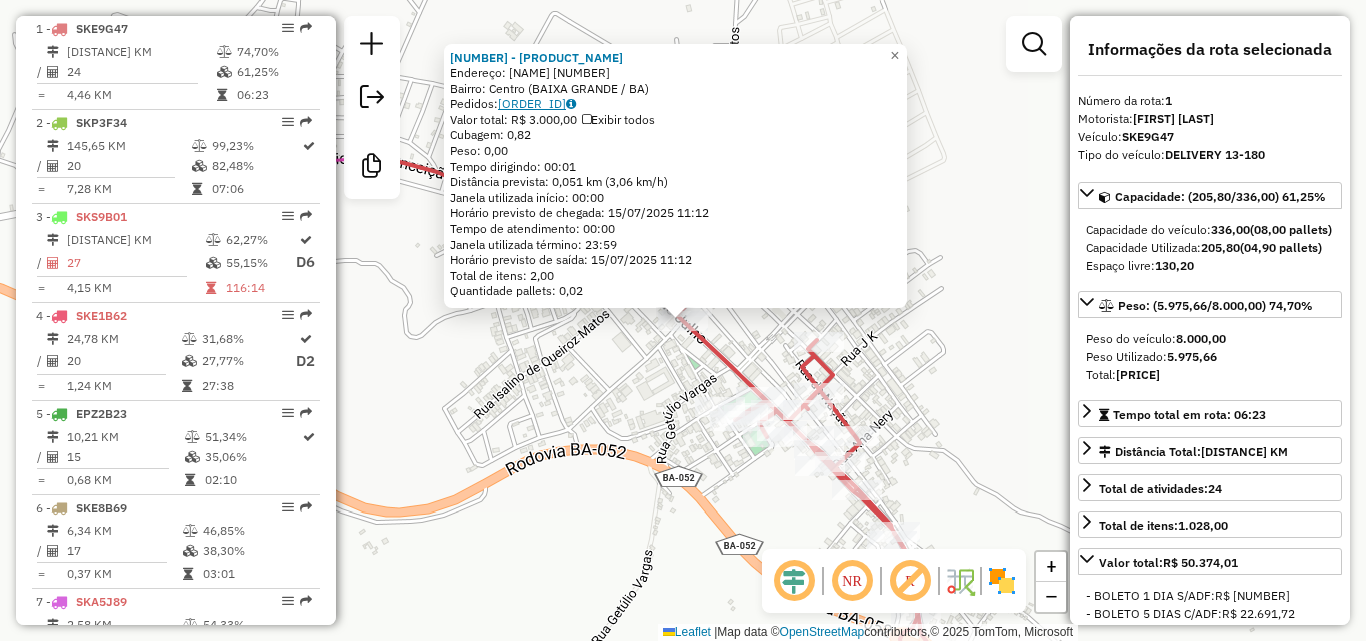 click on "[ORDER_ID]" 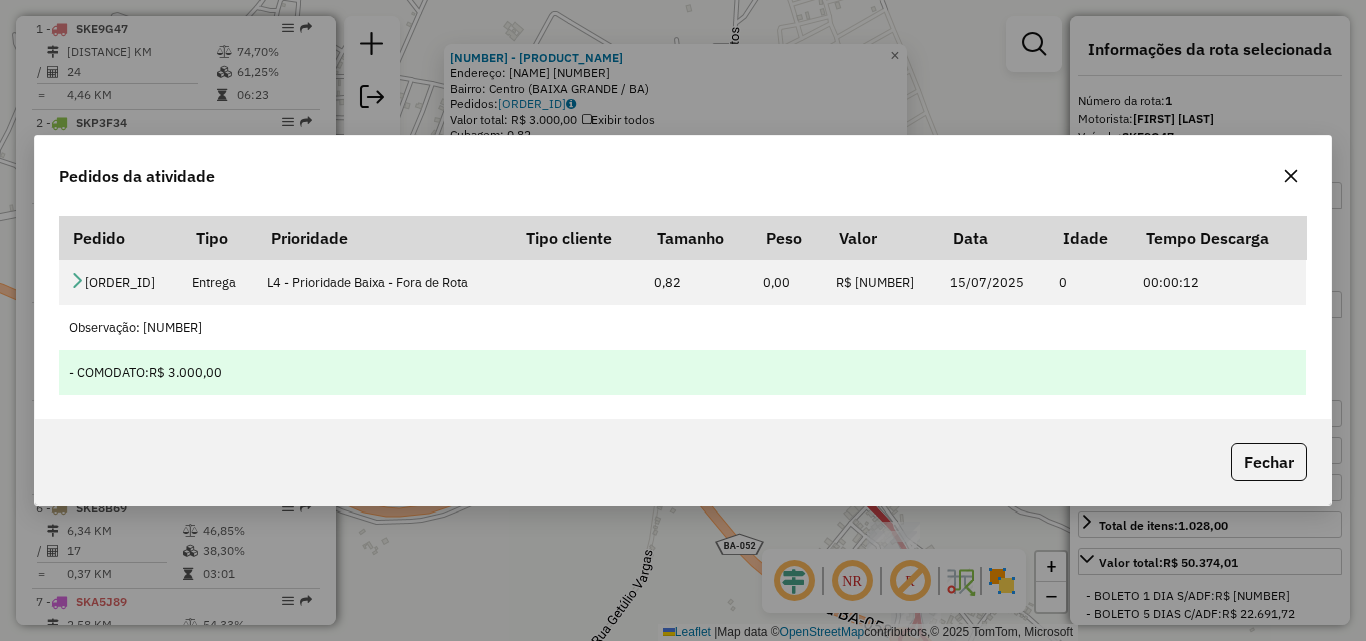 type 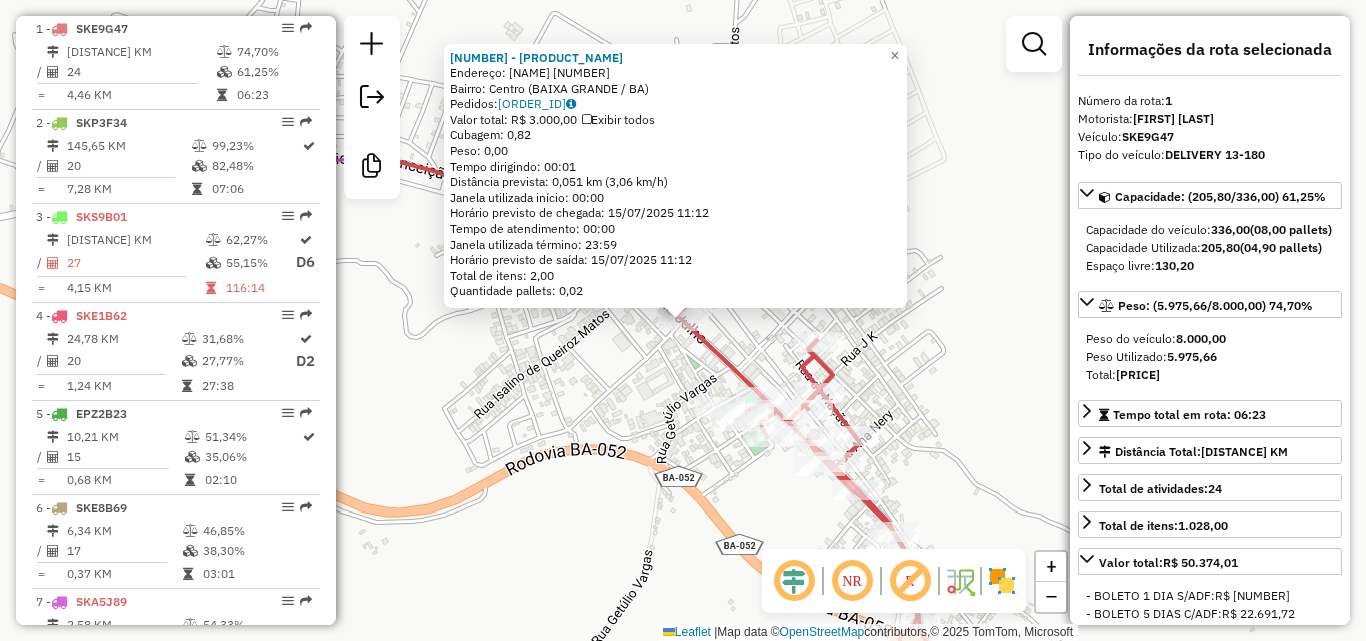click on "Endereço: Distribuidora ribeiro [NUMBER] Bairro: Centro ([CITY] / [STATE]) Pedidos: [NUMBER] Valor total: R$ [PRICE] Cubagem: [QUANTITY] Peso: [QUANTITY] Tempo dirigindo: [TIME] Distância prevista: [QUANTITY] km ([QUANTITY] km/h) Janela utilizada início: [TIME] Horário previsto de chegada: [DATE] [TIME] Tempo de atendimento: [TIME] Janela utilizada término: [TIME] Horário previsto de saída: [DATE] [TIME] Total de itens: [QUANTITY] Quantidade pallets: [QUANTITY]" 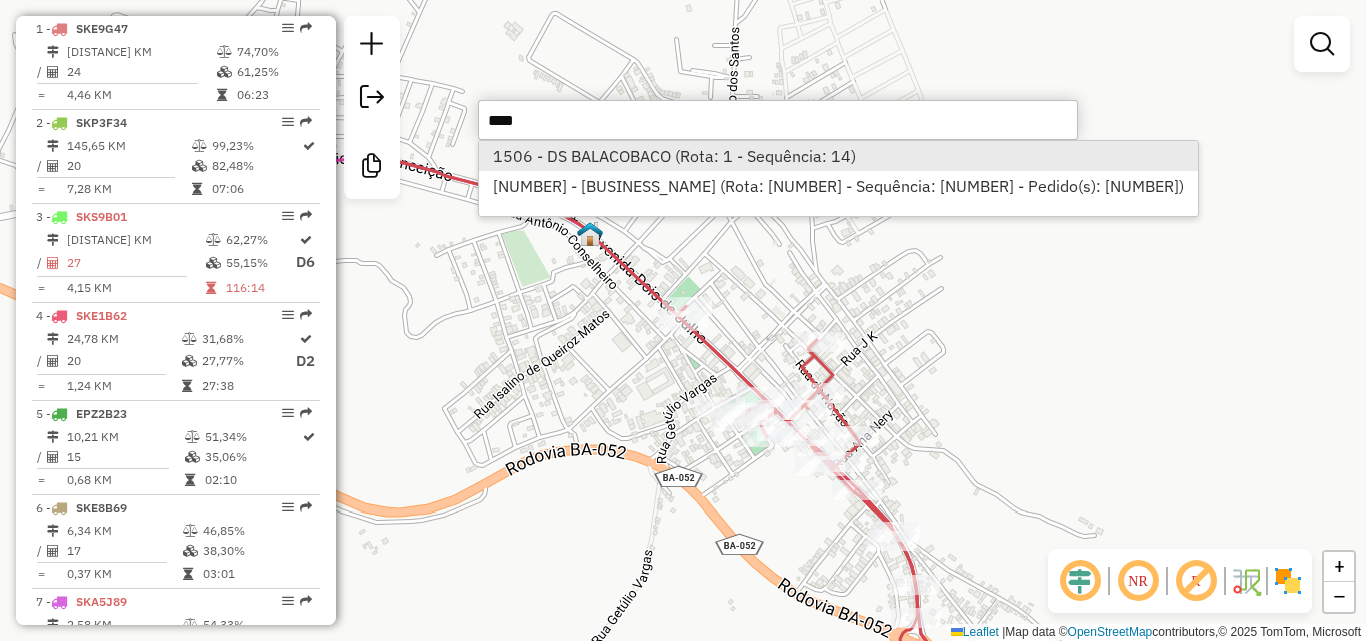 type on "****" 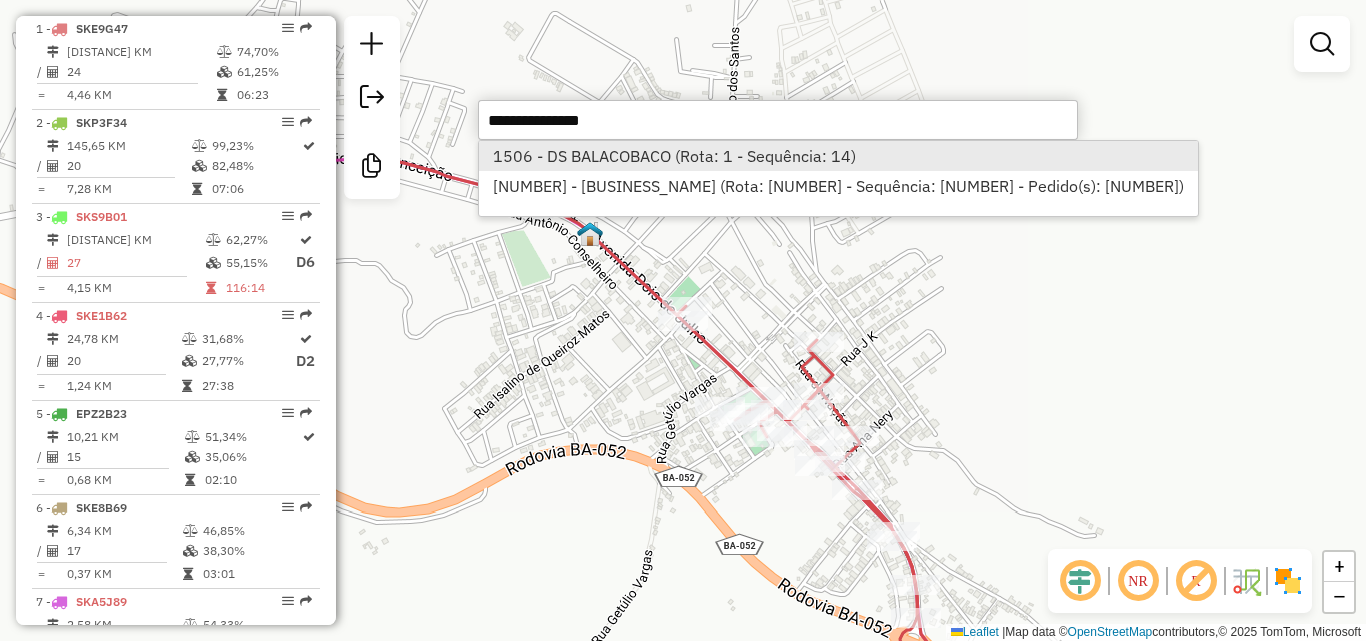 select on "*********" 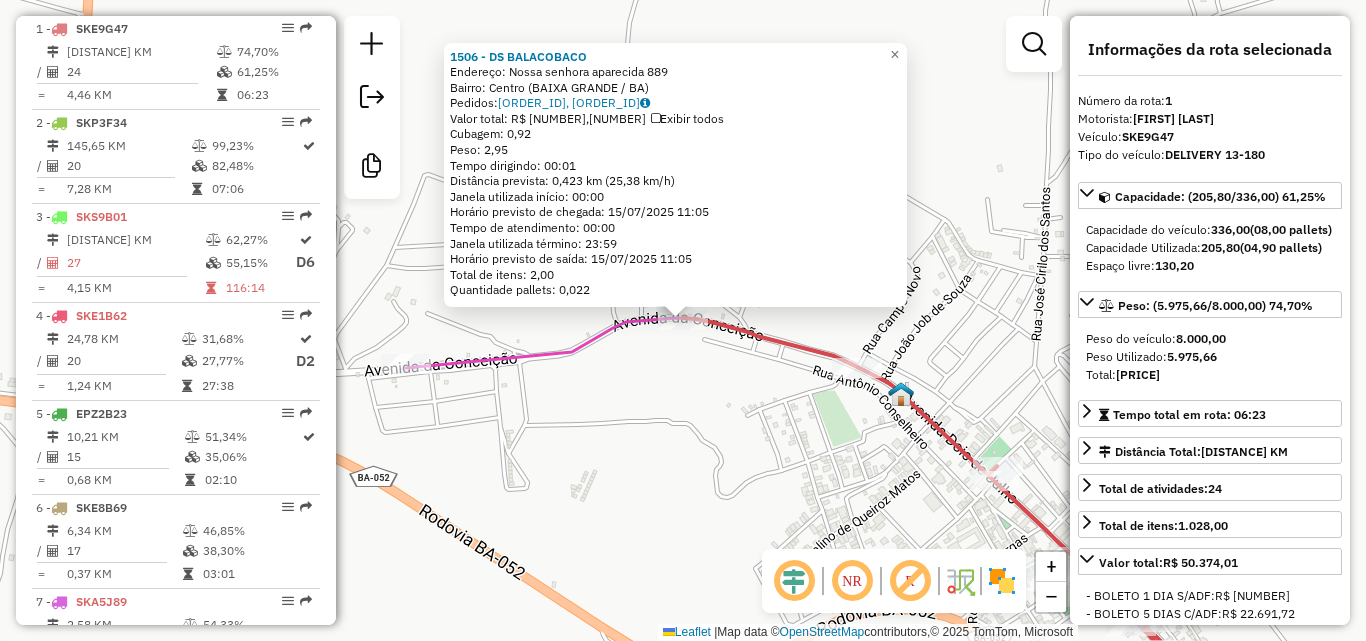 click on "[NUMBER] - DS BALACOBACO  Endereço:  Nossa senhora aparecida [NUMBER]   Bairro: Centro ([CITY] / [STATE])   Pedidos:  [ORDER_ID], [ORDER_ID]   Valor total: R$ [PRICE]   Exibir todos   Cubagem: [CUBAGE]  Peso: [WEIGHT]  Tempo dirigindo: [TIME]   Distância prevista: [DISTANCE] km ([SPEED] km/h)   Janela utilizada início: [TIME]   Horário previsto de chegada: [DATE] [TIME]   Tempo de atendimento: [TIME]   Janela utilizada término: [TIME]   Horário previsto de saída: [DATE] [TIME]   Total de itens: [ITEMS]   Quantidade pallets: [PALLETS]  × Janela de atendimento Grade de atendimento Capacidade Transportadoras Veículos Cliente Pedidos  Rotas Selecione os dias de semana para filtrar as janelas de atendimento  Seg   Ter   Qua   Qui   Sex   Sáb   Dom  Informe o período da janela de atendimento: De: Até:  Filtrar exatamente a janela do cliente  Considerar janela de atendimento padrão  Selecione os dias de semana para filtrar as grades de atendimento  Seg   Ter   Qua   Qui   Sex   Sáb   Dom   Peso mínimo:  ****  Peso máximo:  **** +" 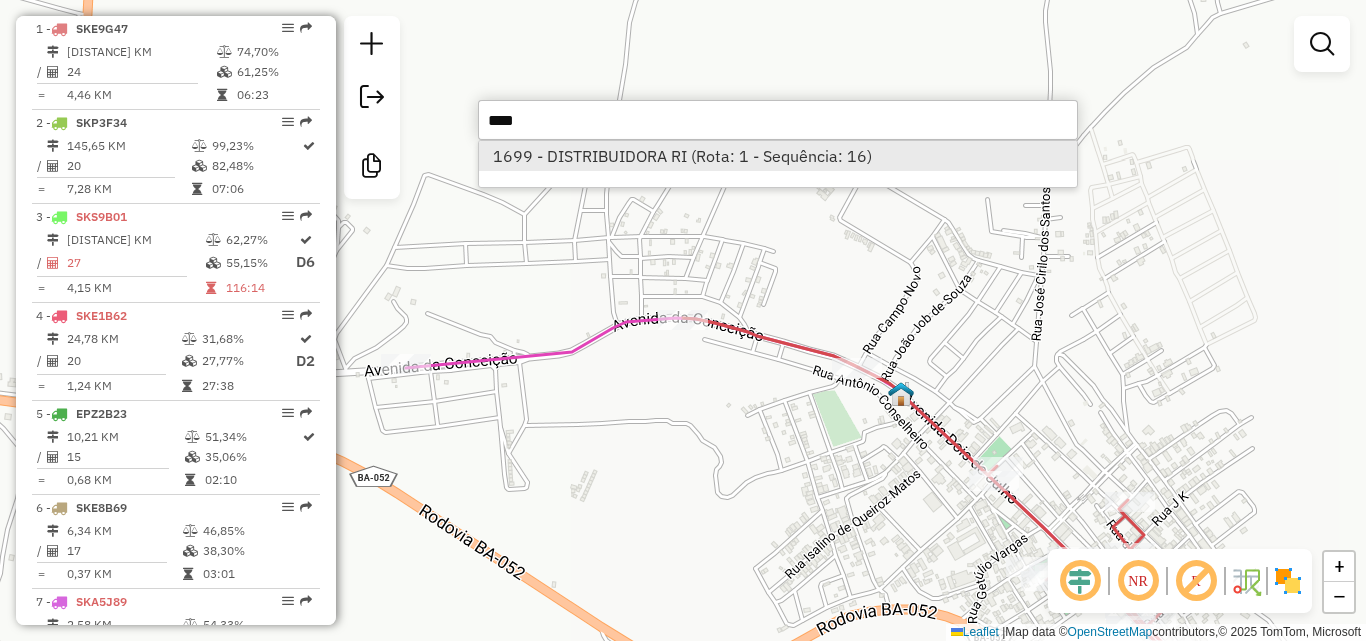 type on "****" 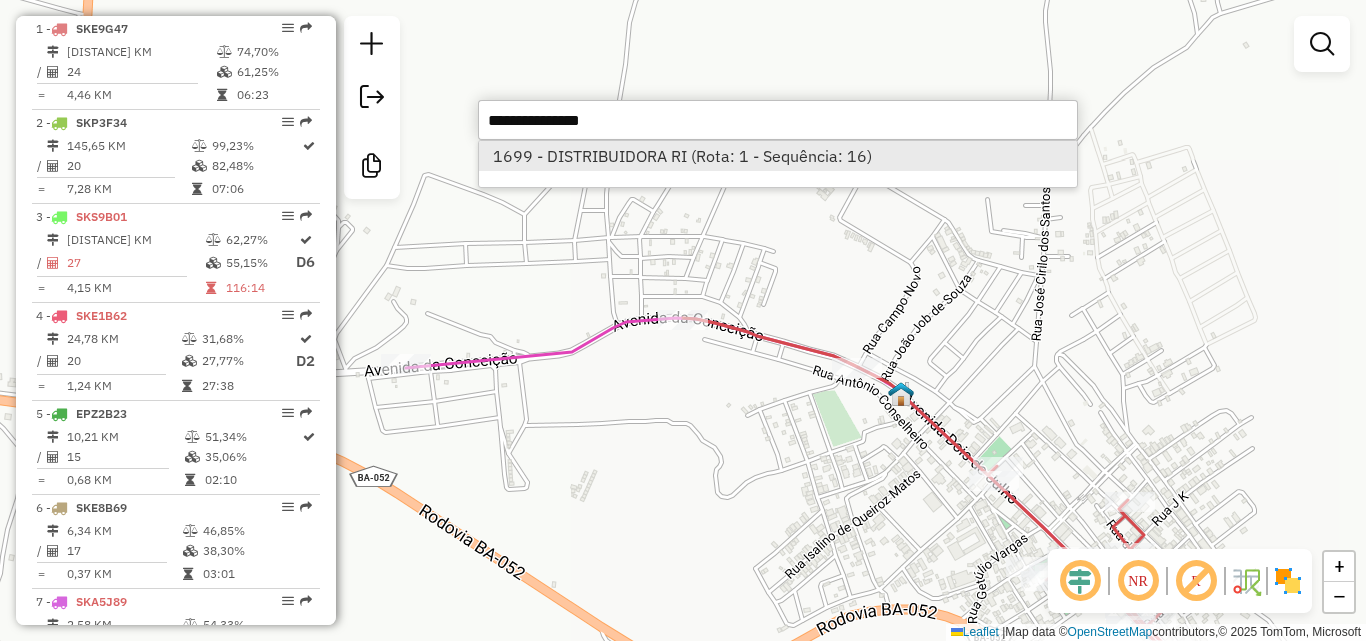 select on "*********" 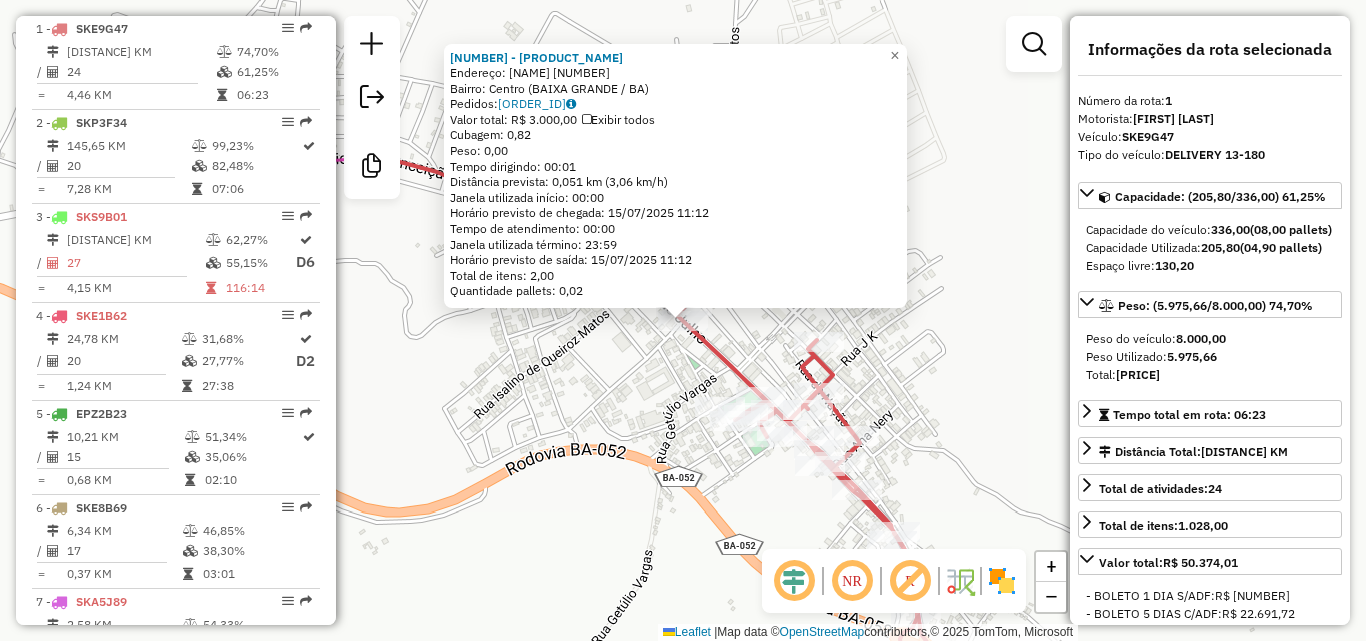 click on "Endereço: Distribuidora ribeiro [NUMBER] Bairro: Centro ([CITY] / [STATE]) Pedidos: [NUMBER] Valor total: R$ [PRICE] Cubagem: [QUANTITY] Peso: [QUANTITY] Tempo dirigindo: [TIME] Distância prevista: [QUANTITY] km ([QUANTITY] km/h) Janela utilizada início: [TIME] Horário previsto de chegada: [DATE] [TIME] Tempo de atendimento: [TIME] Janela utilizada término: [TIME] Horário previsto de saída: [DATE] [TIME] Total de itens: [QUANTITY] Quantidade pallets: [QUANTITY]" 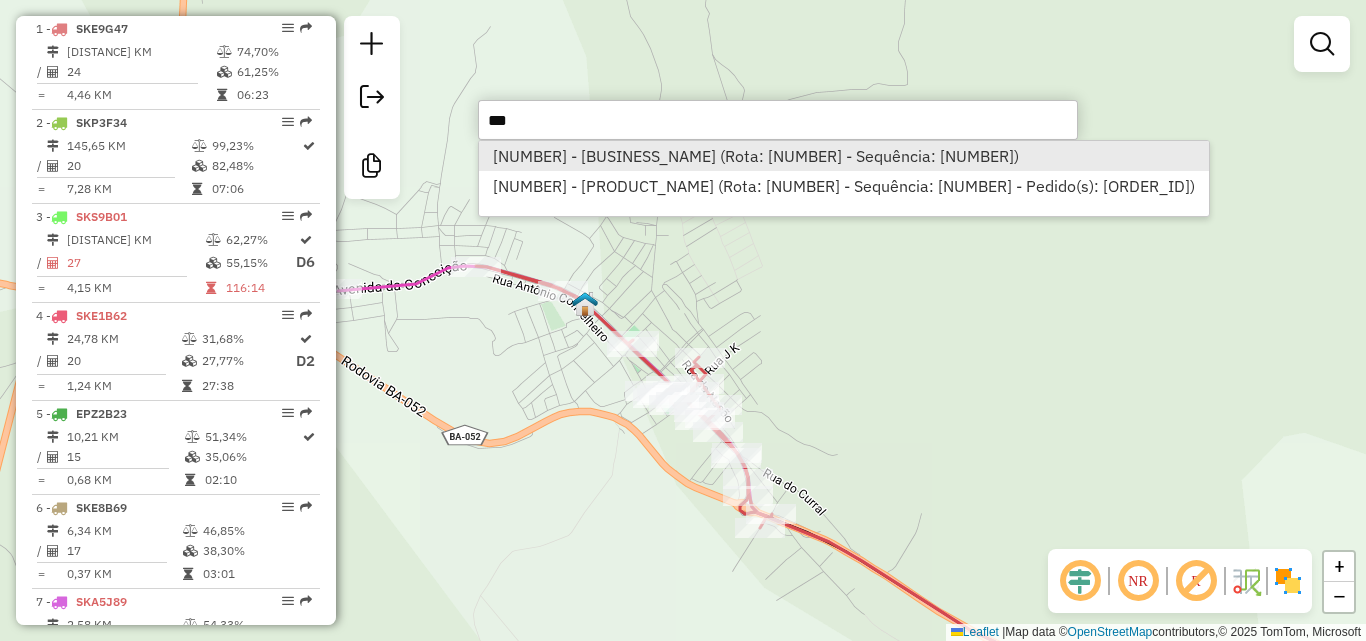 type on "***" 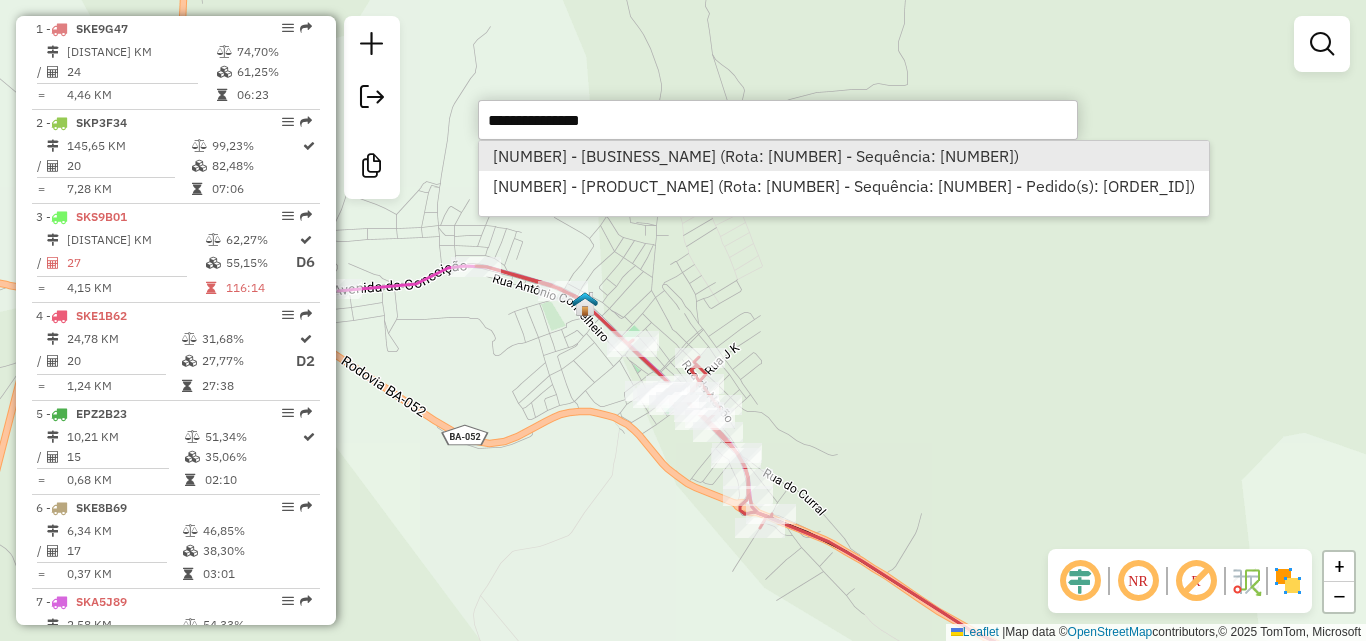 select on "*********" 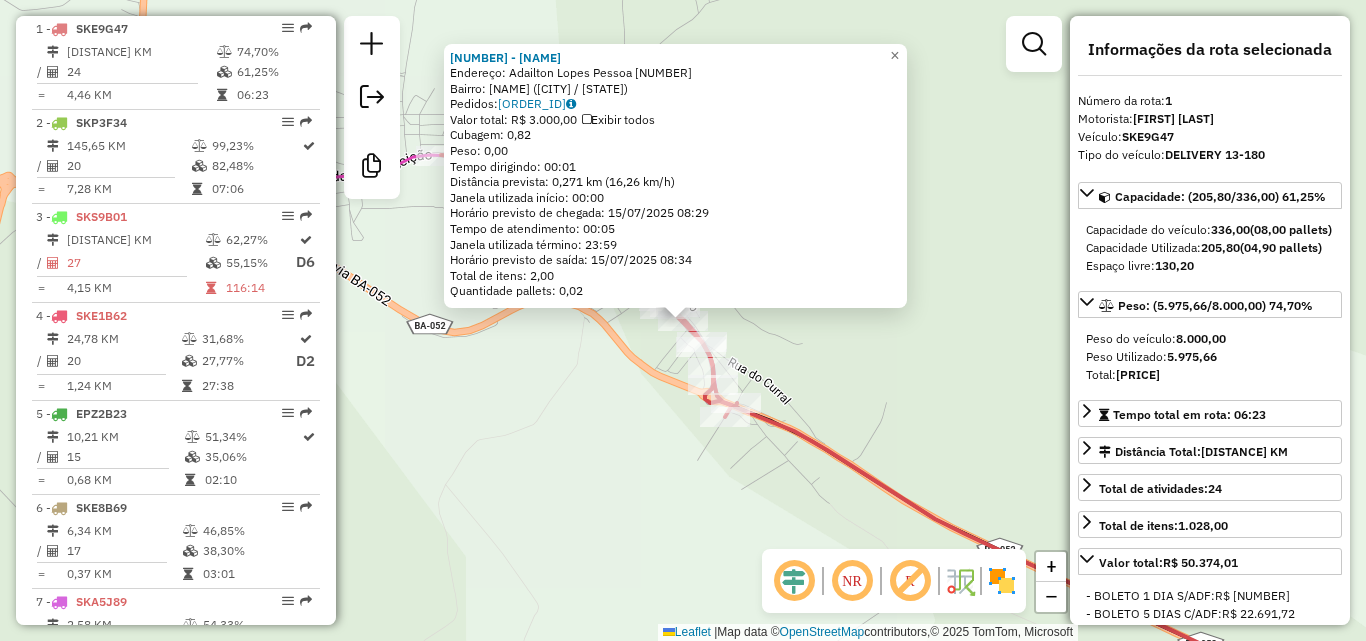 click on "[NUMBER] - [PRODUCT_NAME]  Endereço:  [STREET_NAME] [NUMBER]   Bairro: [NEIGHBORHOOD] ([CITY] / [STATE])   Pedidos:  [ORDER_ID]   Valor total: R$ [PRICE]   Exibir todos   Cubagem: [CUBAGE]  Peso: [WEIGHT]  Tempo dirigindo: [TIME]   Distância prevista: [DISTANCE] km ([SPEED] km/h)   Janela utilizada início: [TIME]   Horário previsto de chegada: [DATE] [TIME]   Tempo de atendimento: [TIME]   Janela utilizada término: [TIME]   Horário previsto de saída: [DATE] [TIME]   Total de itens: [ITEMS]   Quantidade pallets: [PALLETS]  × Janela de atendimento Grade de atendimento Capacidade Transportadoras Veículos Cliente Pedidos  Rotas Selecione os dias de semana para filtrar as janelas de atendimento  Seg   Ter   Qua   Qui   Sex   Sáb   Dom  Informe o período da janela de atendimento: De: Até:  Filtrar exatamente a janela do cliente  Considerar janela de atendimento padrão  Selecione os dias de semana para filtrar as grades de atendimento  Seg   Ter   Qua   Qui   Sex   Sáb   Dom   Peso mínimo:  ****  Peso máximo:  **** De:" 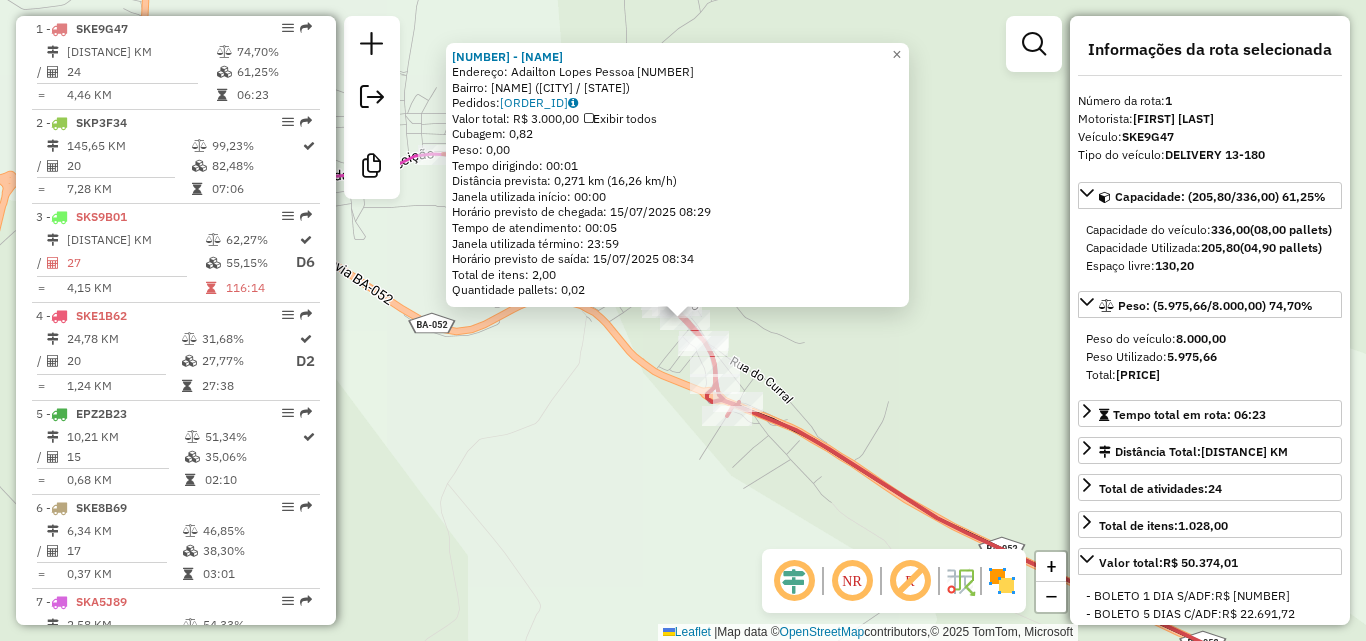 click on "[NUMBER] - [PRODUCT_NAME]  Endereço:  [STREET_NAME] [NUMBER]   Bairro: [NEIGHBORHOOD] ([CITY] / [STATE])   Pedidos:  [ORDER_ID]   Valor total: R$ [PRICE]   Exibir todos   Cubagem: [CUBAGE]  Peso: [WEIGHT]  Tempo dirigindo: [TIME]   Distância prevista: [DISTANCE] km ([SPEED] km/h)   Janela utilizada início: [TIME]   Horário previsto de chegada: [DATE] [TIME]   Tempo de atendimento: [TIME]   Janela utilizada término: [TIME]   Horário previsto de saída: [DATE] [TIME]   Total de itens: [ITEMS]   Quantidade pallets: [PALLETS]  × Janela de atendimento Grade de atendimento Capacidade Transportadoras Veículos Cliente Pedidos  Rotas Selecione os dias de semana para filtrar as janelas de atendimento  Seg   Ter   Qua   Qui   Sex   Sáb   Dom  Informe o período da janela de atendimento: De: Até:  Filtrar exatamente a janela do cliente  Considerar janela de atendimento padrão  Selecione os dias de semana para filtrar as grades de atendimento  Seg   Ter   Qua   Qui   Sex   Sáb   Dom   Peso mínimo:  ****  Peso máximo:  **** De:" 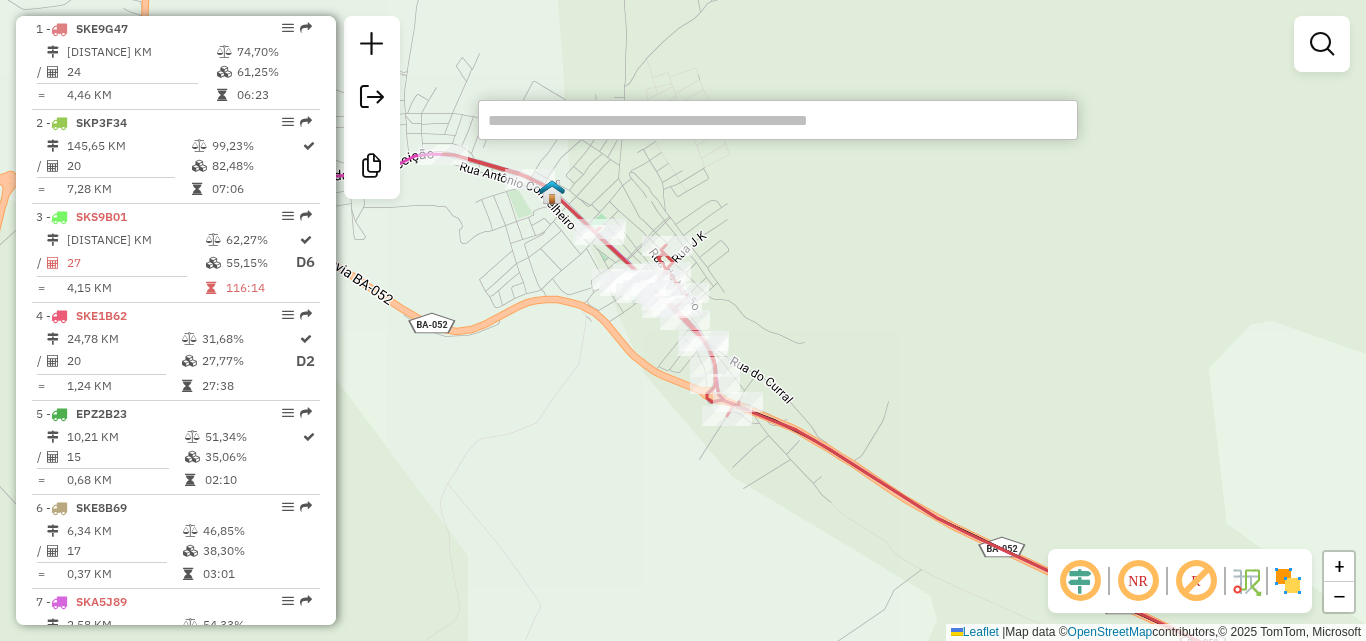 click on "Janela de atendimento Grade de atendimento Capacidade Transportadoras Veículos Cliente Pedidos  Rotas Selecione os dias de semana para filtrar as janelas de atendimento  Seg   Ter   Qua   Qui   Sex   Sáb   Dom  Informe o período da janela de atendimento: De: Até:  Filtrar exatamente a janela do cliente  Considerar janela de atendimento padrão  Selecione os dias de semana para filtrar as grades de atendimento  Seg   Ter   Qua   Qui   Sex   Sáb   Dom   Considerar clientes sem dia de atendimento cadastrado  Clientes fora do dia de atendimento selecionado Filtrar as atividades entre os valores definidos abaixo:  Peso mínimo:  ****  Peso máximo:  ****  Cubagem mínima:   Cubagem máxima:   De:   Até:  Filtrar as atividades entre o tempo de atendimento definido abaixo:  De:   Até:   Considerar capacidade total dos clientes não roteirizados Transportadora: Selecione um ou mais itens Tipo de veículo: Selecione um ou mais itens Veículo: Selecione um ou mais itens Motorista: Selecione um ou mais itens De:" 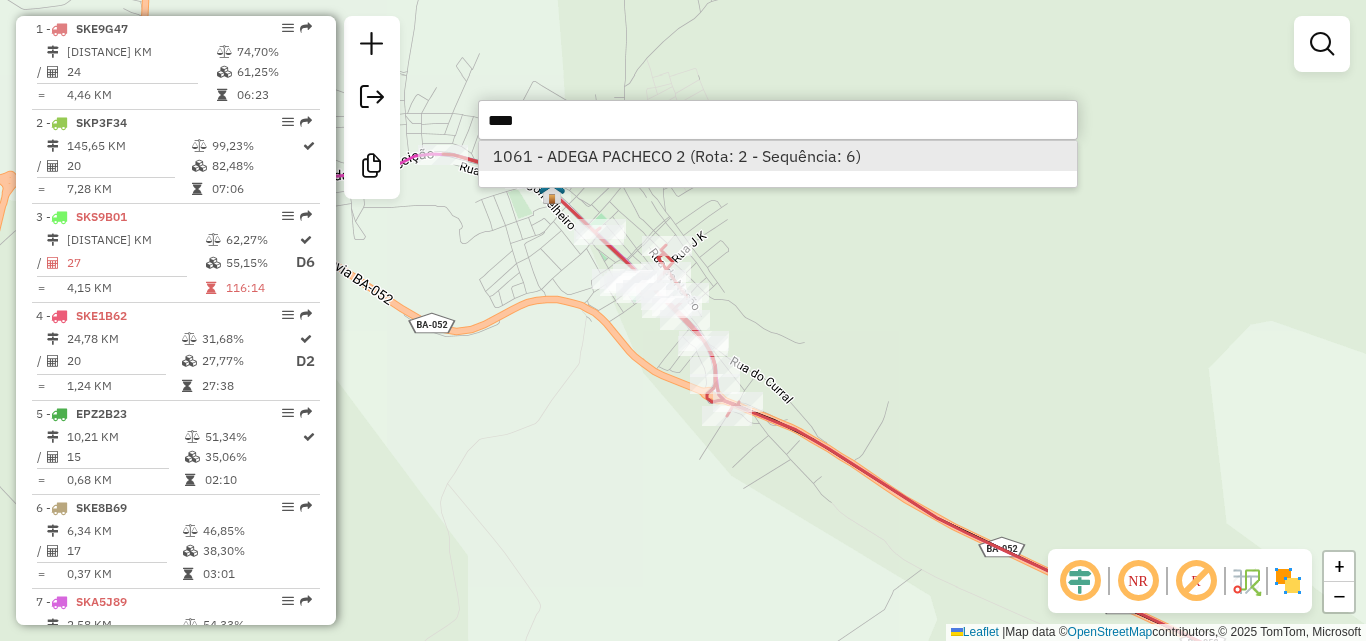 type on "****" 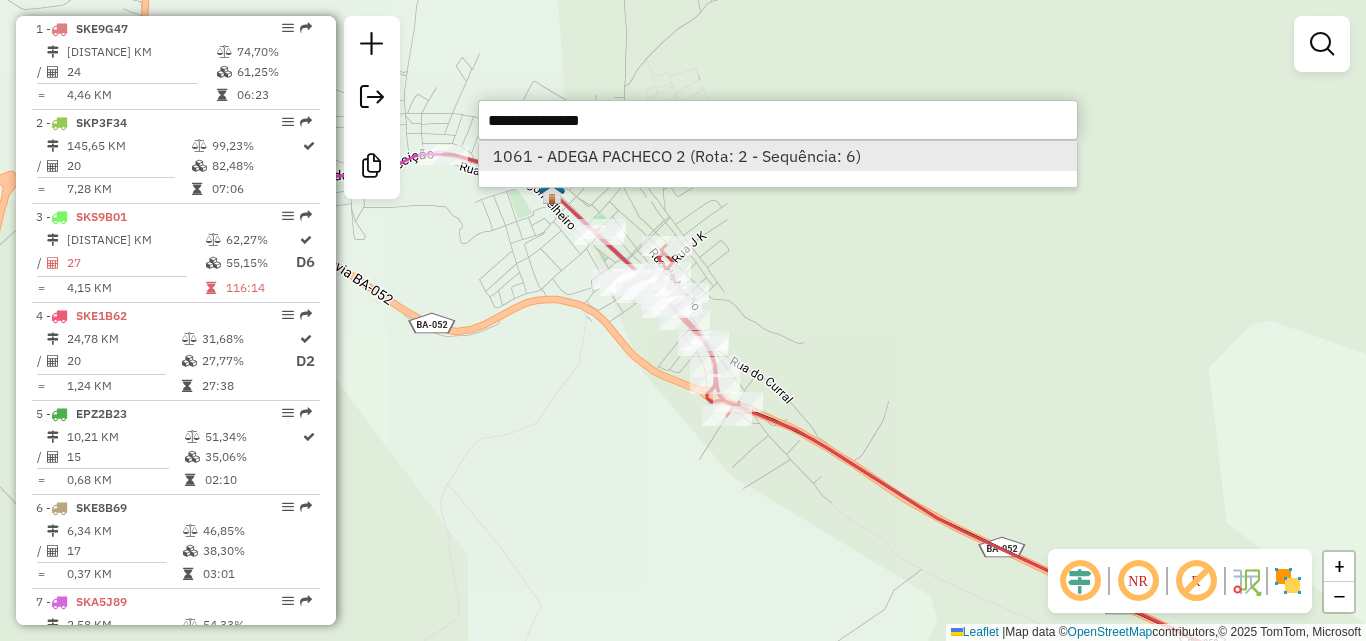 select on "*********" 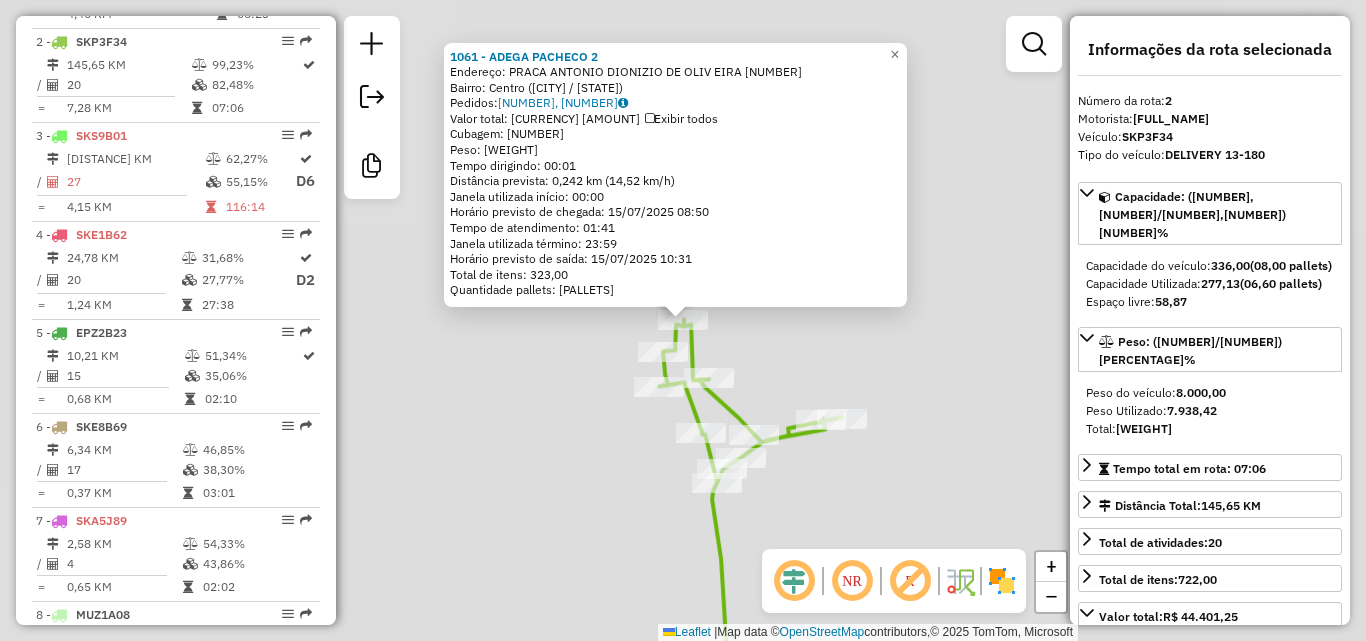 scroll, scrollTop: 882, scrollLeft: 0, axis: vertical 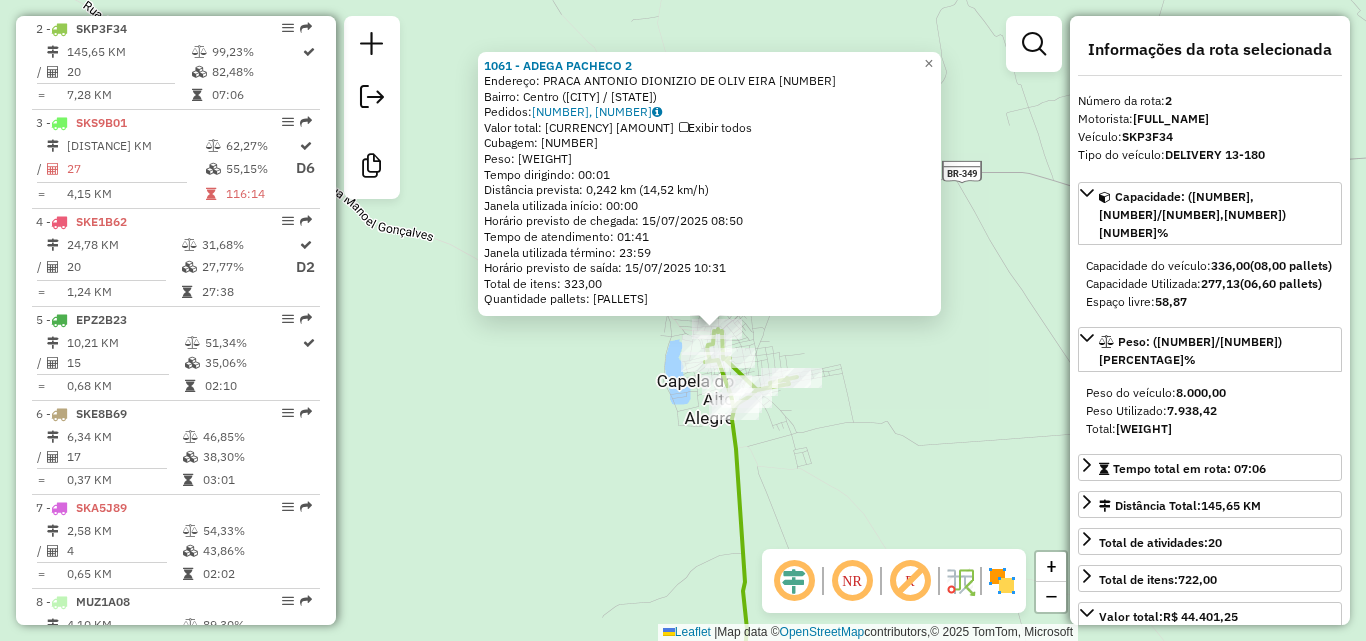 click on "1061 - ADEGA PACHECO 2  Endereço:  [STREET_NAME] [NUMBER]   Bairro: [NEIGHBORHOOD] ([CITY] / [STATE])   Pedidos:  [NUMBER], [NUMBER]   Valor total: R$ [NUMBER],[NUMBER]   Exibir todos   Cubagem: [NUMBER],[NUMBER]  Peso: [NUMBER],[NUMBER]  Tempo dirigindo: 00:01   Distância prevista: [NUMBER] km ([NUMBER] km/h)   Janela utilizada início: 00:00   Horário previsto de chegada: 15/07/2025 08:50   Tempo de atendimento: 01:41   Janela utilizada término: 23:59   Horário previsto de saída: 15/07/2025 10:31   Total de itens: [NUMBER],[NUMBER]   Quantidade pallets: [NUMBER],[NUMBER]  × Janela de atendimento Grade de atendimento Capacidade Transportadoras Veículos Cliente Pedidos  Rotas Selecione os dias de semana para filtrar as janelas de atendimento  Seg   Ter   Qua   Qui   Sex   Sáb   Dom  Informe o período da janela de atendimento: De: Até:  Filtrar exatamente a janela do cliente  Considerar janela de atendimento padrão  Selecione os dias de semana para filtrar as grades de atendimento  Seg   Ter   Qua   Qui   Sex   Sáb   Dom   Peso mínimo:" 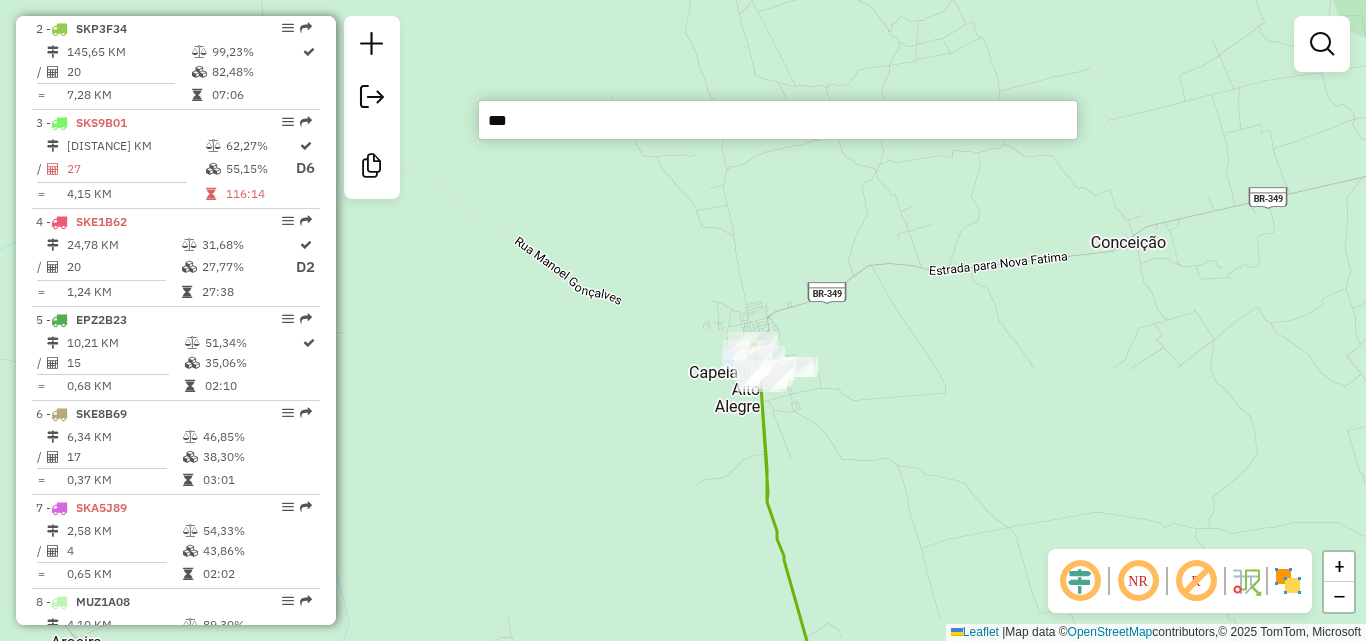 type on "****" 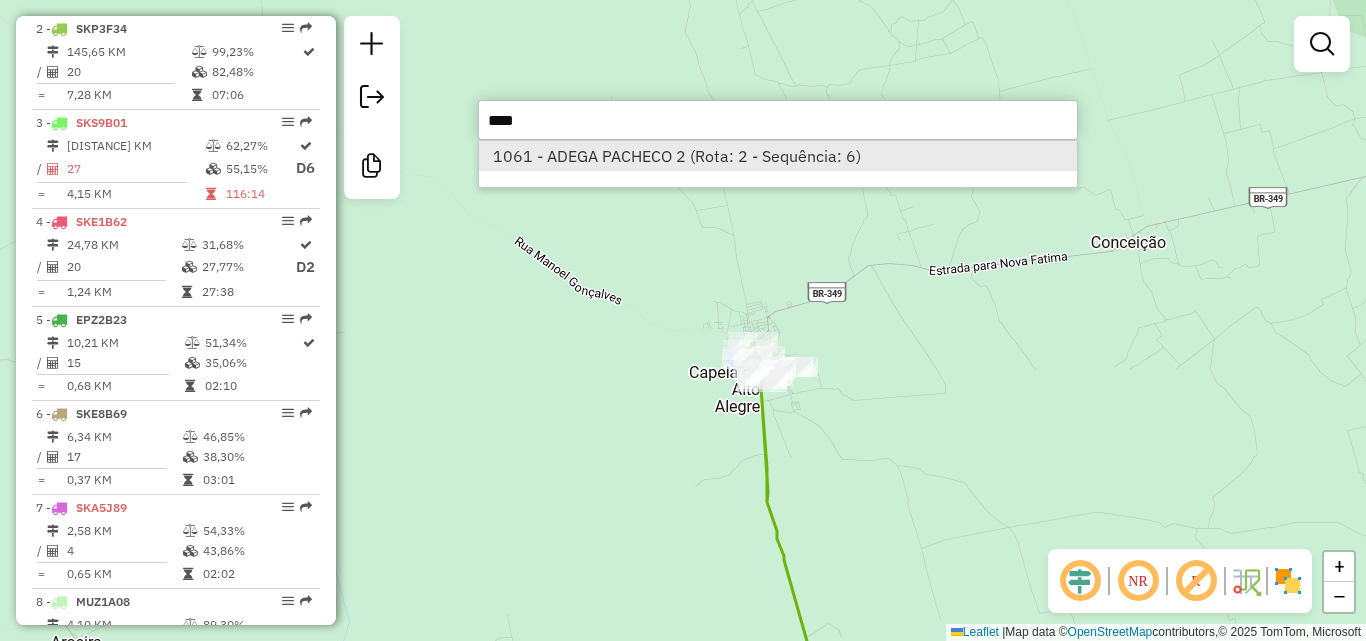 click on "1061 - ADEGA PACHECO 2 (Rota: 2 - Sequência: 6)" at bounding box center [778, 156] 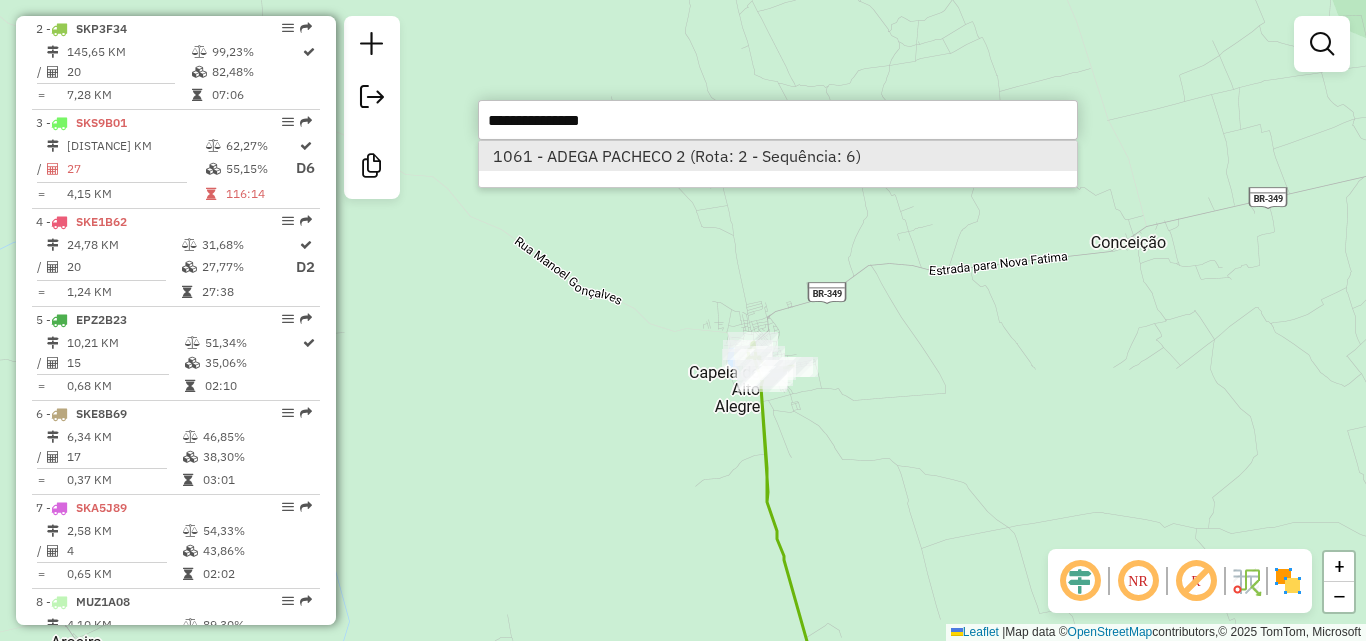 select on "*********" 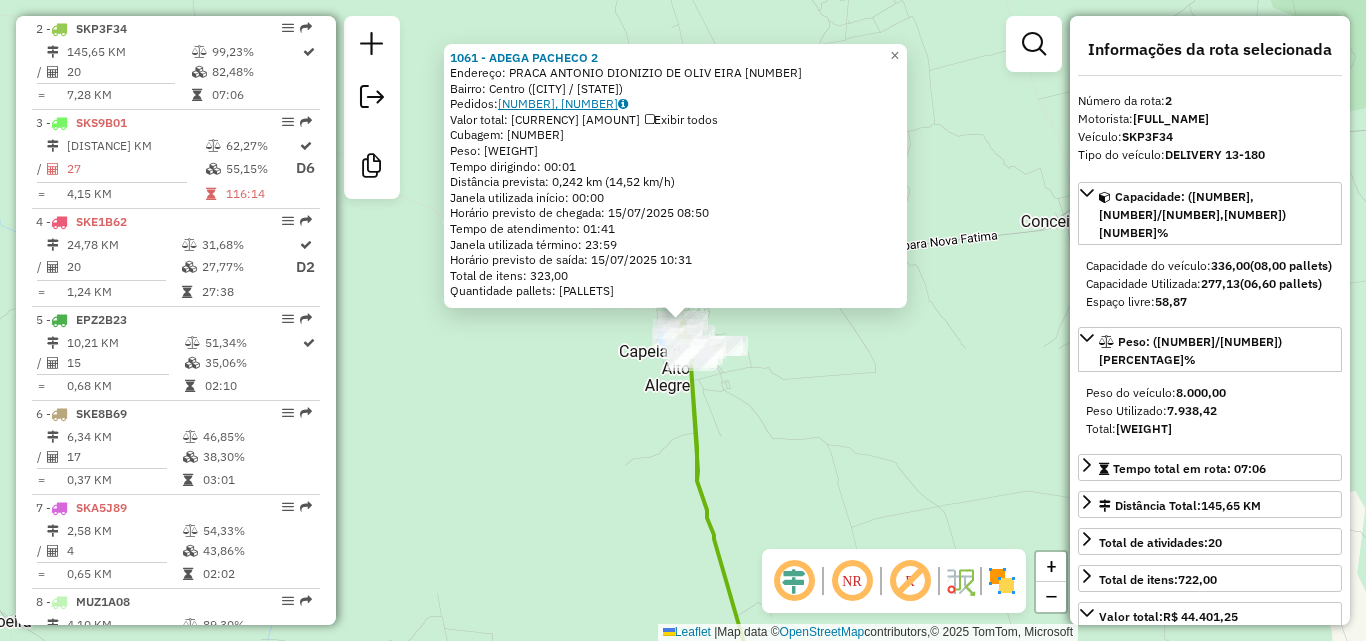 click on "[NUMBER], [NUMBER]" 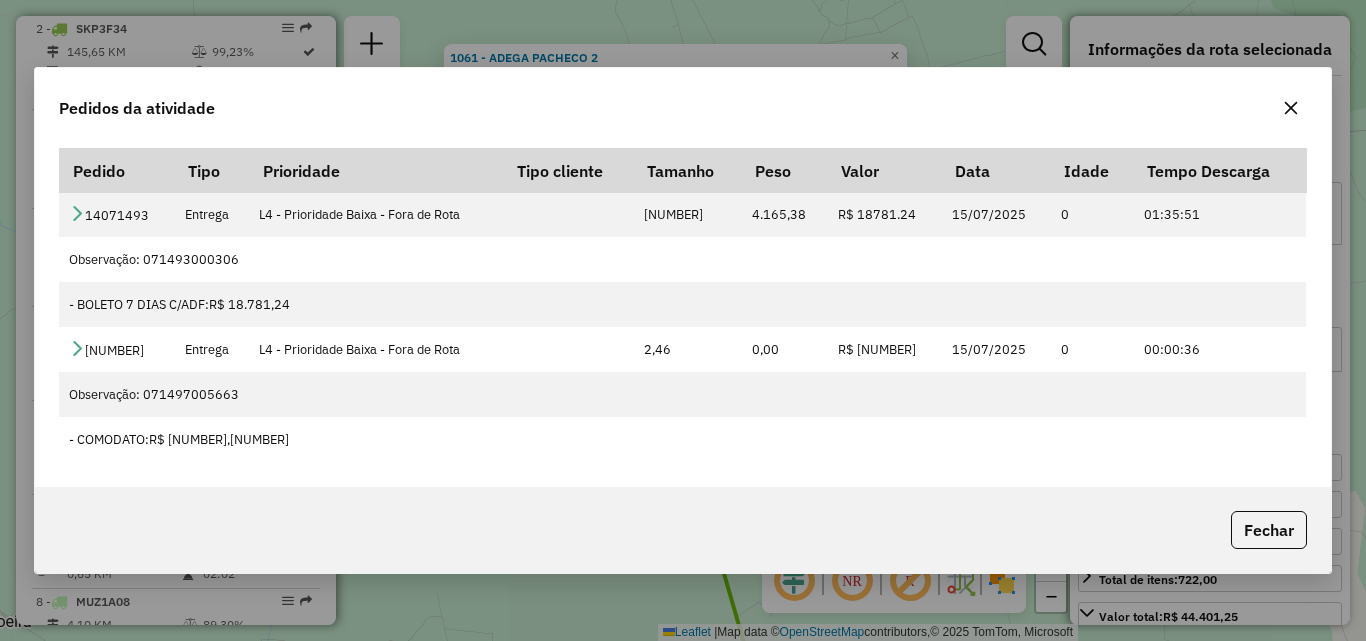 click 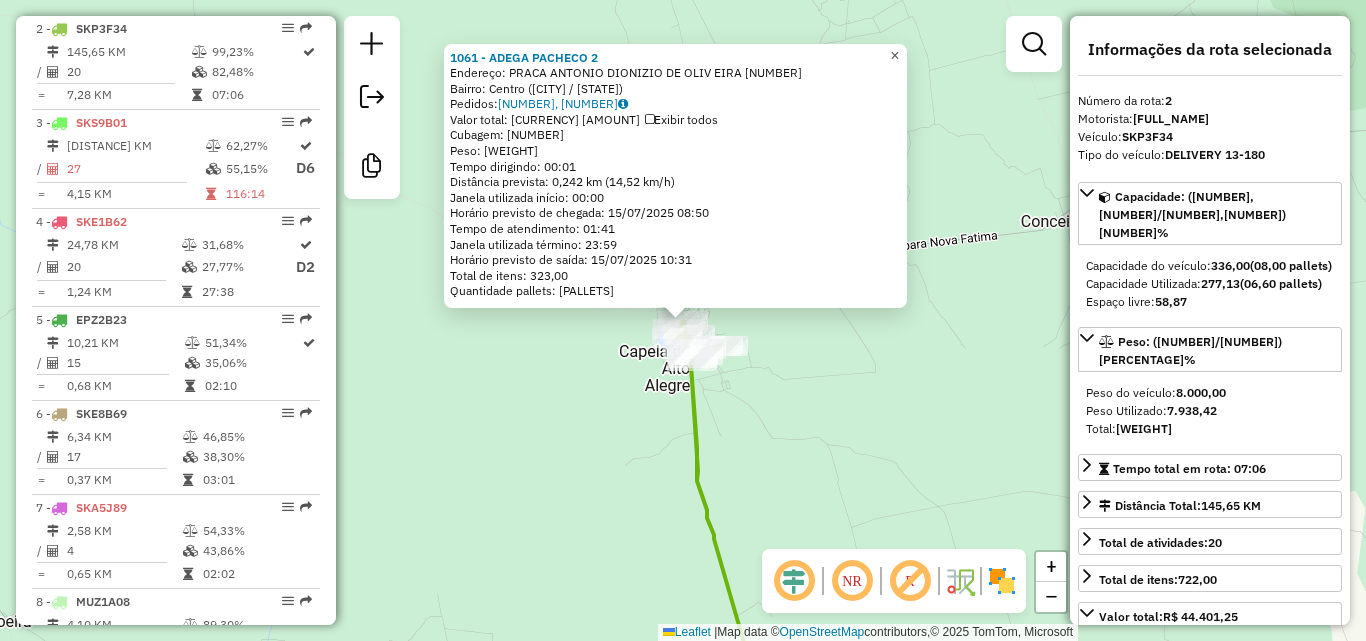 click on "×" 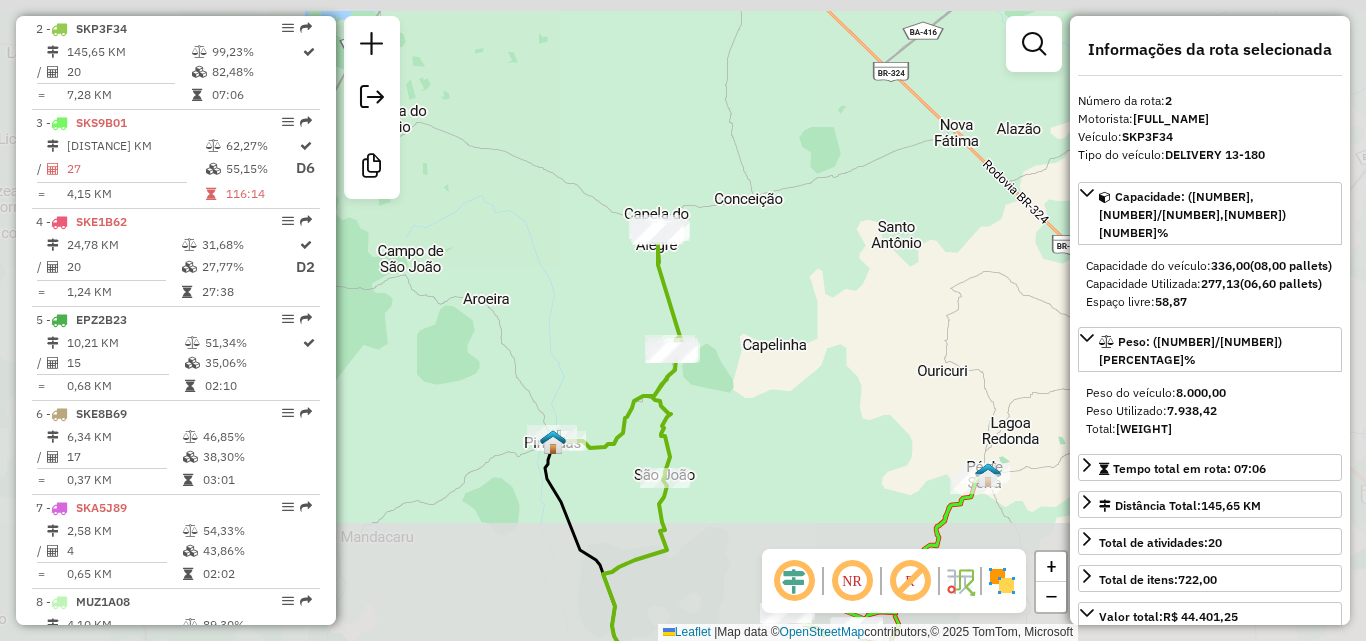 click on "Janela de atendimento Grade de atendimento Capacidade Transportadoras Veículos Cliente Pedidos  Rotas Selecione os dias de semana para filtrar as janelas de atendimento  Seg   Ter   Qua   Qui   Sex   Sáb   Dom  Informe o período da janela de atendimento: De: Até:  Filtrar exatamente a janela do cliente  Considerar janela de atendimento padrão  Selecione os dias de semana para filtrar as grades de atendimento  Seg   Ter   Qua   Qui   Sex   Sáb   Dom   Considerar clientes sem dia de atendimento cadastrado  Clientes fora do dia de atendimento selecionado Filtrar as atividades entre os valores definidos abaixo:  Peso mínimo:  ****  Peso máximo:  ****  Cubagem mínima:   Cubagem máxima:   De:   Até:  Filtrar as atividades entre o tempo de atendimento definido abaixo:  De:   Até:   Considerar capacidade total dos clientes não roteirizados Transportadora: Selecione um ou mais itens Tipo de veículo: Selecione um ou mais itens Veículo: Selecione um ou mais itens Motorista: Selecione um ou mais itens De:" 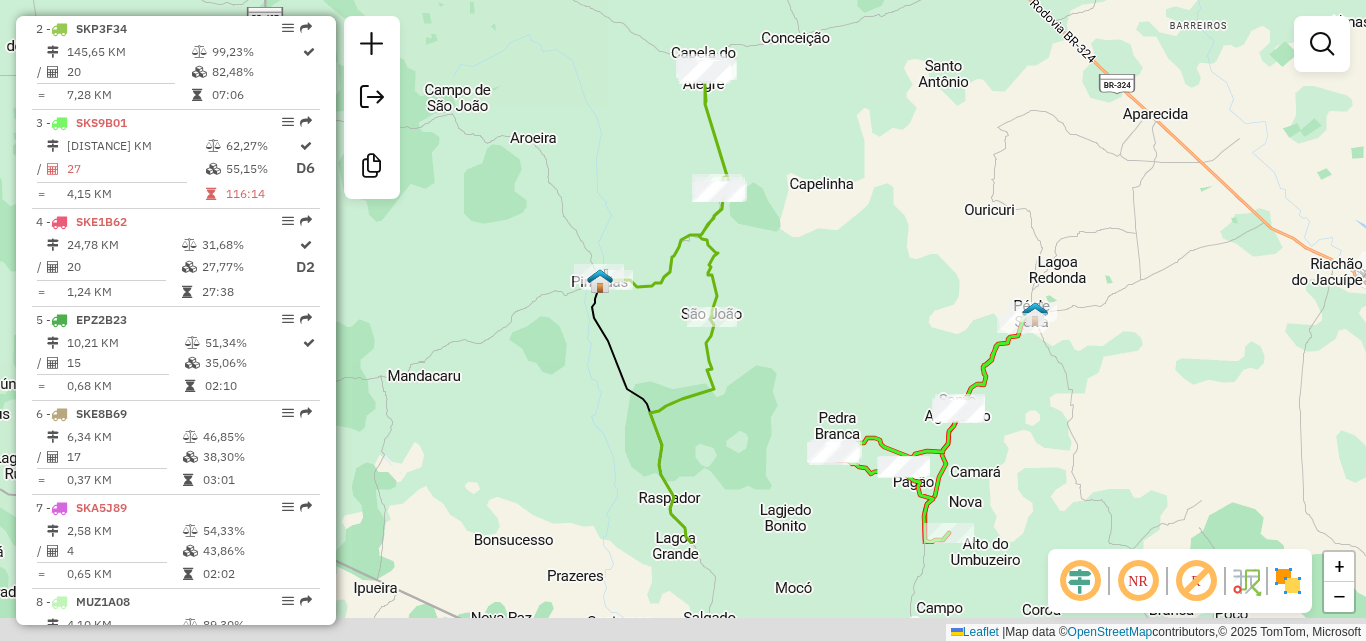 drag, startPoint x: 784, startPoint y: 424, endPoint x: 844, endPoint y: 248, distance: 185.94623 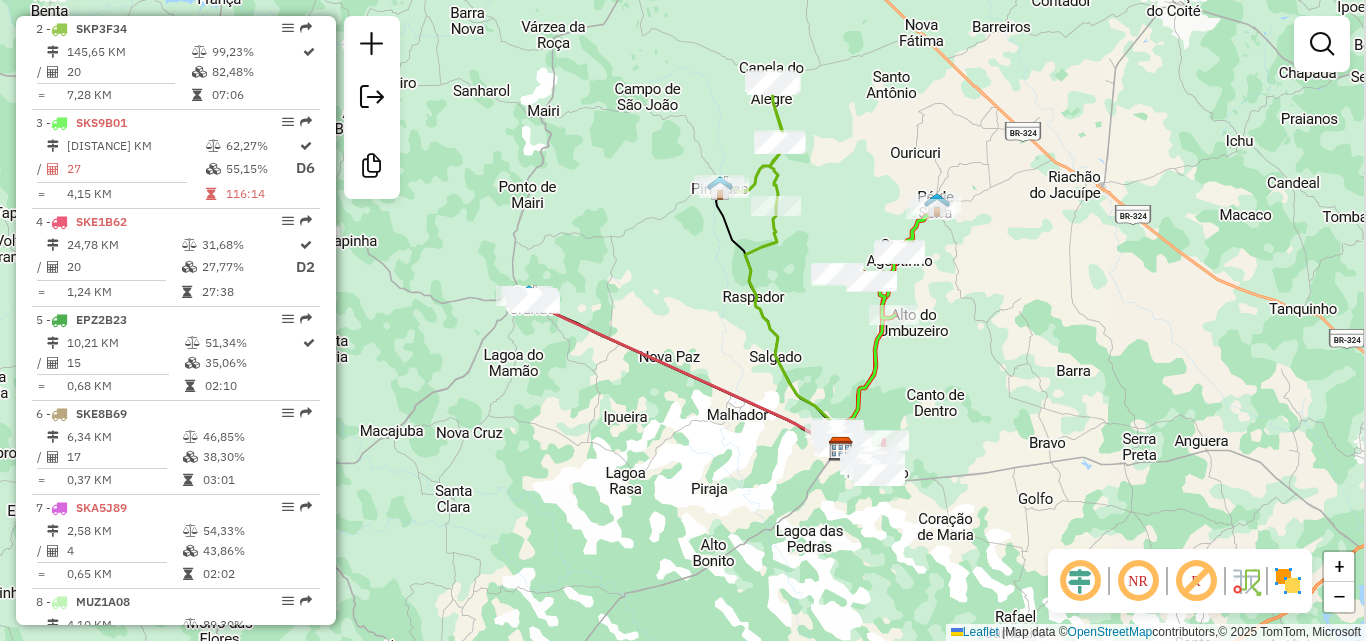 drag, startPoint x: 839, startPoint y: 449, endPoint x: 831, endPoint y: 381, distance: 68.46897 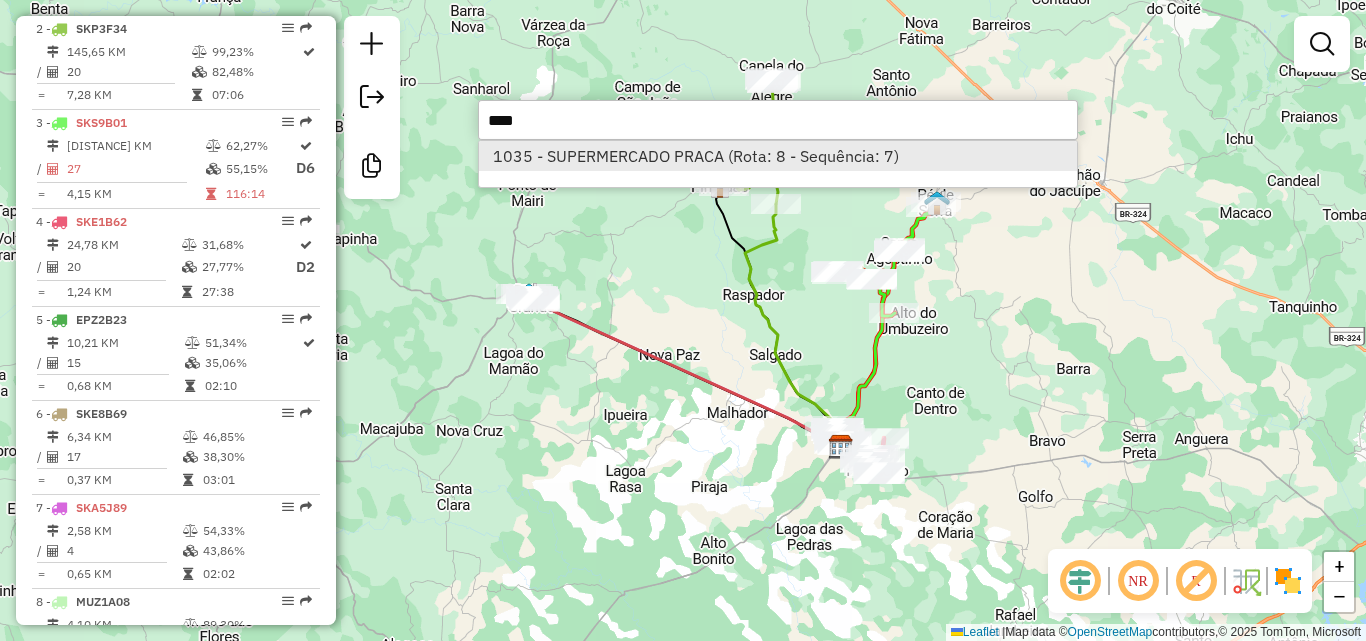 type on "****" 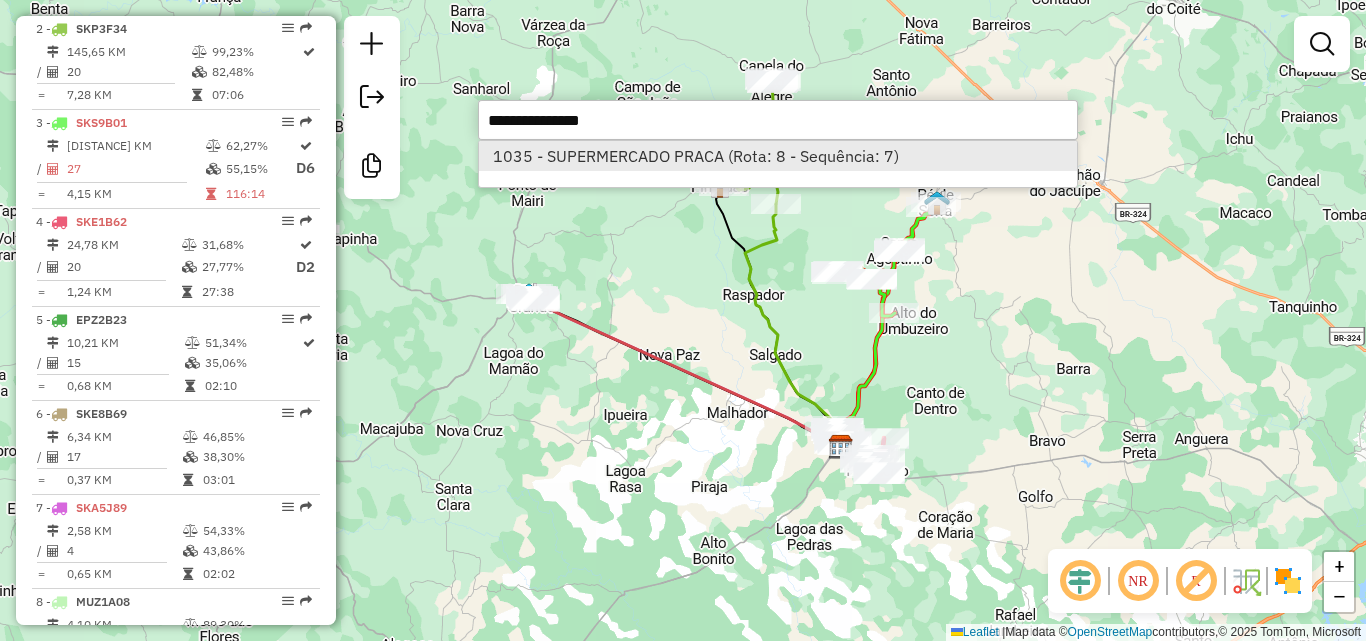 select on "*********" 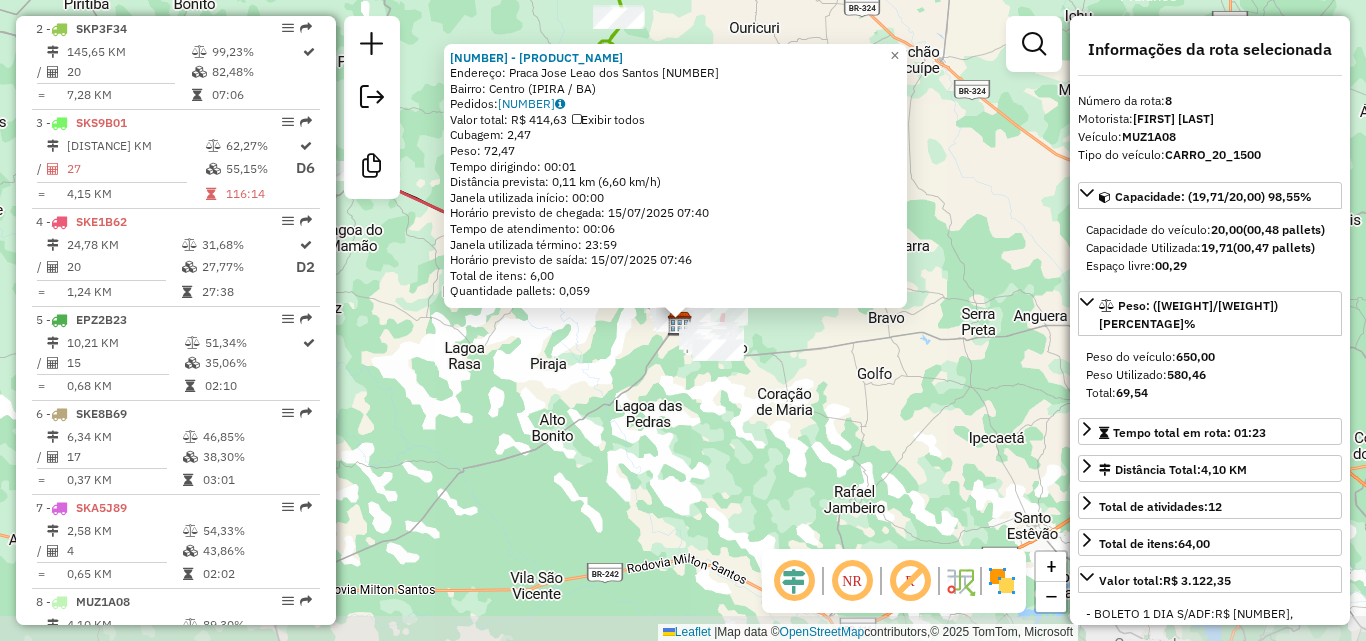 scroll, scrollTop: 1068, scrollLeft: 0, axis: vertical 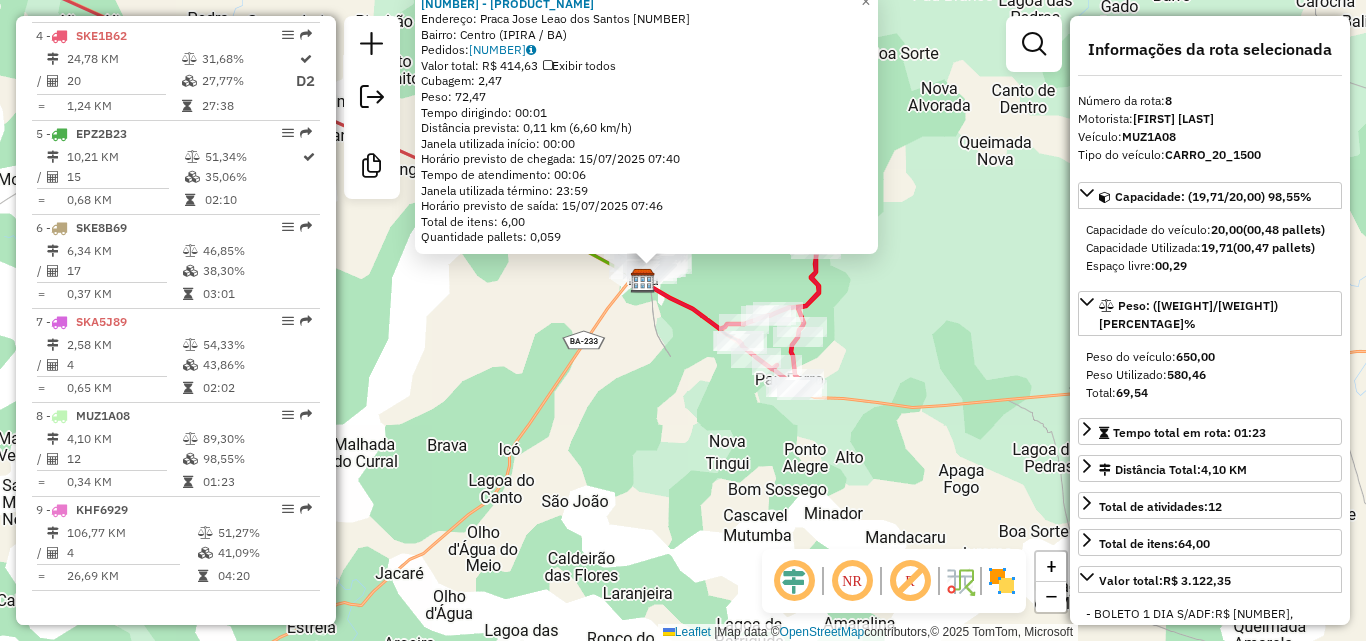 drag, startPoint x: 638, startPoint y: 307, endPoint x: 626, endPoint y: 496, distance: 189.38057 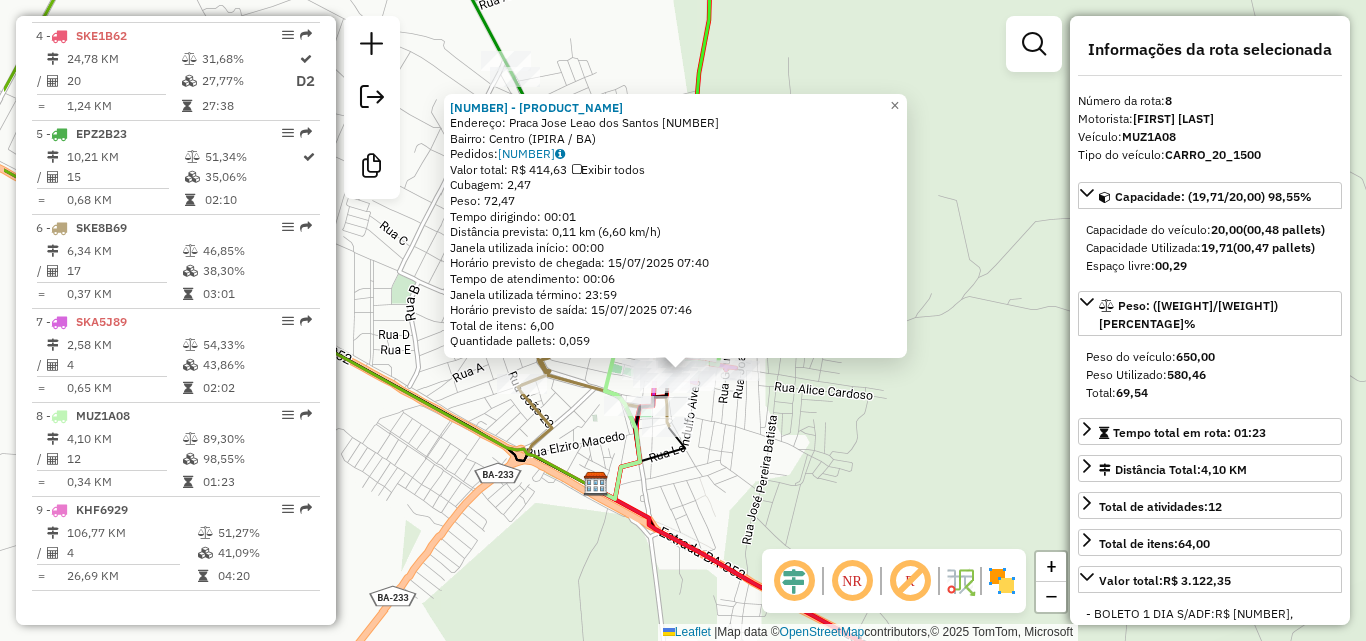 drag, startPoint x: 642, startPoint y: 465, endPoint x: 783, endPoint y: 453, distance: 141.50972 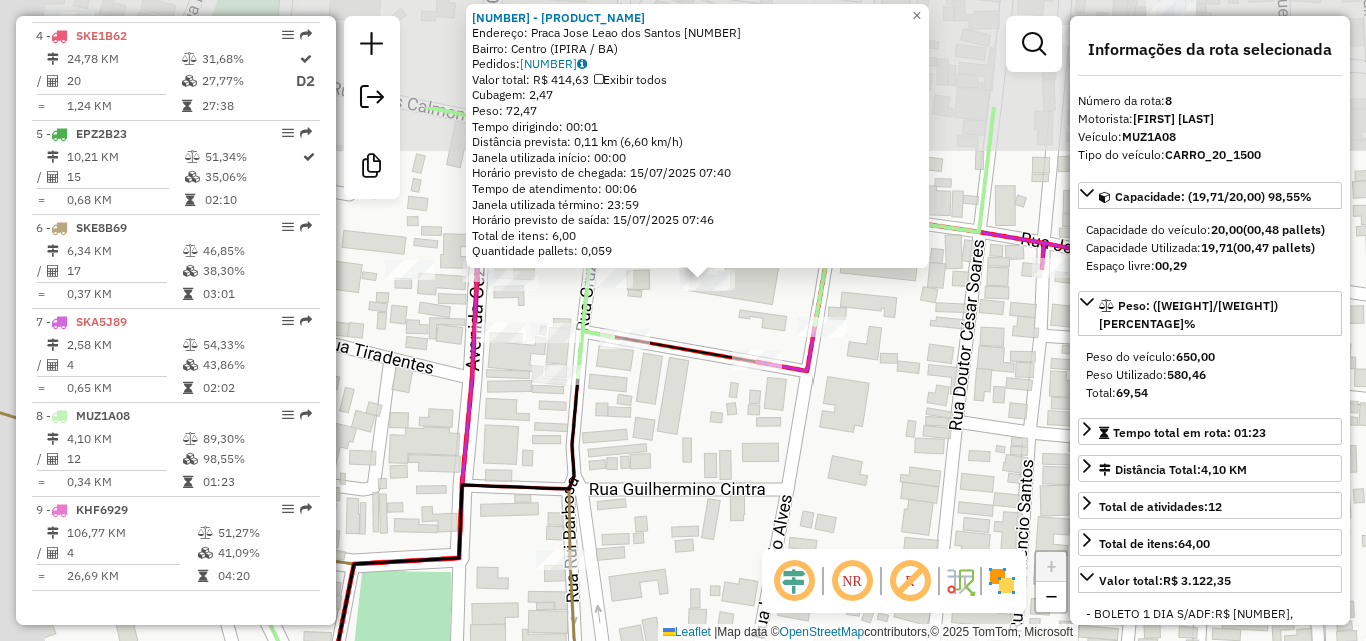 drag, startPoint x: 682, startPoint y: 336, endPoint x: 768, endPoint y: 507, distance: 191.40794 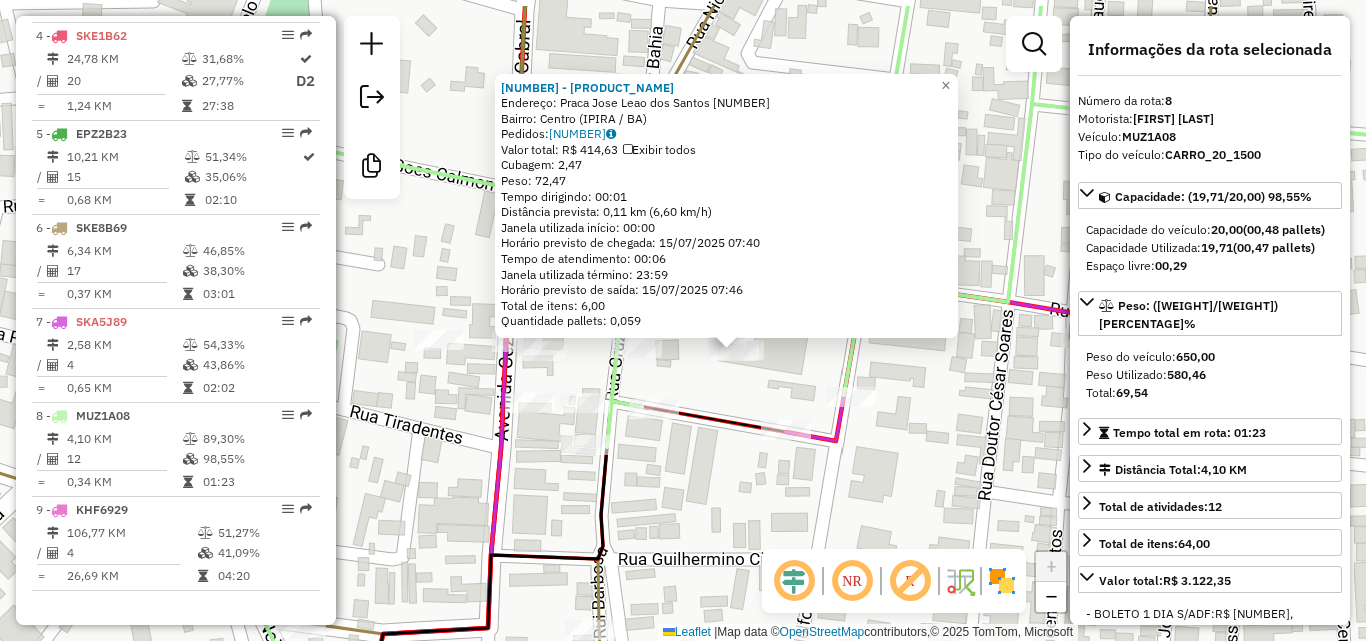 drag, startPoint x: 766, startPoint y: 333, endPoint x: 783, endPoint y: 380, distance: 49.979996 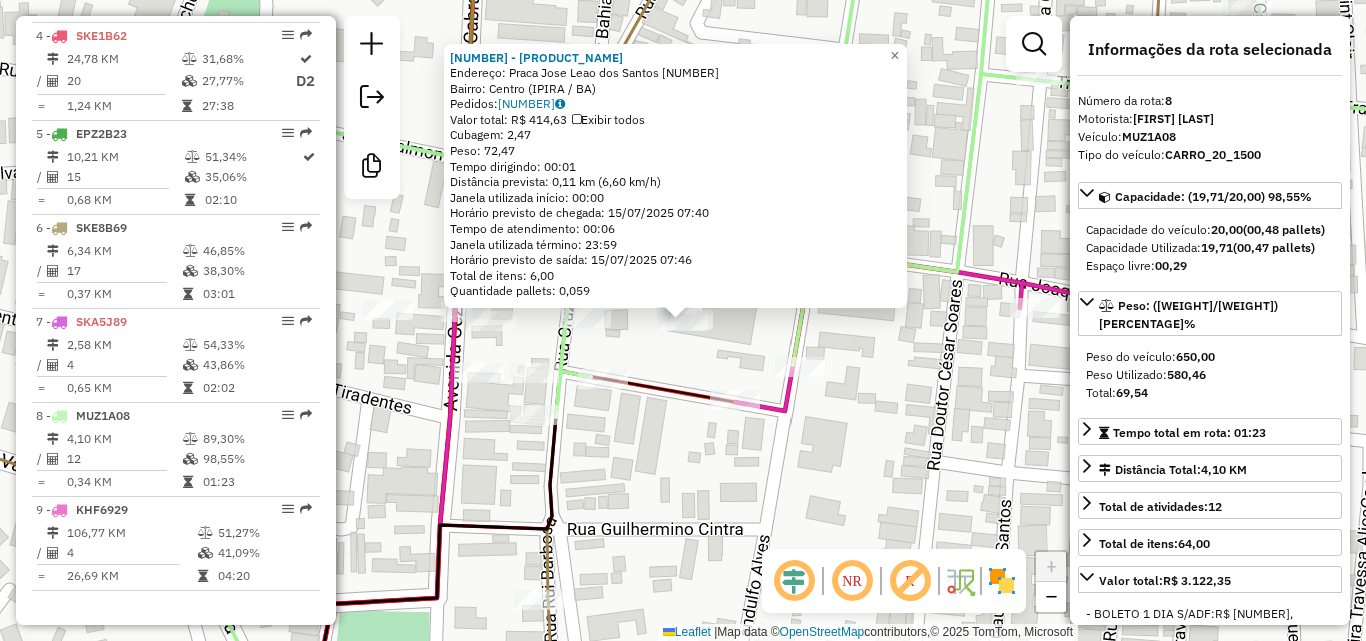 click on "1035 - SUPERMERCADO PRACA  Endereço:  Praca [NAME] [NUMBER]   Bairro: [NEIGHBORHOOD] ([CITY] / [STATE])   Pedidos:  [NUMBER]   Valor total: R$ [NUMBER],[NUMBER]   Exibir todos   Cubagem: [NUMBER],[NUMBER]  Peso: [NUMBER],[NUMBER]  Tempo dirigindo: 00:01   Distância prevista: [NUMBER] km ([NUMBER] km/h)   Janela utilizada início: 00:00   Horário previsto de chegada: 15/07/2025 07:40   Tempo de atendimento: 00:06   Janela utilizada término: 23:59   Horário previsto de saída: 15/07/2025 07:46   Total de itens: [NUMBER],[NUMBER]   Quantidade pallets: [NUMBER],[NUMBER]  × Janela de atendimento Grade de atendimento Capacidade Transportadoras Veículos Cliente Pedidos  Rotas Selecione os dias de semana para filtrar as janelas de atendimento  Seg   Ter   Qua   Qui   Sex   Sáb   Dom  Informe o período da janela de atendimento: De: Até:  Filtrar exatamente a janela do cliente  Considerar janela de atendimento padrão  Selecione os dias de semana para filtrar as grades de atendimento  Seg   Ter   Qua   Qui   Sex   Sáb   Dom   Considerar clientes sem dia de atendimento cadastrado +" 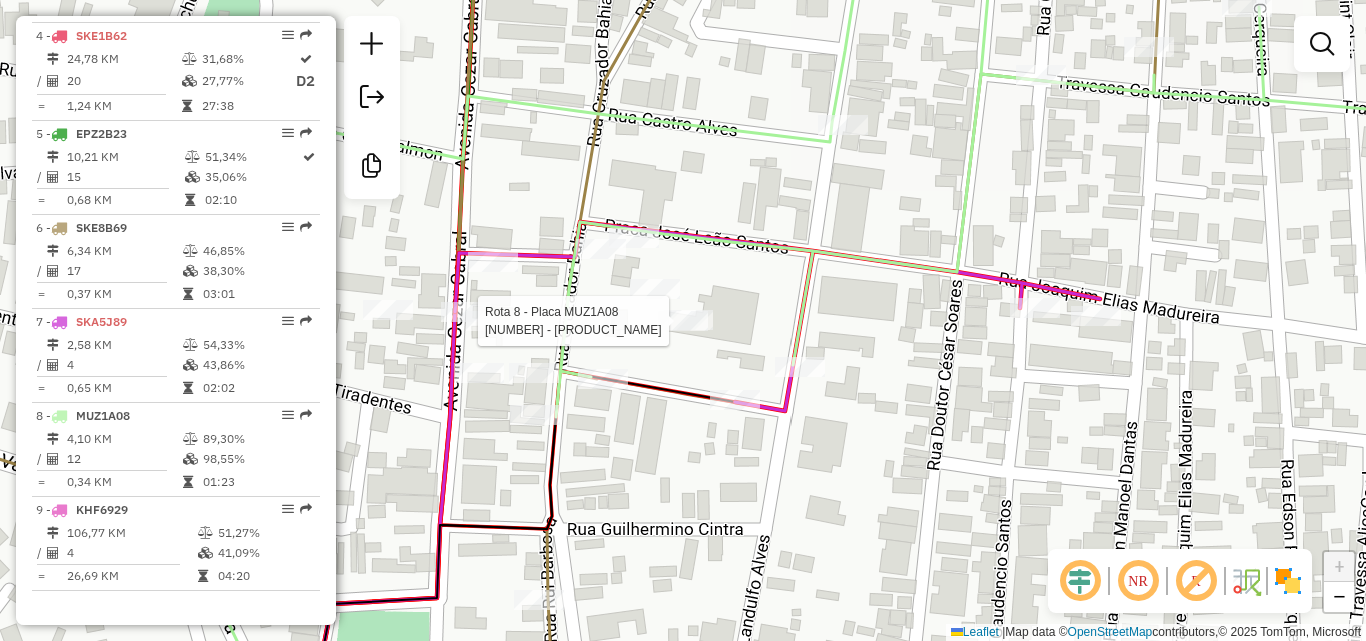 select on "*********" 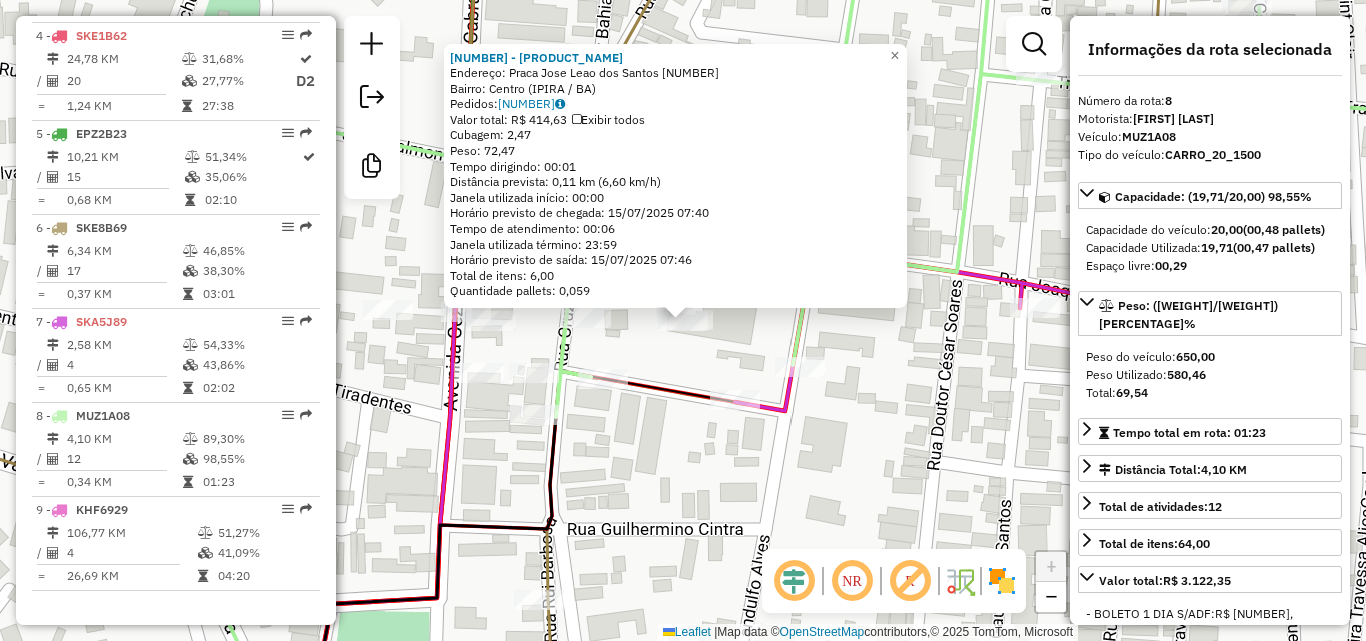 click on "1035 - SUPERMERCADO PRACA  Endereço:  Praca [NAME] [NUMBER]   Bairro: [NEIGHBORHOOD] ([CITY] / [STATE])   Pedidos:  [NUMBER]   Valor total: R$ [NUMBER],[NUMBER]   Exibir todos   Cubagem: [NUMBER],[NUMBER]  Peso: [NUMBER],[NUMBER]  Tempo dirigindo: 00:01   Distância prevista: [NUMBER] km ([NUMBER] km/h)   Janela utilizada início: 00:00   Horário previsto de chegada: 15/07/2025 07:40   Tempo de atendimento: 00:06   Janela utilizada término: 23:59   Horário previsto de saída: 15/07/2025 07:46   Total de itens: [NUMBER],[NUMBER]   Quantidade pallets: [NUMBER],[NUMBER]  × Janela de atendimento Grade de atendimento Capacidade Transportadoras Veículos Cliente Pedidos  Rotas Selecione os dias de semana para filtrar as janelas de atendimento  Seg   Ter   Qua   Qui   Sex   Sáb   Dom  Informe o período da janela de atendimento: De: Até:  Filtrar exatamente a janela do cliente  Considerar janela de atendimento padrão  Selecione os dias de semana para filtrar as grades de atendimento  Seg   Ter   Qua   Qui   Sex   Sáb   Dom   Considerar clientes sem dia de atendimento cadastrado +" 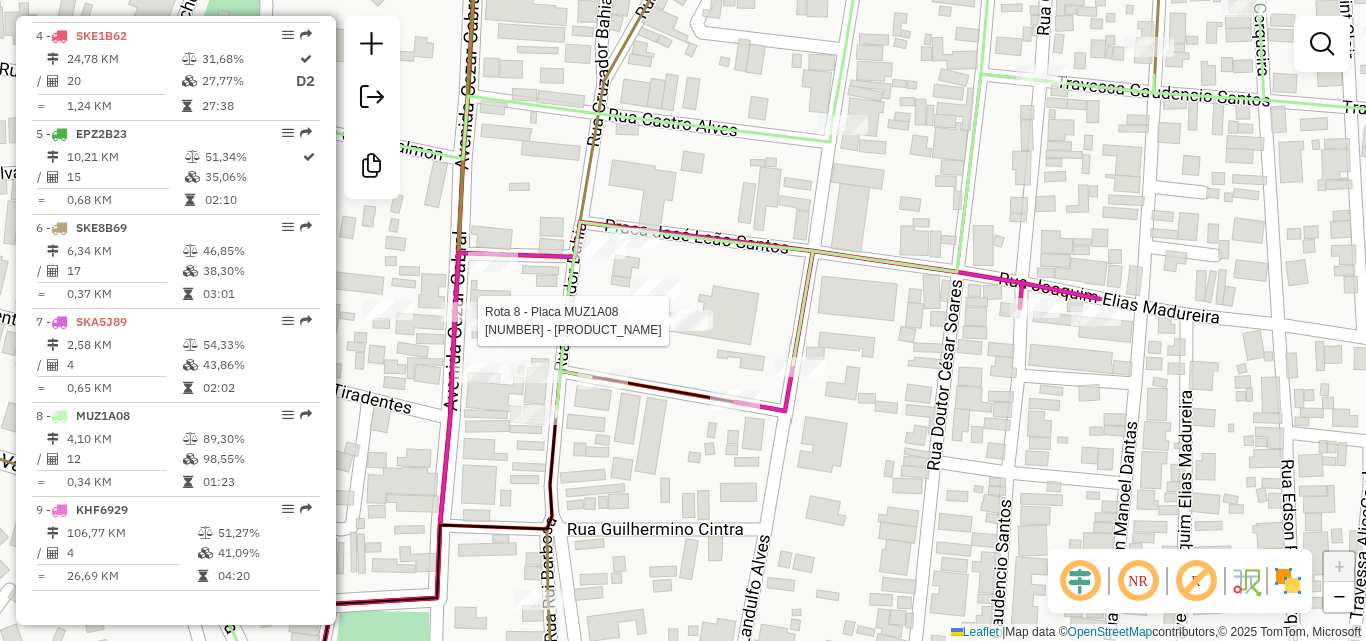 select on "*********" 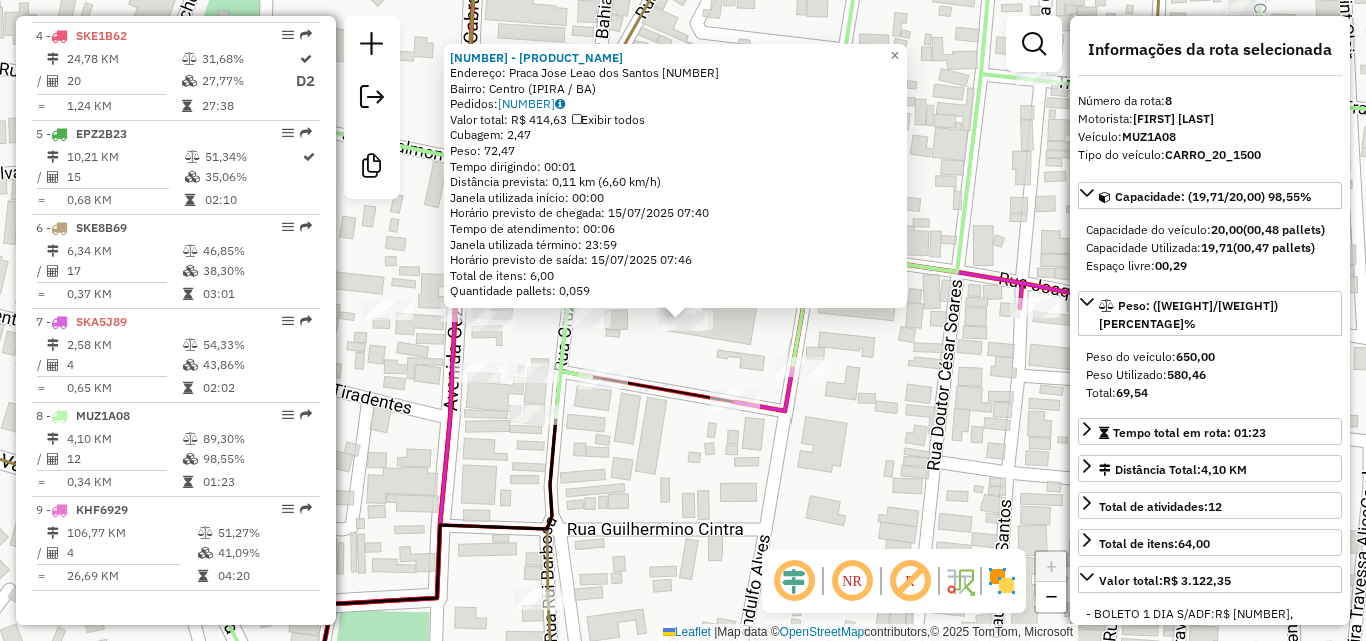 click on "1035 - SUPERMERCADO PRACA  Endereço:  Praca [NAME] [NUMBER]   Bairro: [NEIGHBORHOOD] ([CITY] / [STATE])   Pedidos:  [NUMBER]   Valor total: R$ [NUMBER],[NUMBER]   Exibir todos   Cubagem: [NUMBER],[NUMBER]  Peso: [NUMBER],[NUMBER]  Tempo dirigindo: 00:01   Distância prevista: [NUMBER] km ([NUMBER] km/h)   Janela utilizada início: 00:00   Horário previsto de chegada: 15/07/2025 07:40   Tempo de atendimento: 00:06   Janela utilizada término: 23:59   Horário previsto de saída: 15/07/2025 07:46   Total de itens: [NUMBER],[NUMBER]   Quantidade pallets: [NUMBER],[NUMBER]  × Janela de atendimento Grade de atendimento Capacidade Transportadoras Veículos Cliente Pedidos  Rotas Selecione os dias de semana para filtrar as janelas de atendimento  Seg   Ter   Qua   Qui   Sex   Sáb   Dom  Informe o período da janela de atendimento: De: Até:  Filtrar exatamente a janela do cliente  Considerar janela de atendimento padrão  Selecione os dias de semana para filtrar as grades de atendimento  Seg   Ter   Qua   Qui   Sex   Sáb   Dom   Considerar clientes sem dia de atendimento cadastrado +" 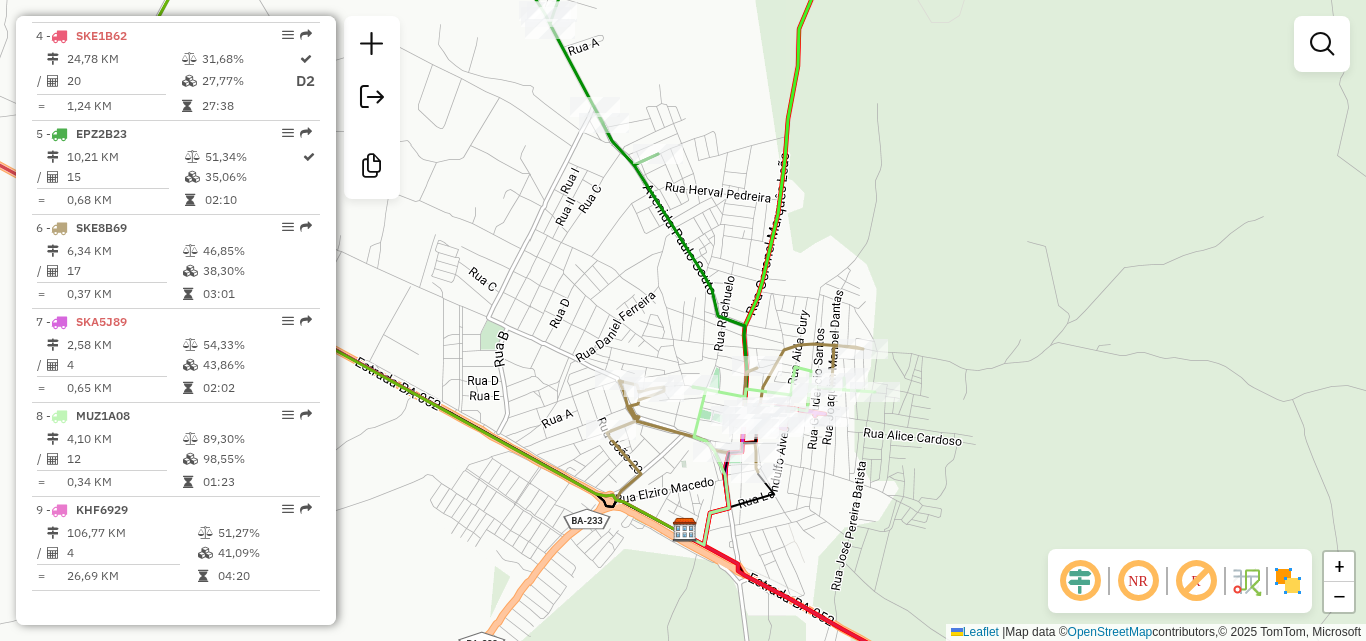 drag, startPoint x: 832, startPoint y: 435, endPoint x: 858, endPoint y: 478, distance: 50.24938 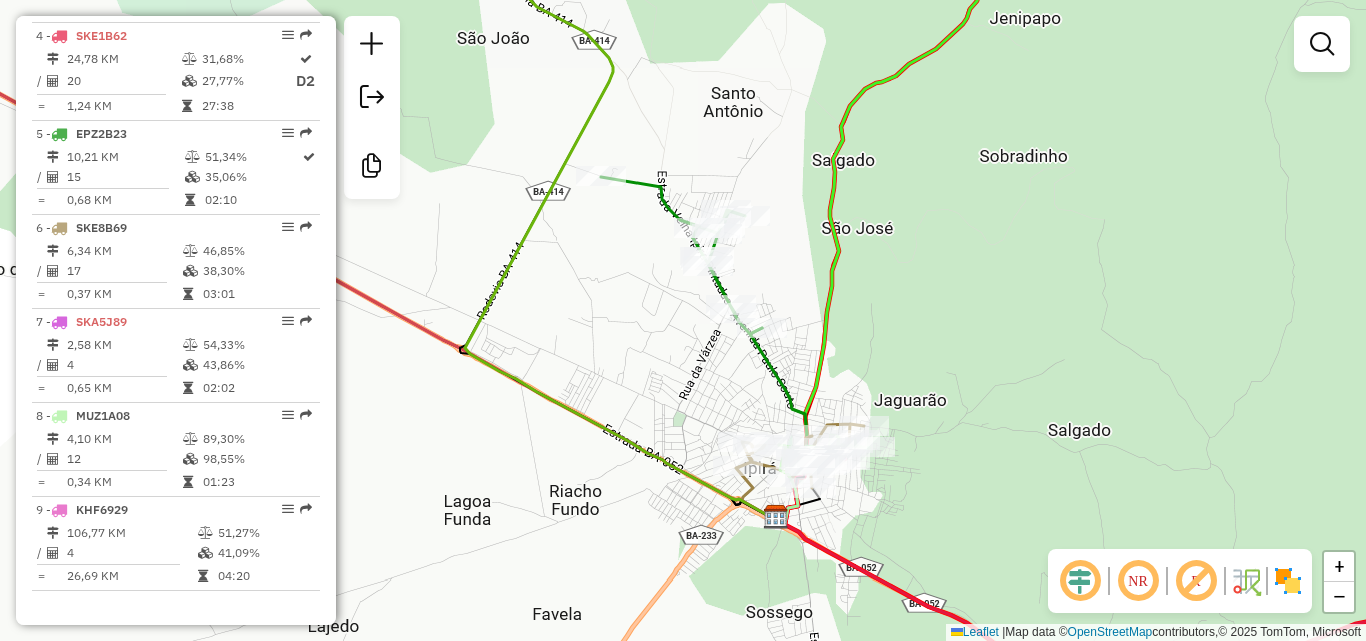 drag, startPoint x: 873, startPoint y: 289, endPoint x: 886, endPoint y: 353, distance: 65.30697 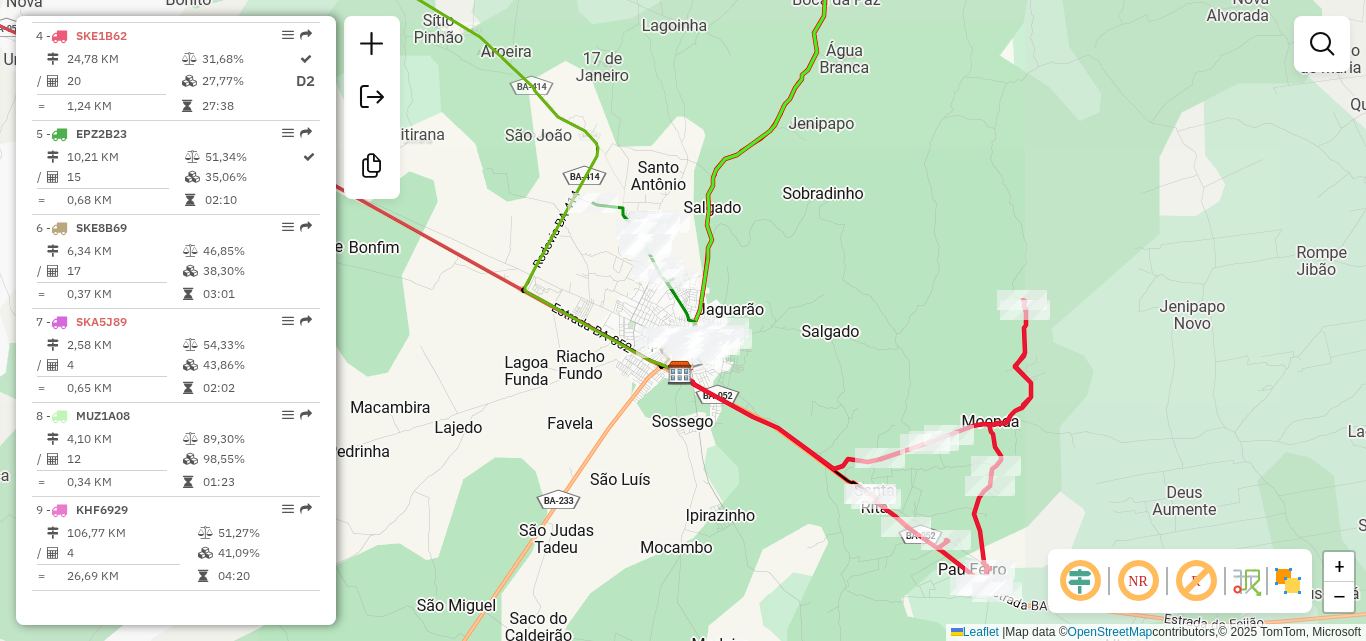 click on "Janela de atendimento Grade de atendimento Capacidade Transportadoras Veículos Cliente Pedidos  Rotas Selecione os dias de semana para filtrar as janelas de atendimento  Seg   Ter   Qua   Qui   Sex   Sáb   Dom  Informe o período da janela de atendimento: De: Até:  Filtrar exatamente a janela do cliente  Considerar janela de atendimento padrão  Selecione os dias de semana para filtrar as grades de atendimento  Seg   Ter   Qua   Qui   Sex   Sáb   Dom   Considerar clientes sem dia de atendimento cadastrado  Clientes fora do dia de atendimento selecionado Filtrar as atividades entre os valores definidos abaixo:  Peso mínimo:  ****  Peso máximo:  ****  Cubagem mínima:   Cubagem máxima:   De:   Até:  Filtrar as atividades entre o tempo de atendimento definido abaixo:  De:   Até:   Considerar capacidade total dos clientes não roteirizados Transportadora: Selecione um ou mais itens Tipo de veículo: Selecione um ou mais itens Veículo: Selecione um ou mais itens Motorista: Selecione um ou mais itens De:" 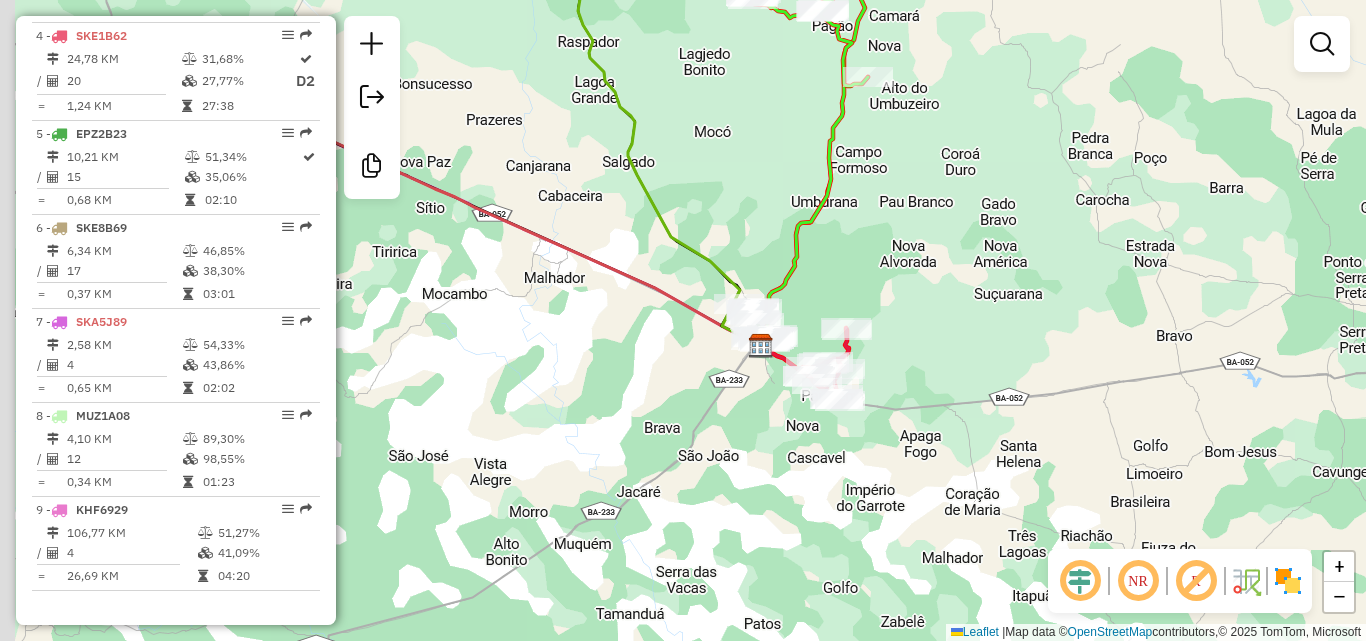 drag, startPoint x: 817, startPoint y: 225, endPoint x: 841, endPoint y: 289, distance: 68.35203 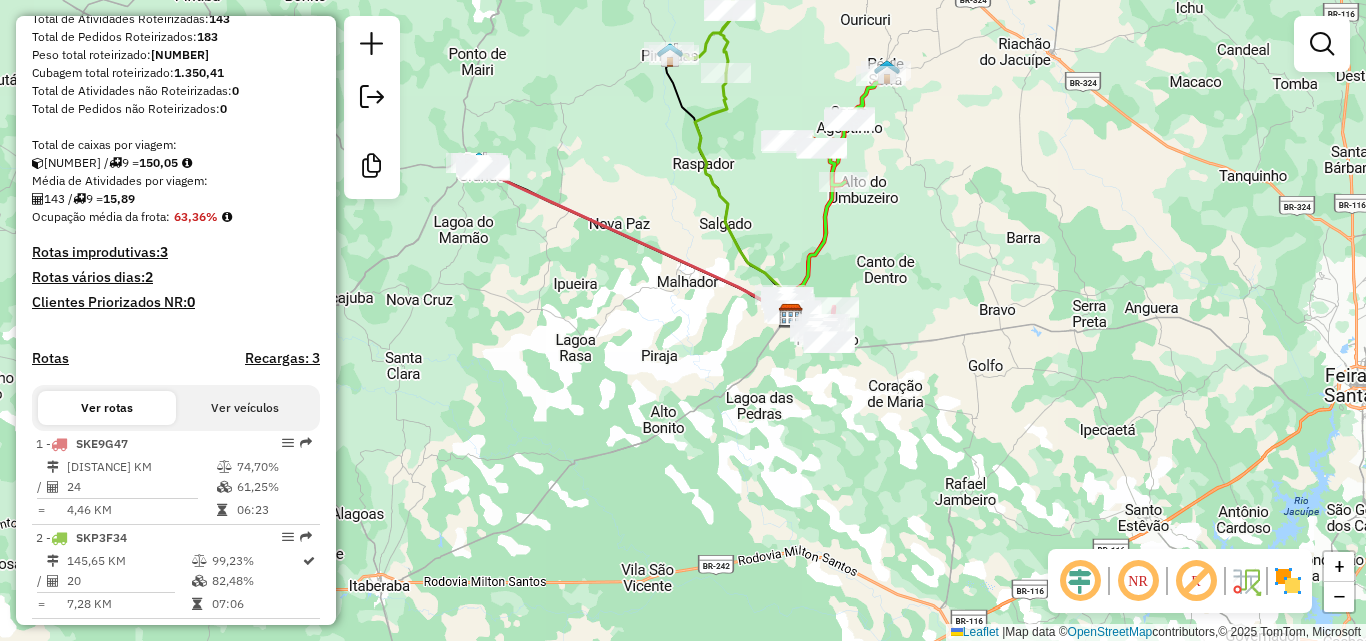 scroll, scrollTop: 368, scrollLeft: 0, axis: vertical 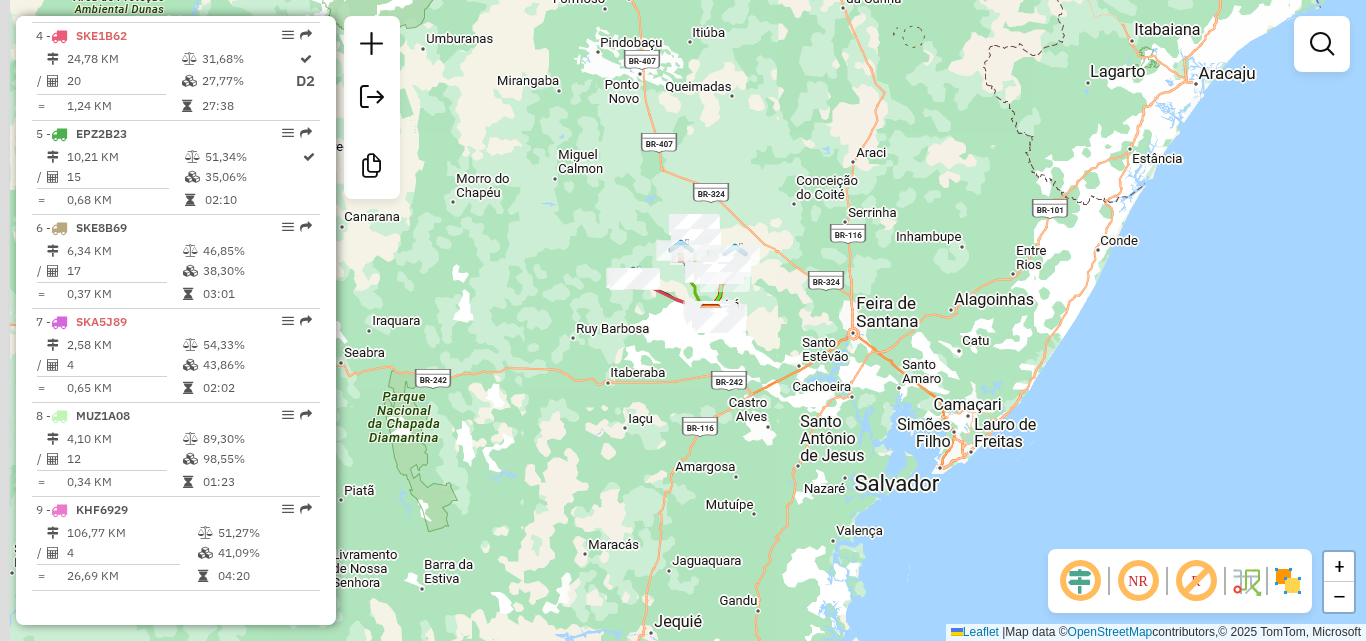 click on "Janela de atendimento Grade de atendimento Capacidade Transportadoras Veículos Cliente Pedidos  Rotas Selecione os dias de semana para filtrar as janelas de atendimento  Seg   Ter   Qua   Qui   Sex   Sáb   Dom  Informe o período da janela de atendimento: De: Até:  Filtrar exatamente a janela do cliente  Considerar janela de atendimento padrão  Selecione os dias de semana para filtrar as grades de atendimento  Seg   Ter   Qua   Qui   Sex   Sáb   Dom   Considerar clientes sem dia de atendimento cadastrado  Clientes fora do dia de atendimento selecionado Filtrar as atividades entre os valores definidos abaixo:  Peso mínimo:  ****  Peso máximo:  ****  Cubagem mínima:   Cubagem máxima:   De:   Até:  Filtrar as atividades entre o tempo de atendimento definido abaixo:  De:   Até:   Considerar capacidade total dos clientes não roteirizados Transportadora: Selecione um ou mais itens Tipo de veículo: Selecione um ou mais itens Veículo: Selecione um ou mais itens Motorista: Selecione um ou mais itens De:" 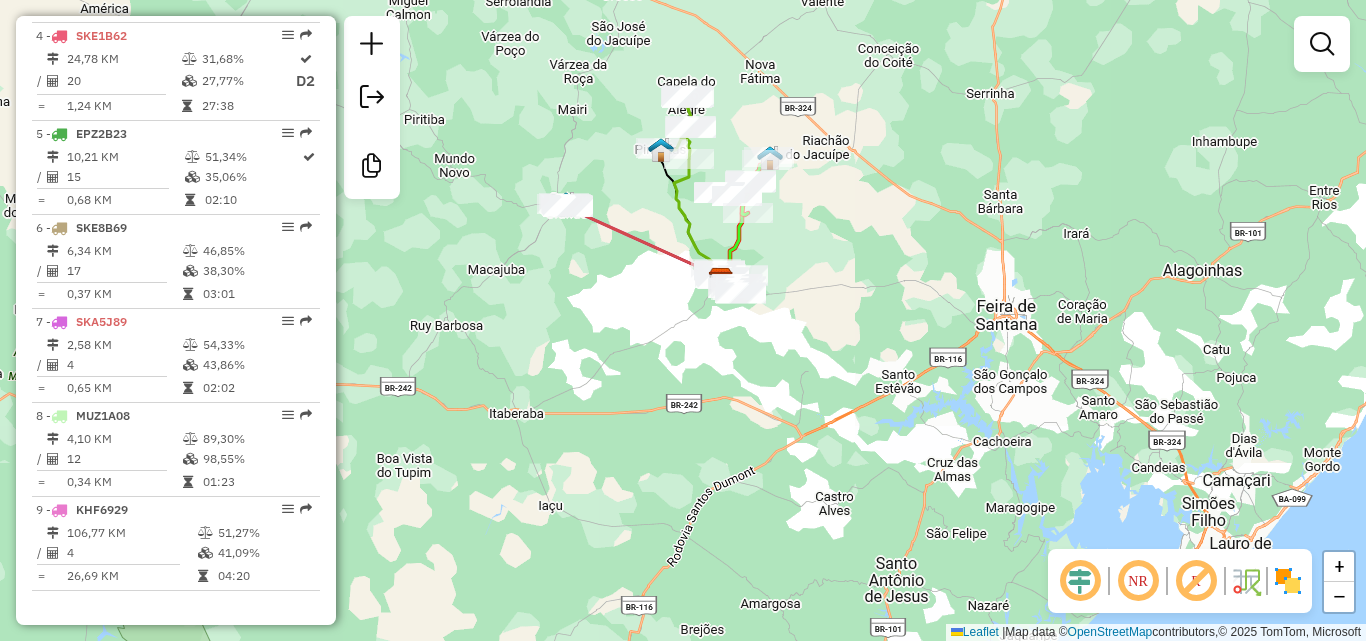 drag, startPoint x: 701, startPoint y: 328, endPoint x: 685, endPoint y: 428, distance: 101.27191 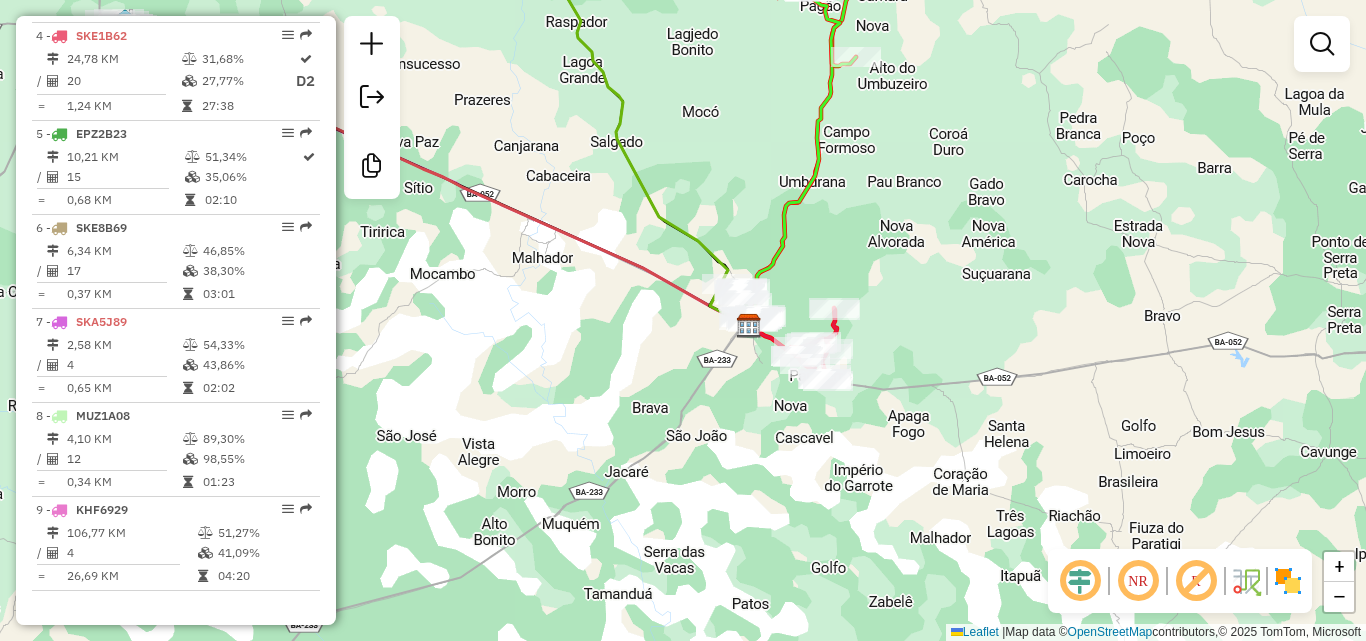 drag, startPoint x: 675, startPoint y: 374, endPoint x: 665, endPoint y: 413, distance: 40.261642 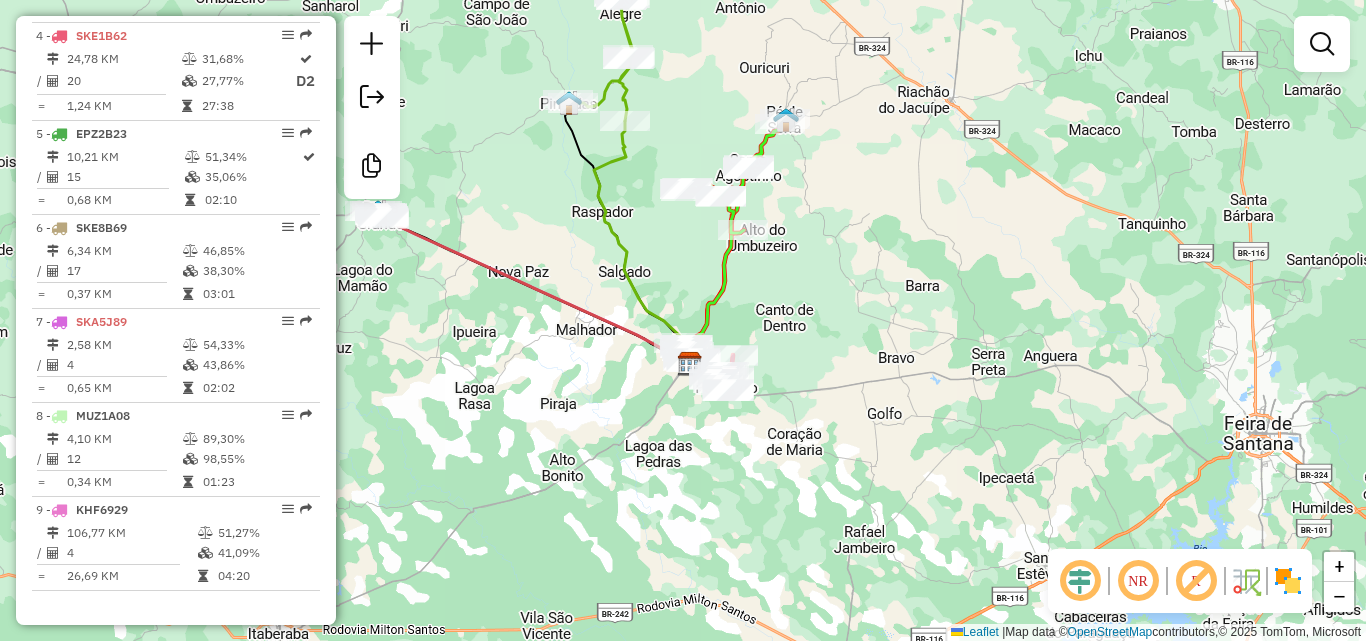 drag, startPoint x: 609, startPoint y: 211, endPoint x: 650, endPoint y: 233, distance: 46.52956 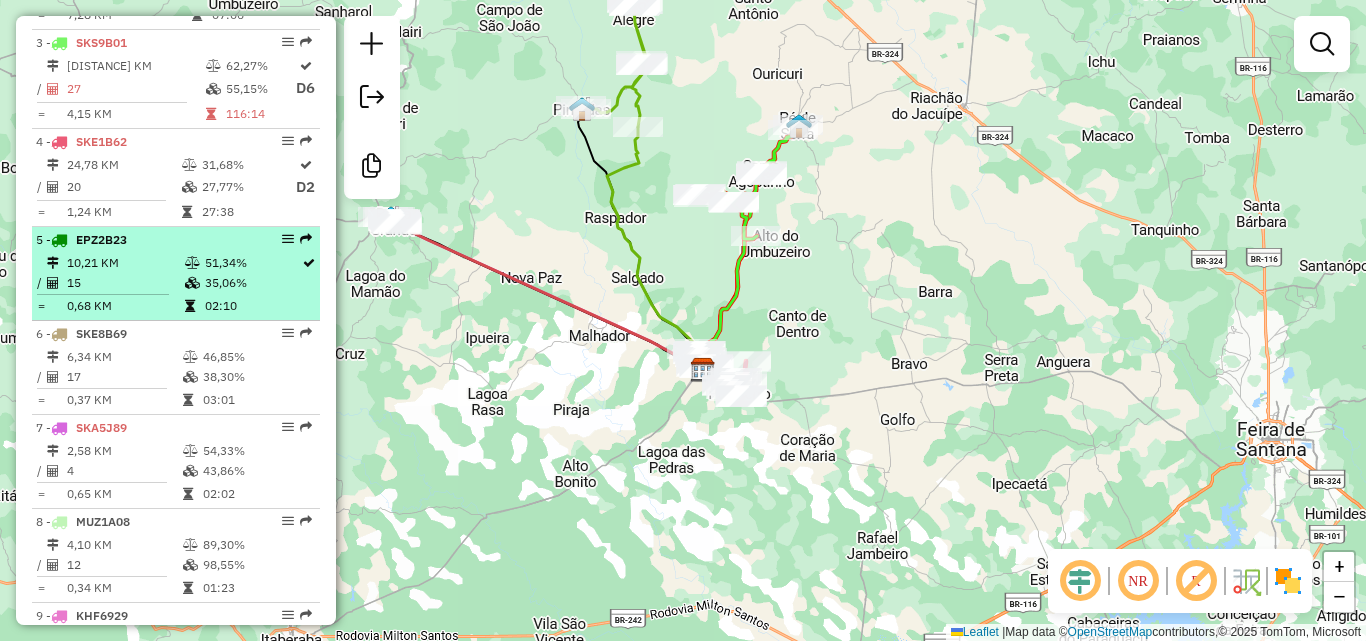 scroll, scrollTop: 1068, scrollLeft: 0, axis: vertical 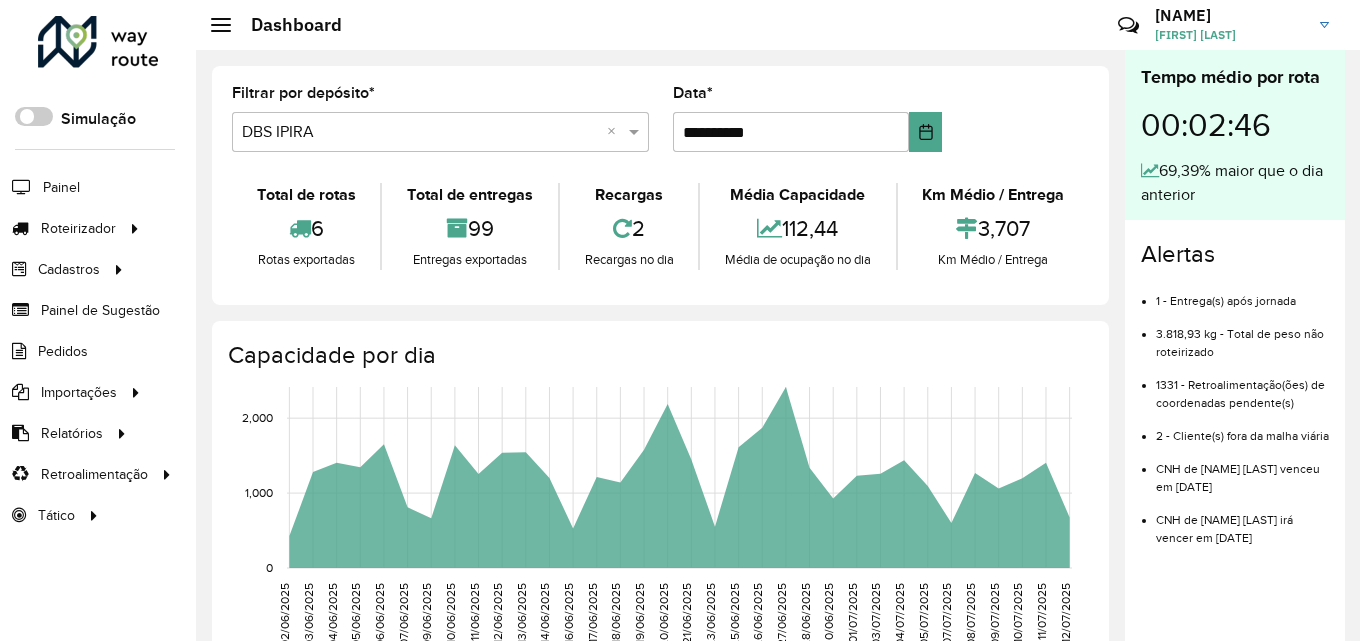 click on "Filtrar por depósito  * Selecione um depósito × DBS IPIRA ×" 